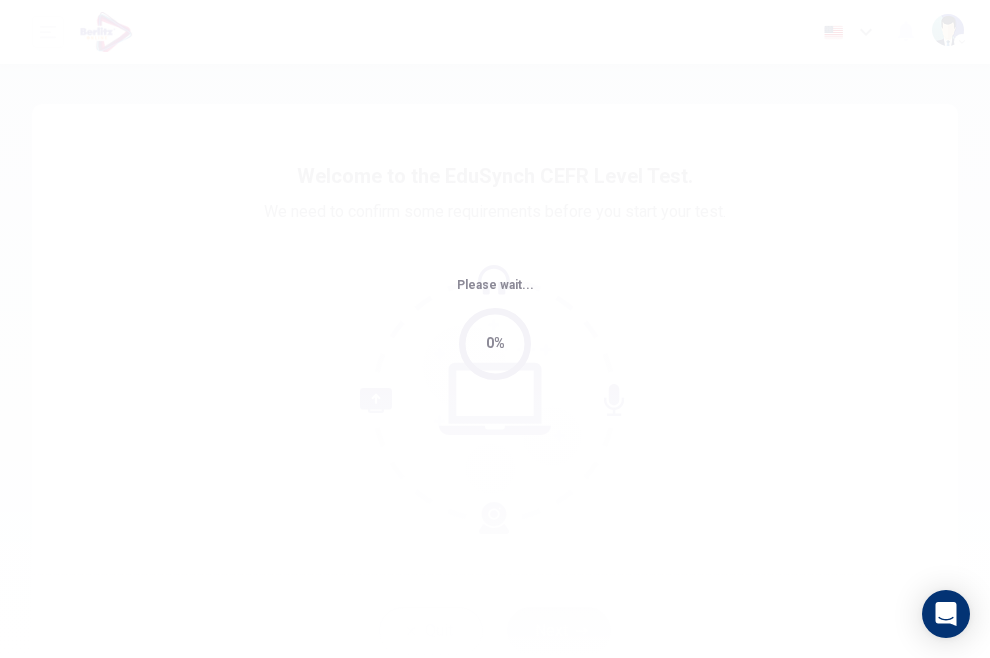 scroll, scrollTop: 0, scrollLeft: 0, axis: both 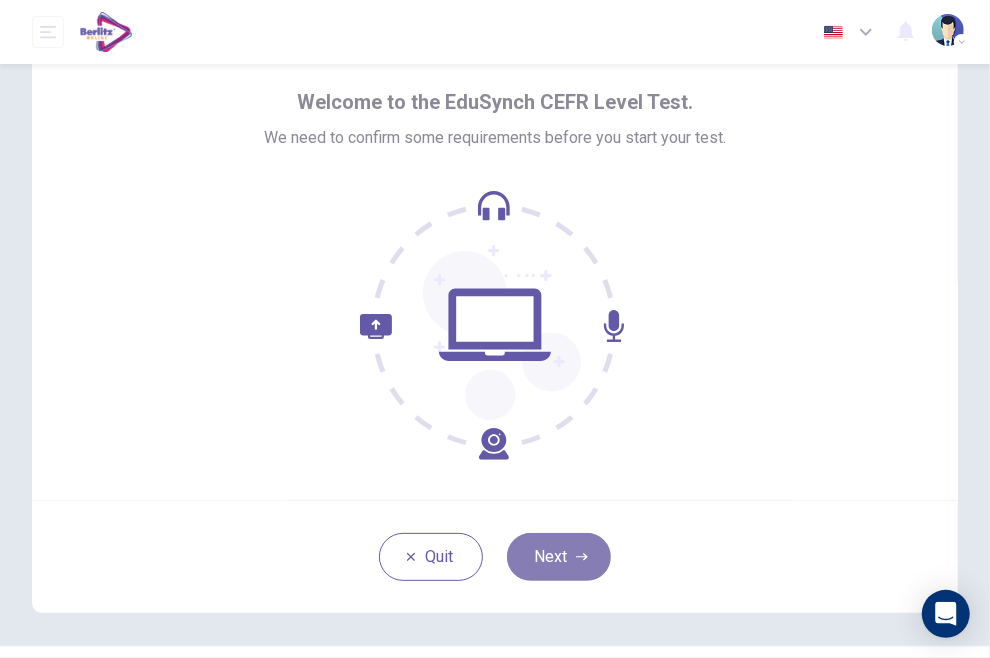 click on "Next" at bounding box center [559, 557] 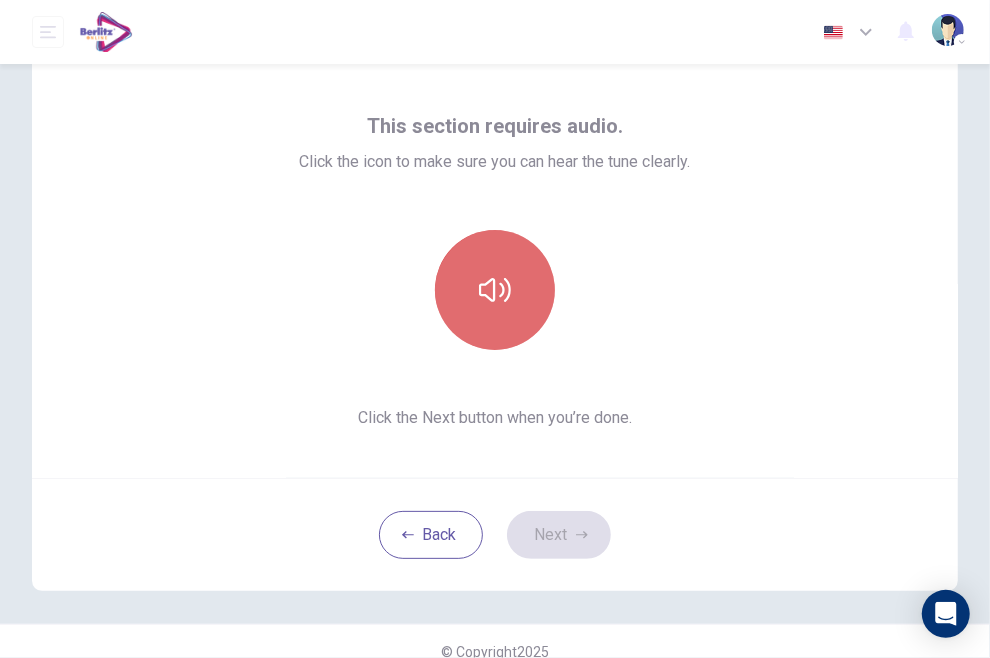 click 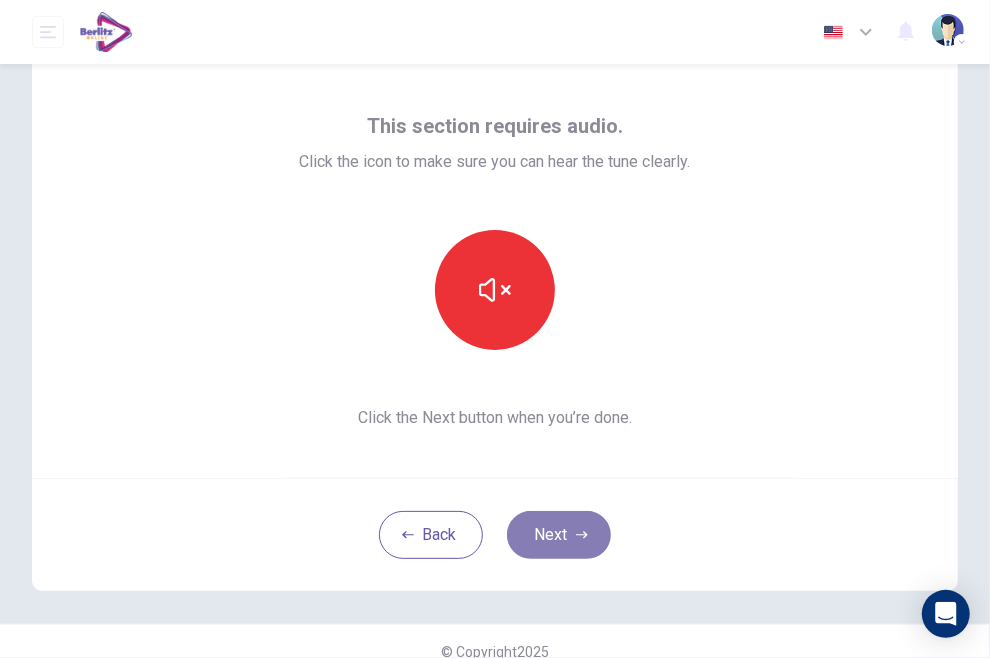 click on "Next" at bounding box center (559, 535) 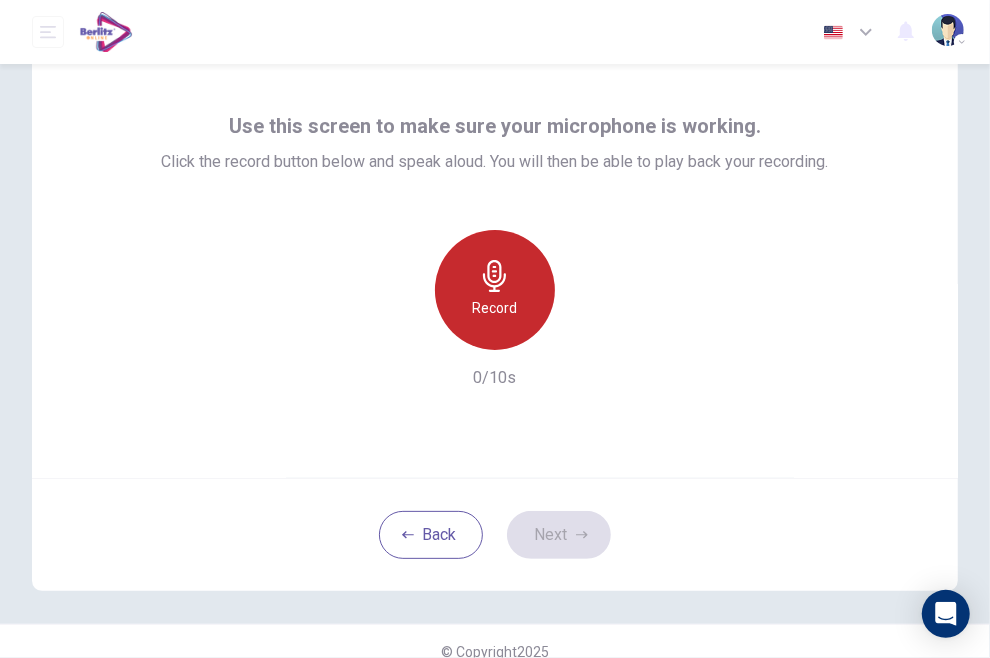 click on "Record" at bounding box center (495, 290) 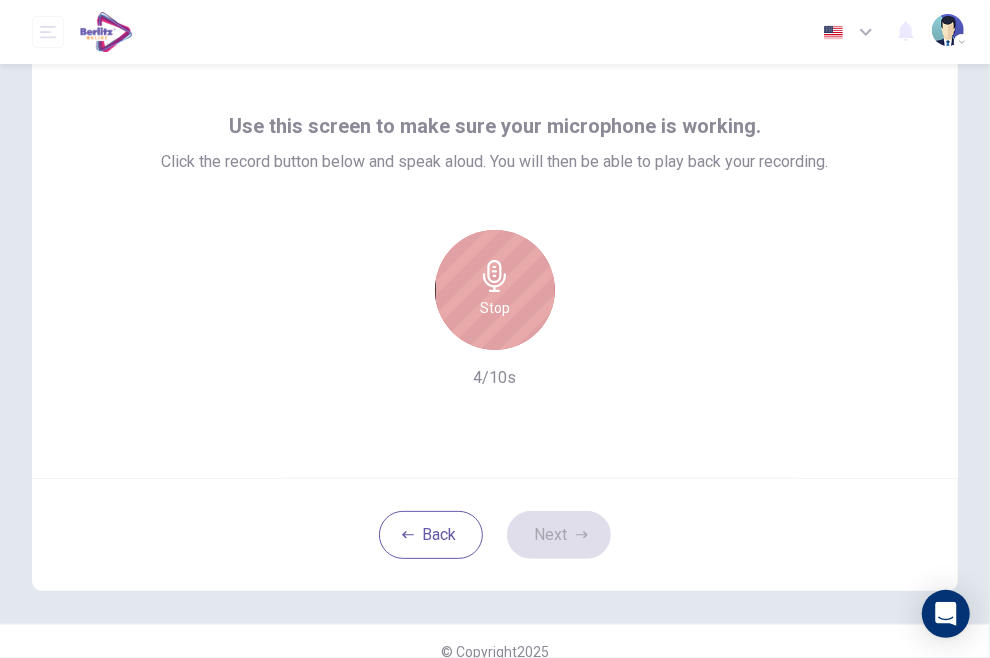 click on "Stop" at bounding box center [495, 290] 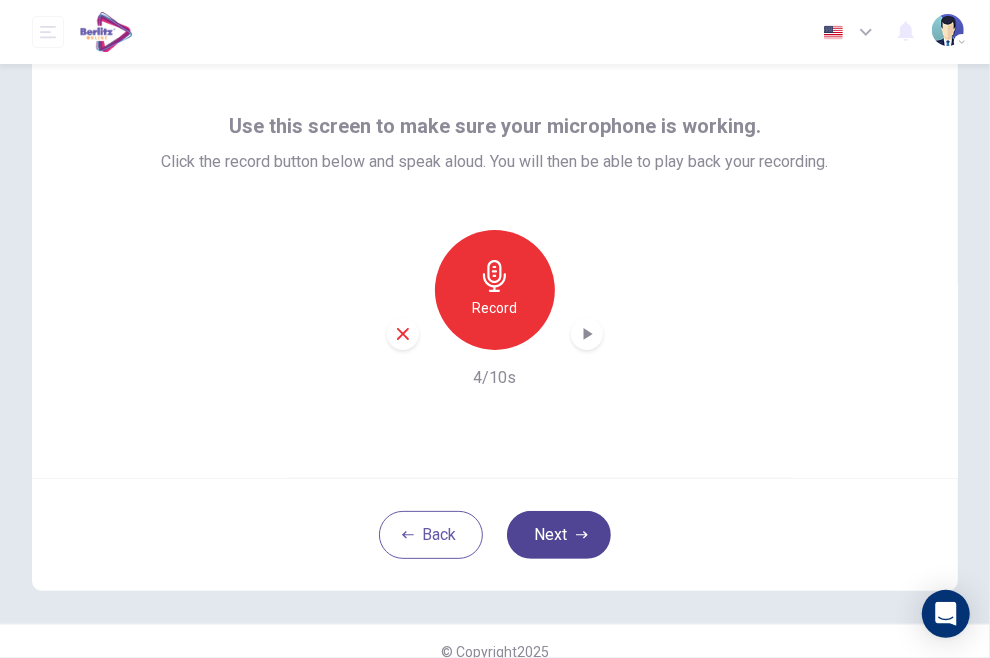 click on "Next" at bounding box center [559, 535] 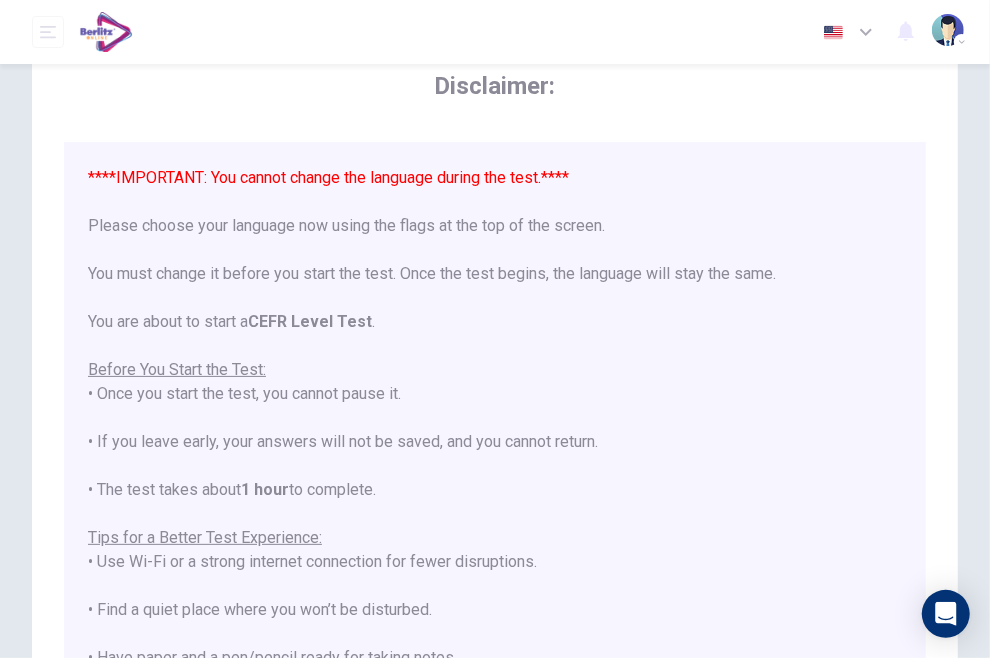 scroll, scrollTop: 147, scrollLeft: 0, axis: vertical 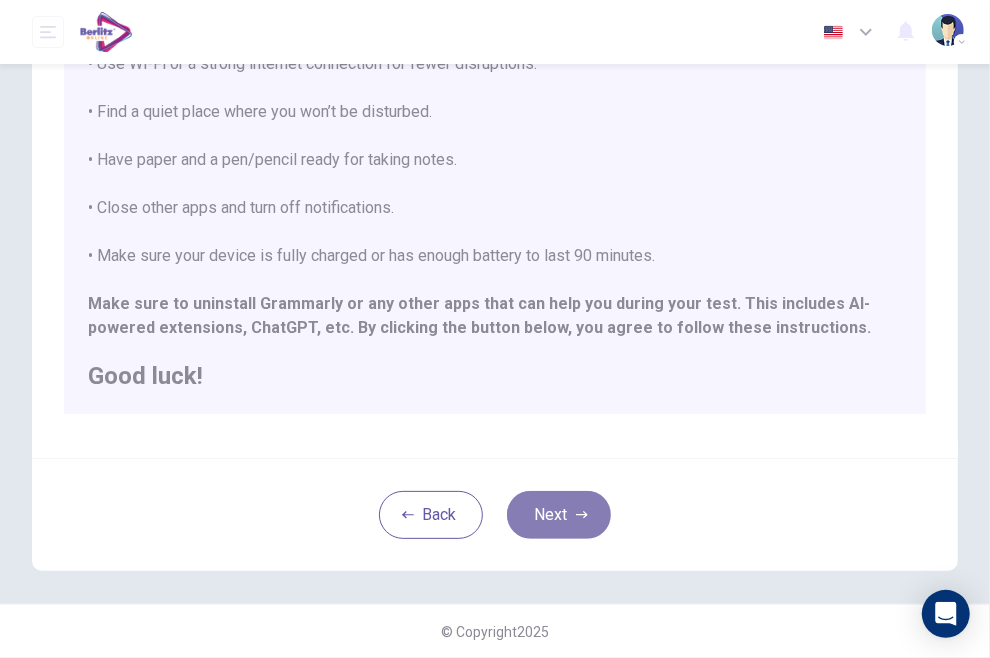 click on "Next" at bounding box center (559, 515) 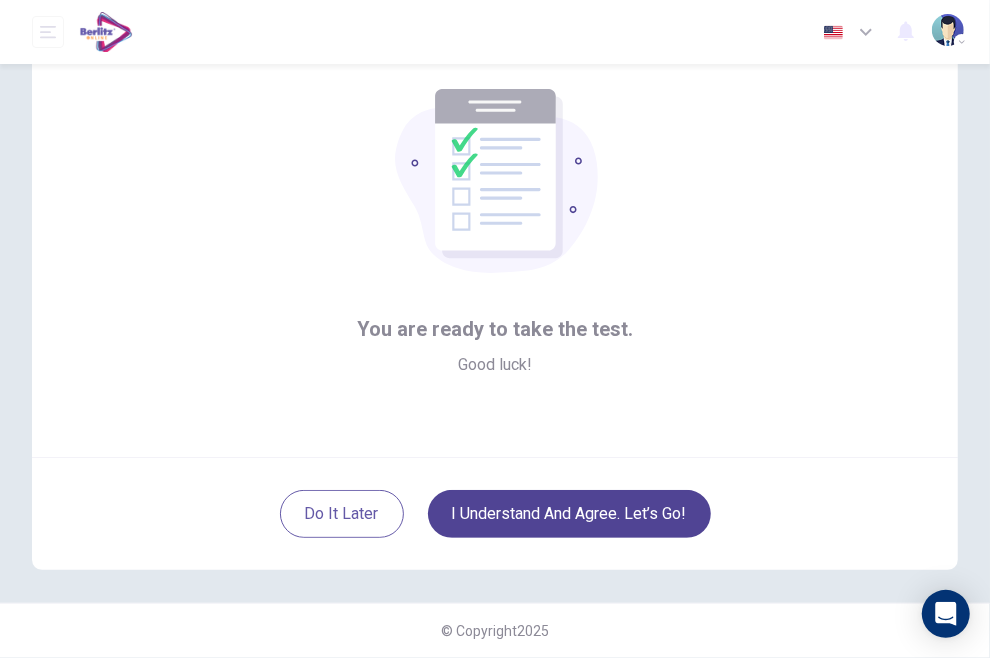 click on "I understand and agree. Let’s go!" at bounding box center (569, 514) 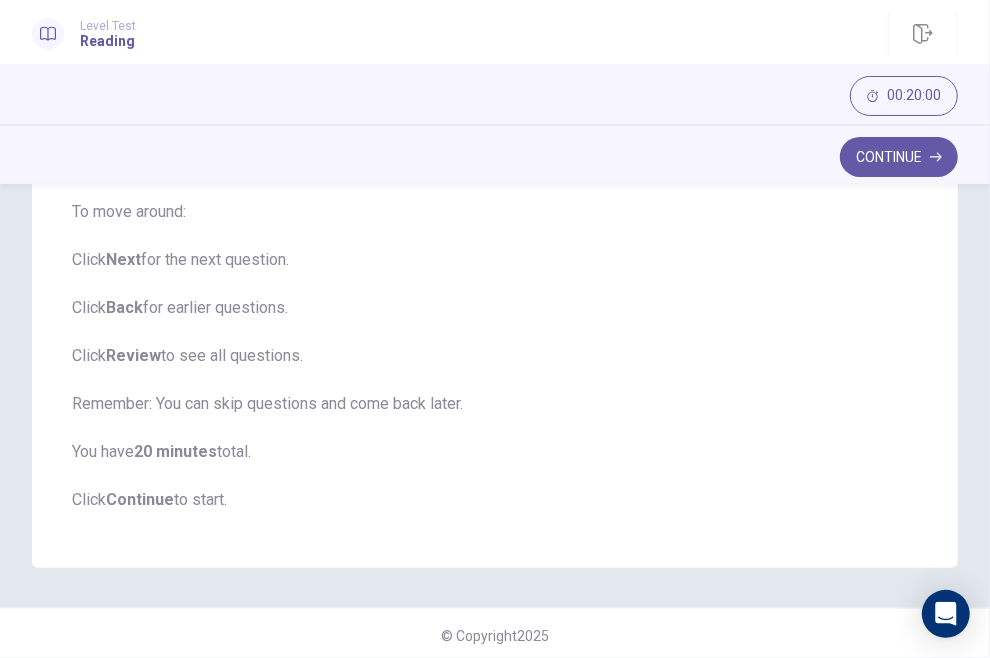 scroll, scrollTop: 300, scrollLeft: 0, axis: vertical 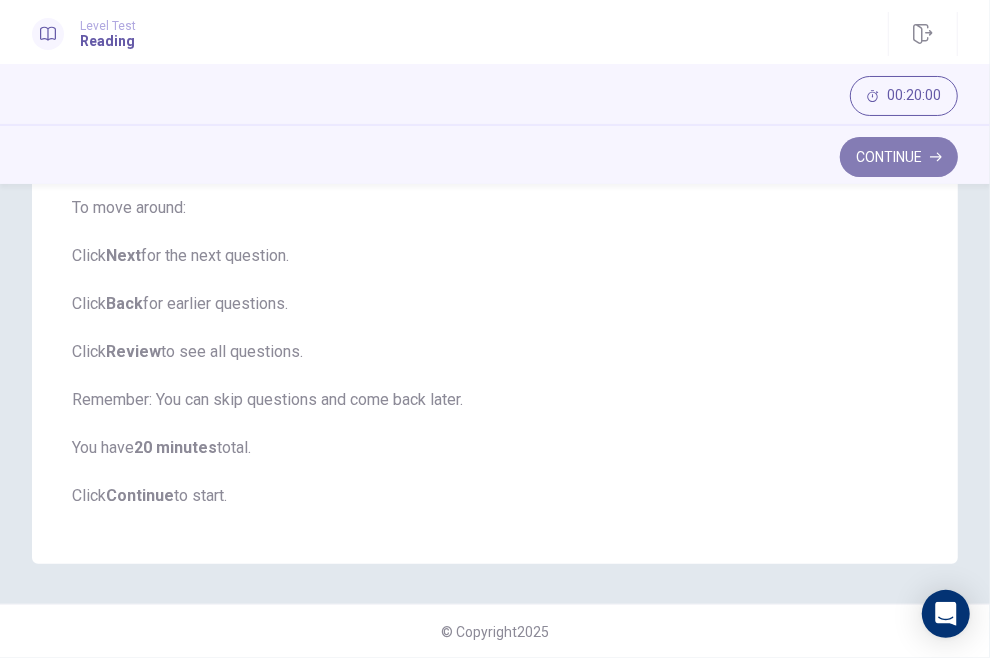 click on "Continue" at bounding box center (899, 157) 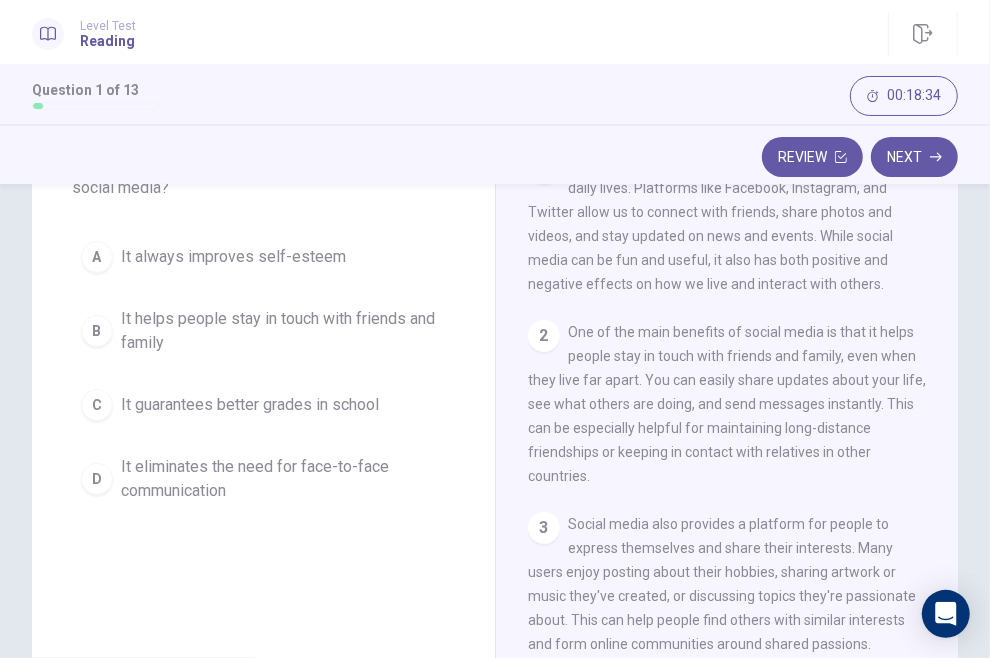 scroll, scrollTop: 164, scrollLeft: 0, axis: vertical 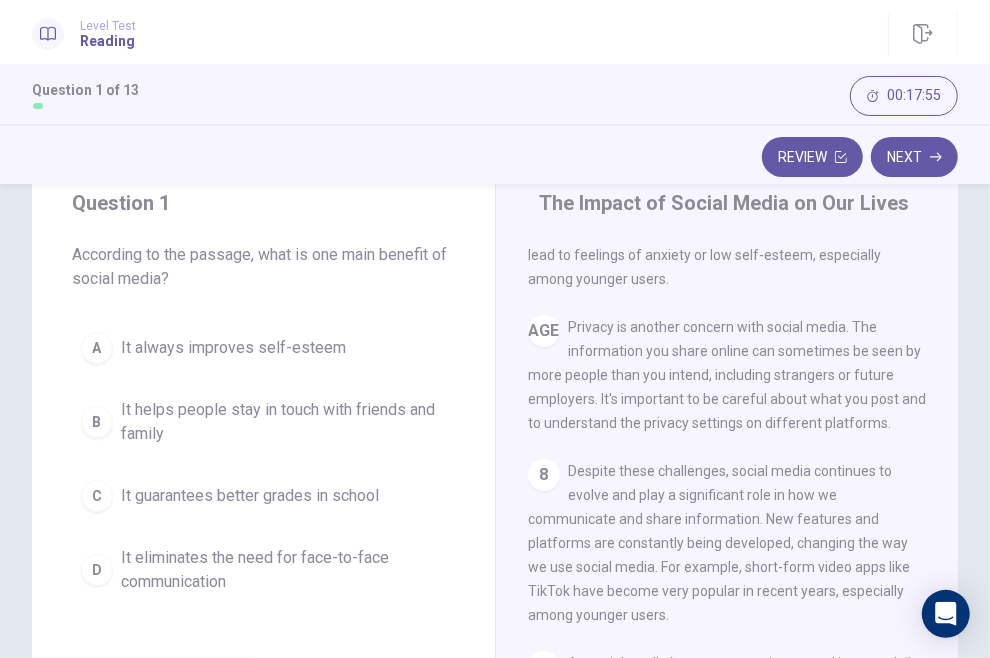 click on "Privacy is another concern with social media. The information you share online can sometimes be seen by more people than you intend, including strangers or future employers. It's important to be careful about what you post and to understand the privacy settings on different platforms." at bounding box center [727, 375] 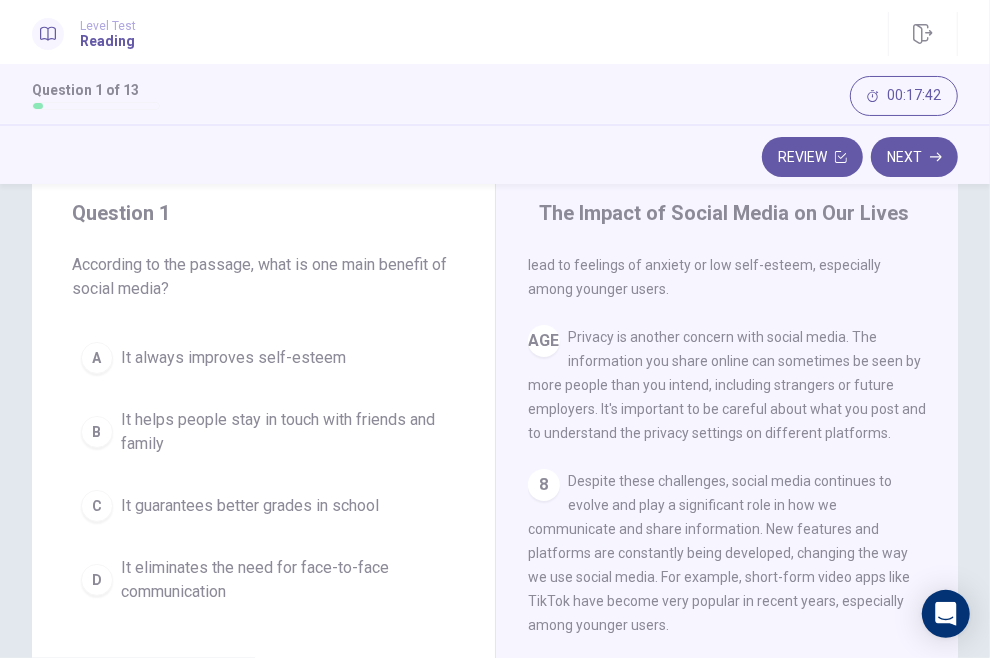 scroll, scrollTop: 59, scrollLeft: 0, axis: vertical 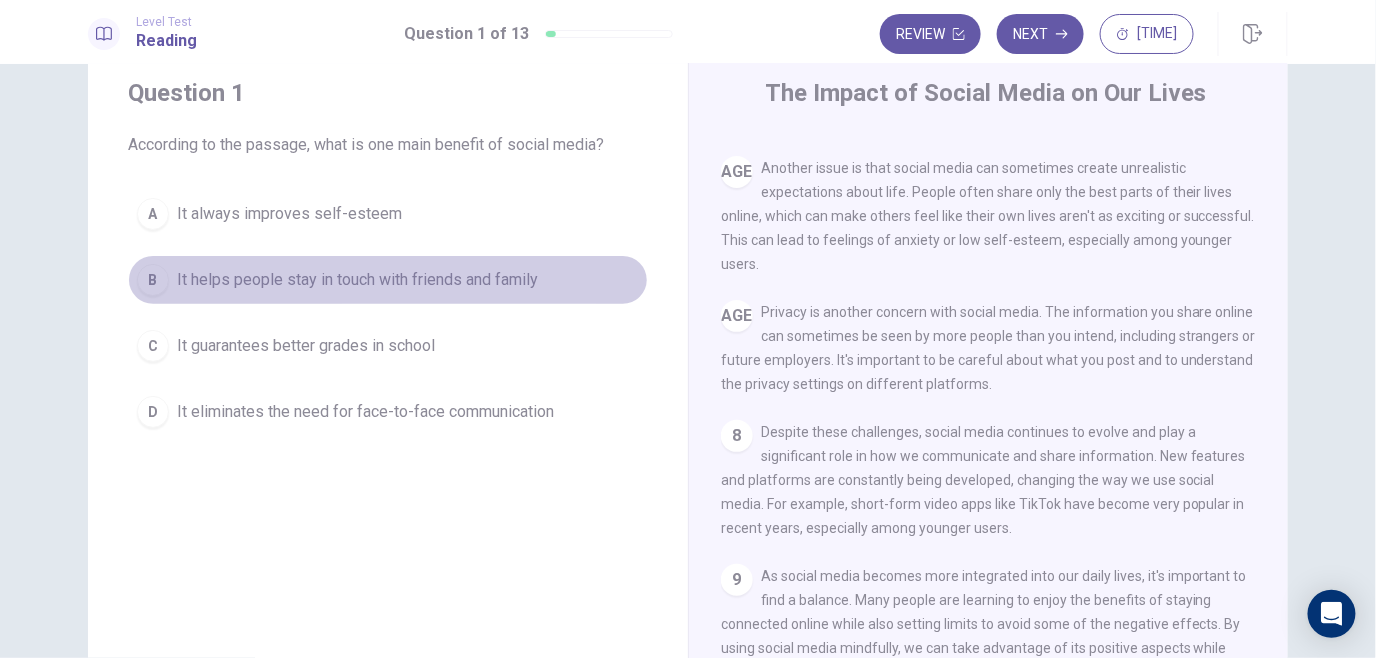 click on "B" at bounding box center [153, 280] 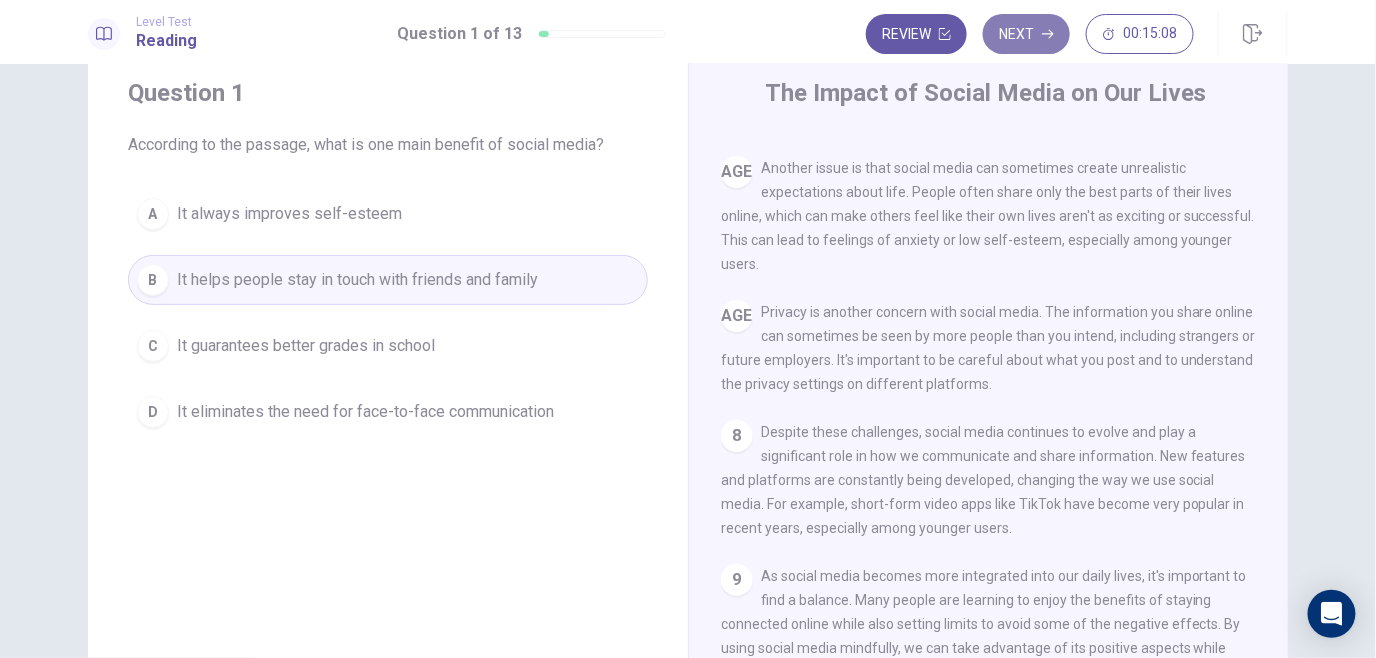 click on "Next" at bounding box center [1026, 34] 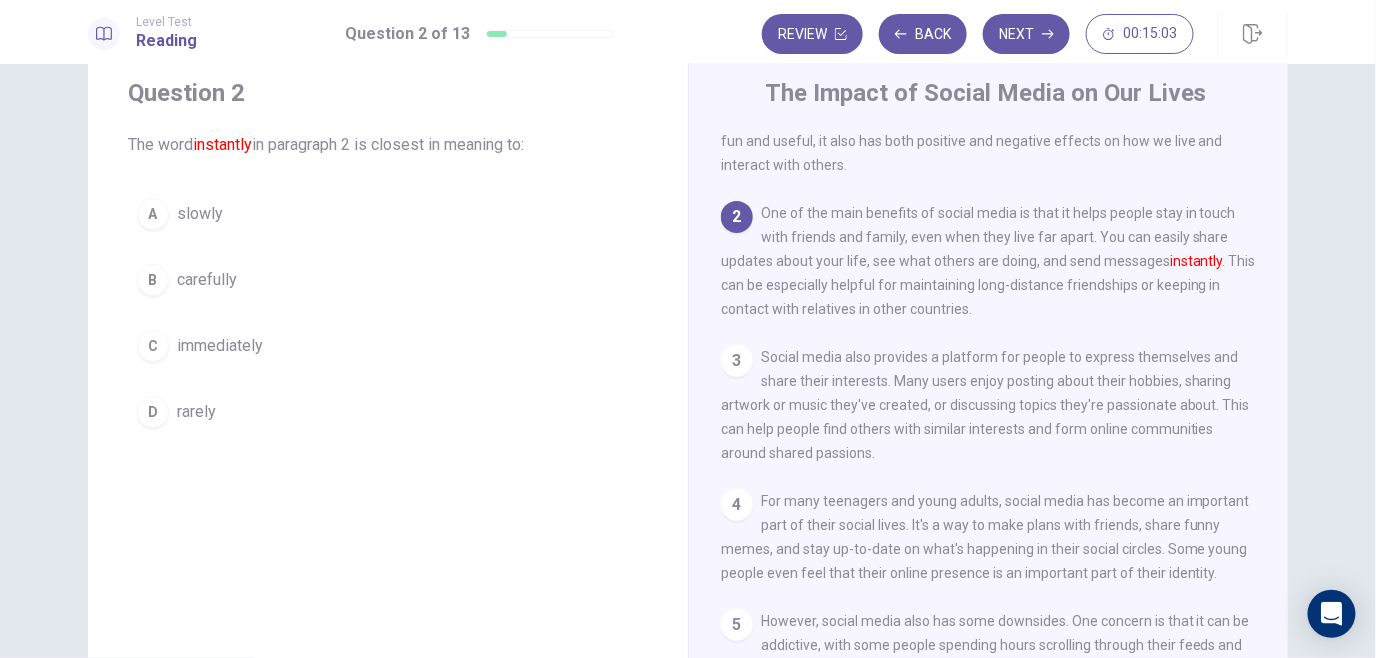scroll, scrollTop: 48, scrollLeft: 0, axis: vertical 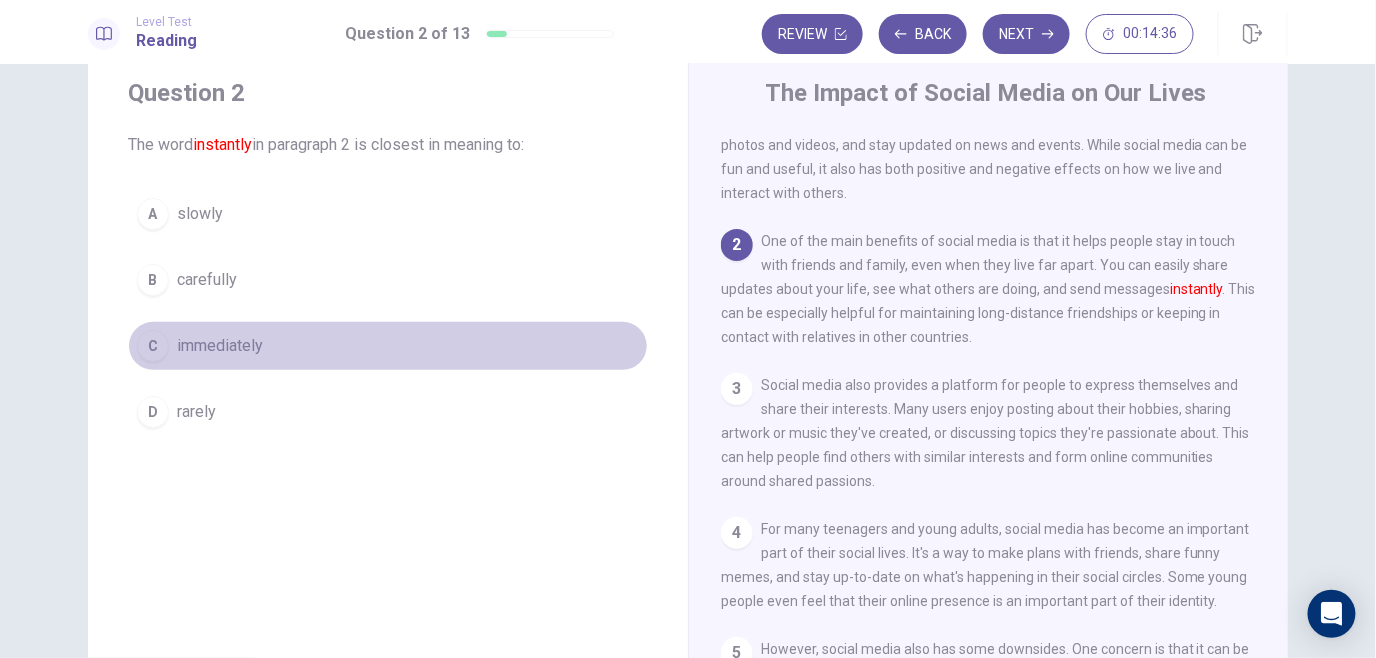 click on "C" at bounding box center [153, 346] 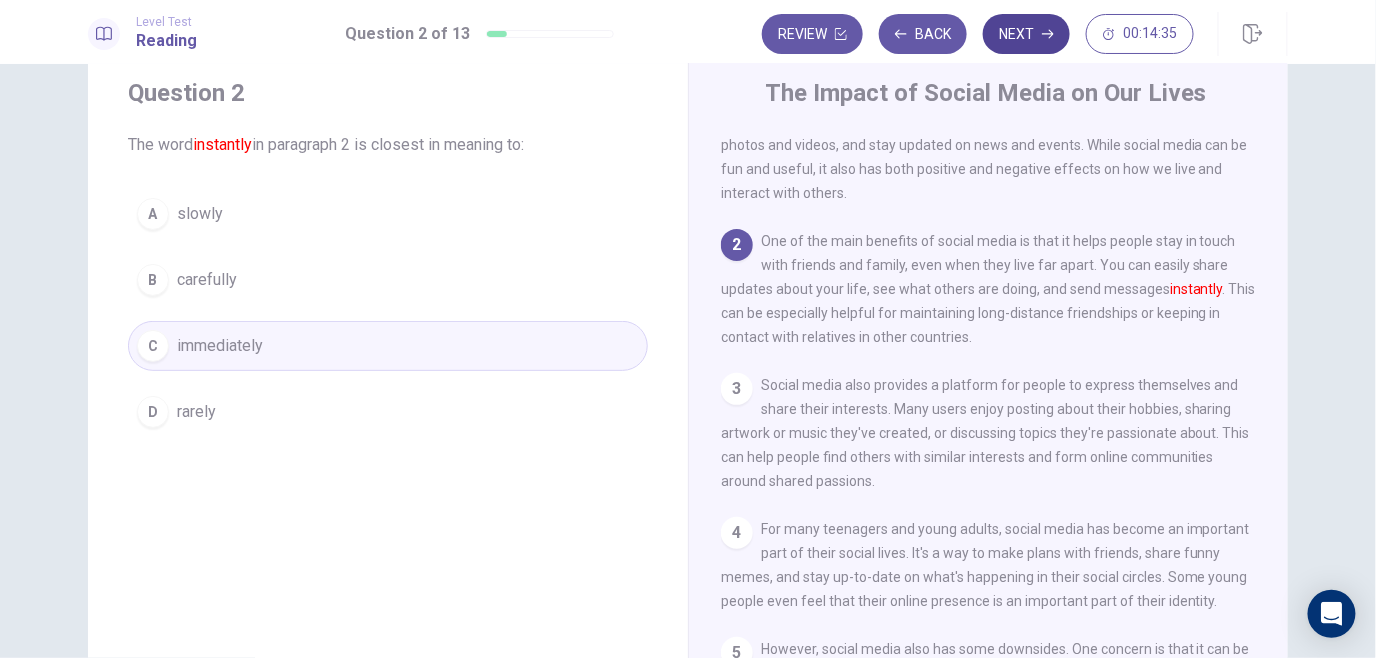 click on "Next" at bounding box center [1026, 34] 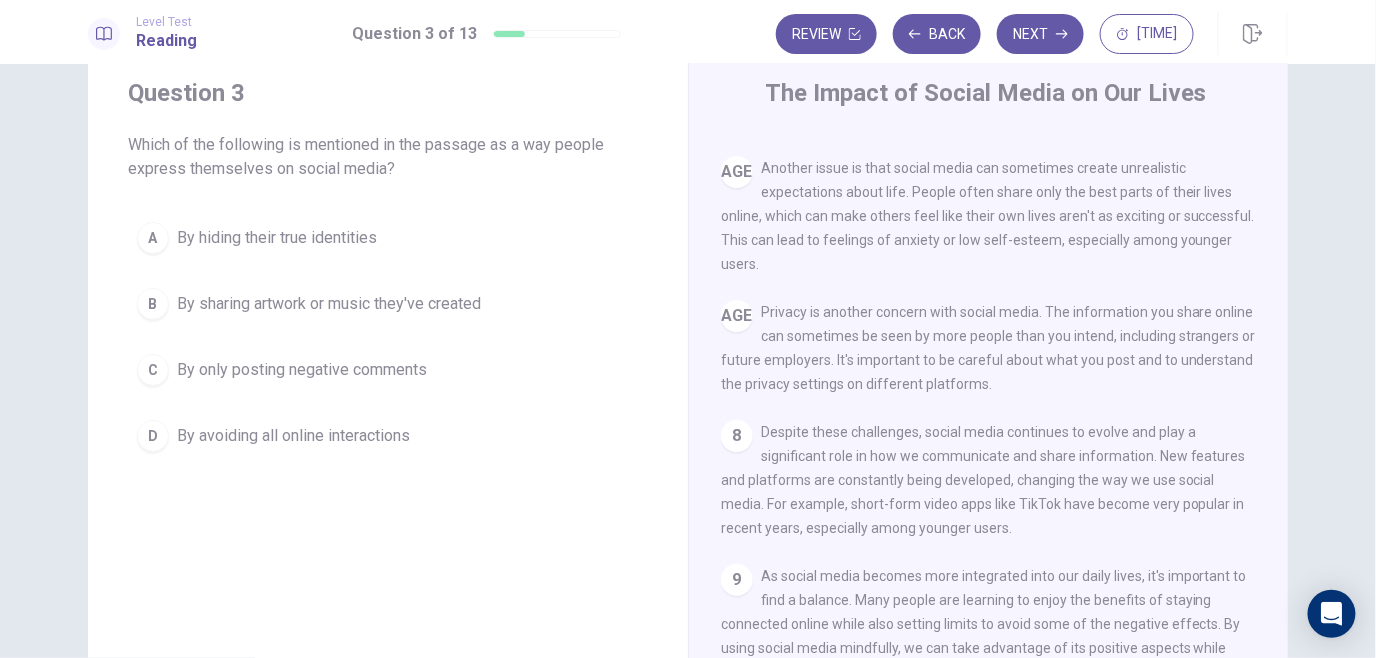 scroll, scrollTop: 678, scrollLeft: 0, axis: vertical 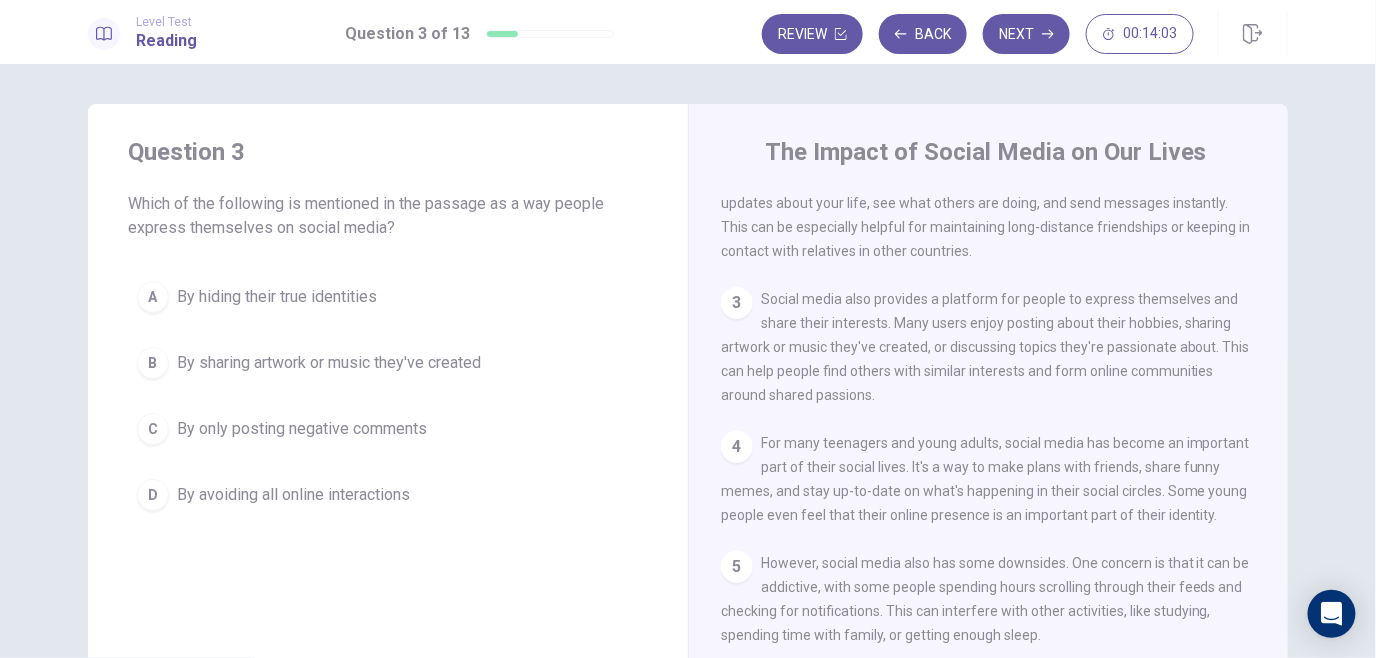 click on "B" at bounding box center [153, 363] 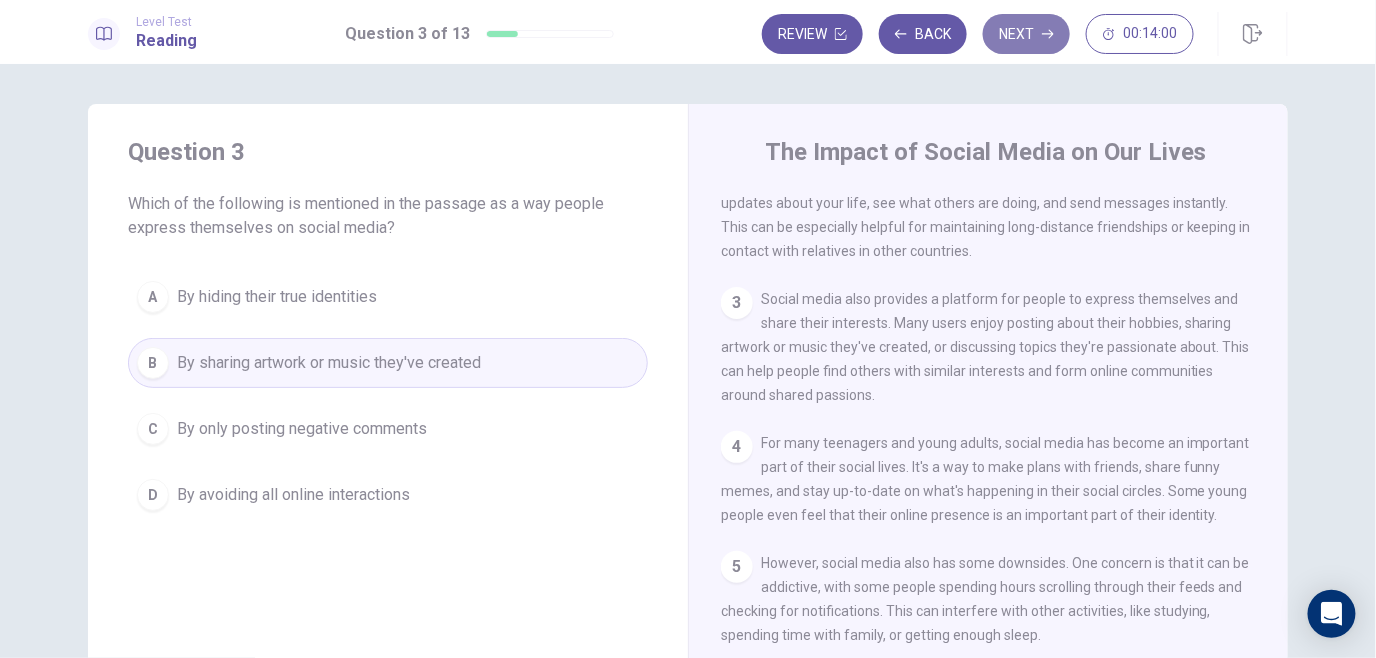 click on "Next" at bounding box center (1026, 34) 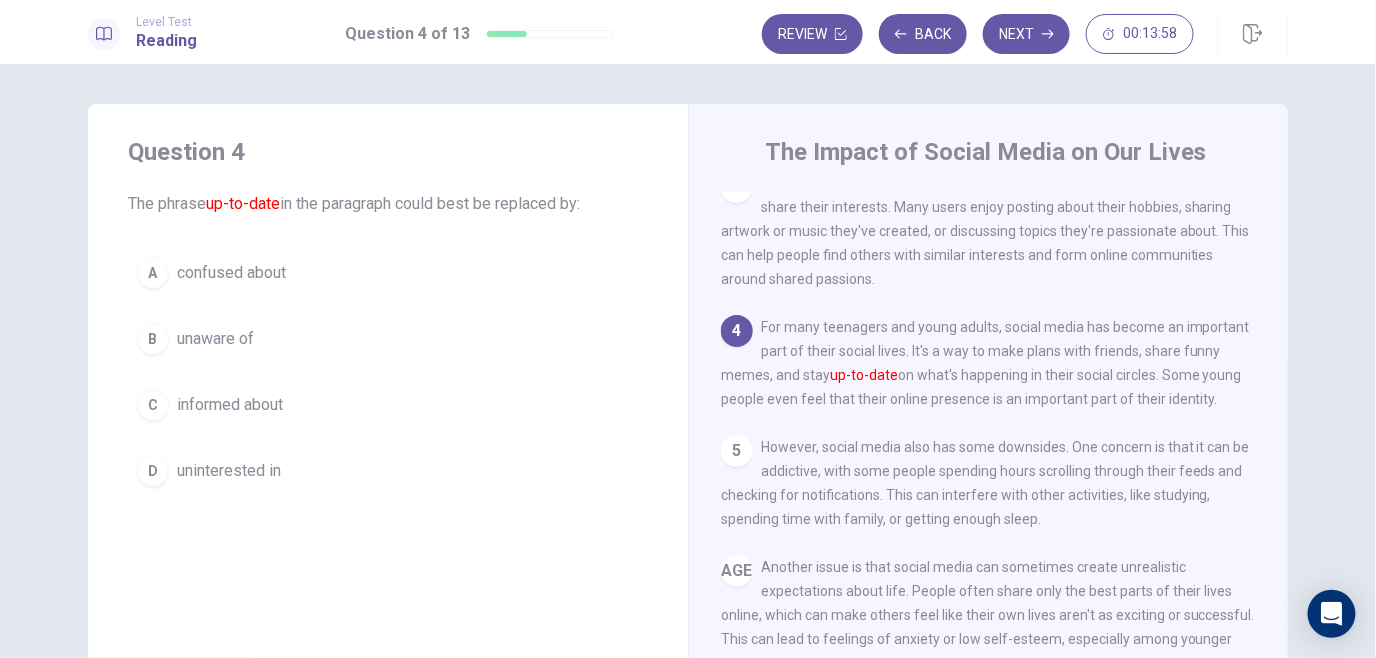 scroll, scrollTop: 310, scrollLeft: 0, axis: vertical 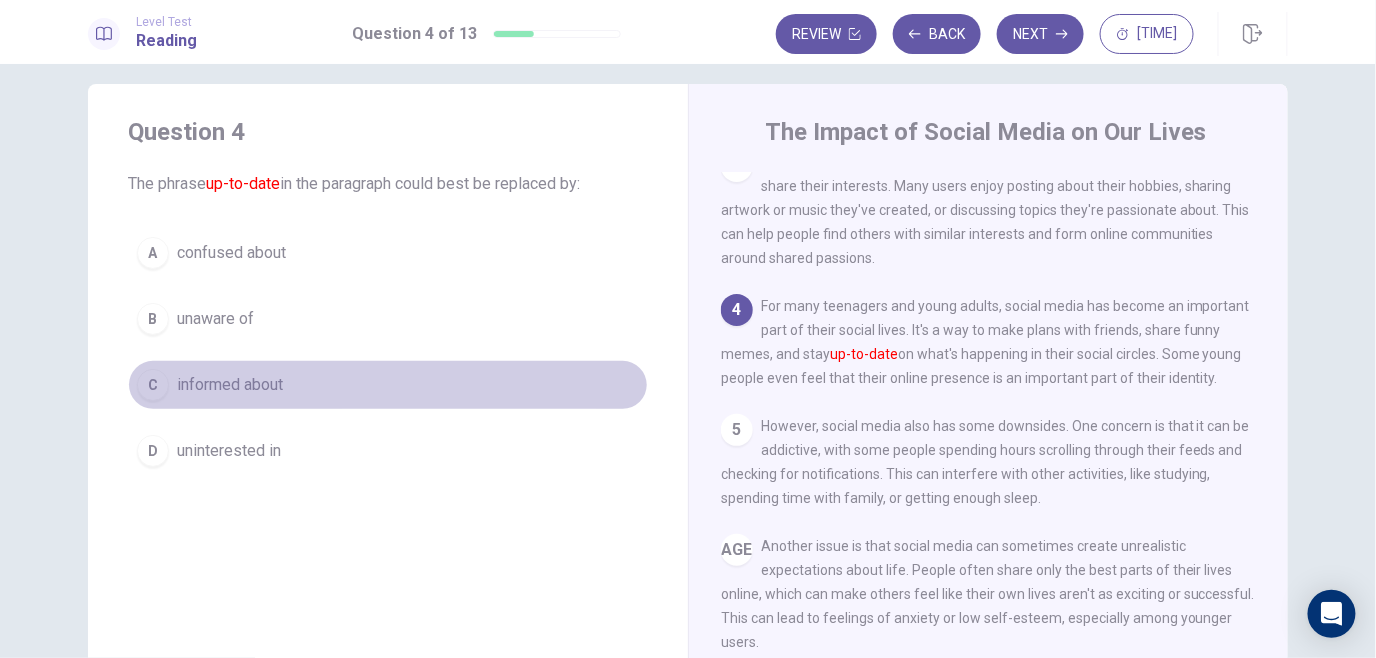 click on "informed about" at bounding box center [230, 385] 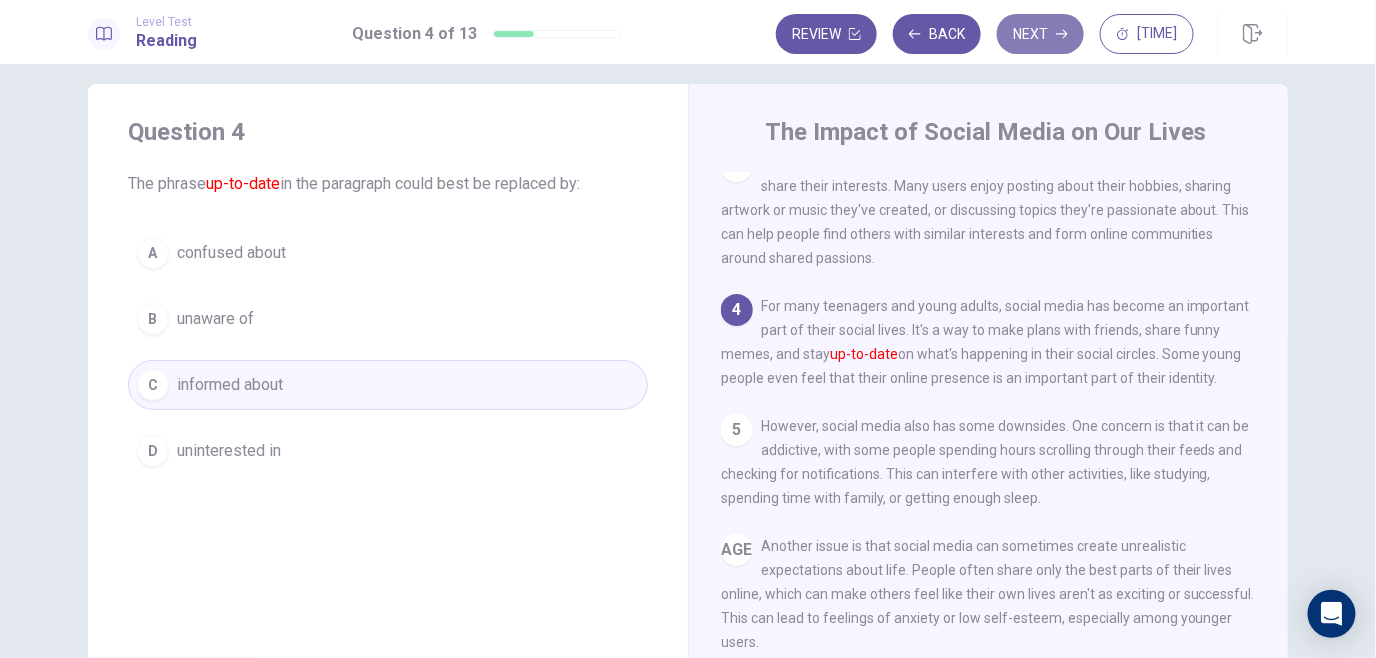 click on "Next" at bounding box center [1040, 34] 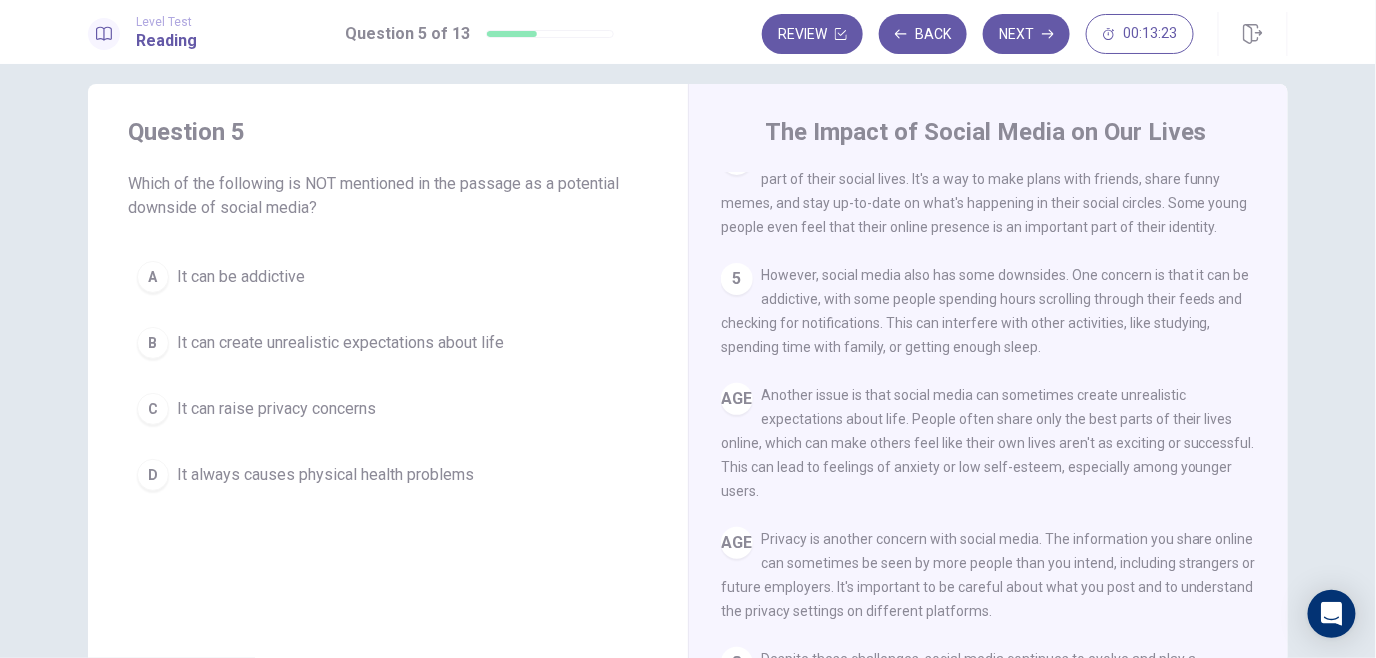 scroll, scrollTop: 462, scrollLeft: 0, axis: vertical 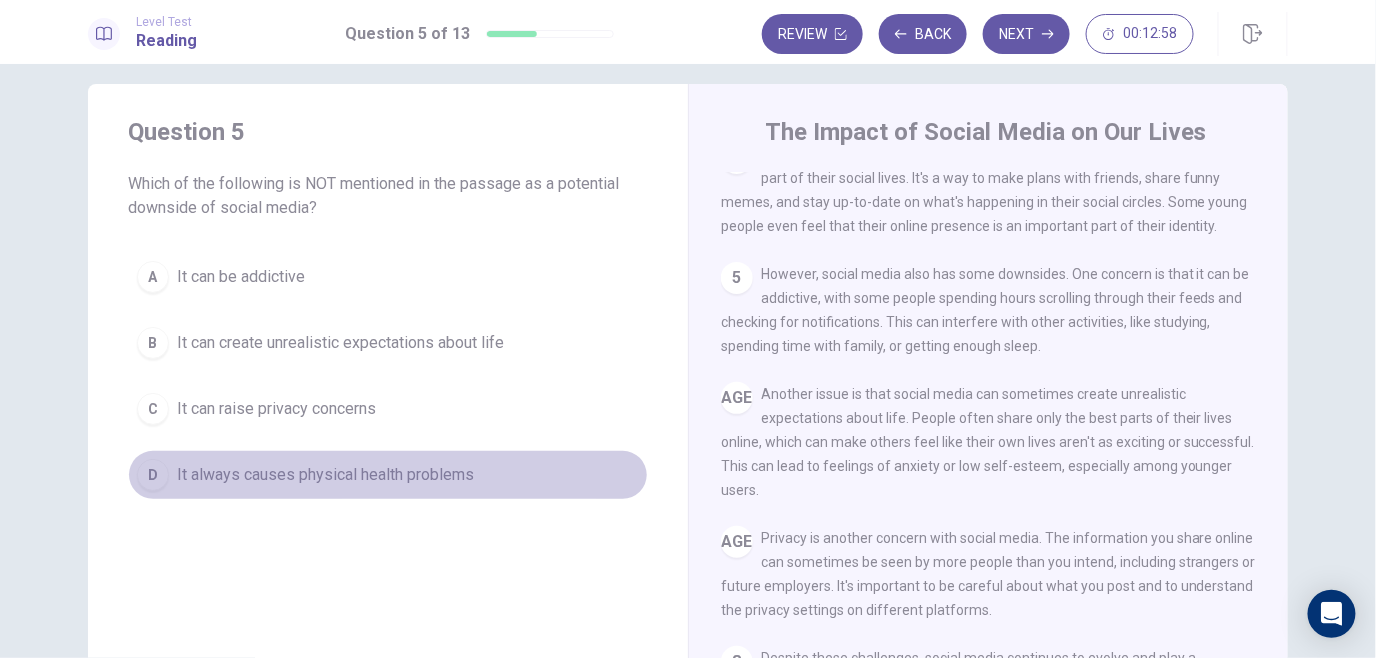 click on "D It always causes physical health problems" at bounding box center [388, 475] 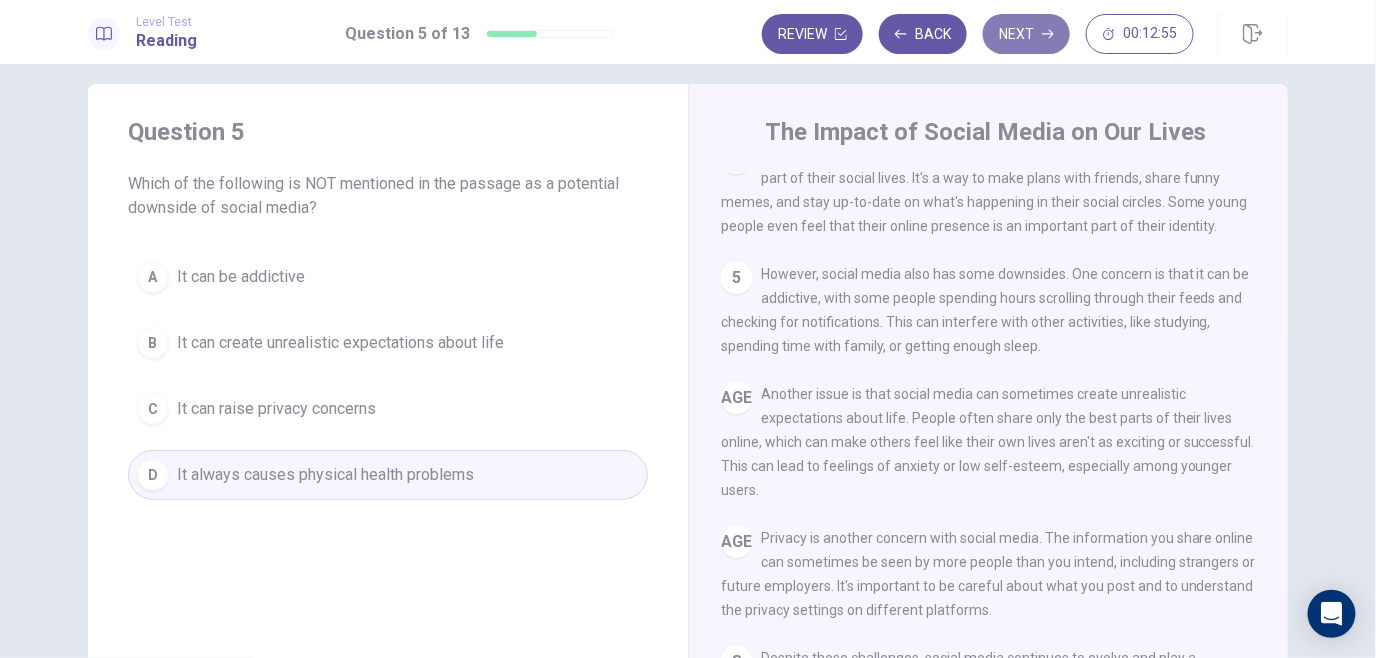 click on "Next" at bounding box center (1026, 34) 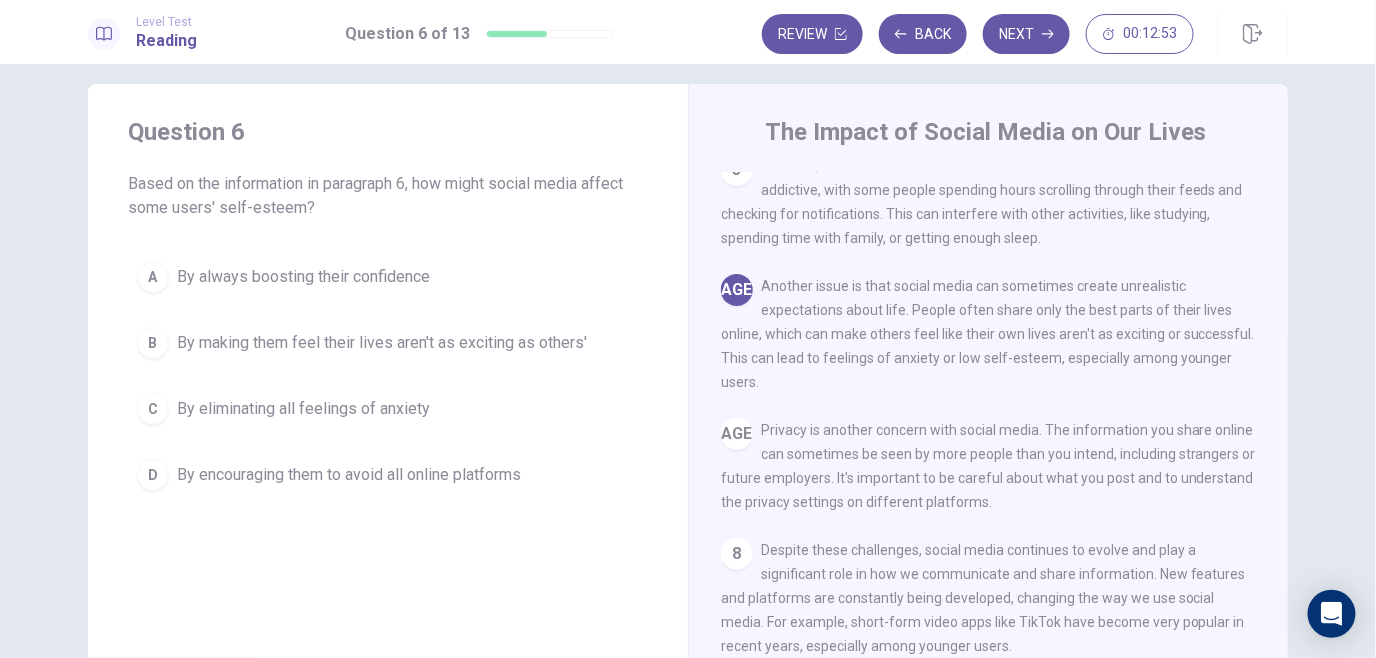 scroll, scrollTop: 570, scrollLeft: 0, axis: vertical 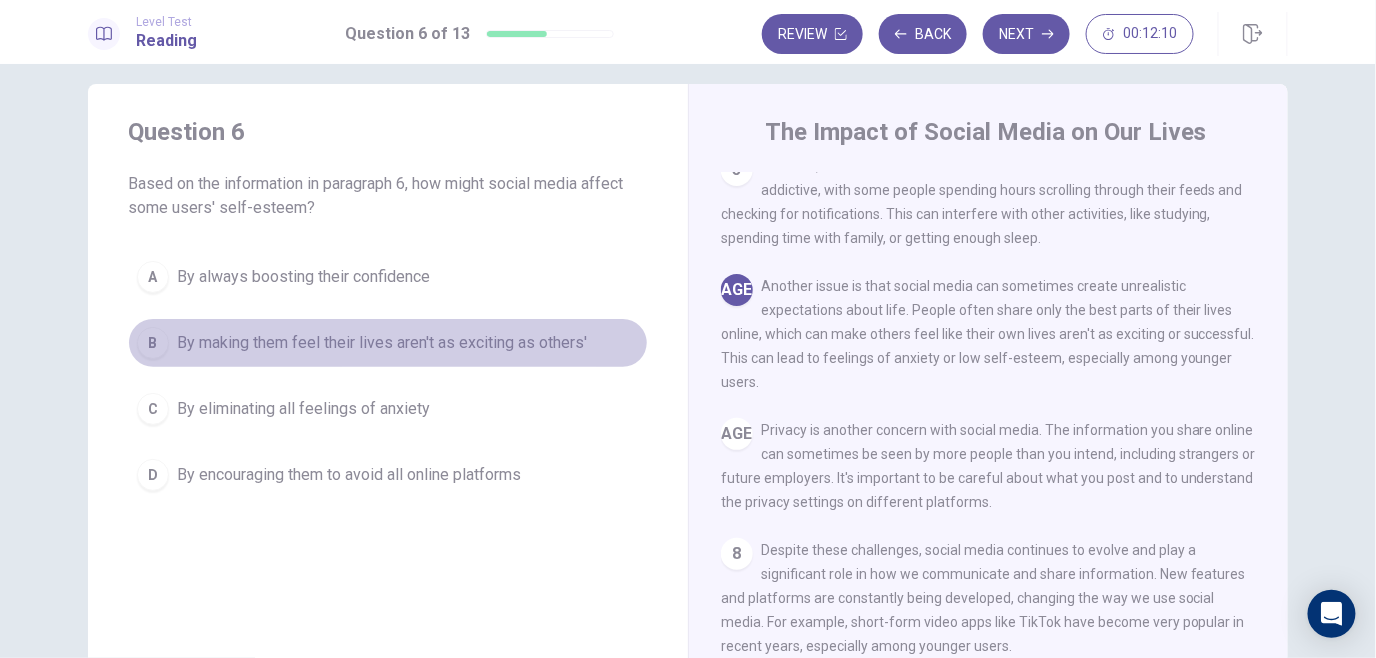 click on "B" at bounding box center [153, 343] 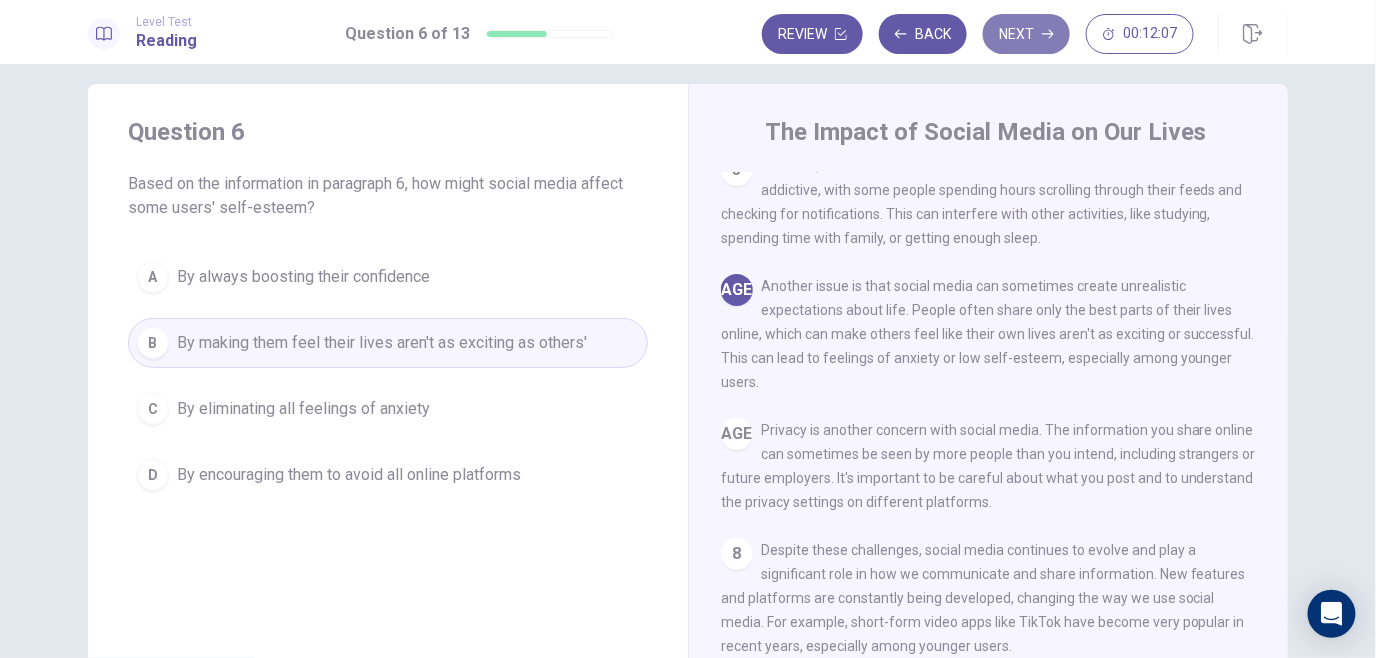 click on "Next" at bounding box center [1026, 34] 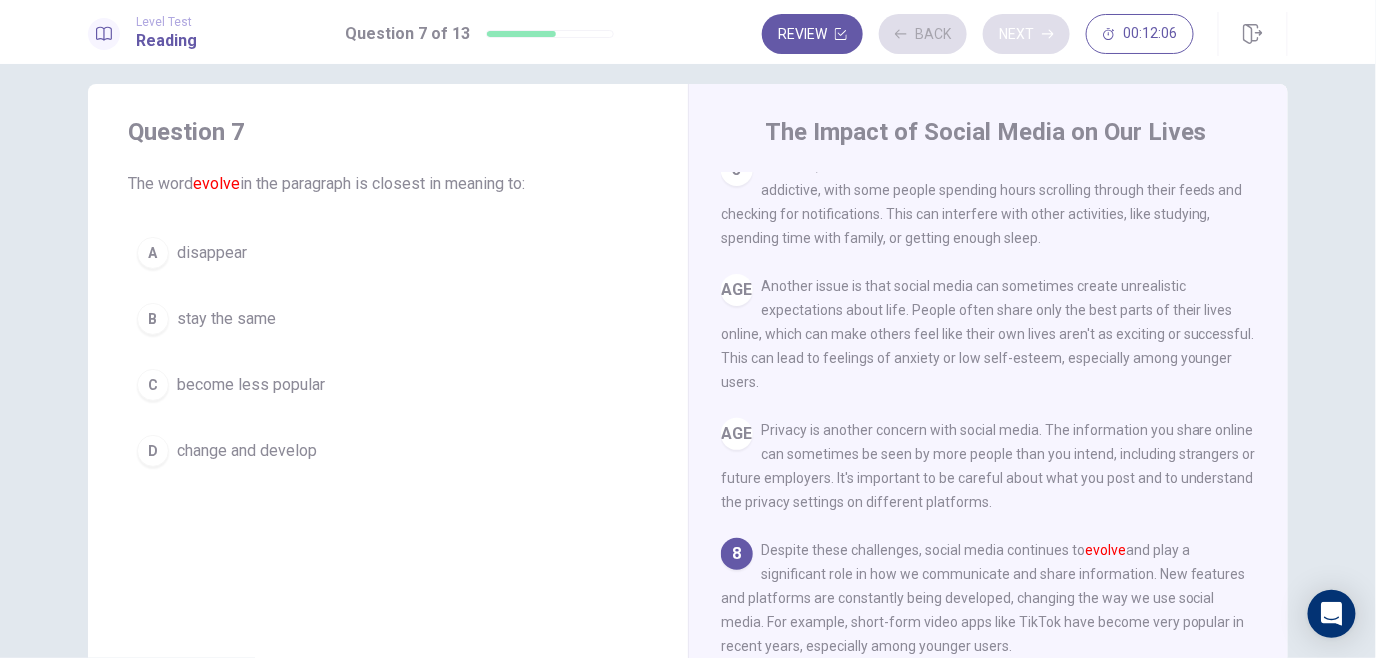 scroll, scrollTop: 678, scrollLeft: 0, axis: vertical 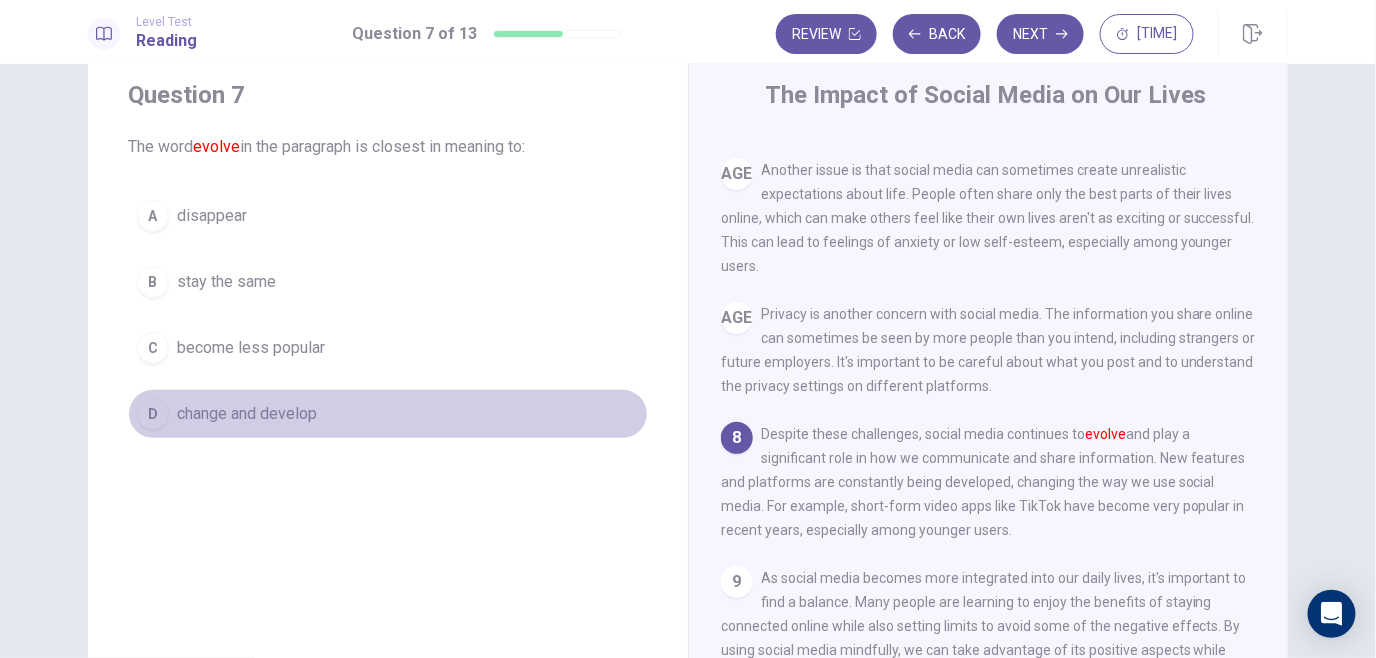 click on "D" at bounding box center (153, 414) 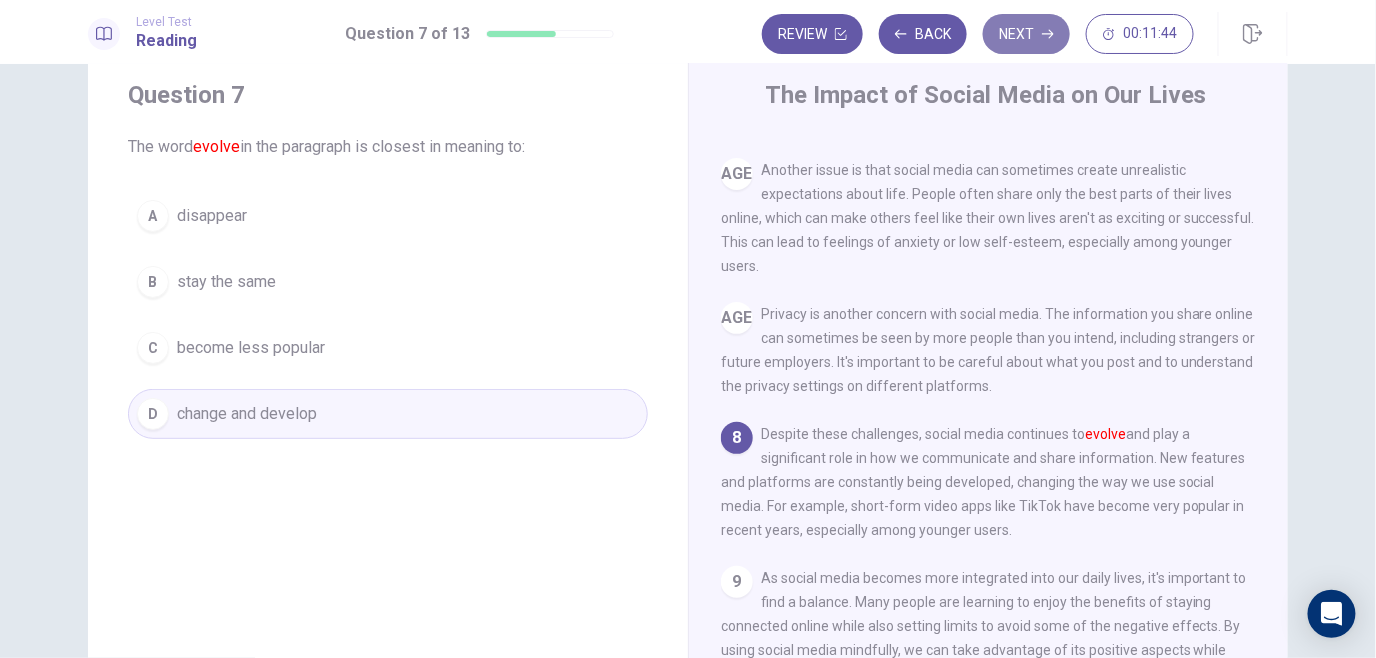 click on "Next" at bounding box center [1026, 34] 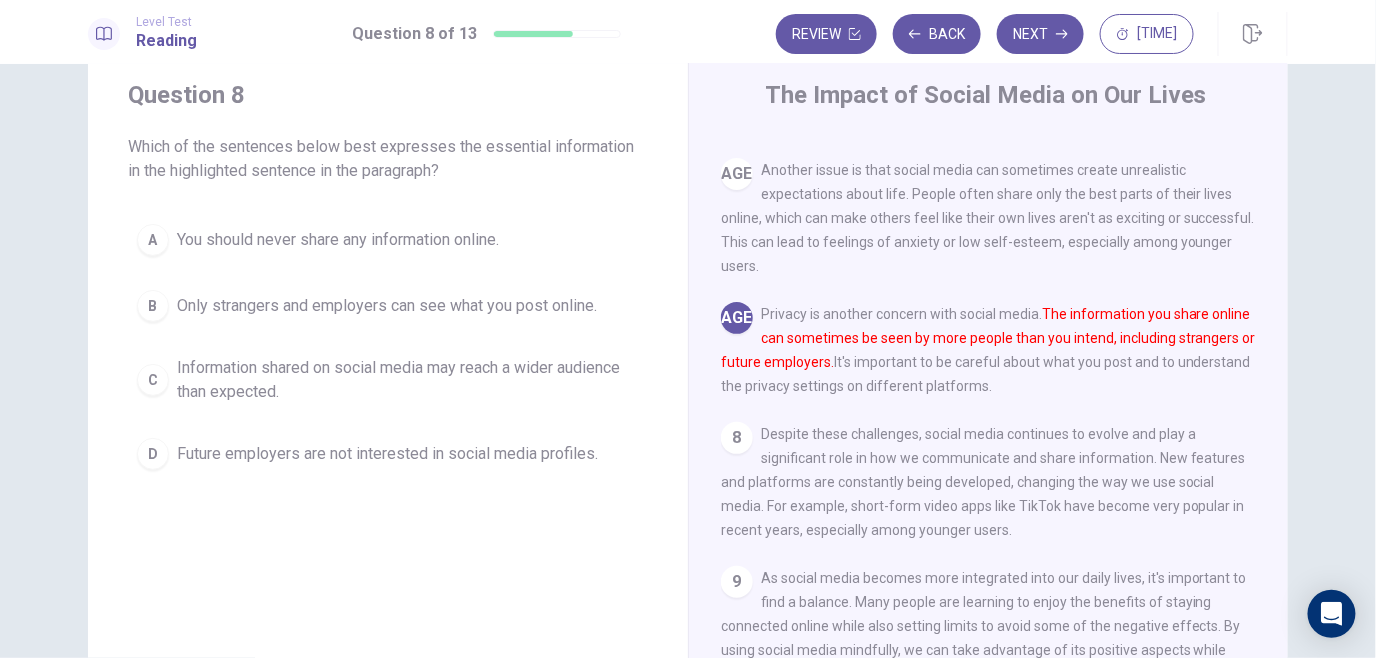 click on "C" at bounding box center (153, 380) 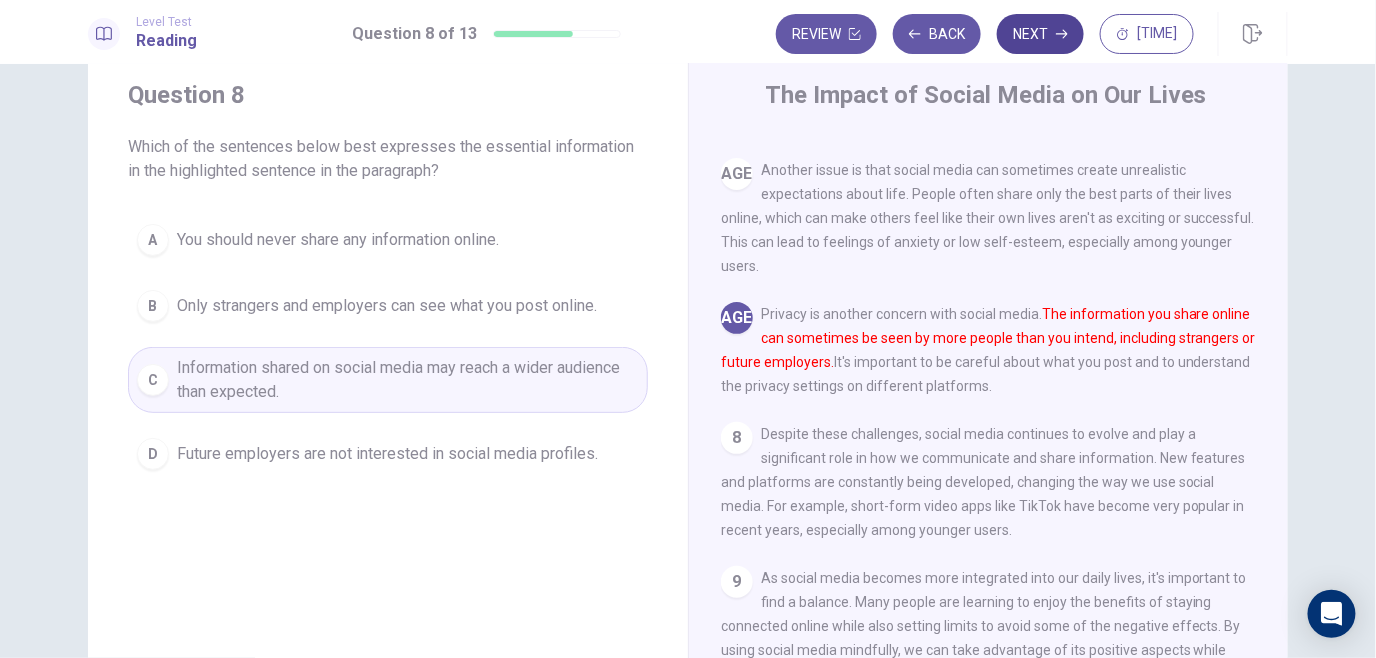 click on "Next" at bounding box center (1040, 34) 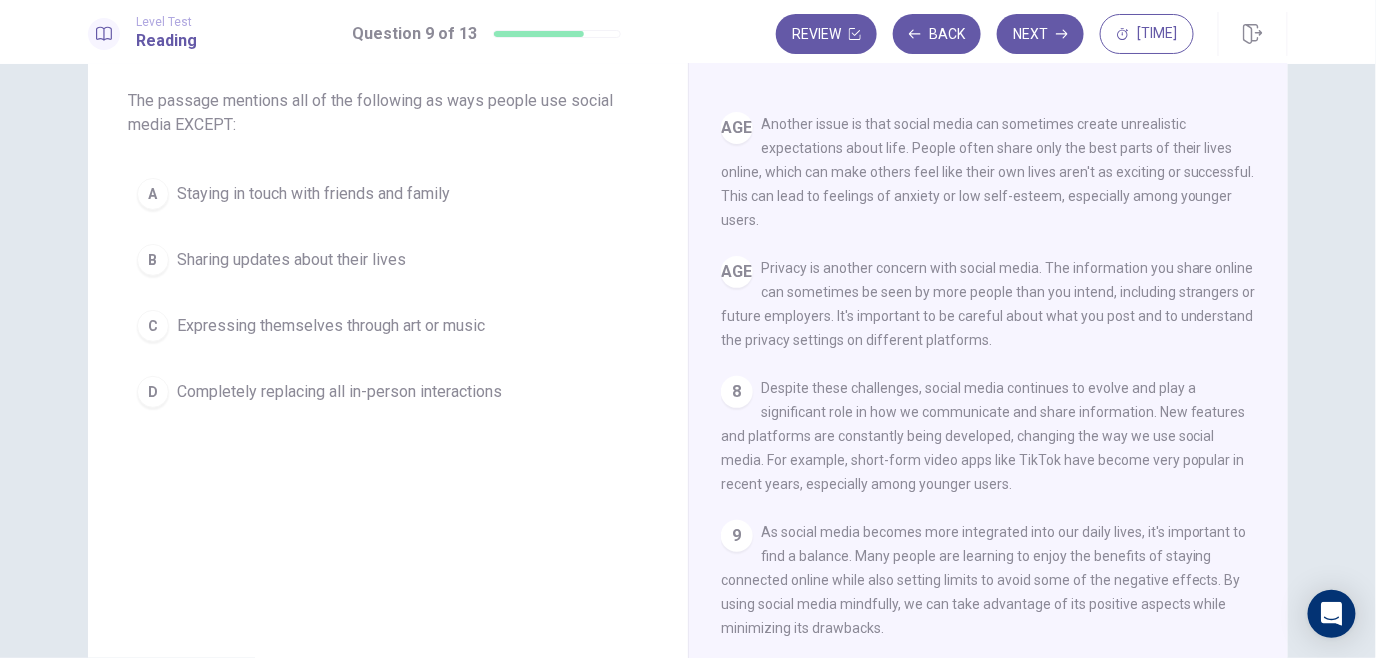 scroll, scrollTop: 100, scrollLeft: 0, axis: vertical 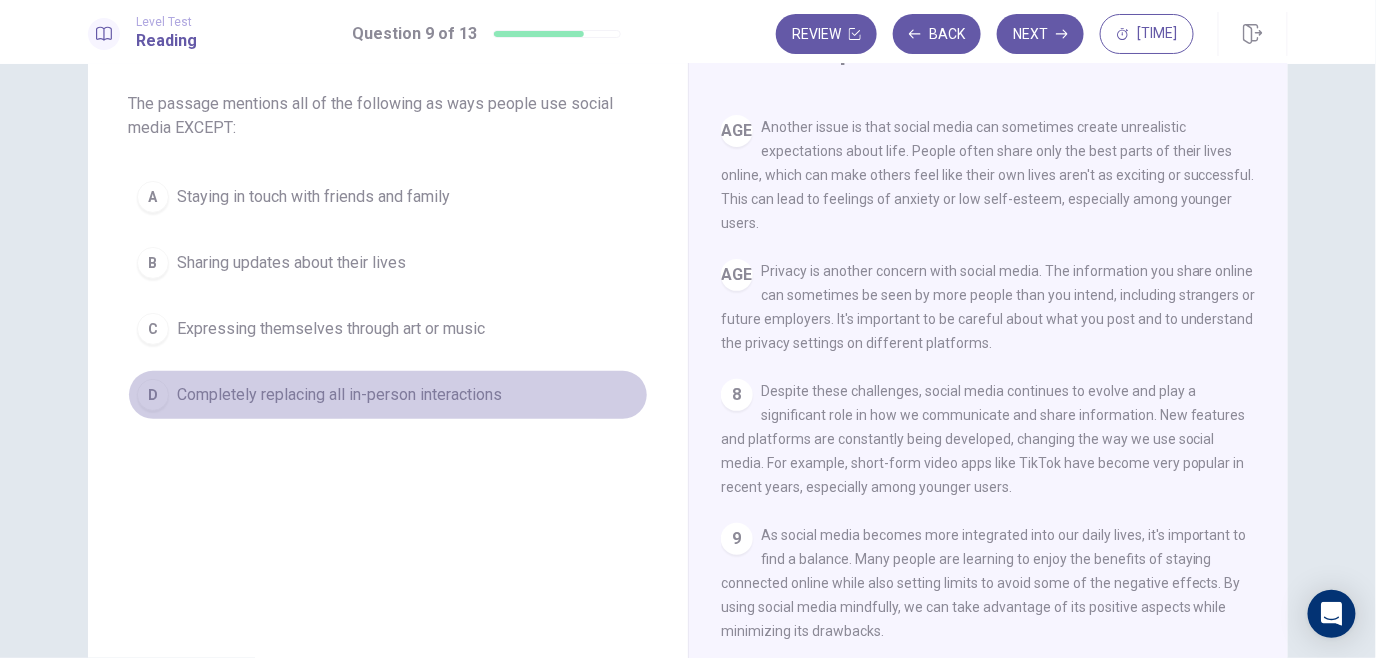 click on "Completely replacing all in-person interactions" at bounding box center (339, 395) 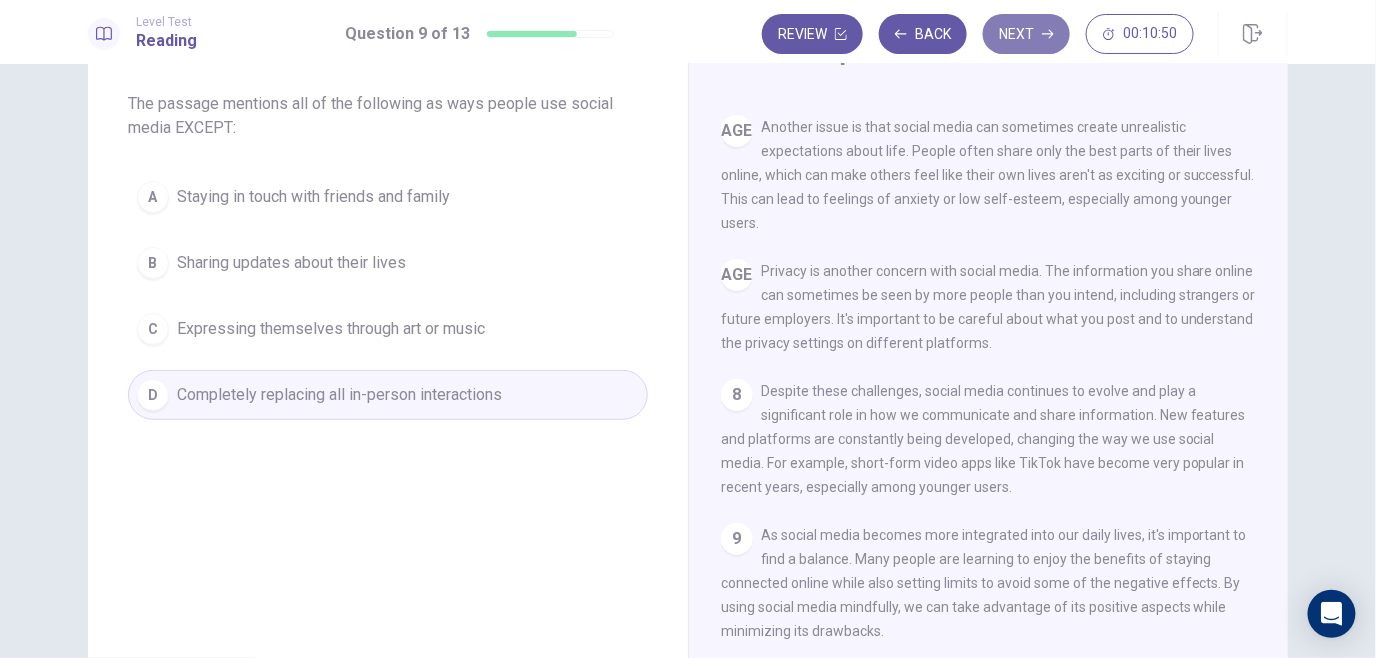 click on "Next" at bounding box center (1026, 34) 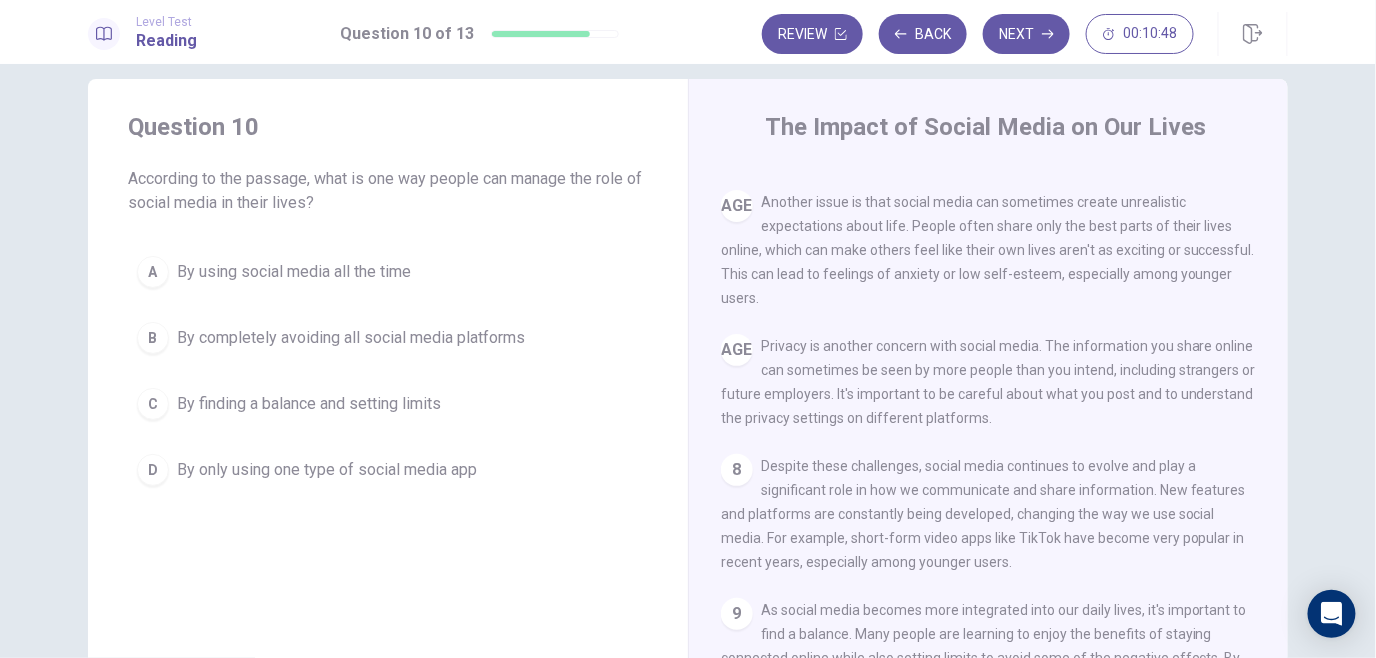scroll, scrollTop: 23, scrollLeft: 0, axis: vertical 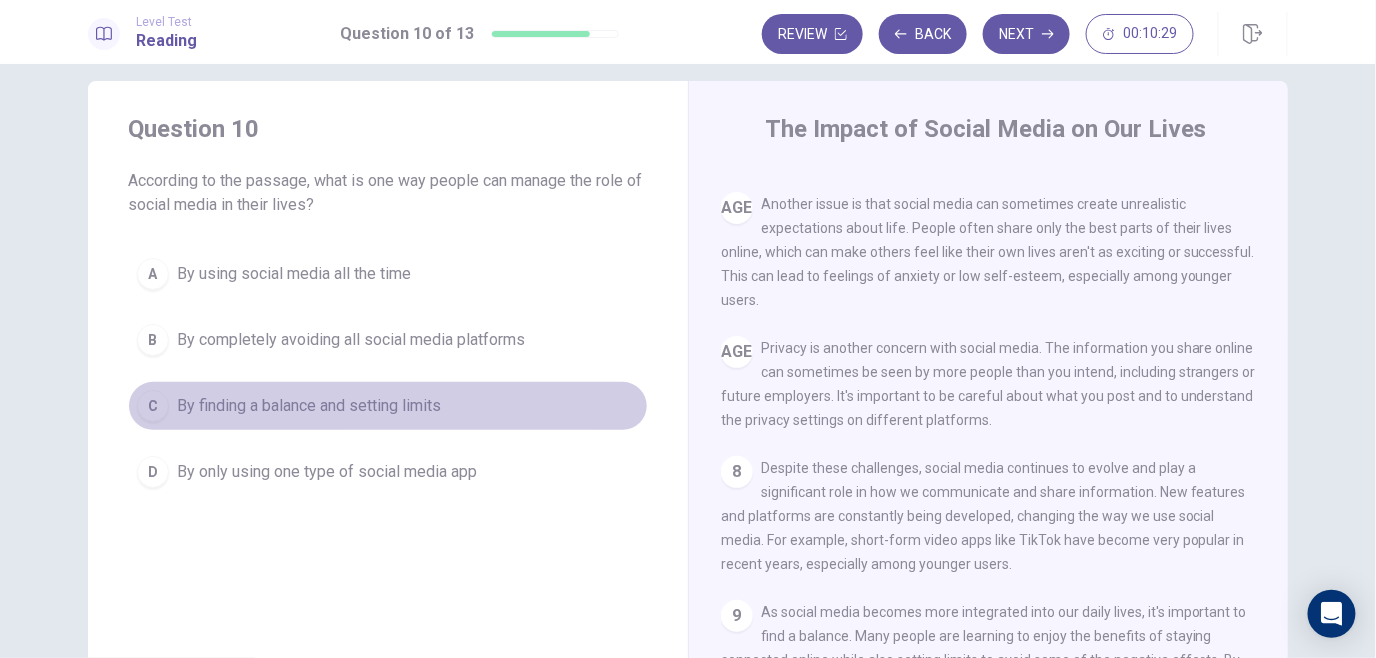 click on "By finding a balance and setting limits" at bounding box center (309, 406) 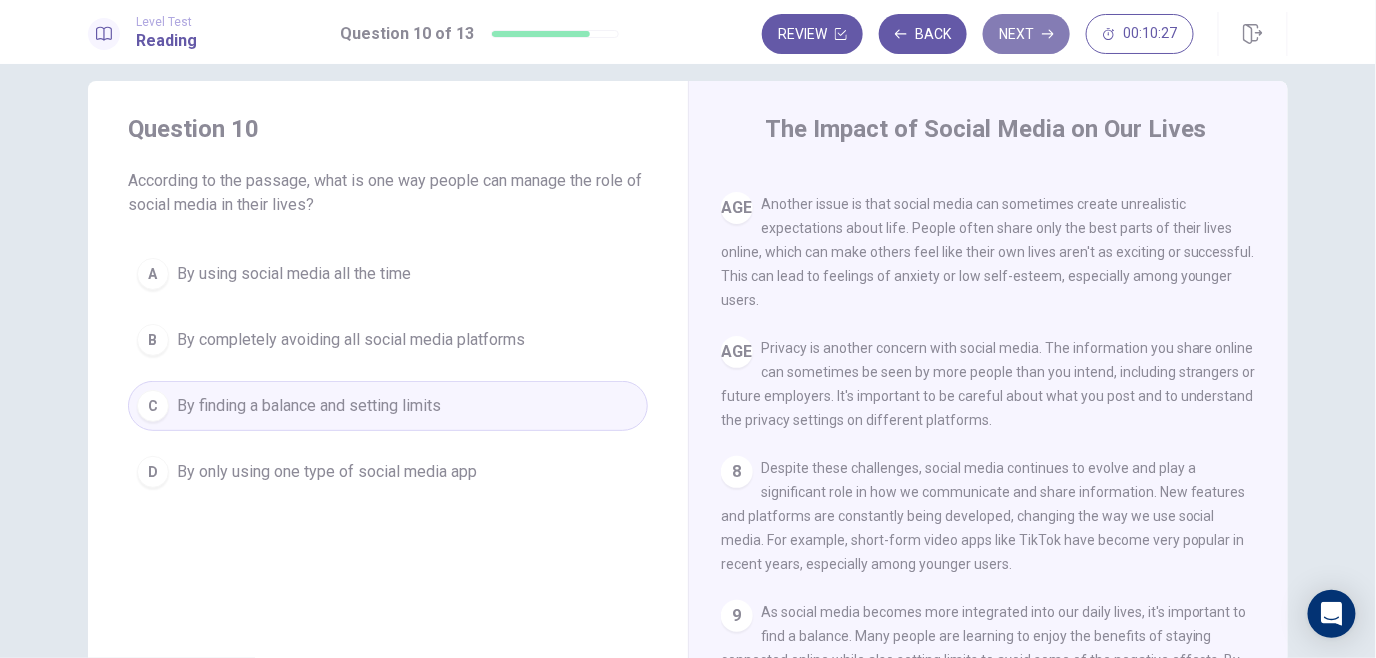 click on "Next" at bounding box center [1026, 34] 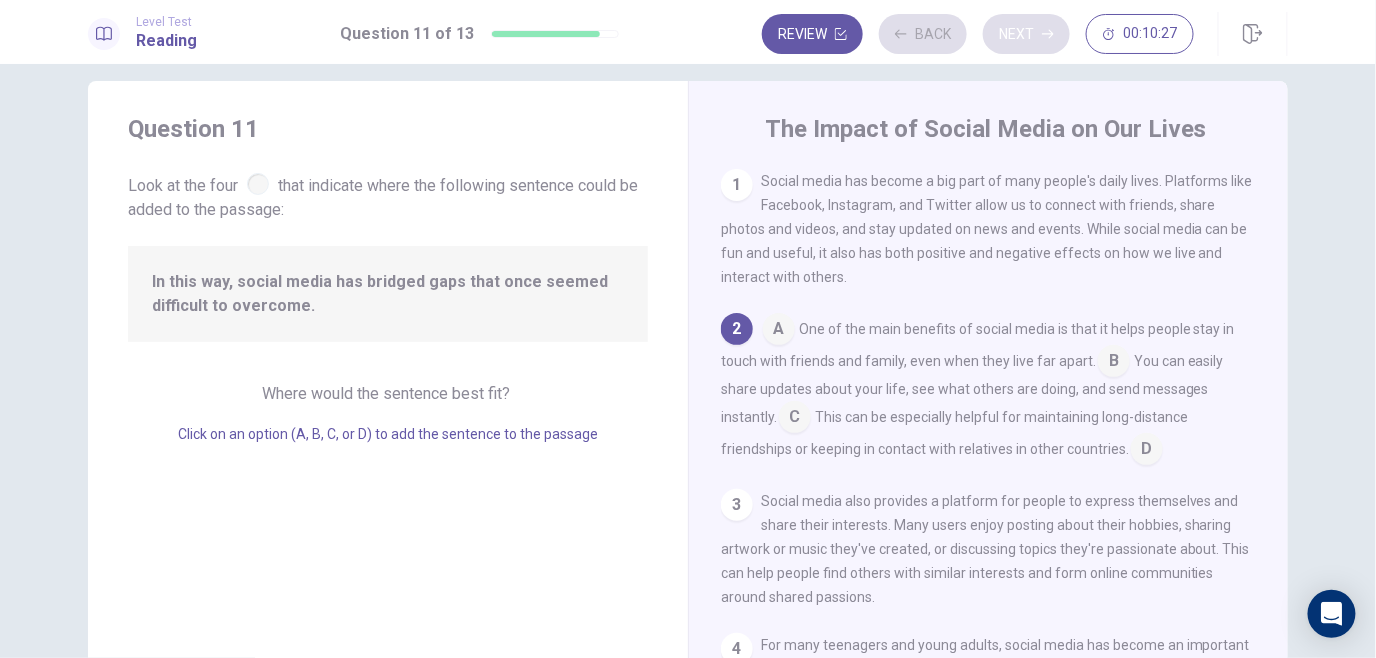 scroll, scrollTop: 147, scrollLeft: 0, axis: vertical 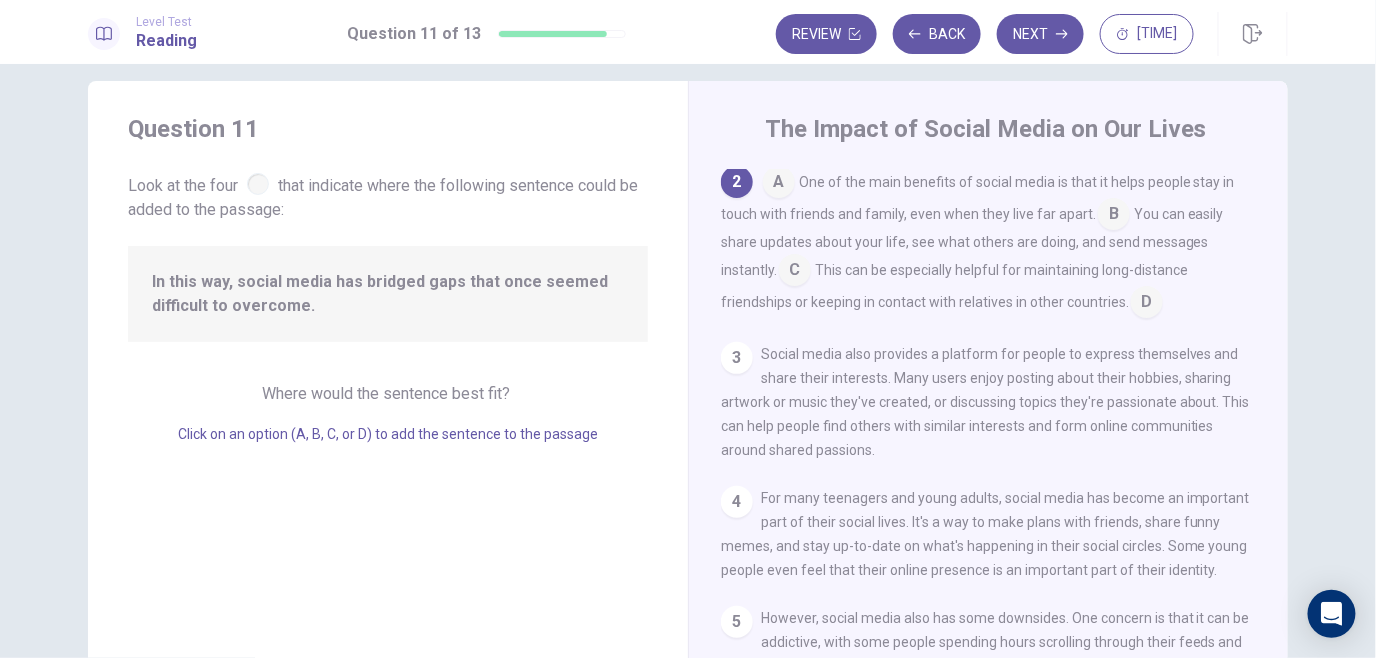 click at bounding box center [1114, 216] 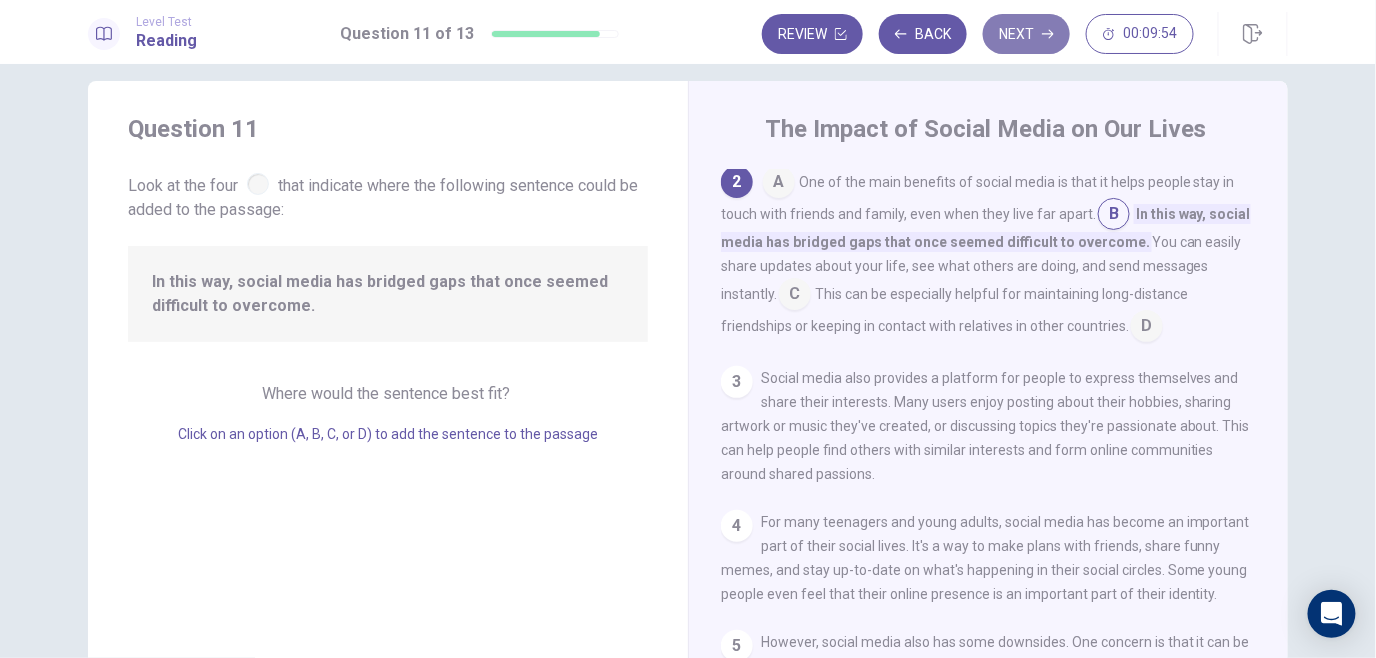 click on "Next" at bounding box center (1026, 34) 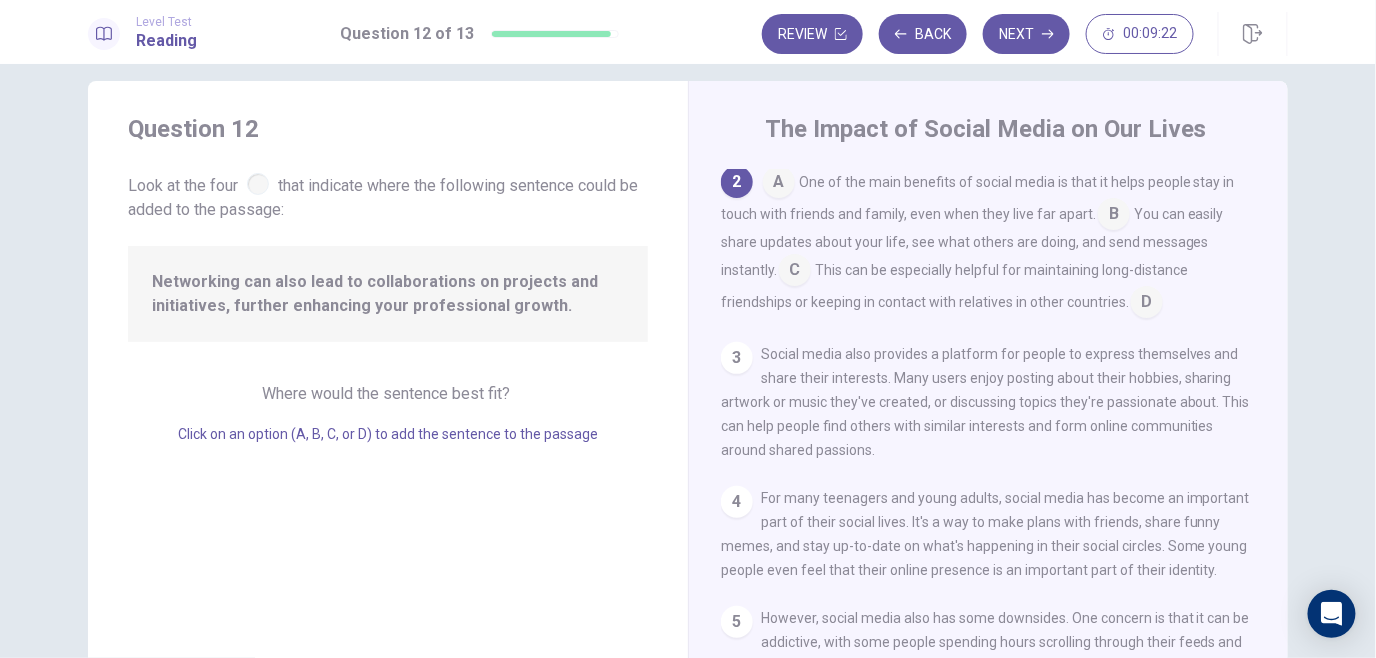 click at bounding box center [779, 184] 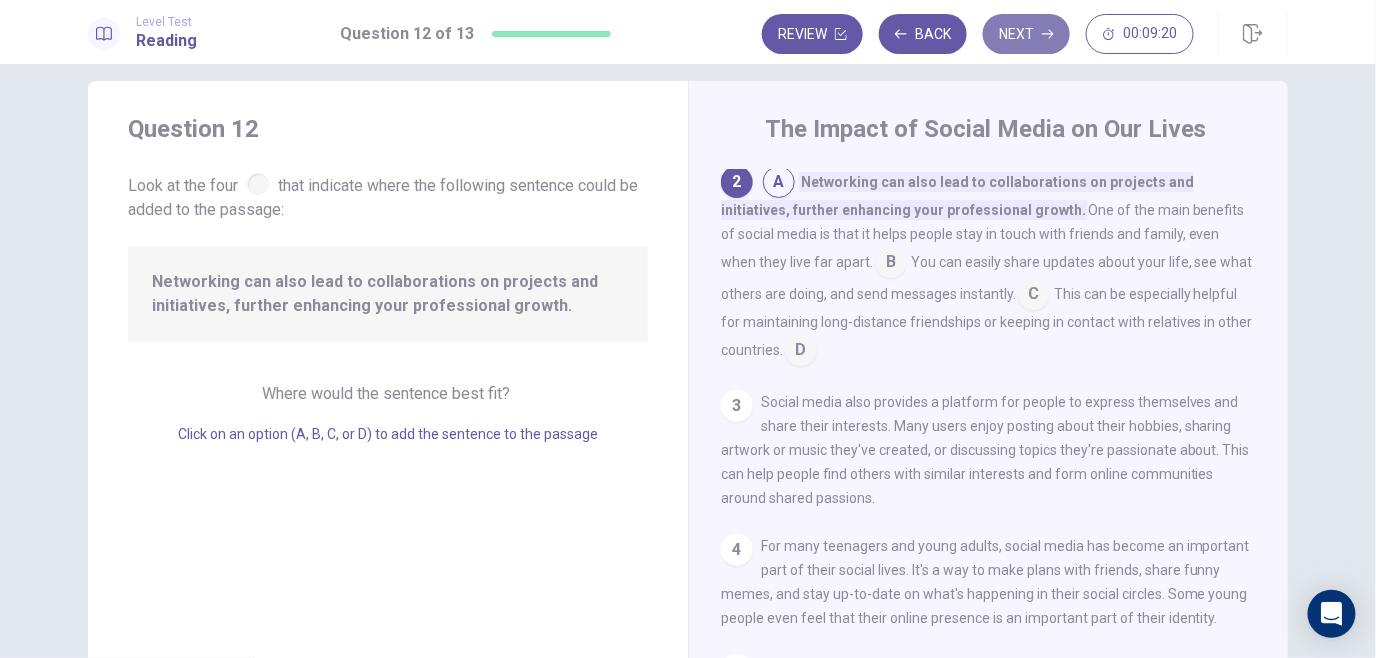 click on "Next" at bounding box center [1026, 34] 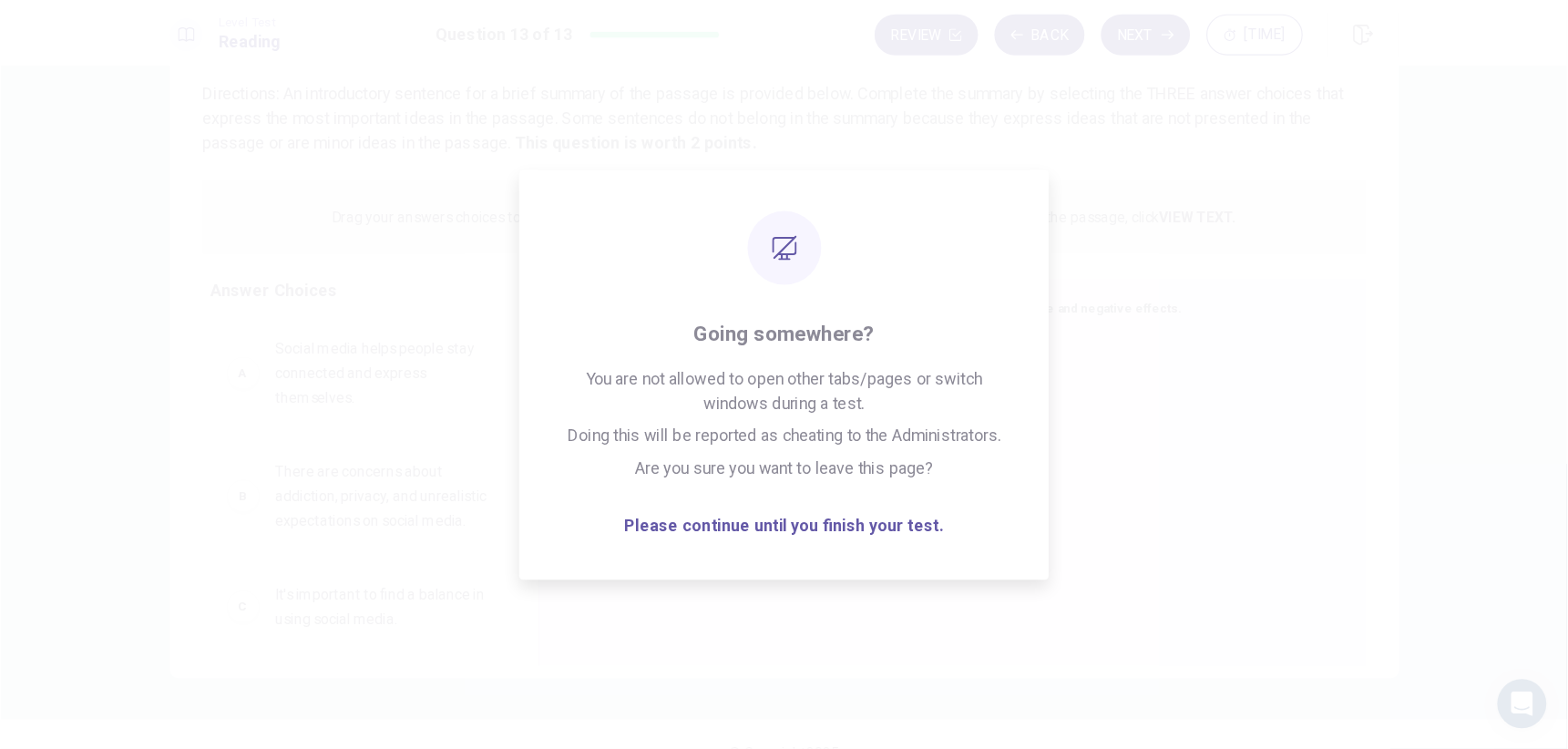 scroll, scrollTop: 73, scrollLeft: 0, axis: vertical 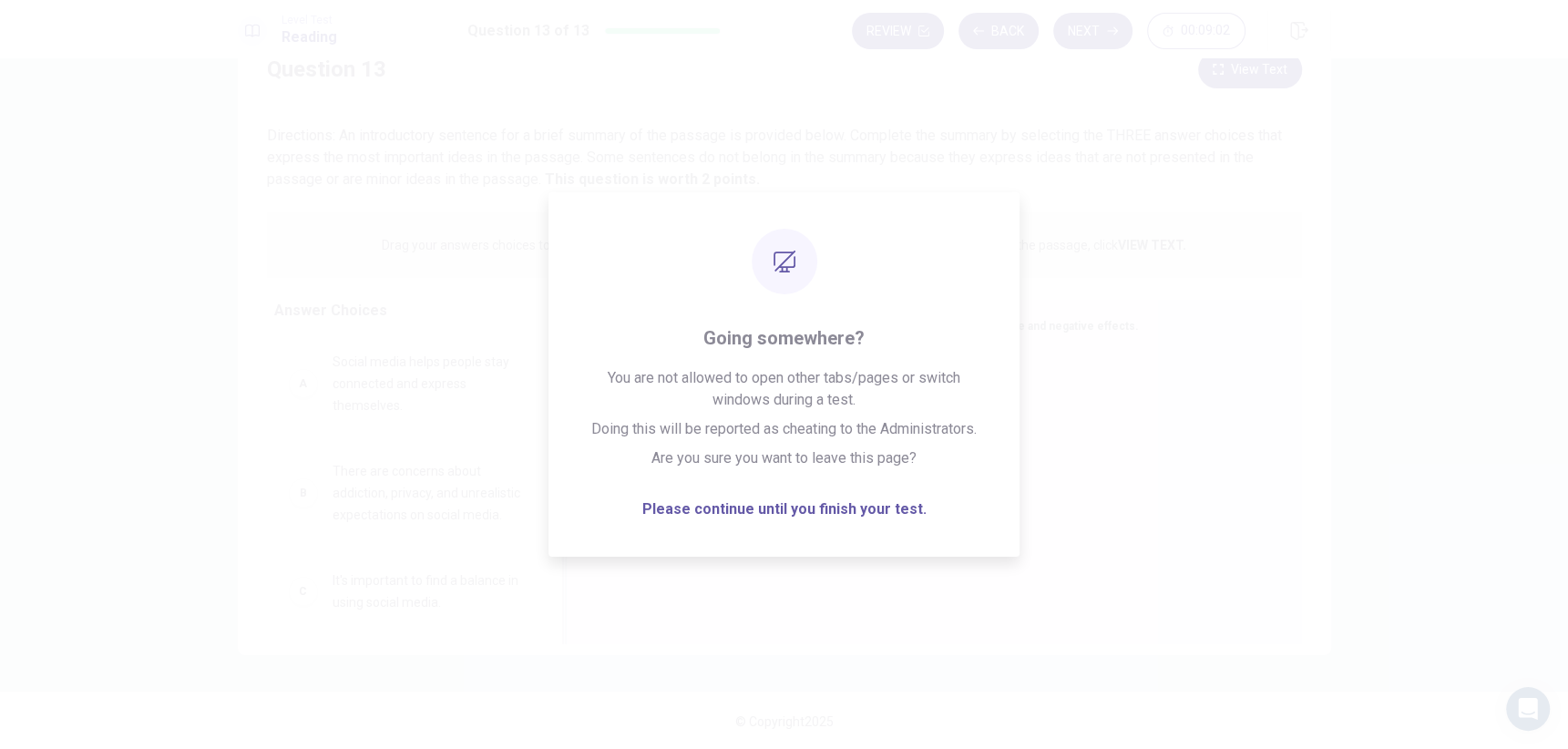 drag, startPoint x: 1227, startPoint y: 0, endPoint x: 1023, endPoint y: 619, distance: 651.7492 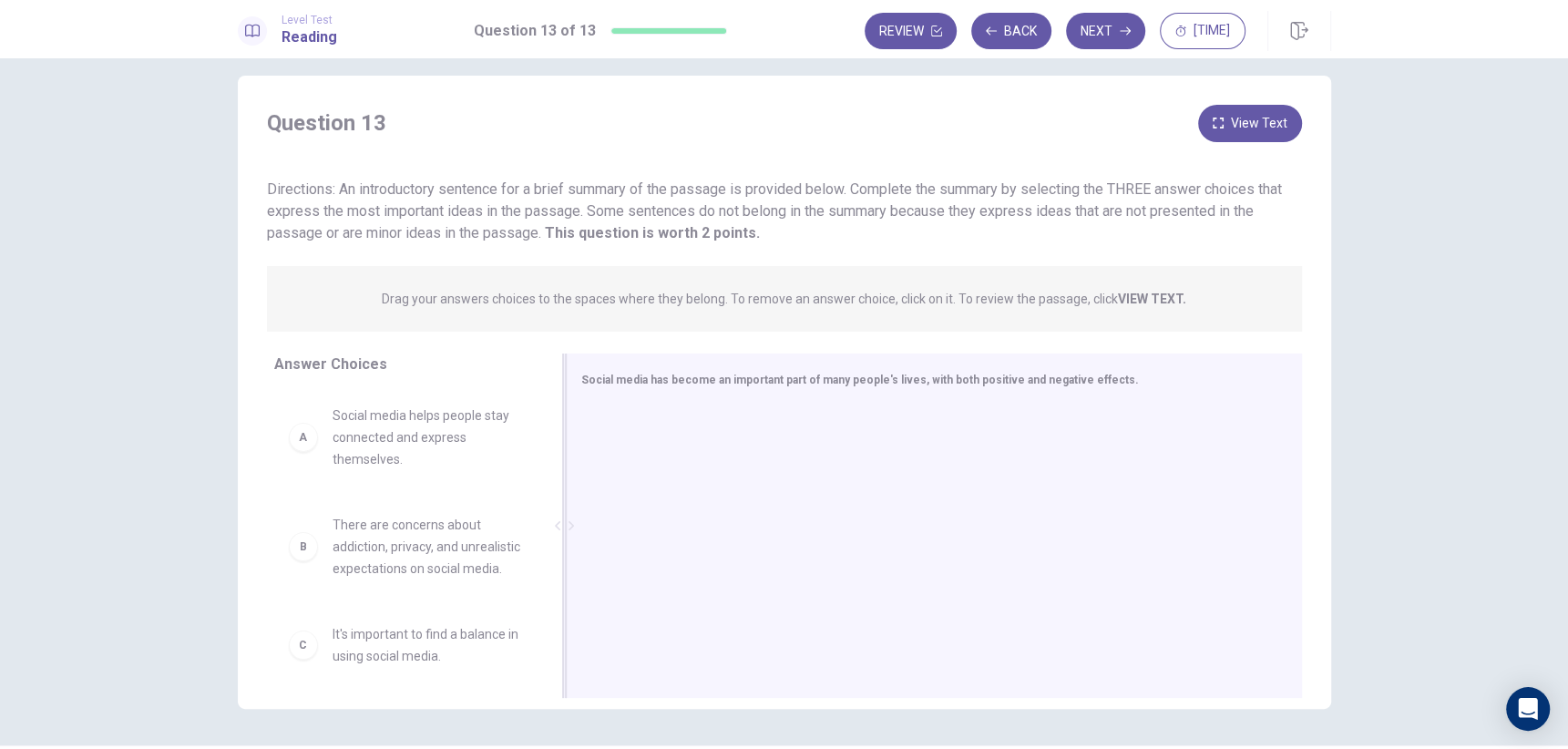 scroll, scrollTop: 15, scrollLeft: 0, axis: vertical 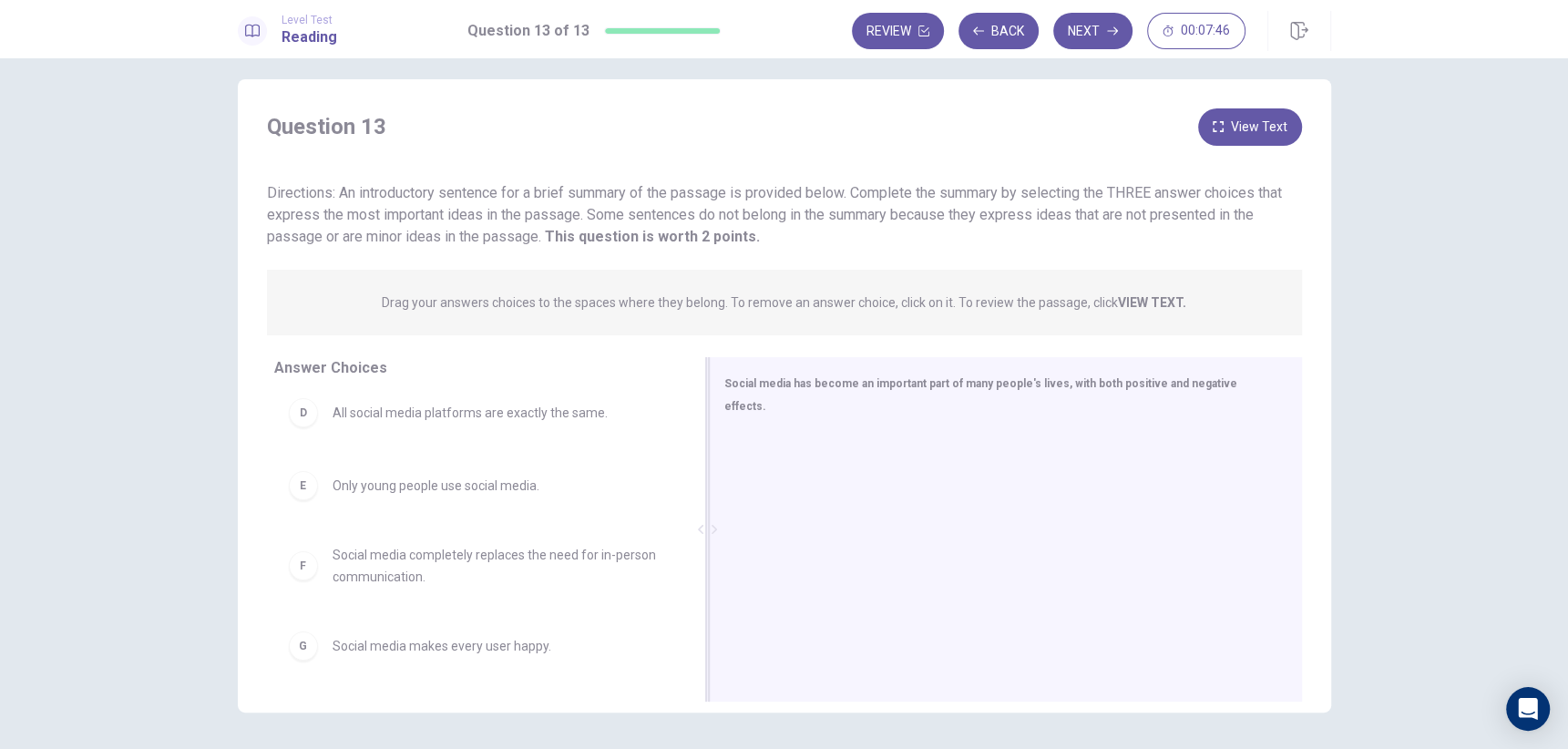 drag, startPoint x: 558, startPoint y: 527, endPoint x: 774, endPoint y: 506, distance: 217.01843 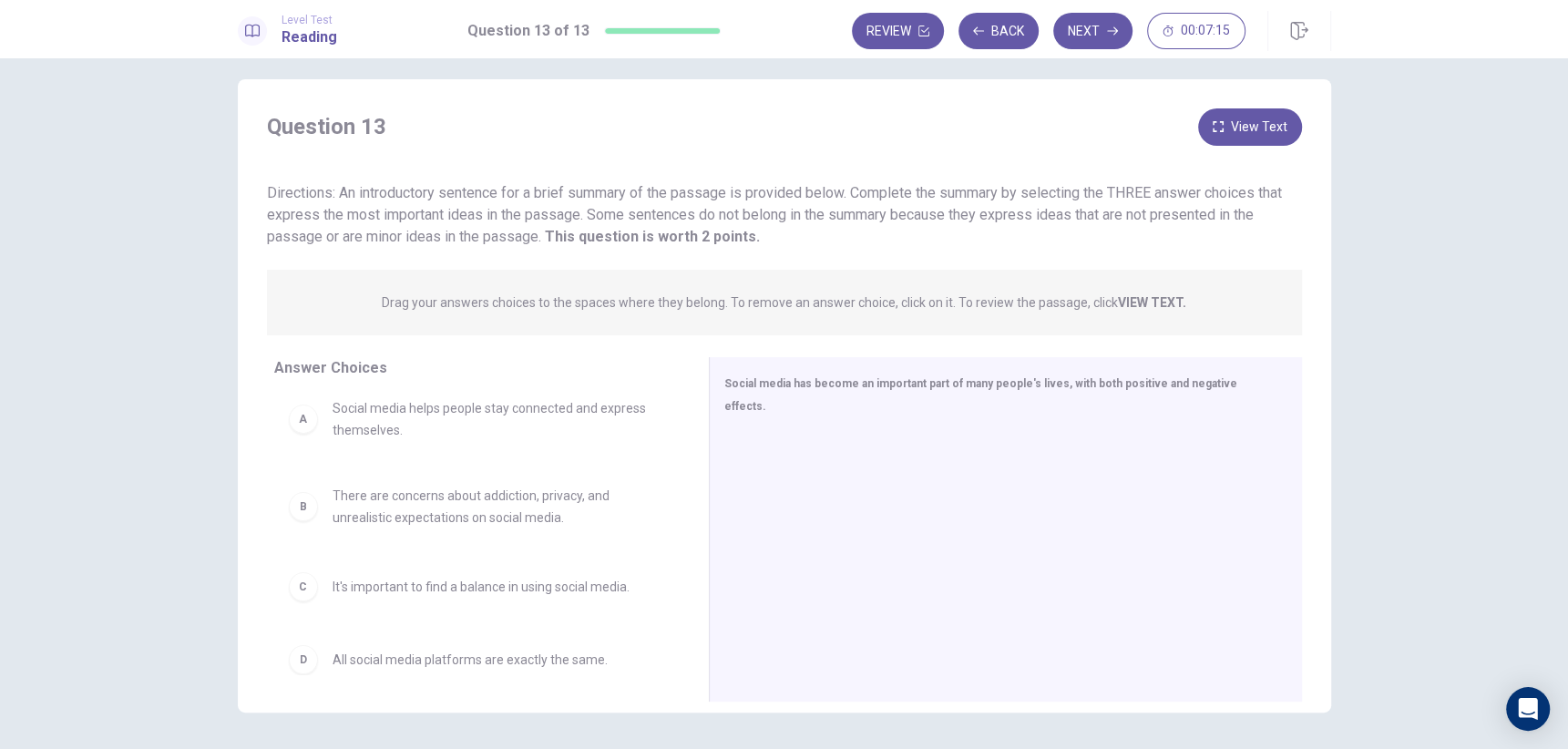 scroll, scrollTop: 258, scrollLeft: 0, axis: vertical 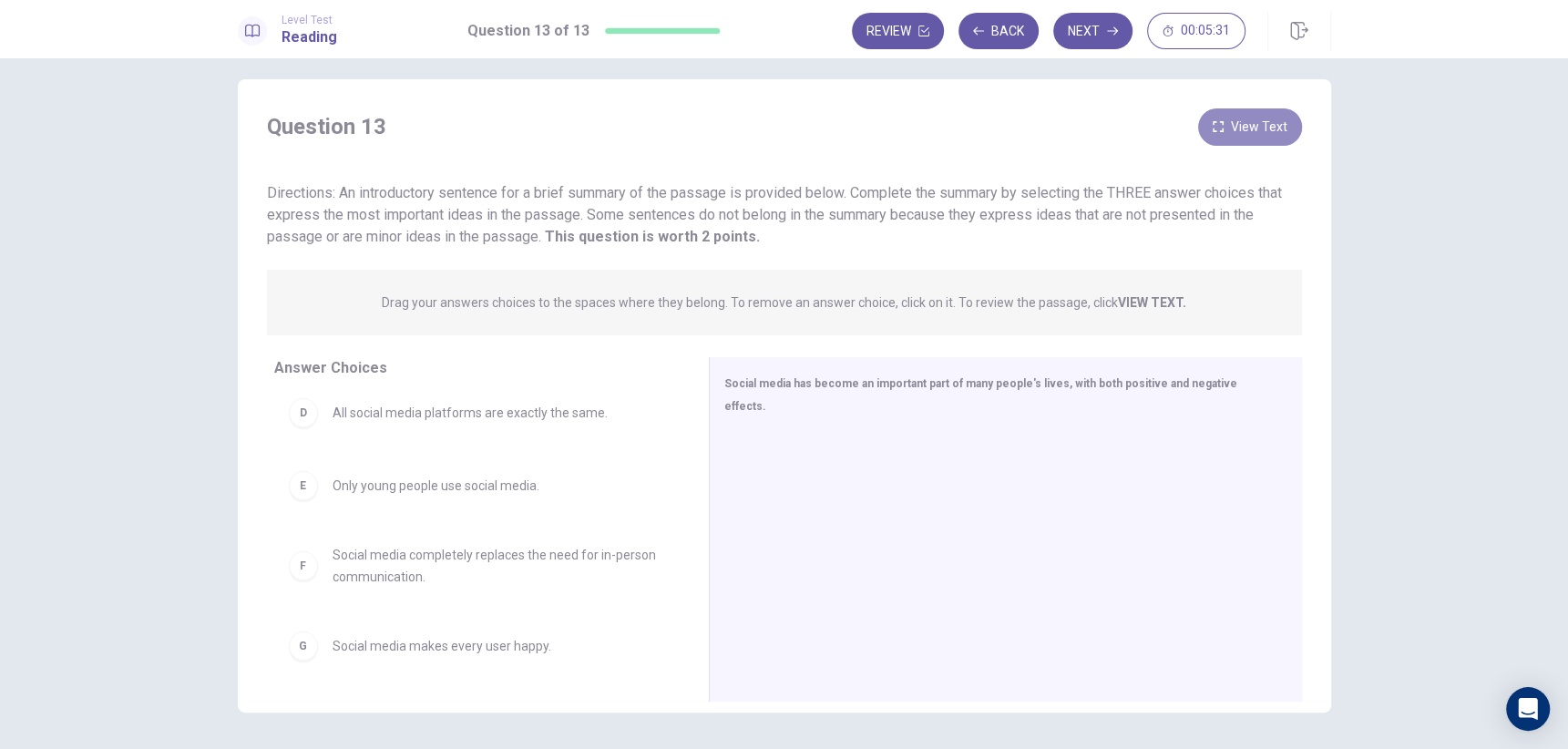 click on "View Text" at bounding box center [1250, 127] 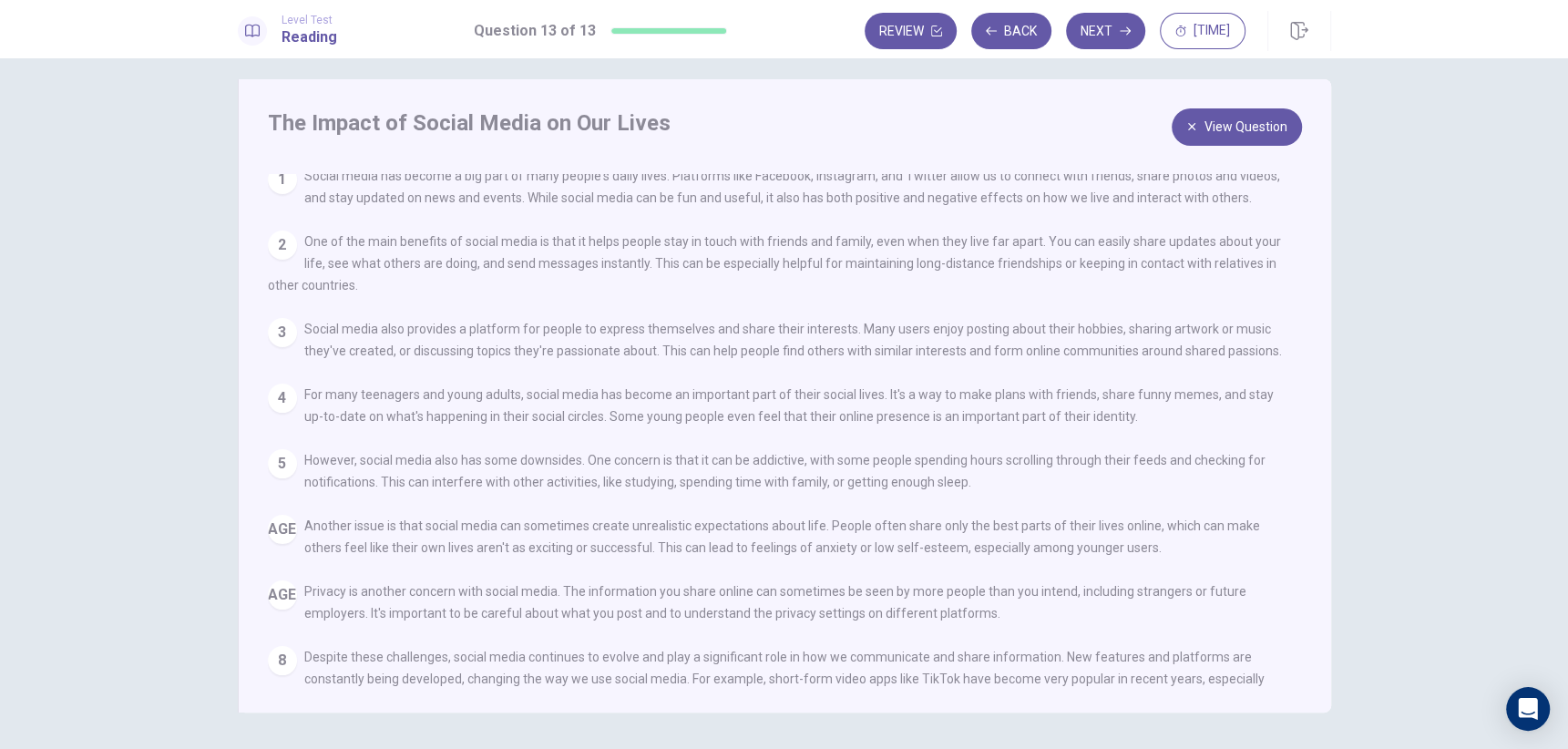 scroll, scrollTop: 0, scrollLeft: 0, axis: both 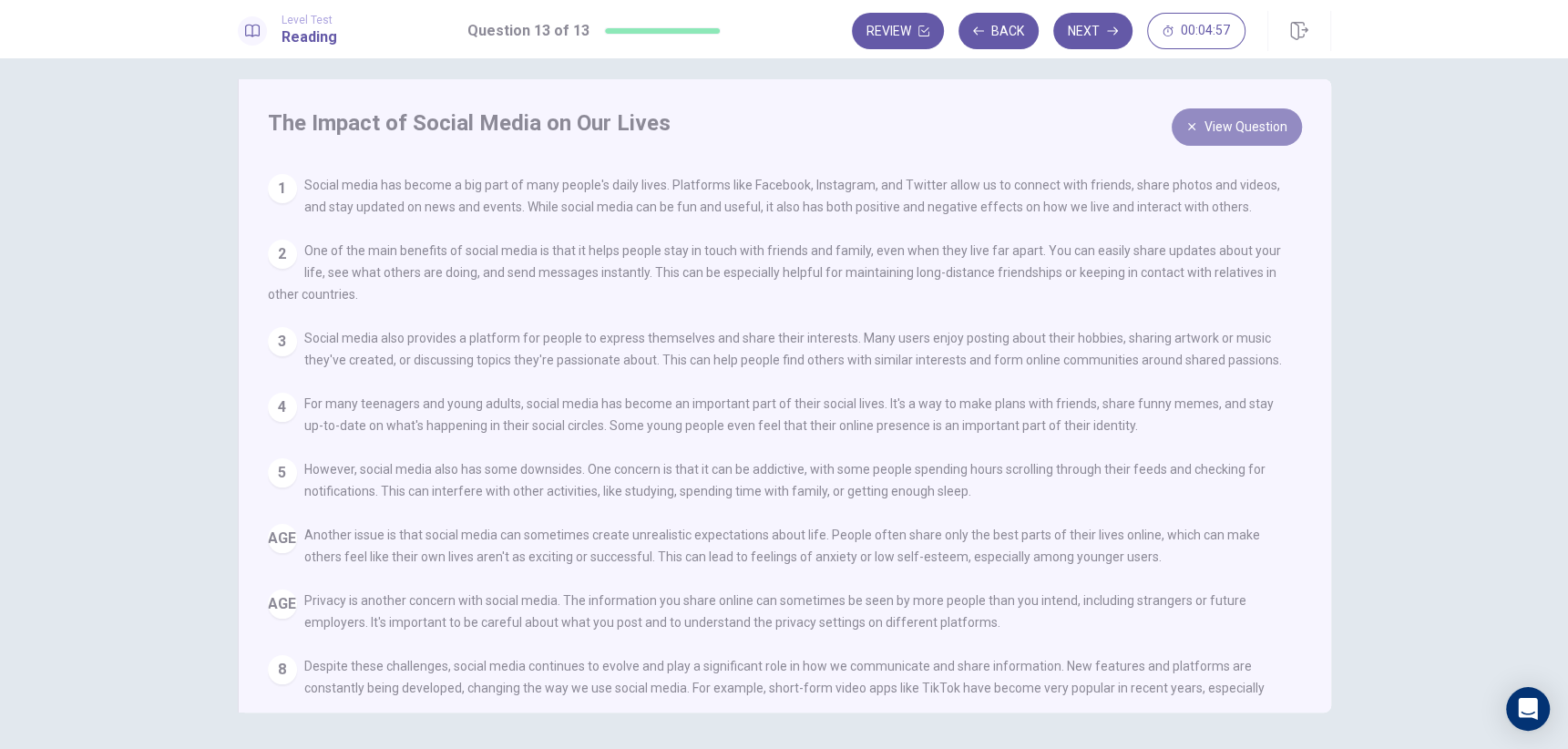 click on "View Question" at bounding box center [1236, 127] 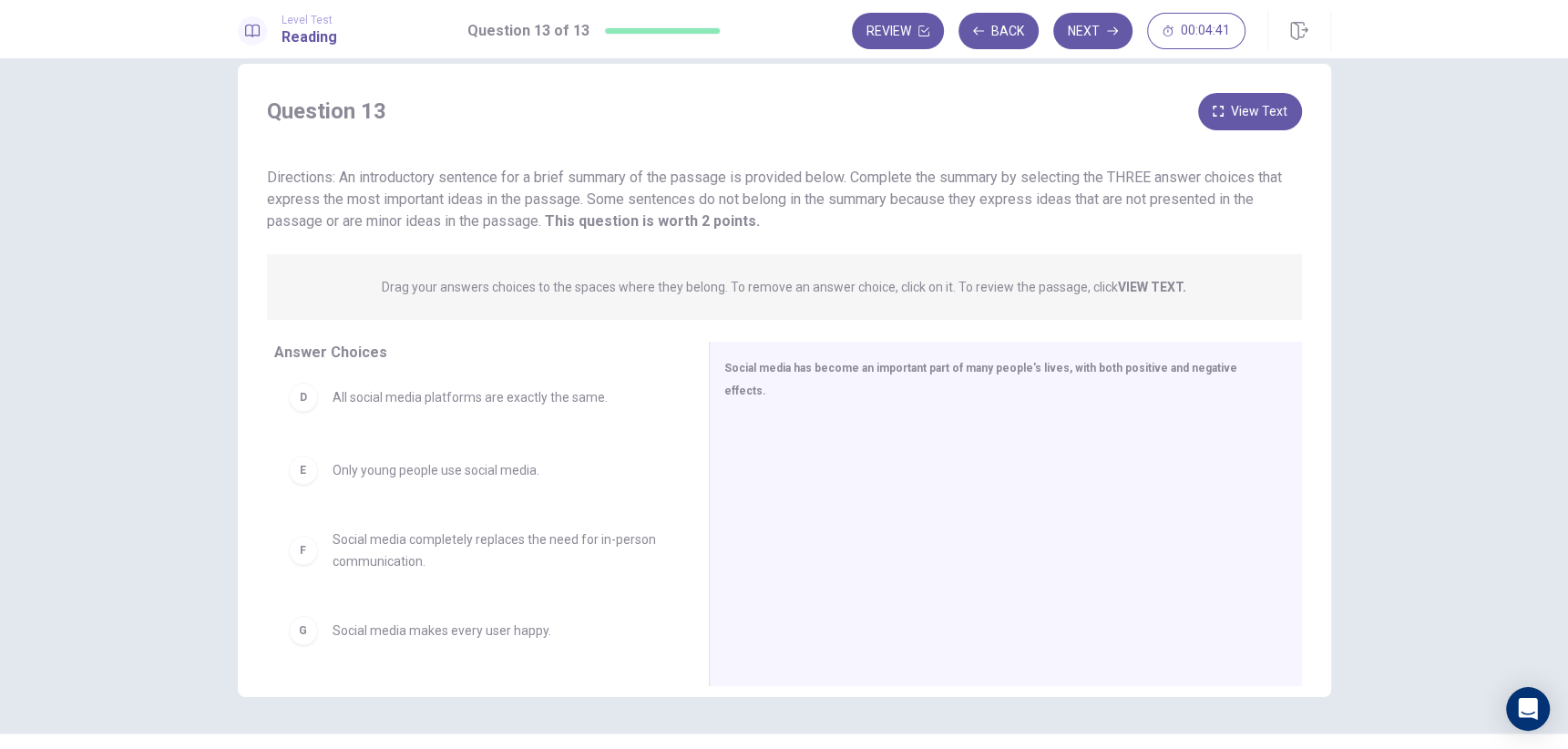 scroll, scrollTop: 26, scrollLeft: 0, axis: vertical 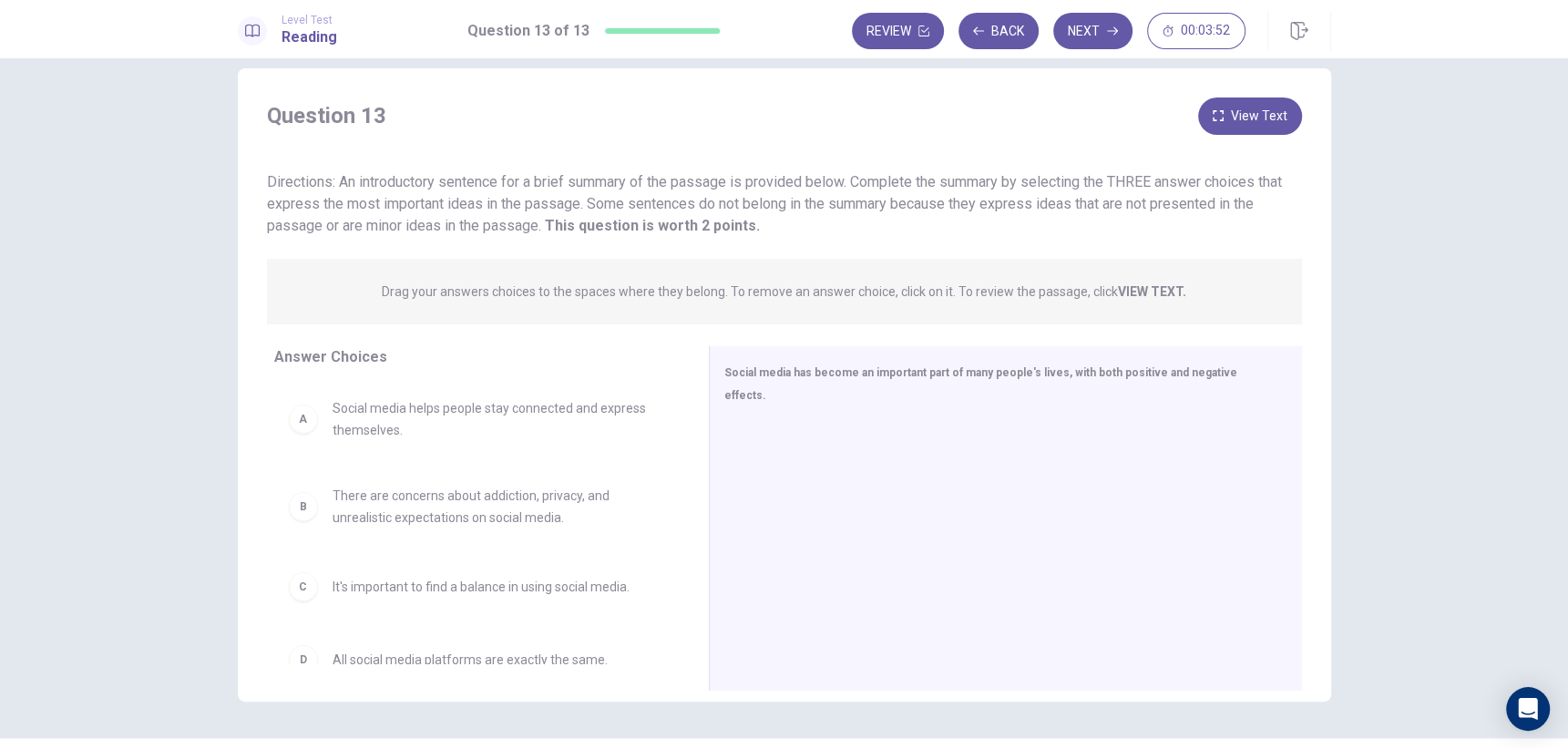 click on "A" at bounding box center [303, 419] 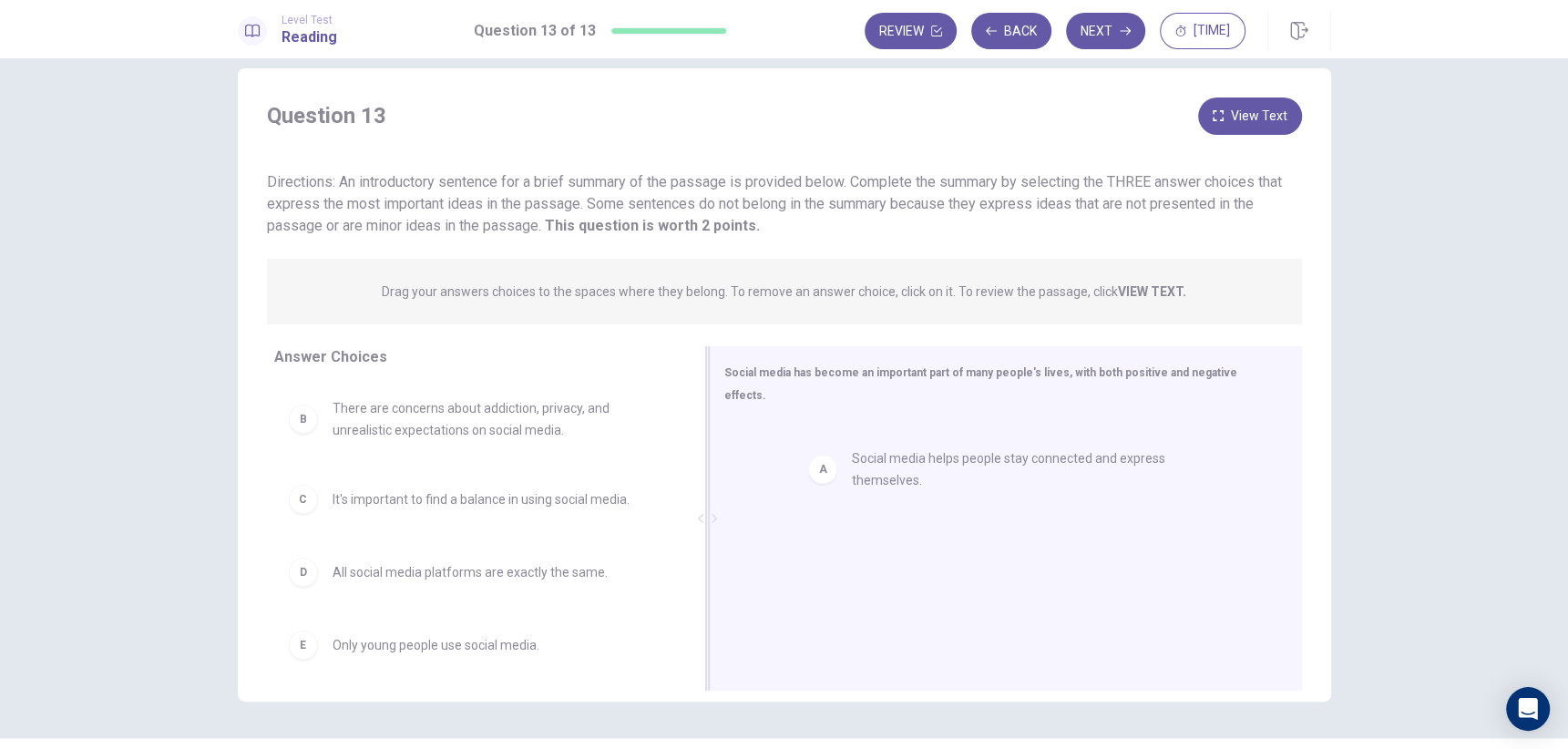 drag, startPoint x: 299, startPoint y: 417, endPoint x: 848, endPoint y: 478, distance: 552.3785 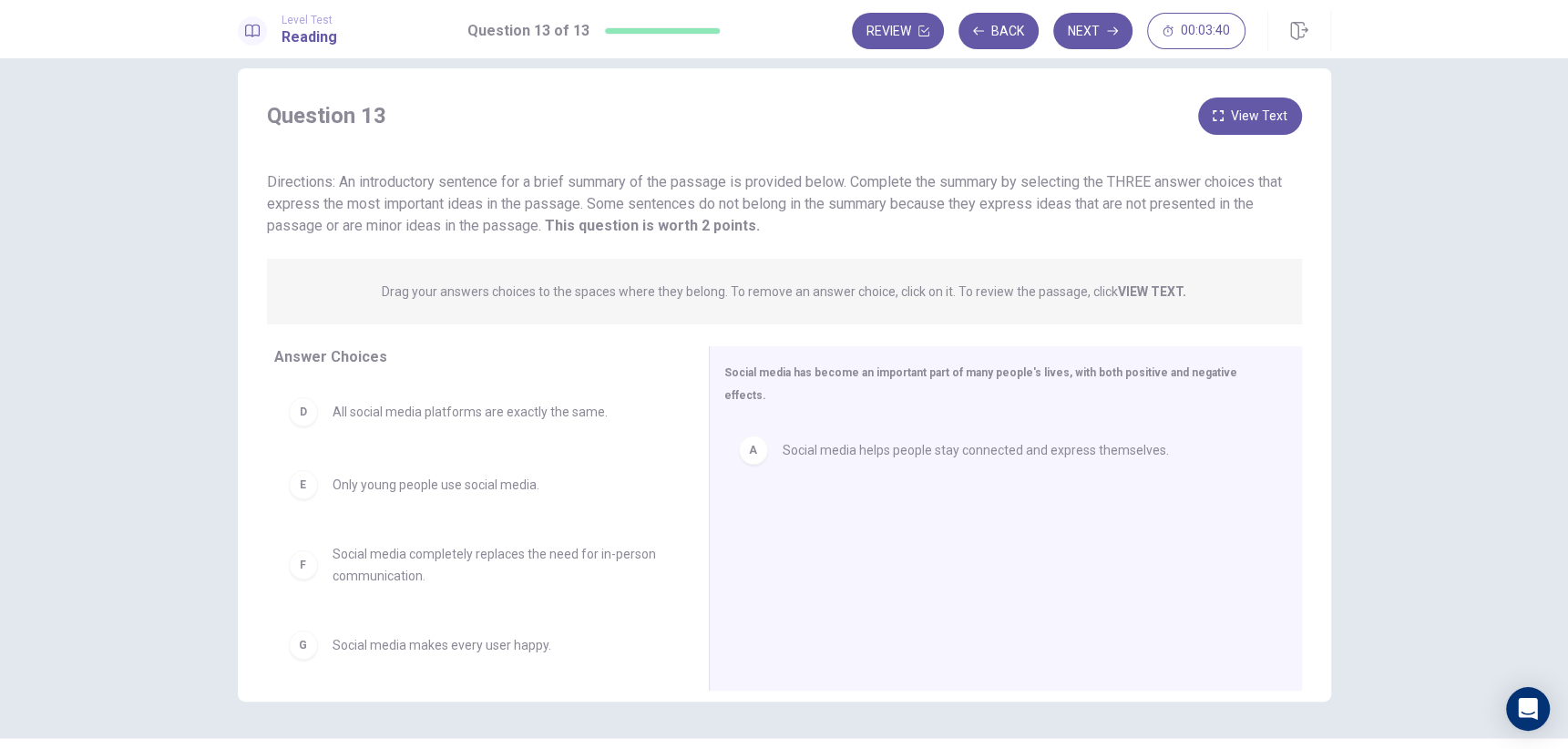 scroll, scrollTop: 170, scrollLeft: 0, axis: vertical 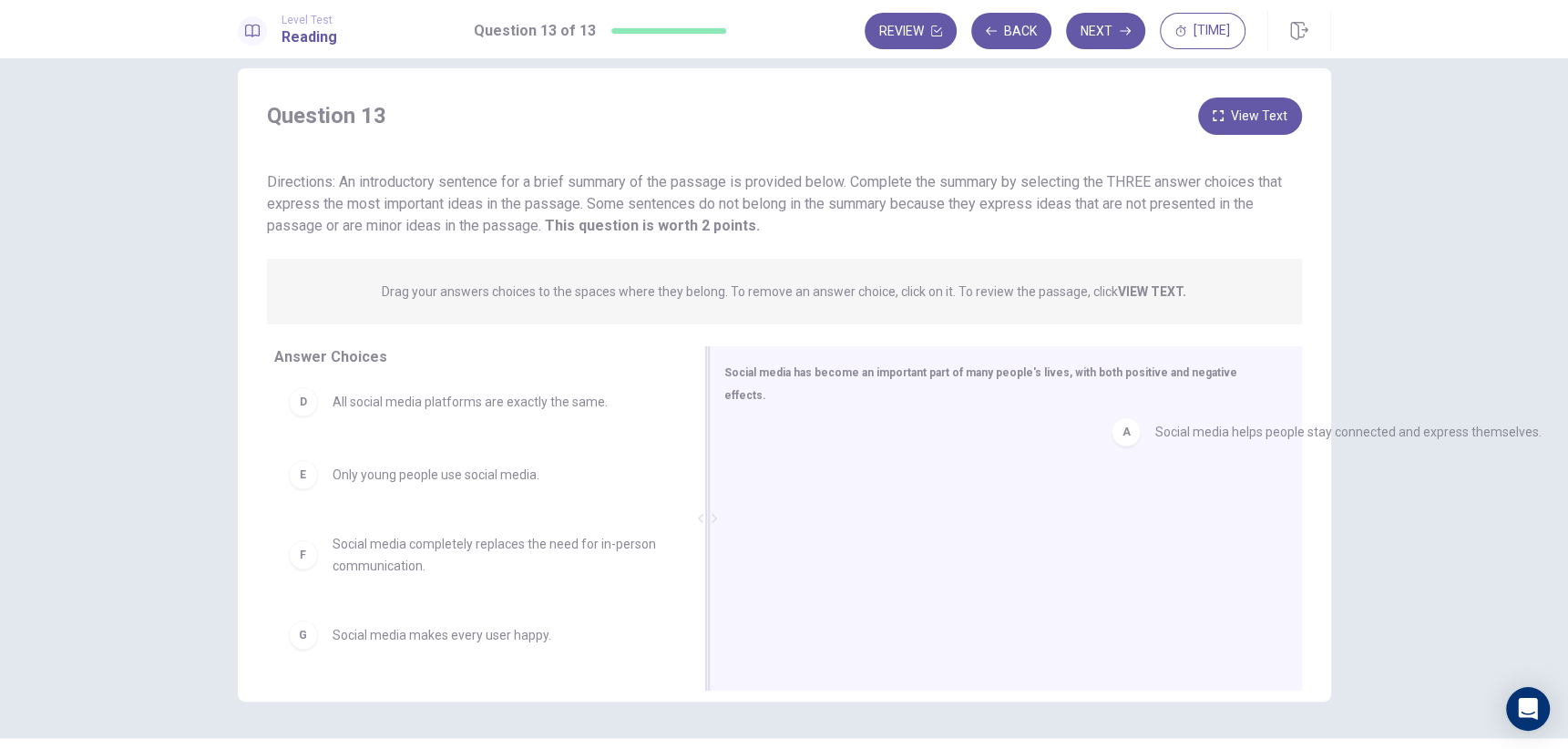 drag, startPoint x: 743, startPoint y: 434, endPoint x: 1142, endPoint y: 433, distance: 399.00125 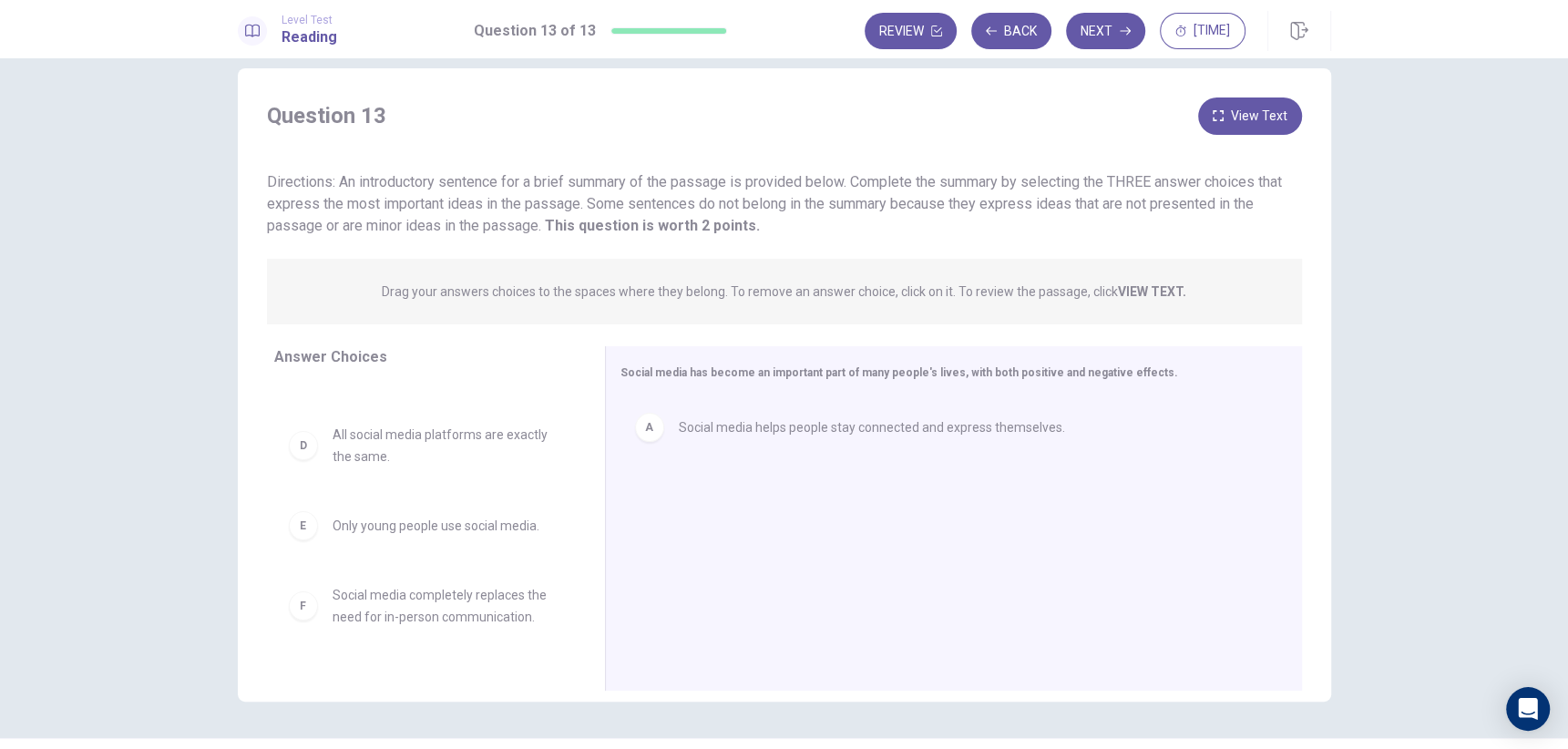 drag, startPoint x: 701, startPoint y: 456, endPoint x: 576, endPoint y: 435, distance: 126.75173 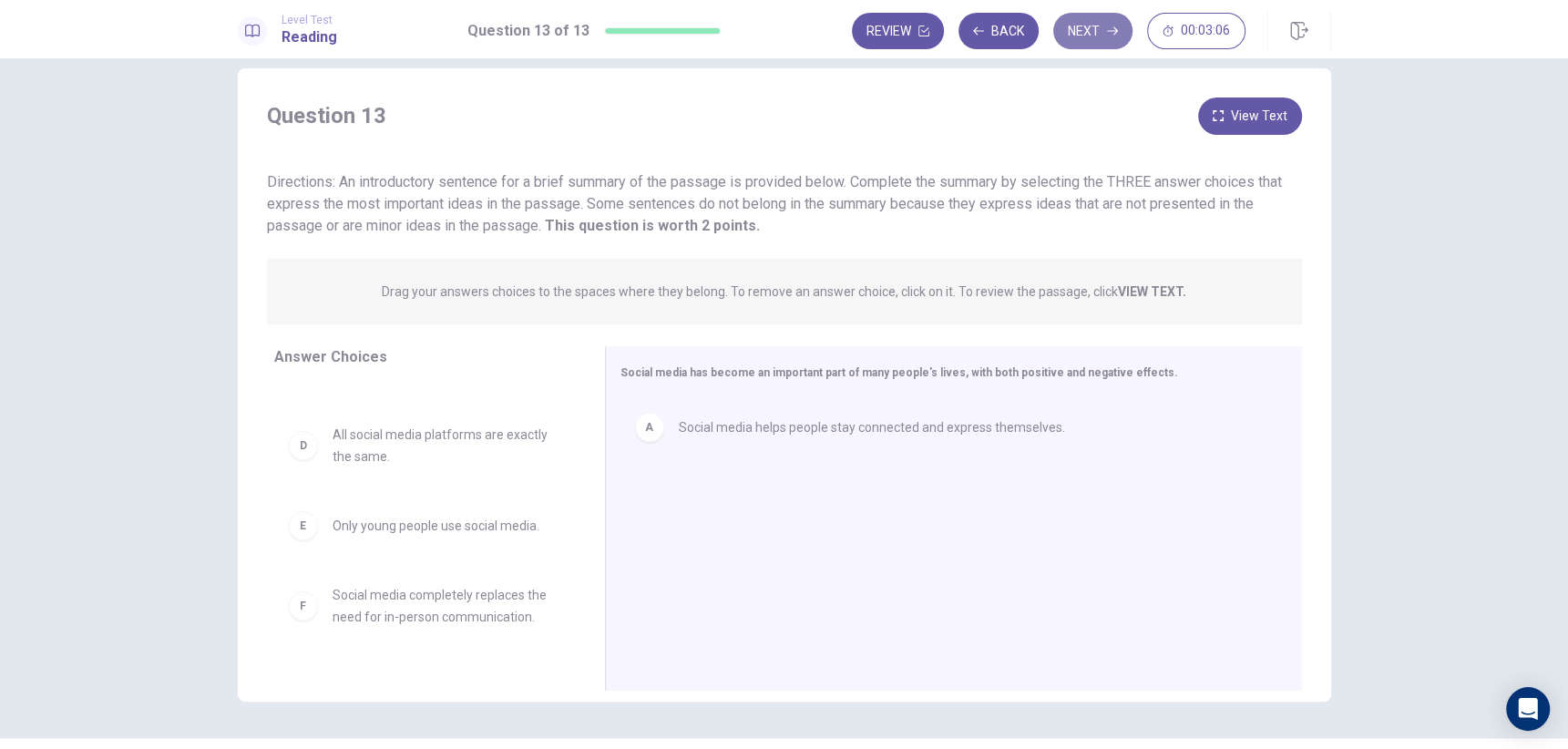 click on "Next" at bounding box center [1092, 31] 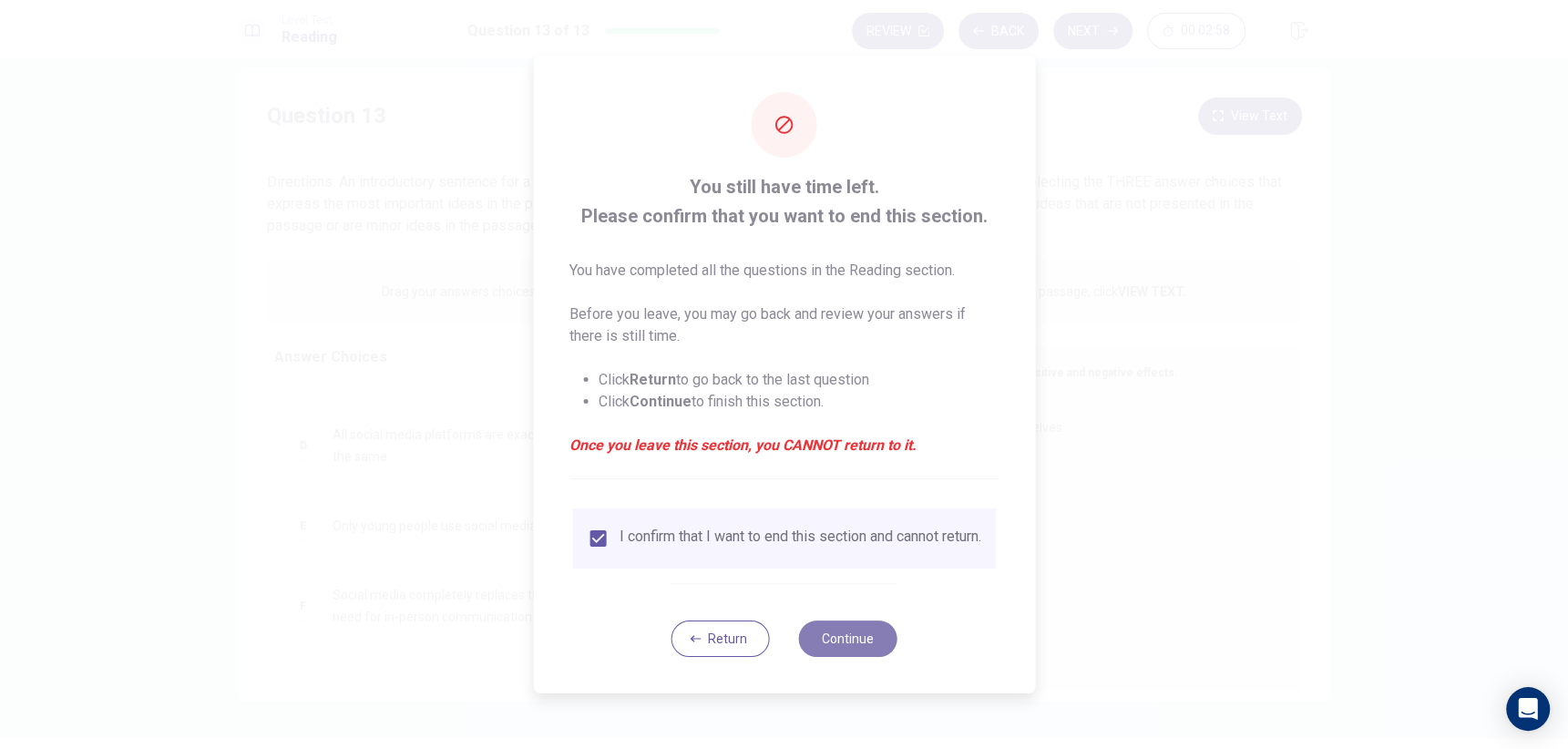 click on "Continue" at bounding box center [848, 639] 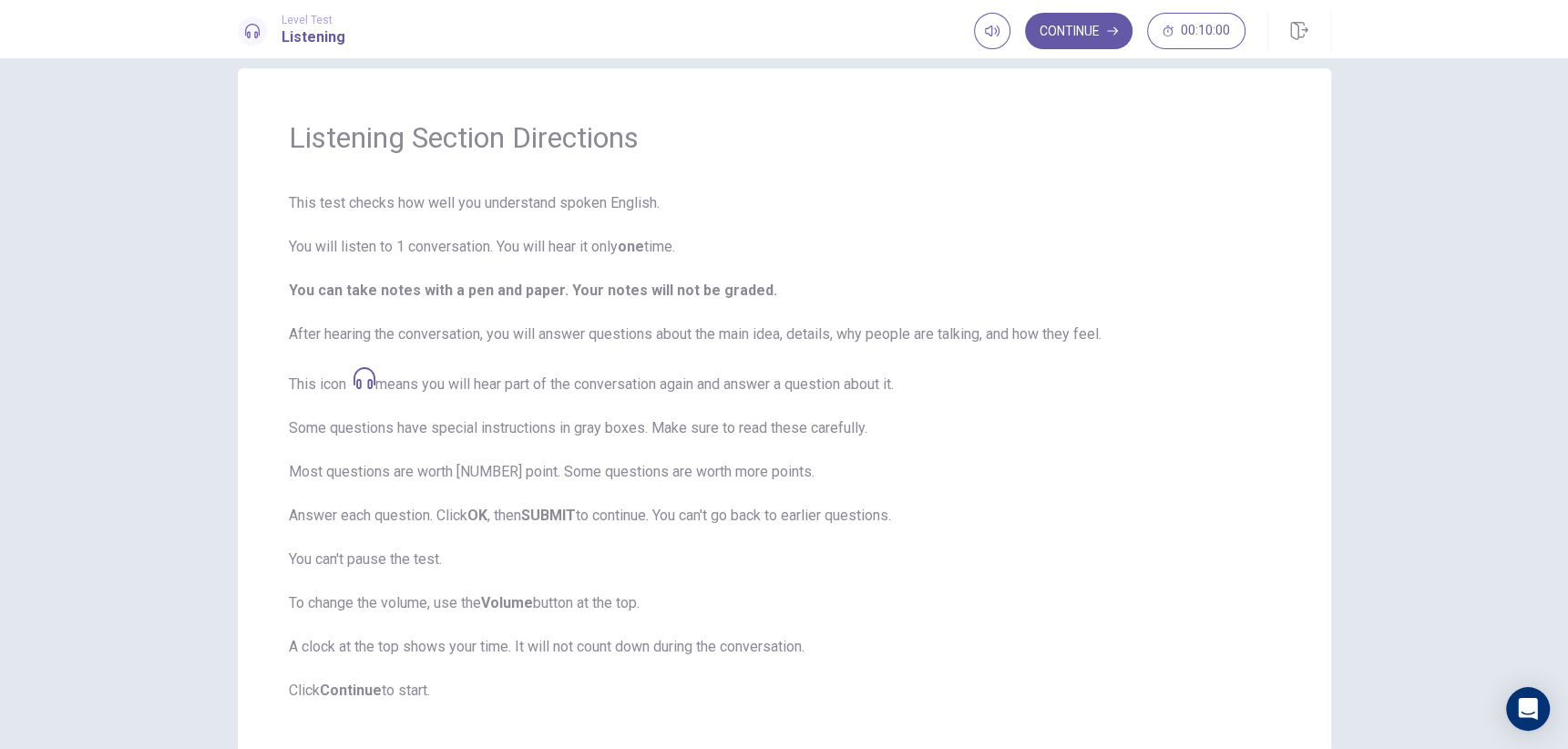 click 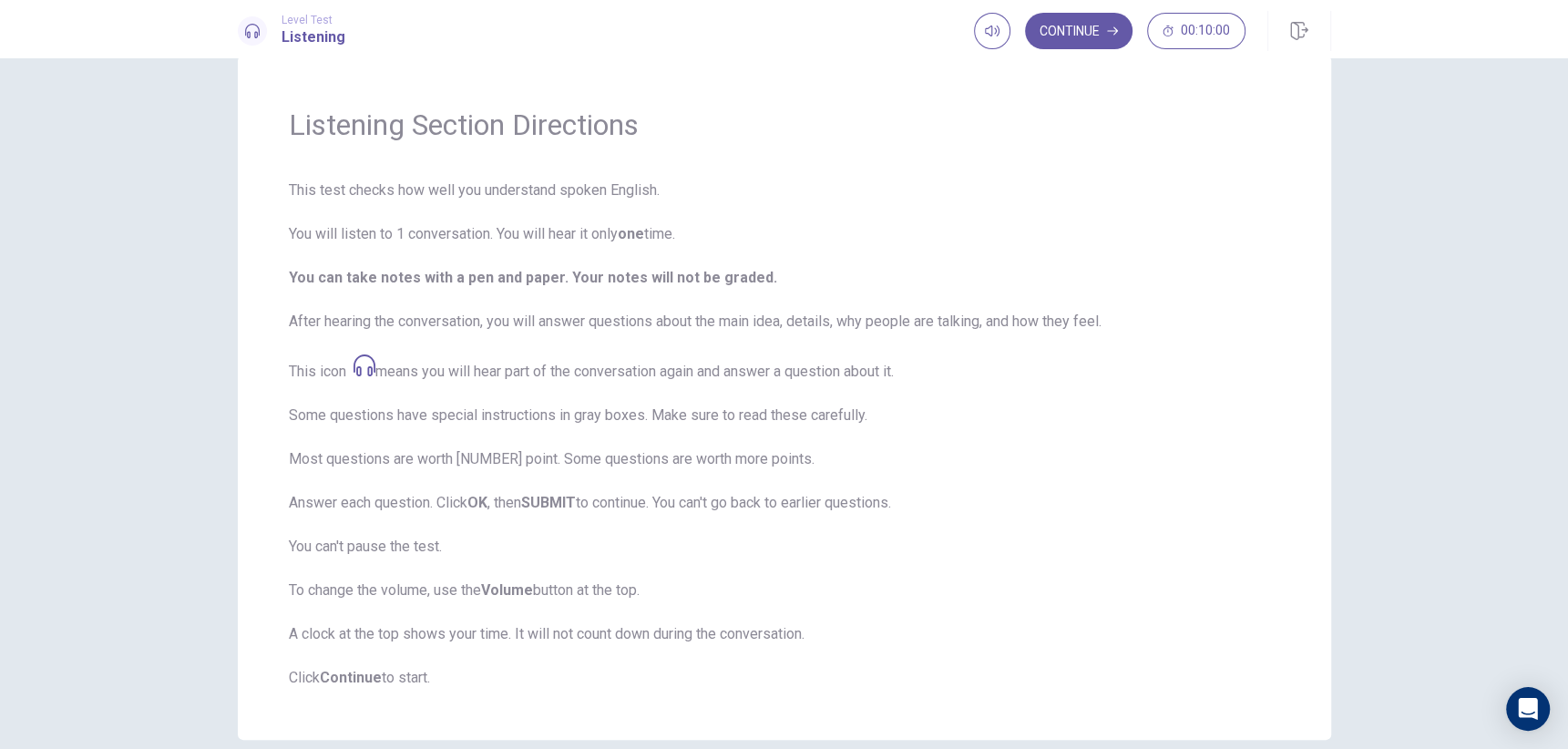 scroll, scrollTop: 0, scrollLeft: 0, axis: both 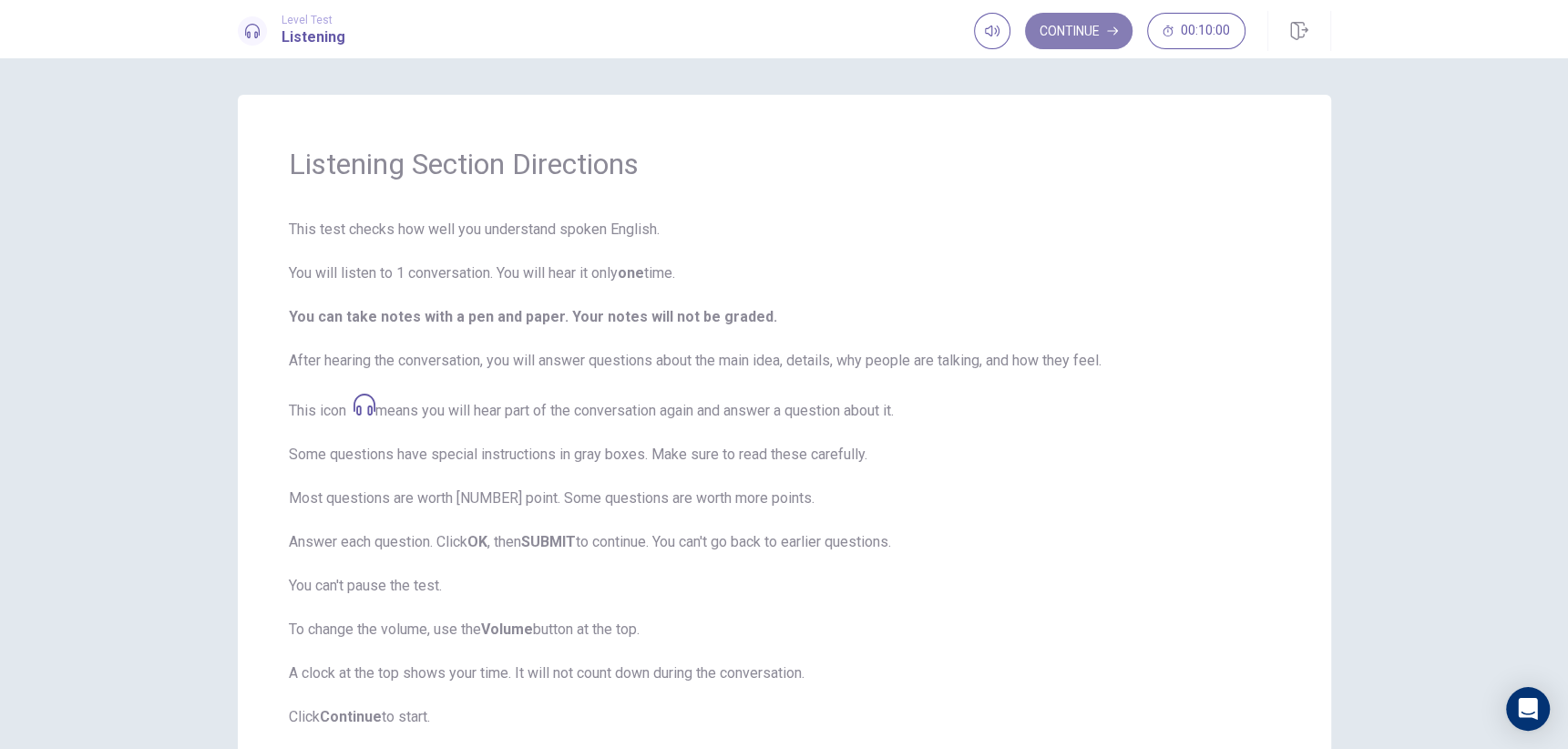 click on "Continue" at bounding box center [1079, 31] 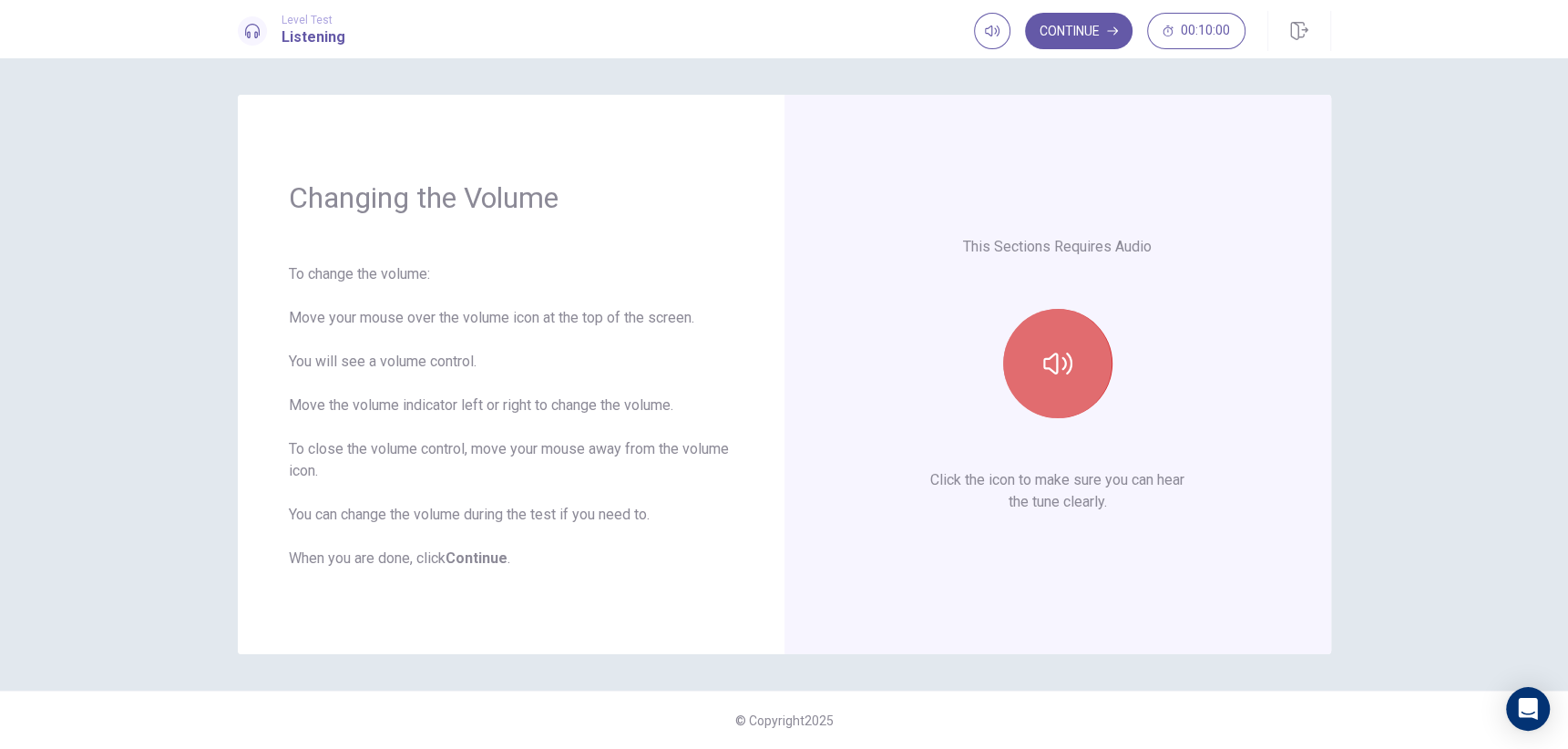 click at bounding box center (1058, 364) 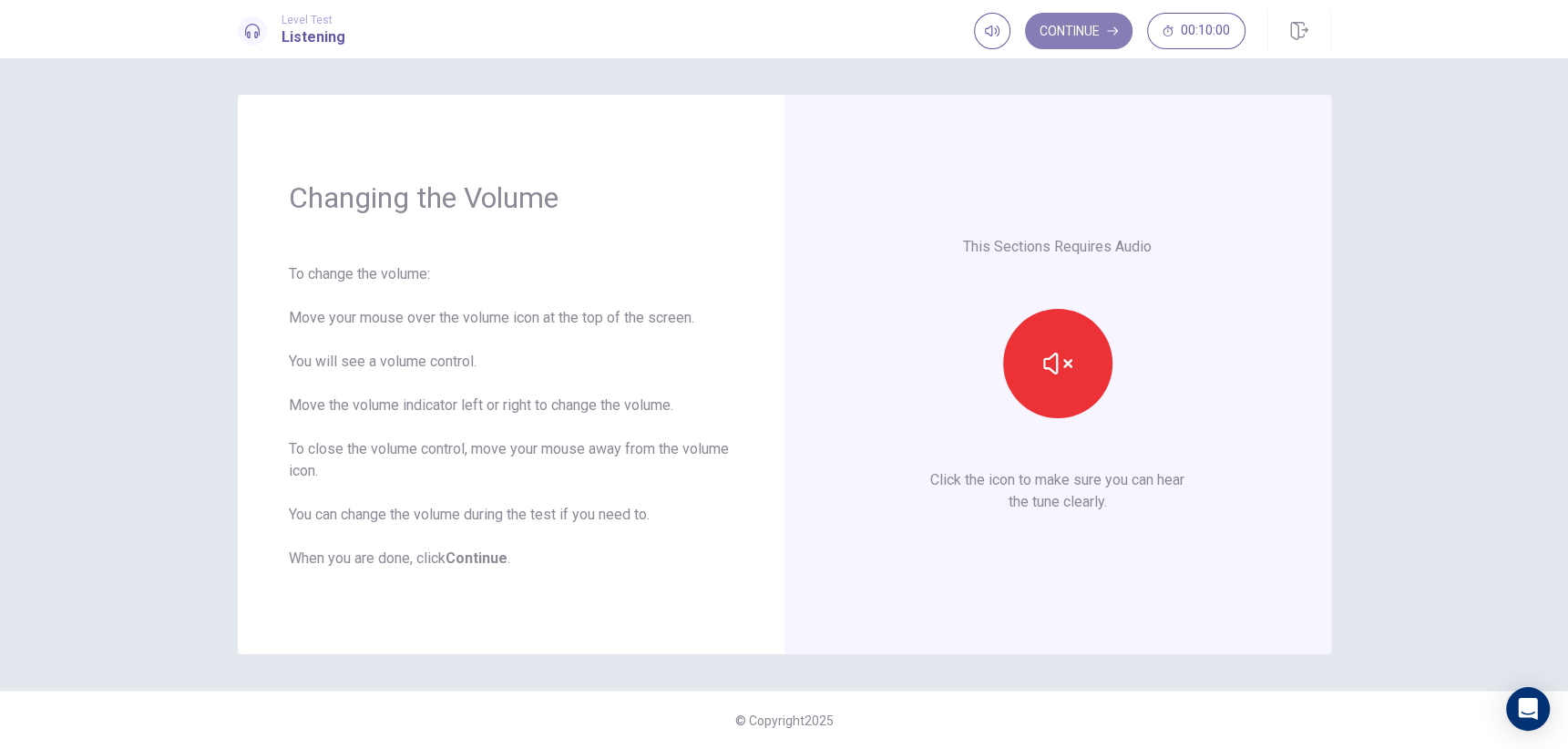 click on "Continue" at bounding box center [1079, 31] 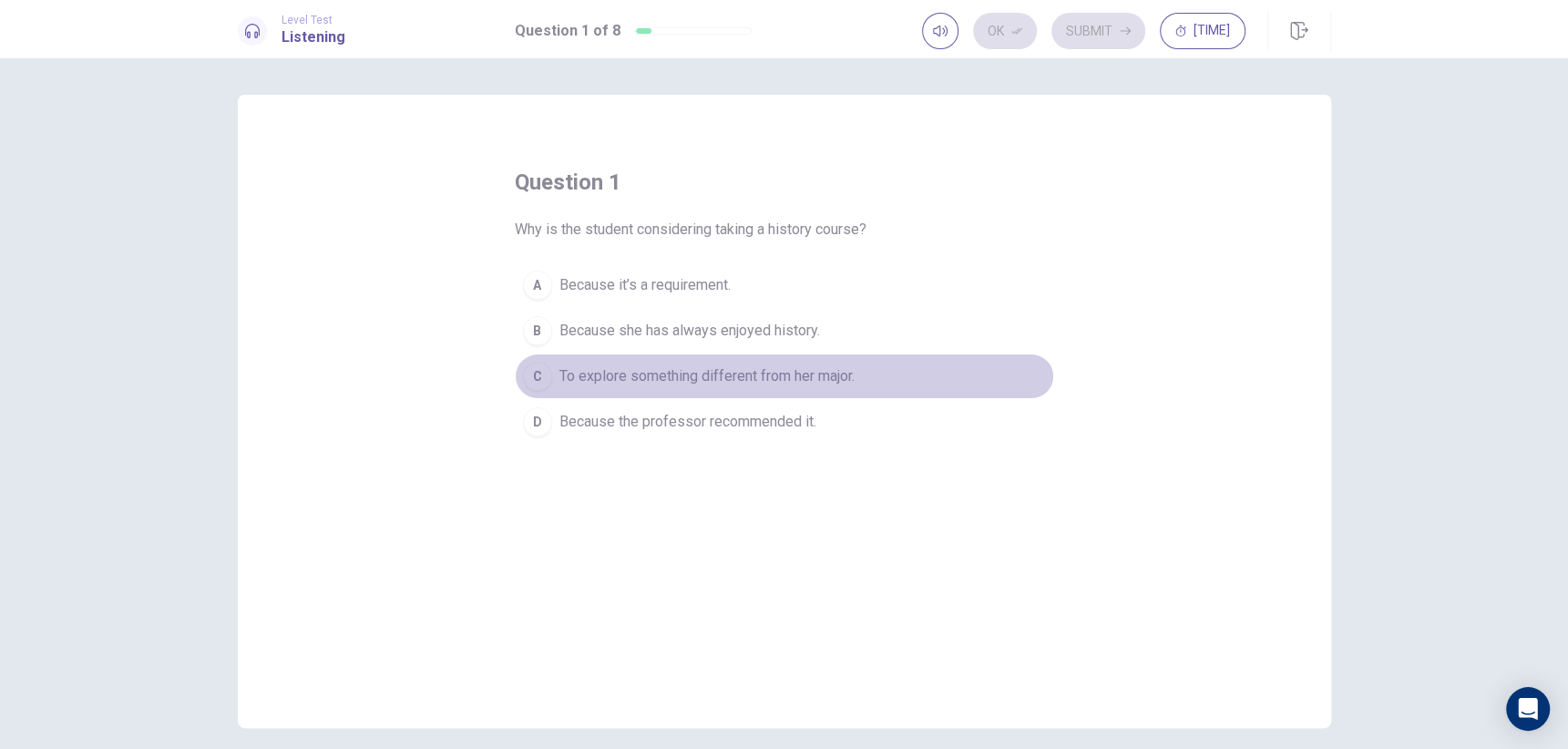 click on "C" at bounding box center (538, 376) 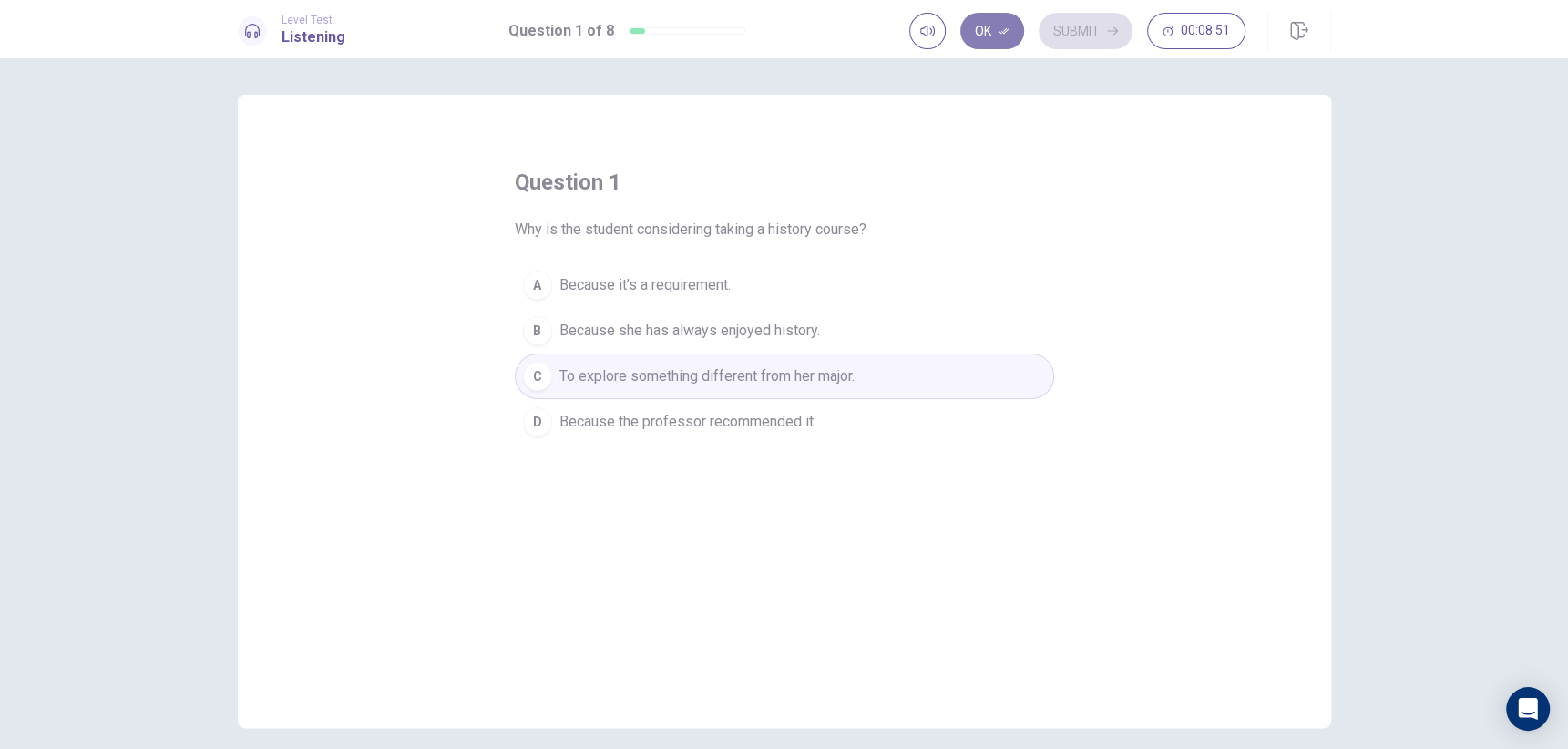click 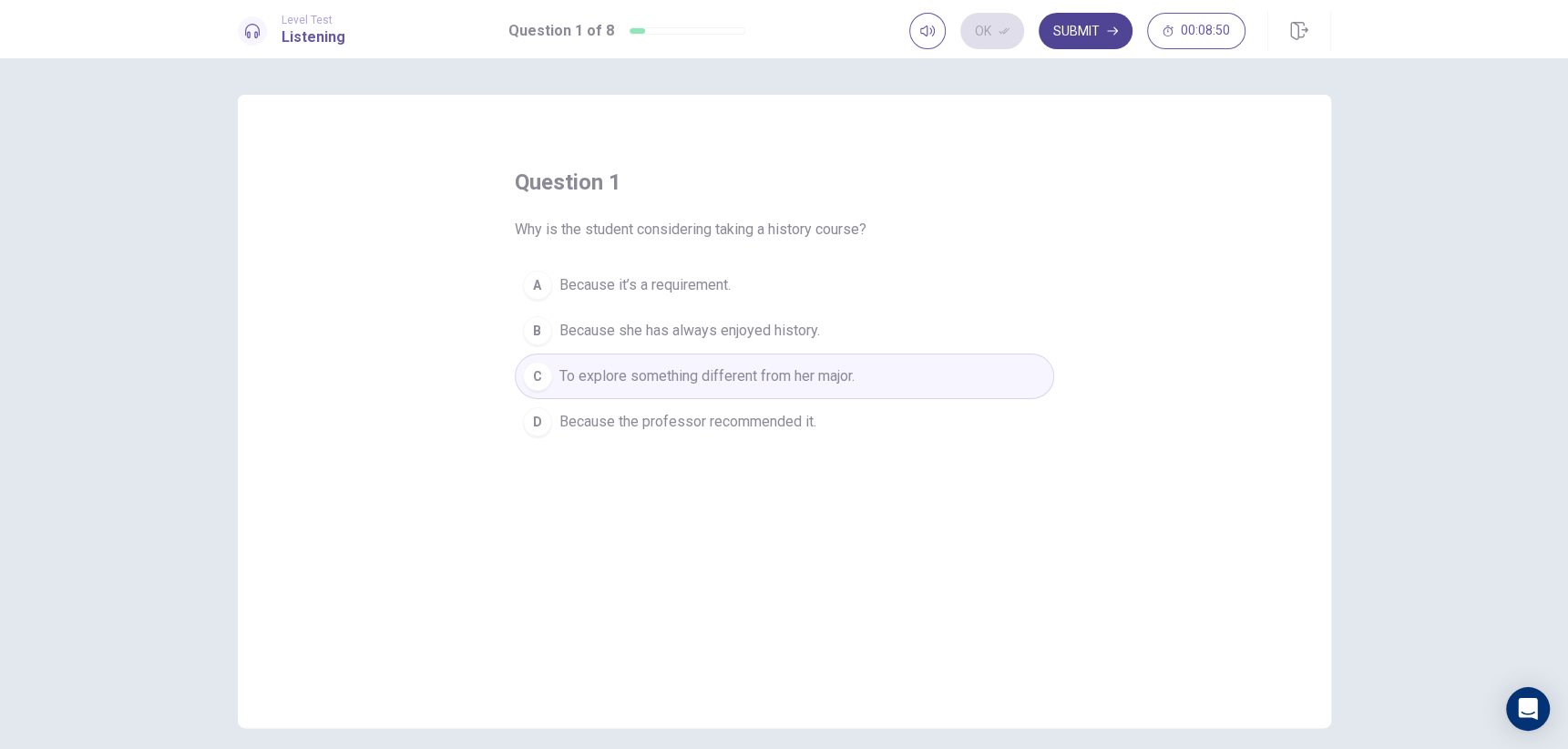 click on "Submit" at bounding box center [1085, 31] 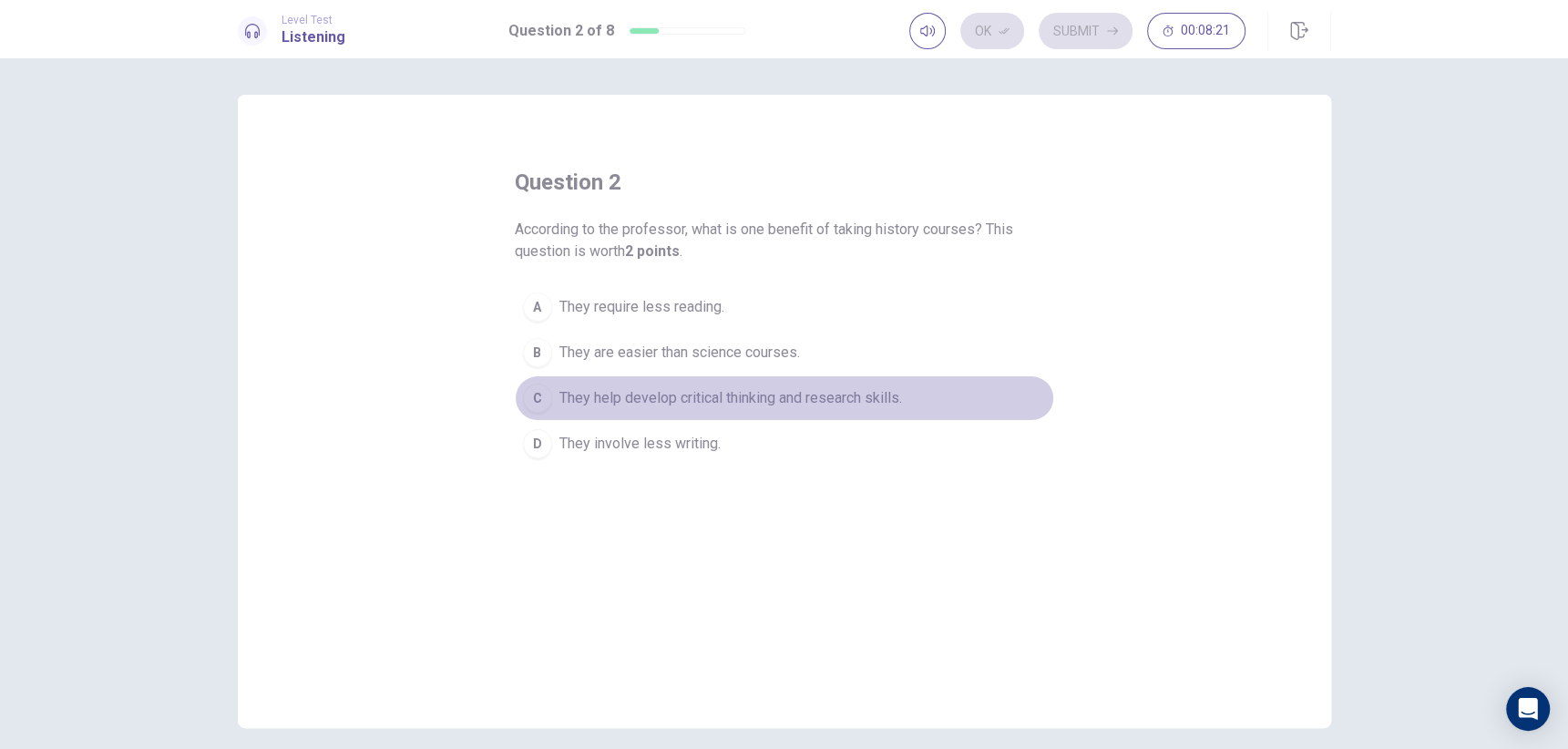 click on "C" at bounding box center (538, 398) 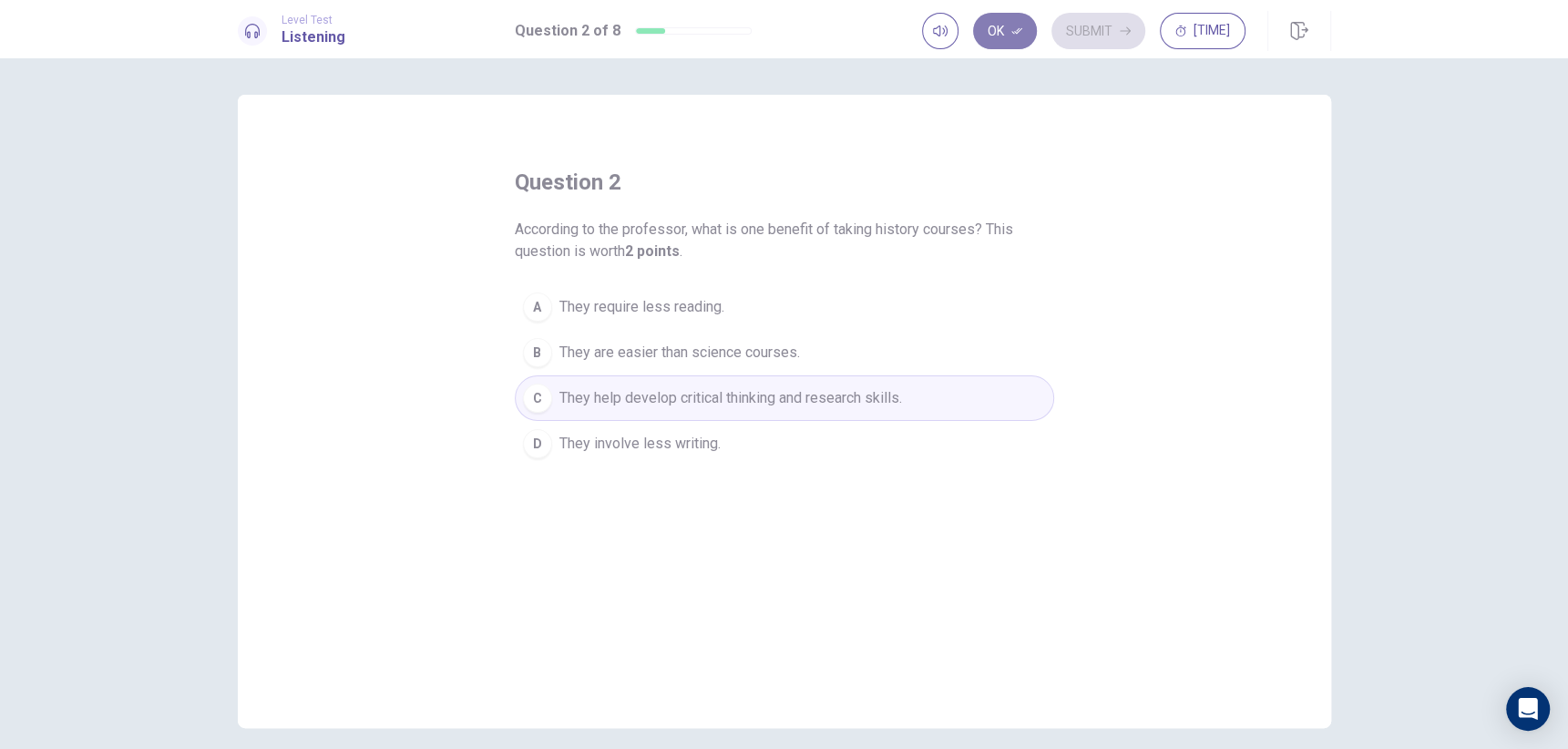 click on "Ok" at bounding box center [1005, 31] 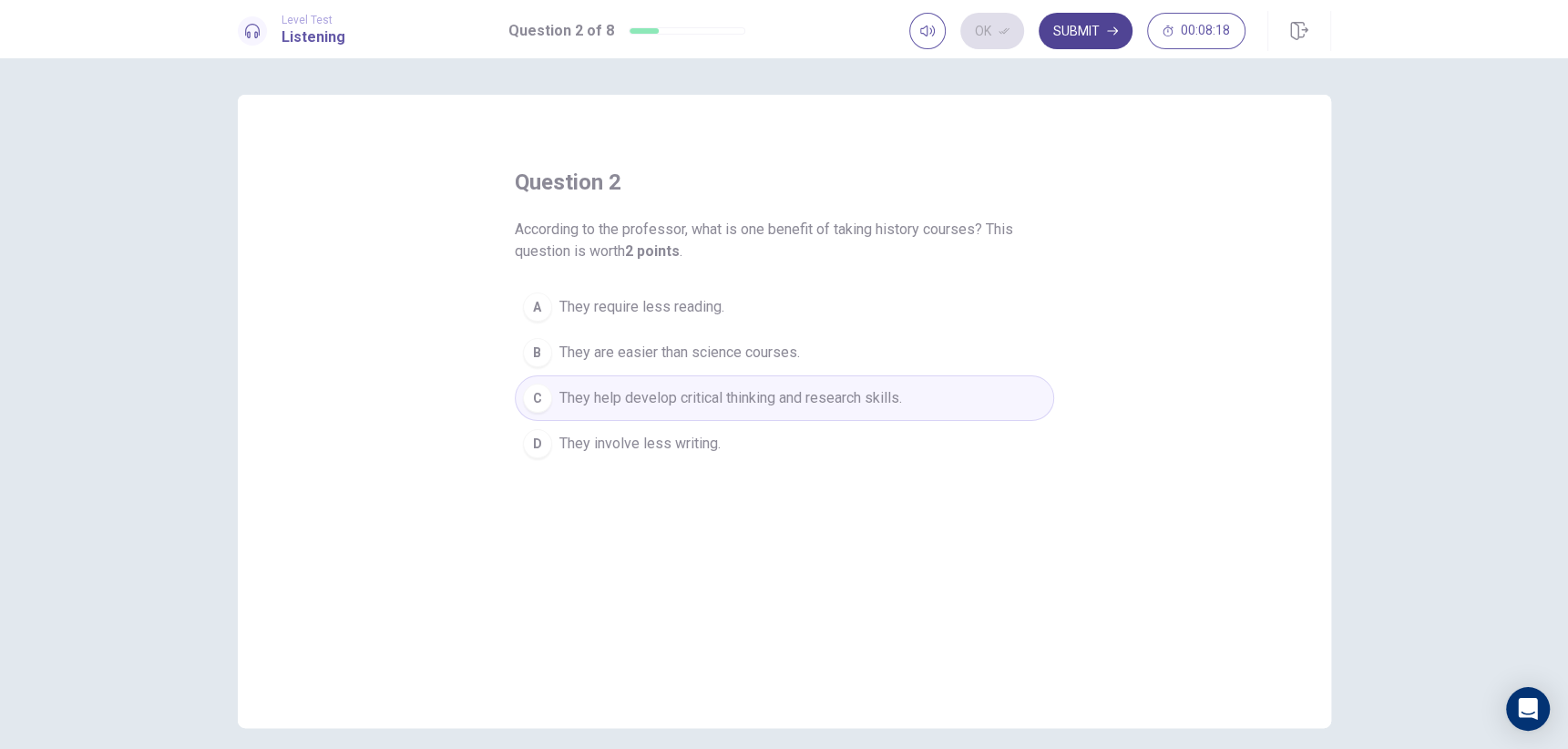 click on "Submit" at bounding box center [1085, 31] 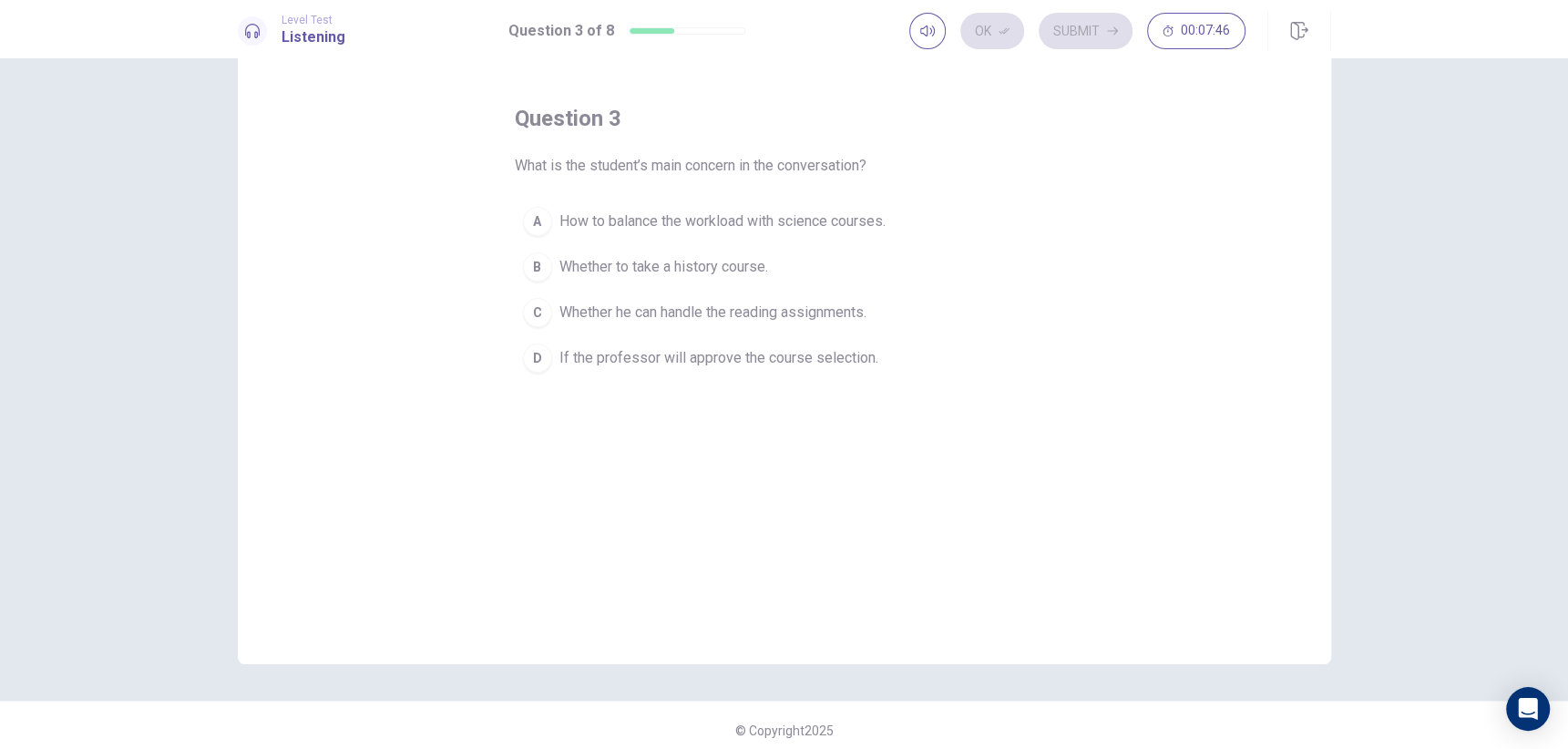 scroll, scrollTop: 0, scrollLeft: 0, axis: both 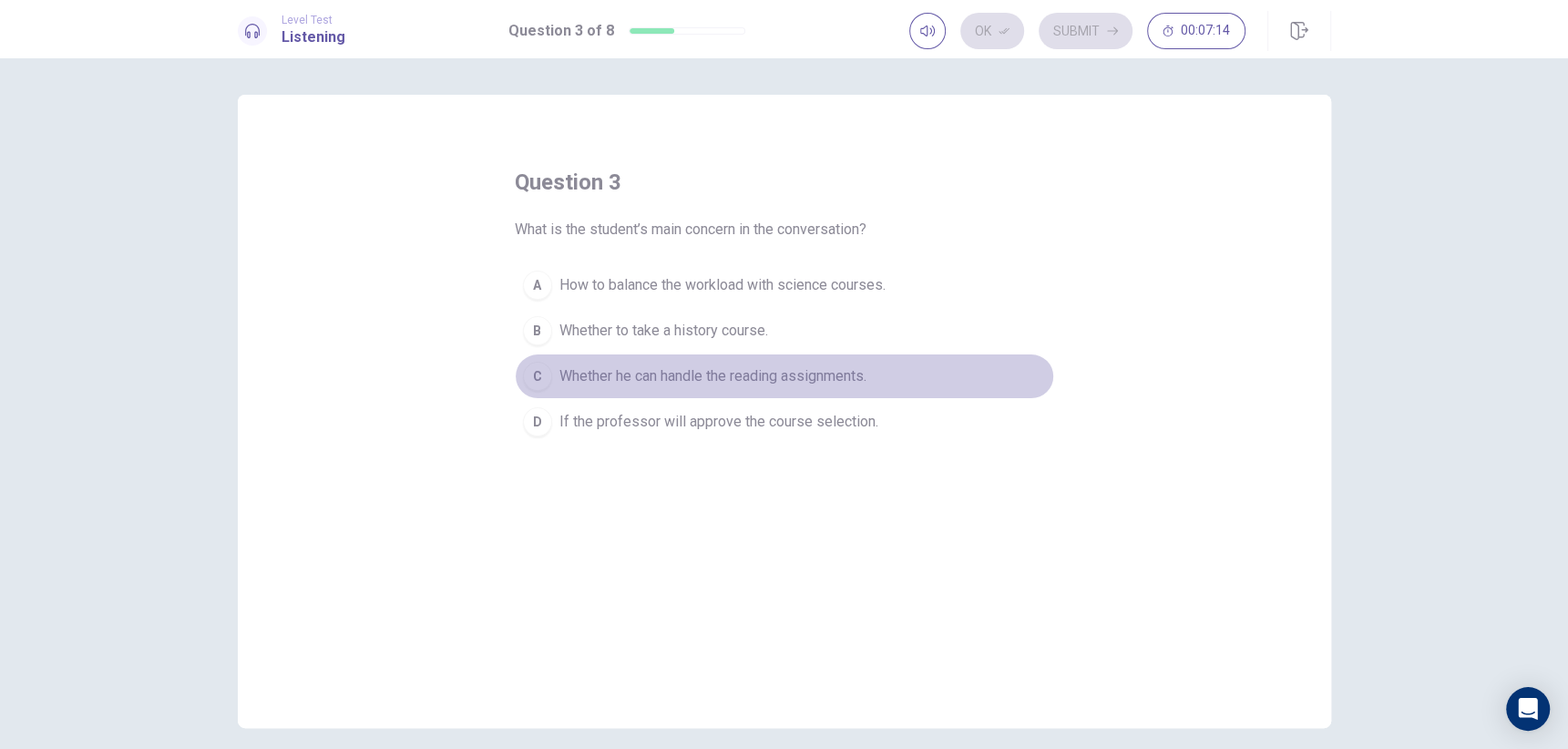 click on "C" at bounding box center [538, 376] 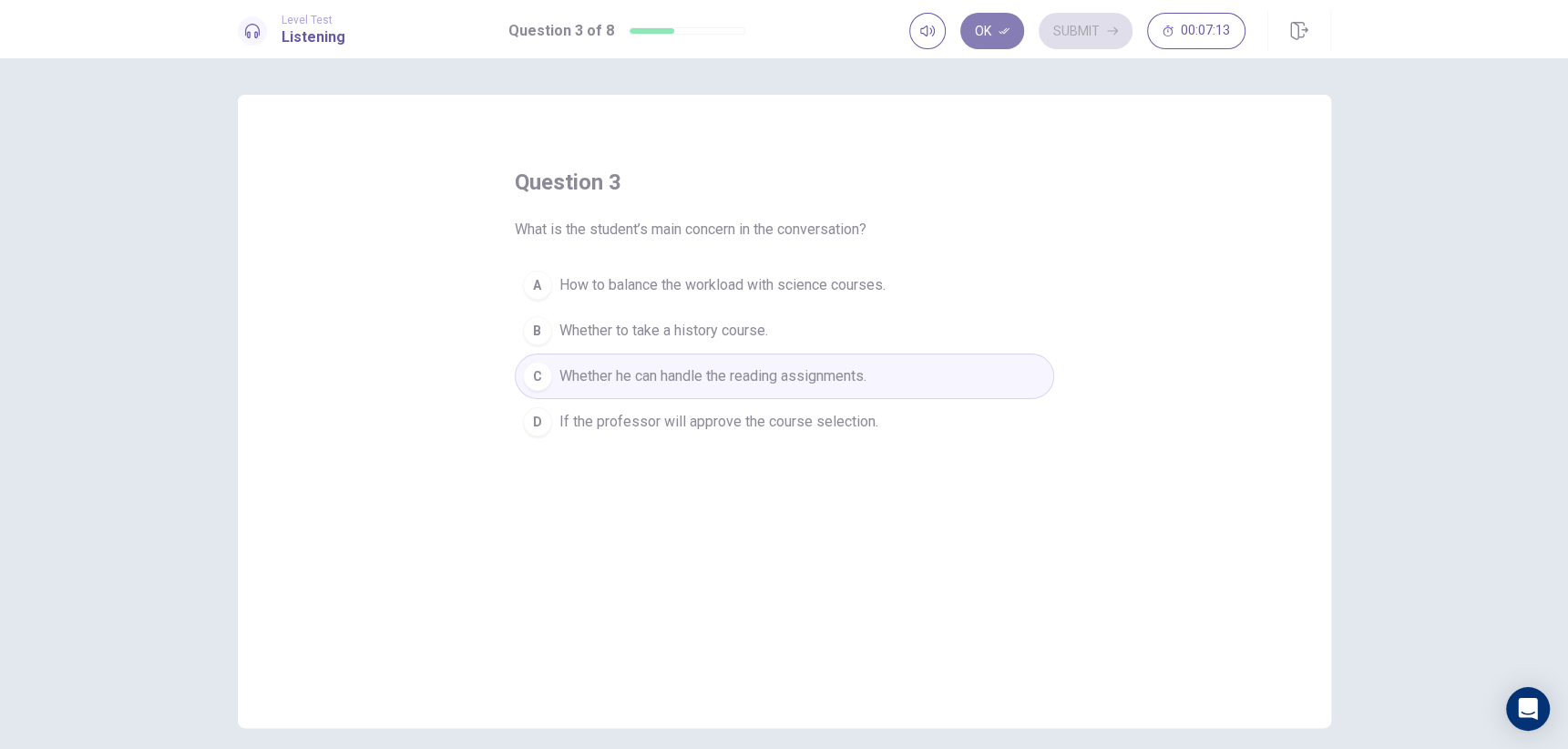 click on "Ok" at bounding box center [992, 31] 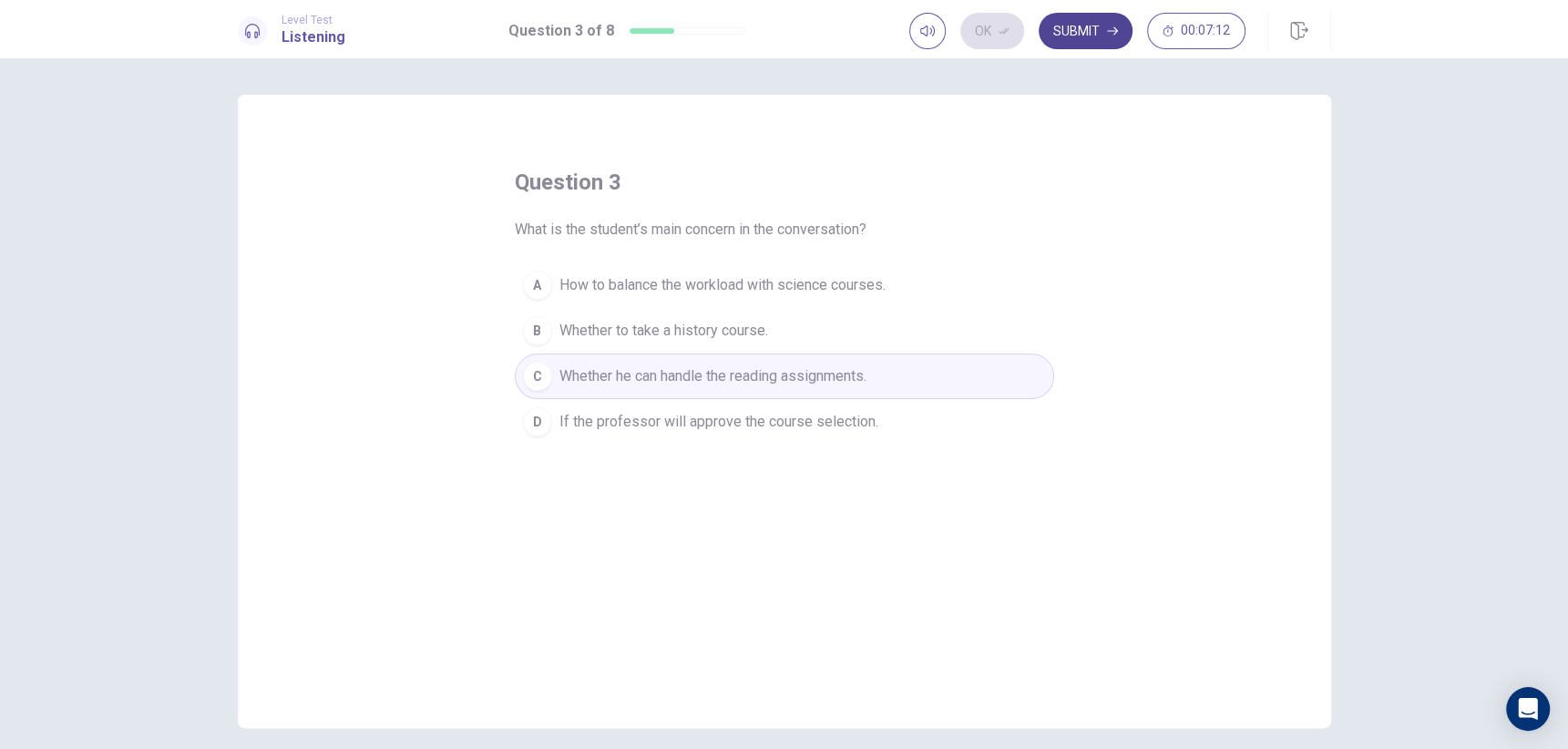 click on "Submit" at bounding box center (1085, 31) 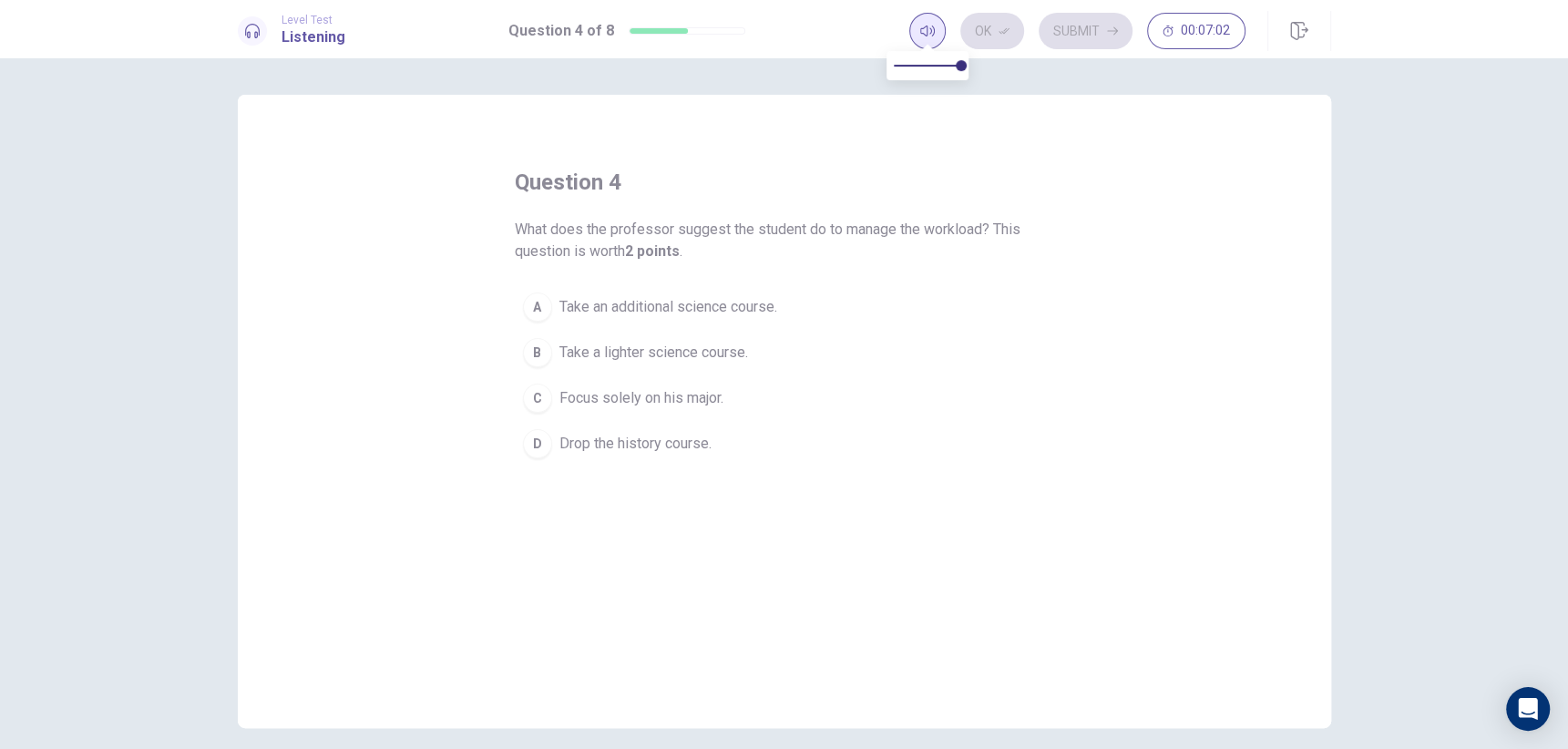 click at bounding box center [927, 46] 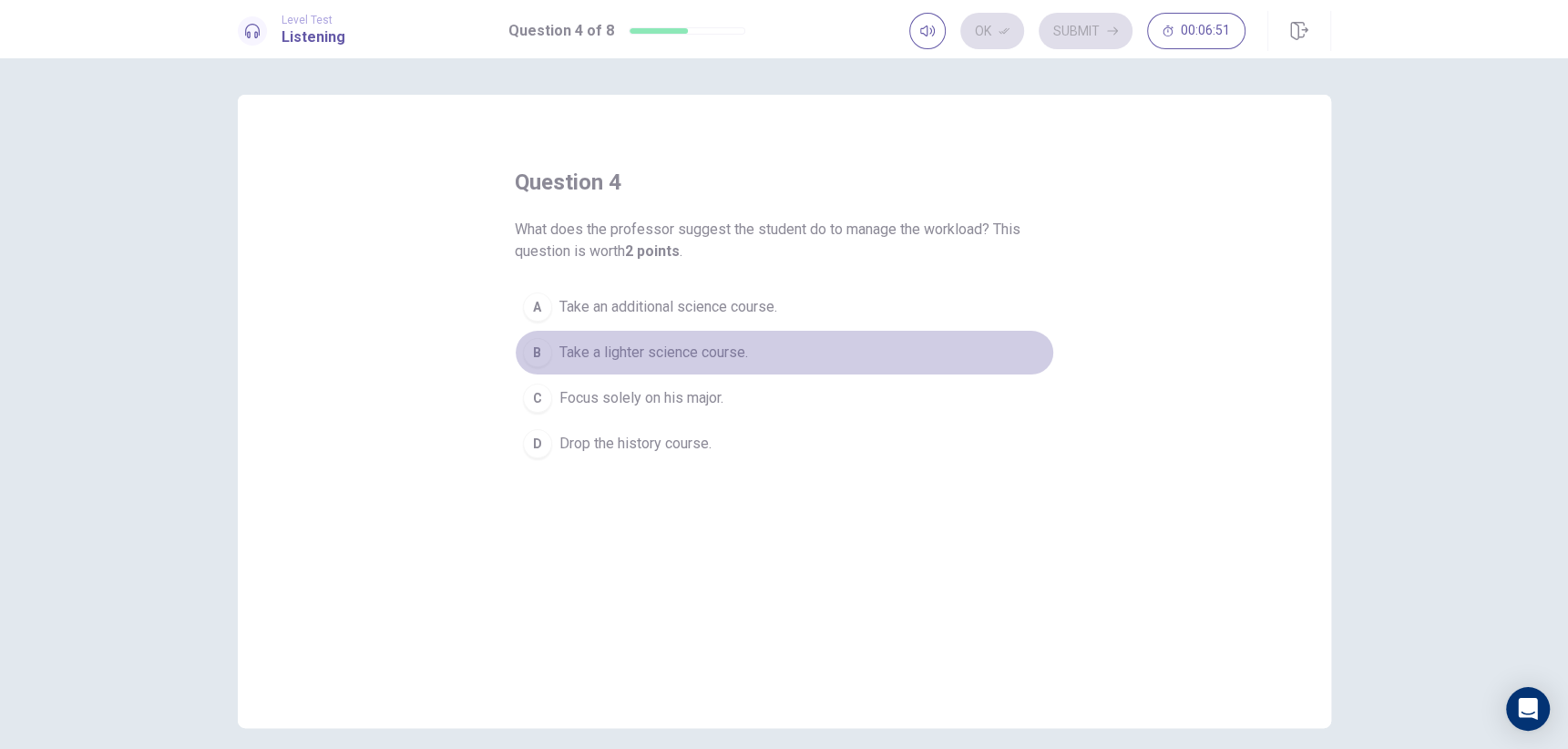 click on "B Take a lighter science course." at bounding box center (784, 353) 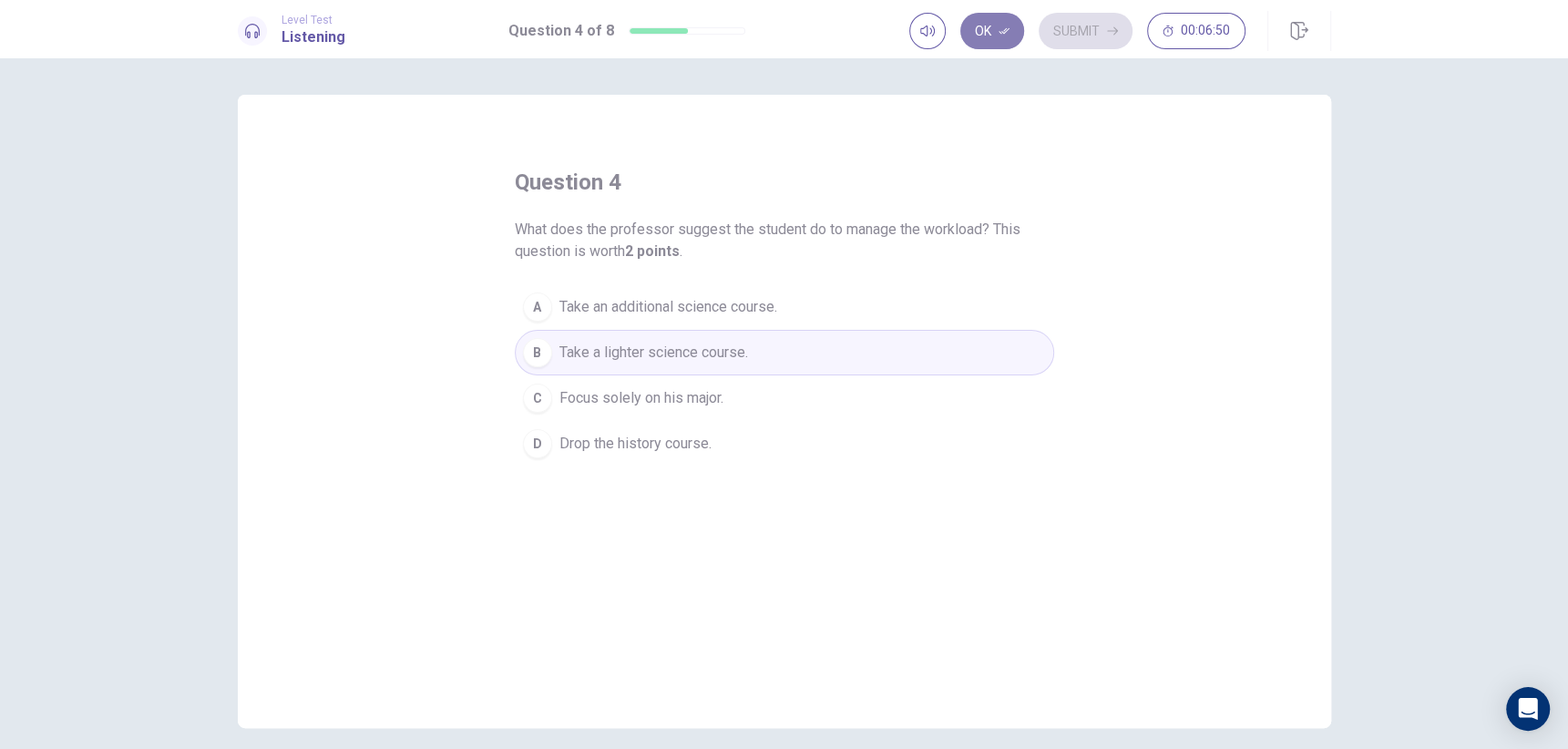 click on "Ok" at bounding box center [992, 31] 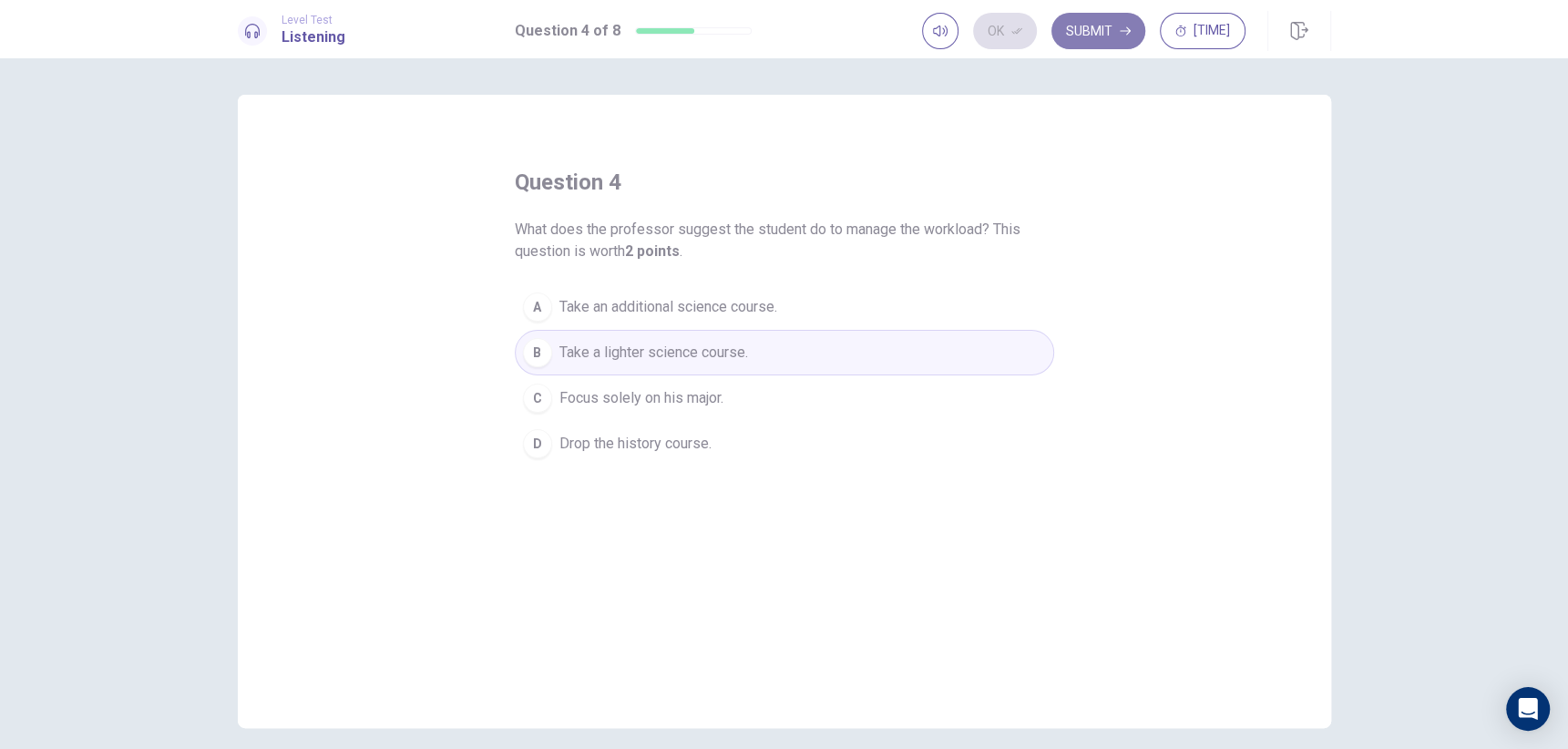 click on "Submit" at bounding box center (1098, 31) 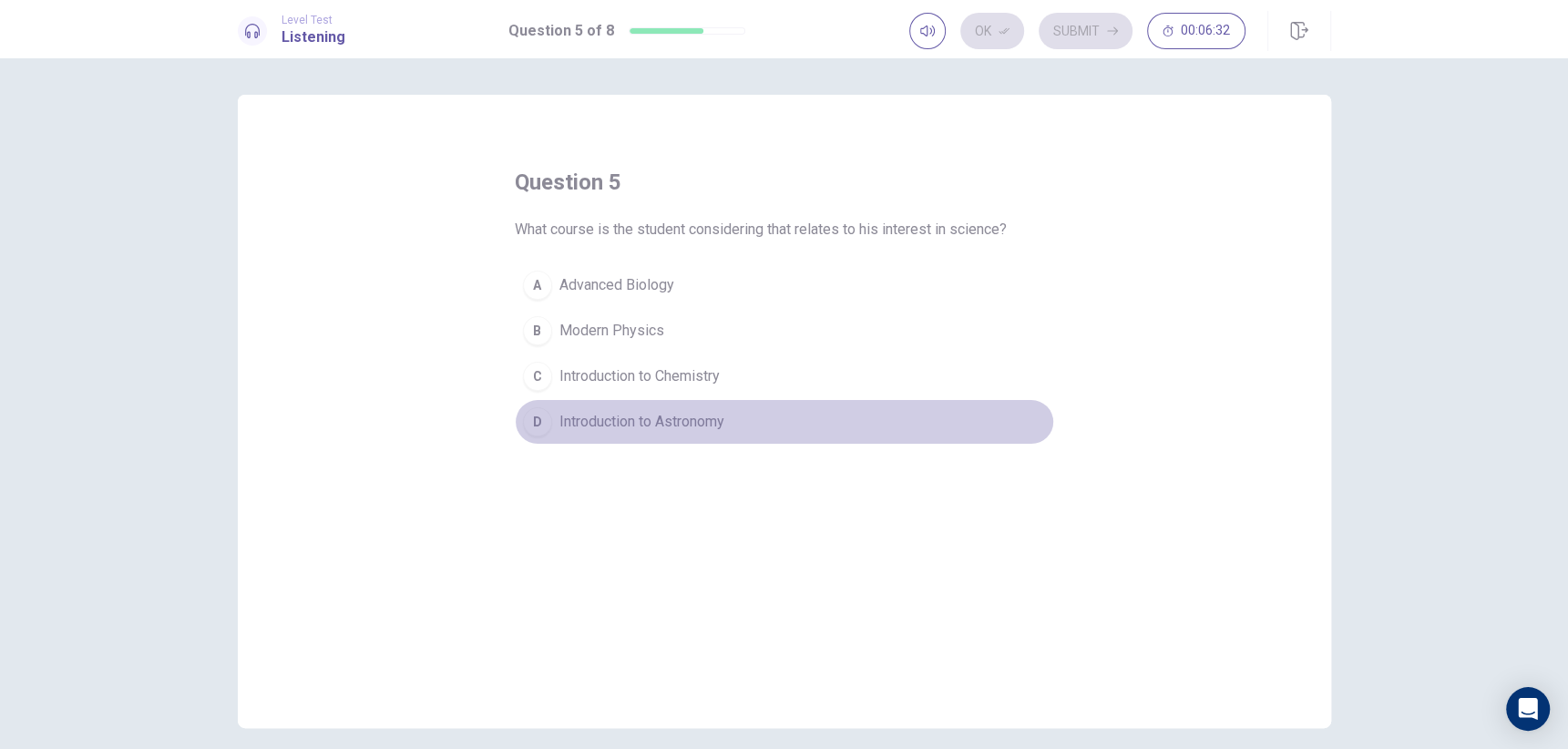 click on "D" at bounding box center (538, 422) 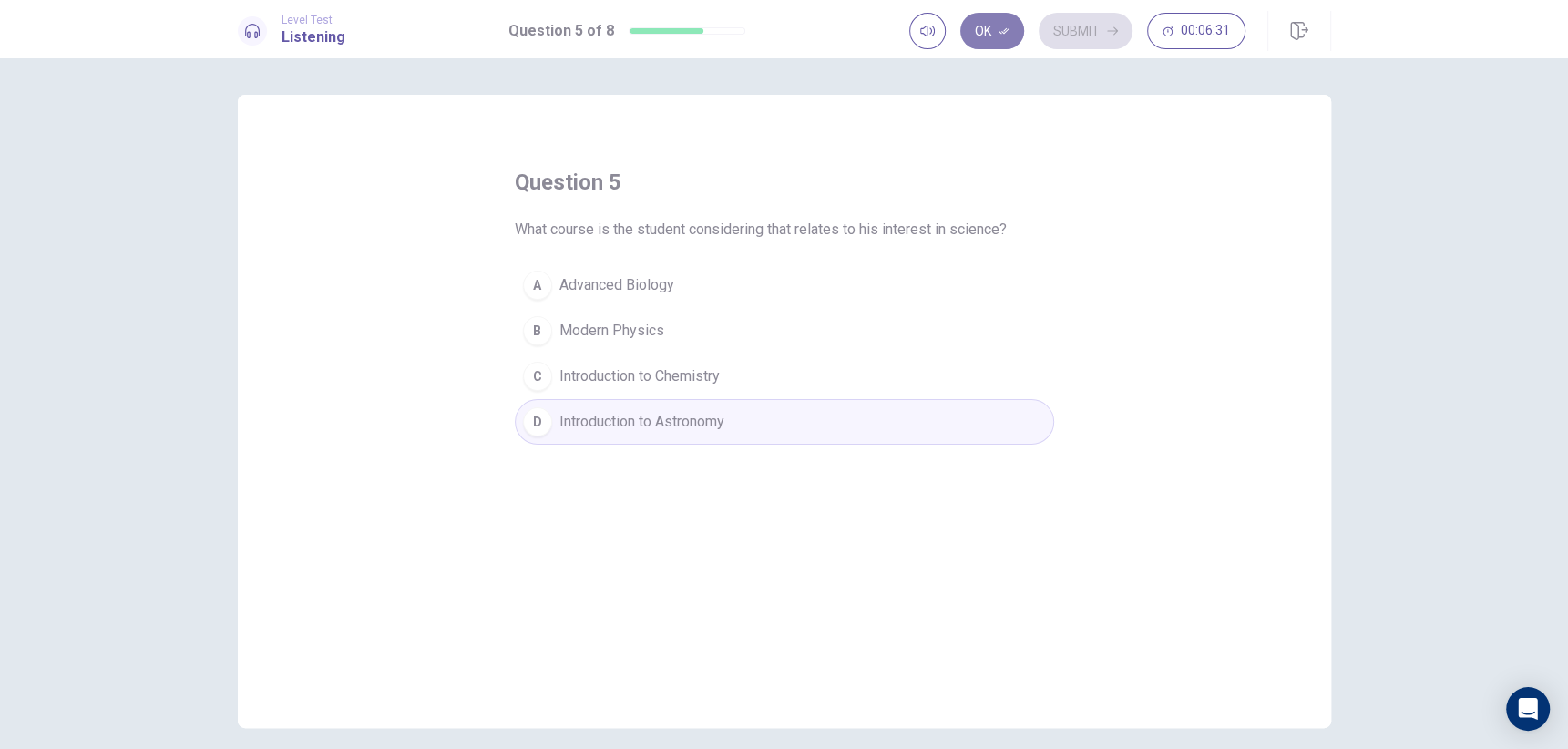 click on "Ok" at bounding box center [992, 31] 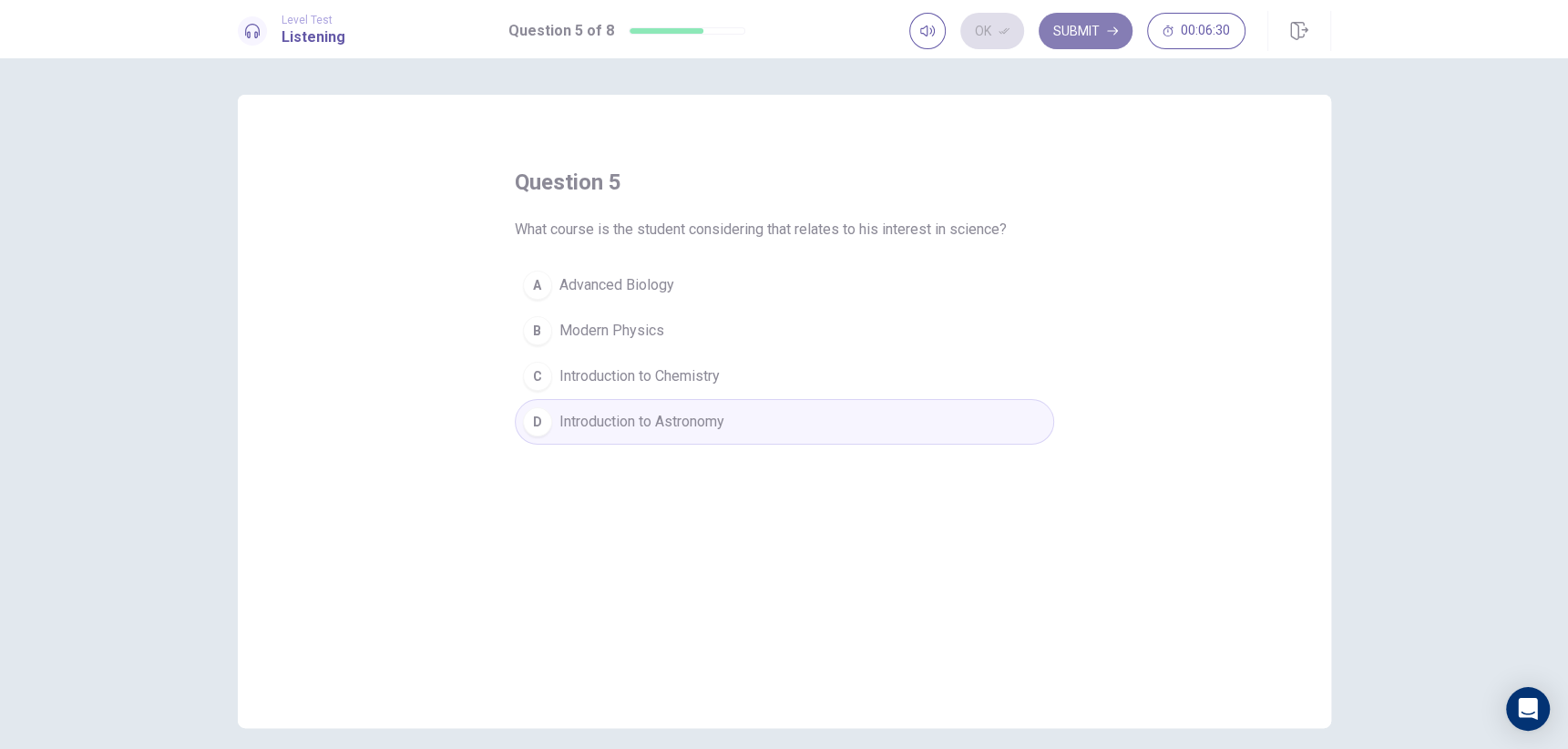 click on "Submit" at bounding box center [1085, 31] 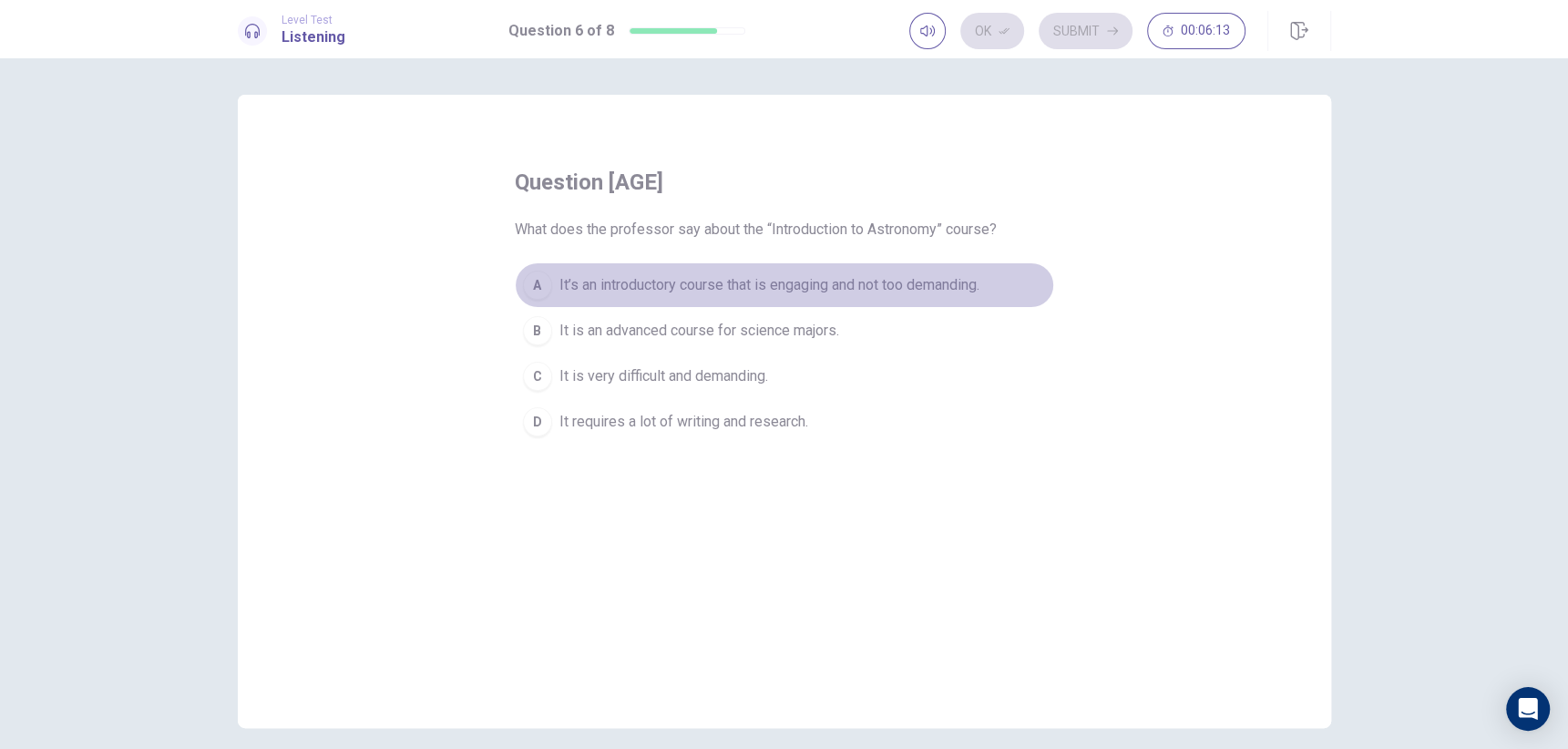 click on "A" at bounding box center (538, 285) 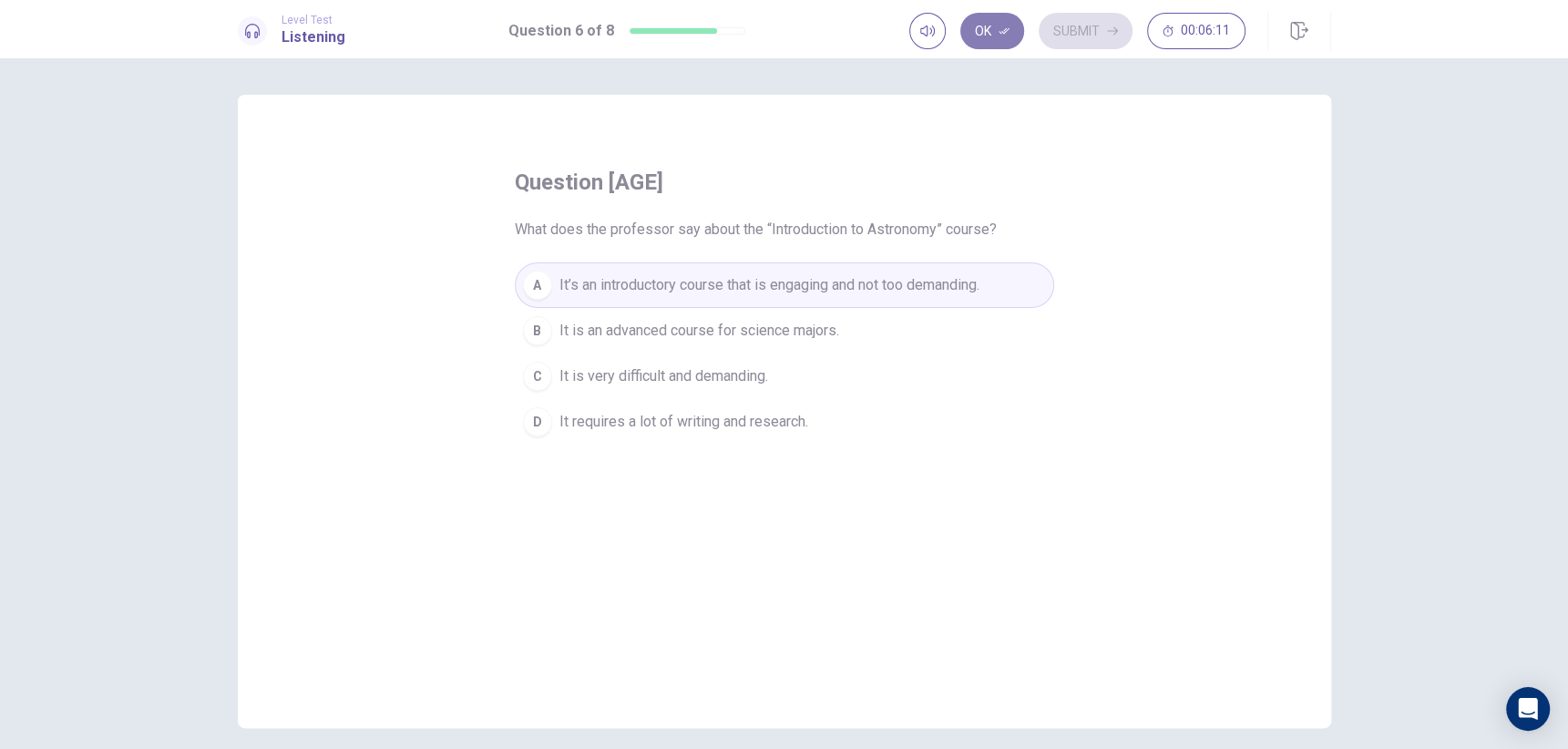 click on "Ok" at bounding box center [992, 31] 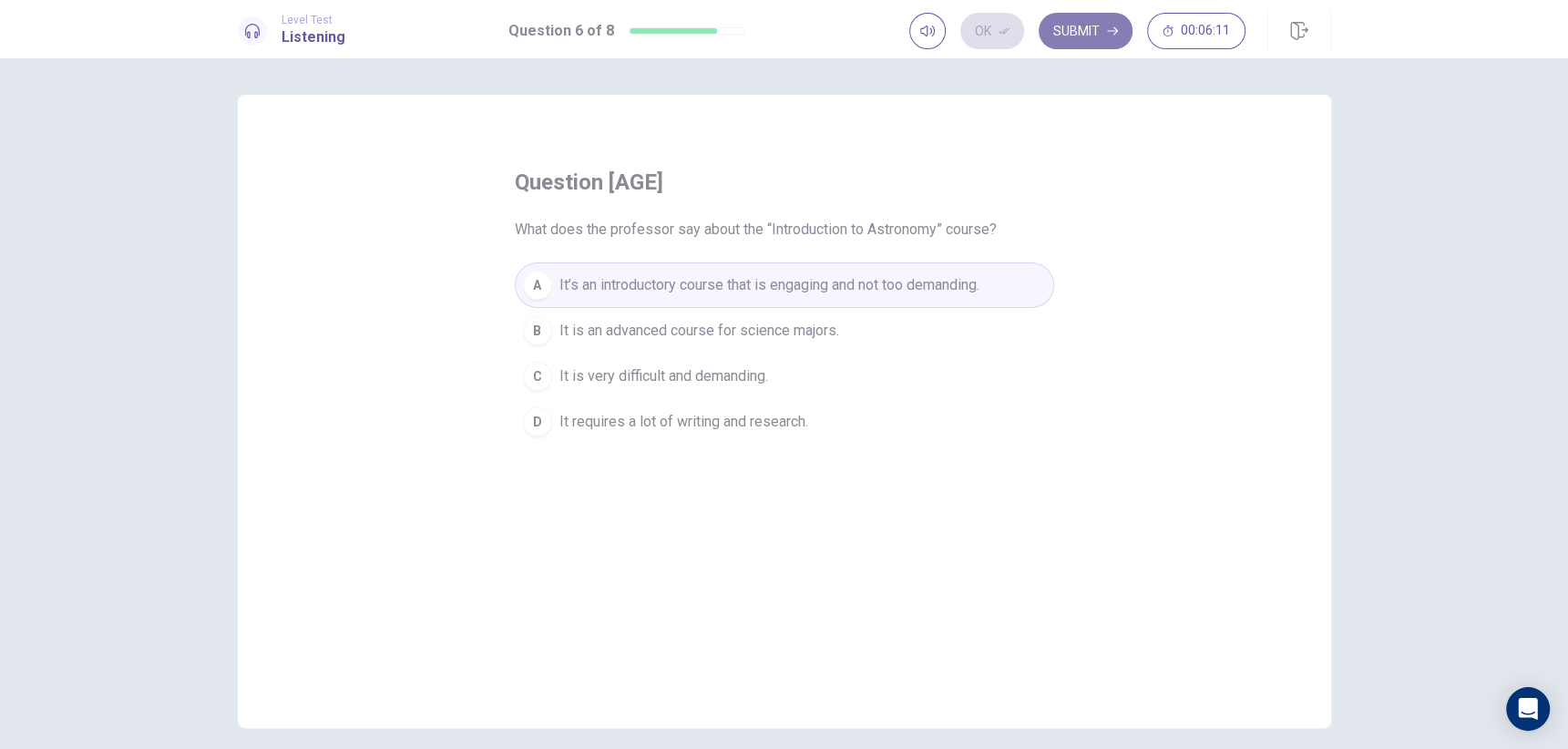click on "Submit" at bounding box center [1085, 31] 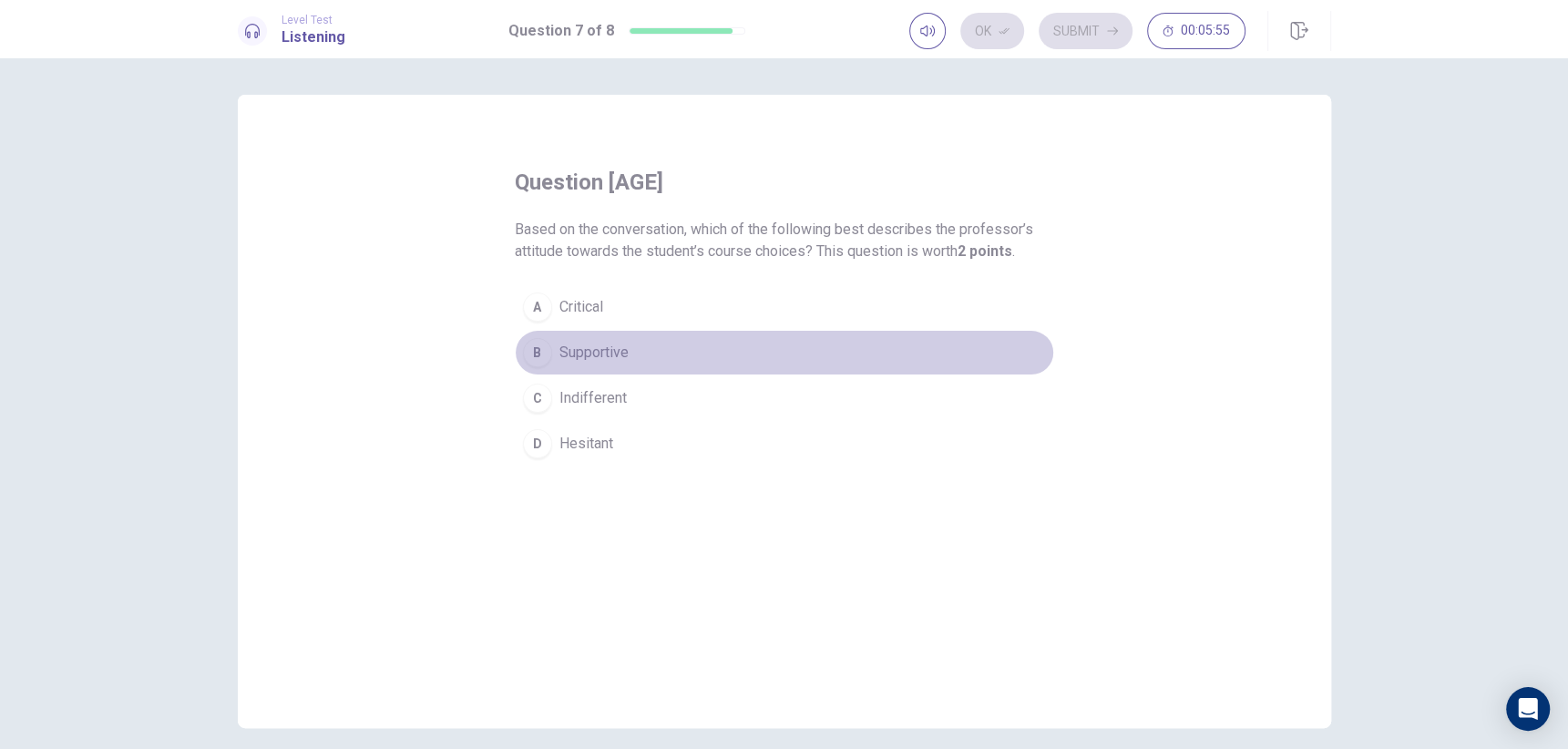 click on "B" at bounding box center (538, 353) 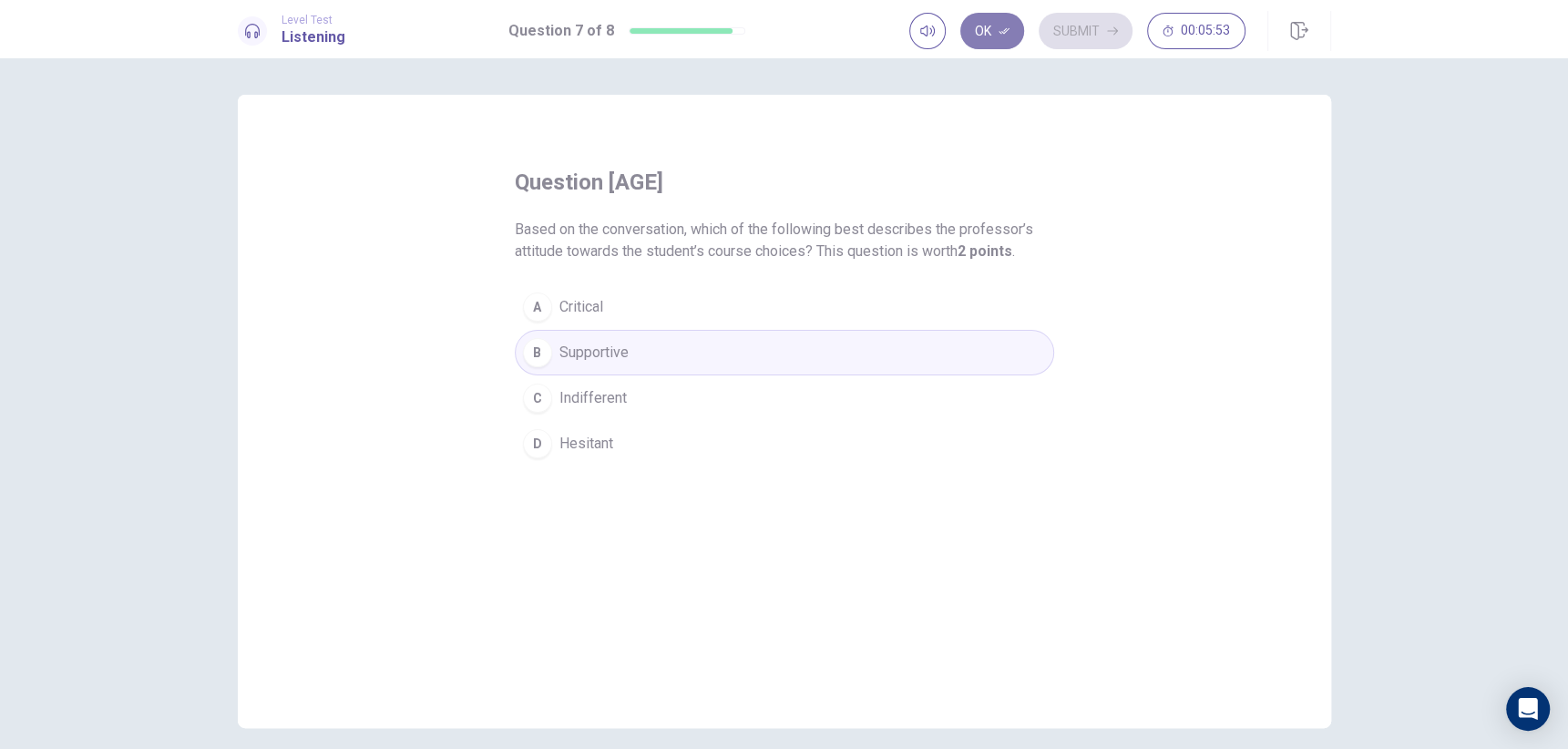 click on "Ok" at bounding box center (992, 31) 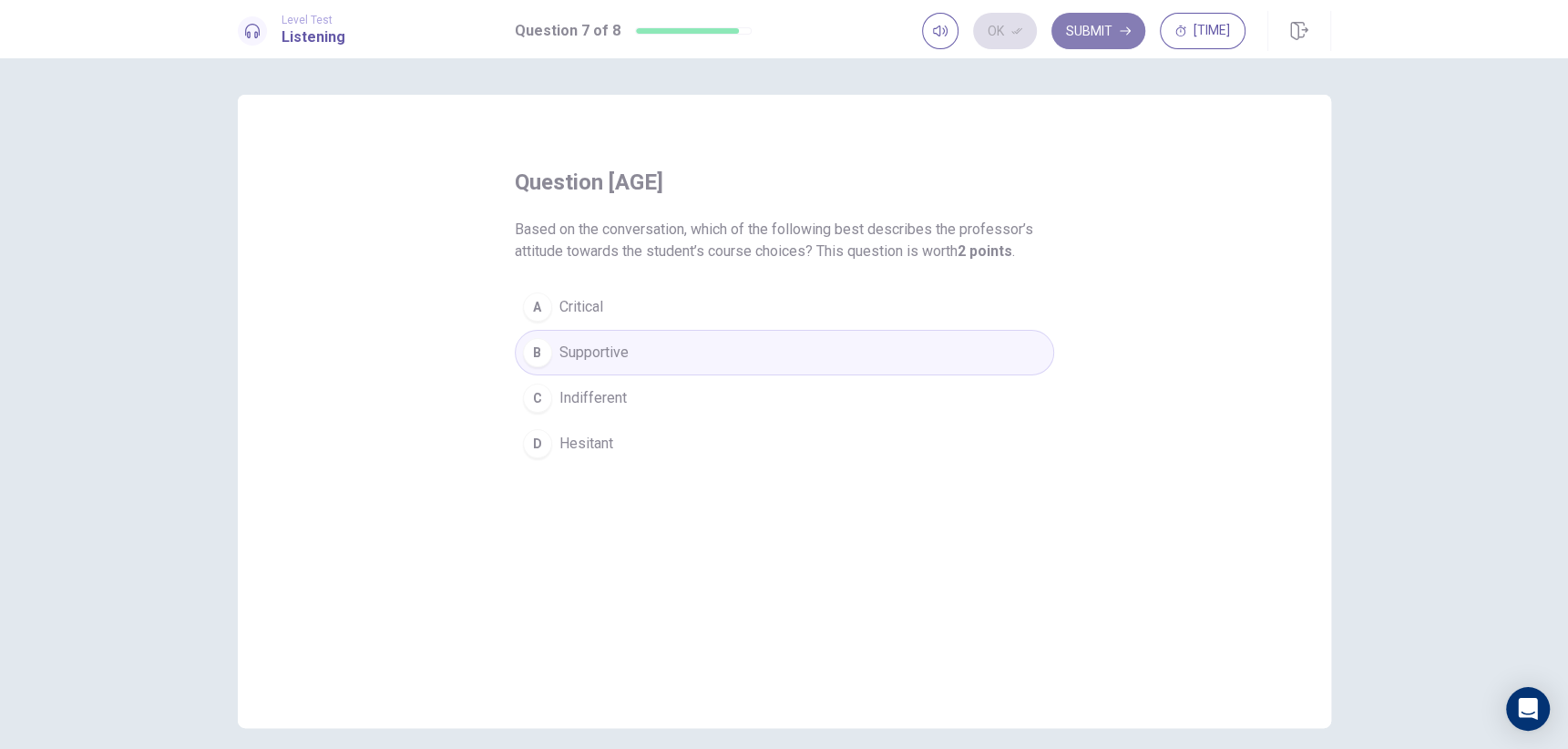 click on "Submit" at bounding box center [1098, 31] 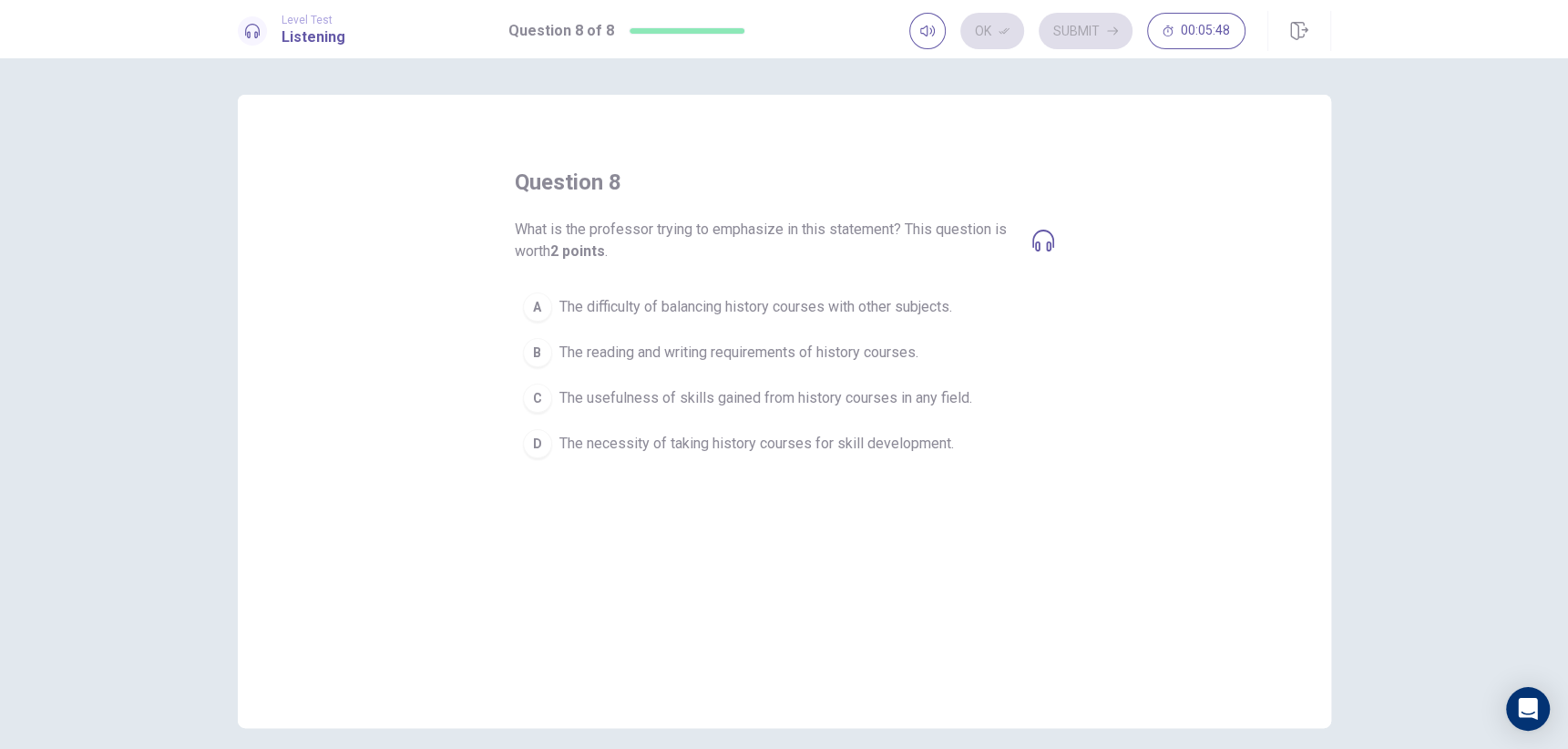 click 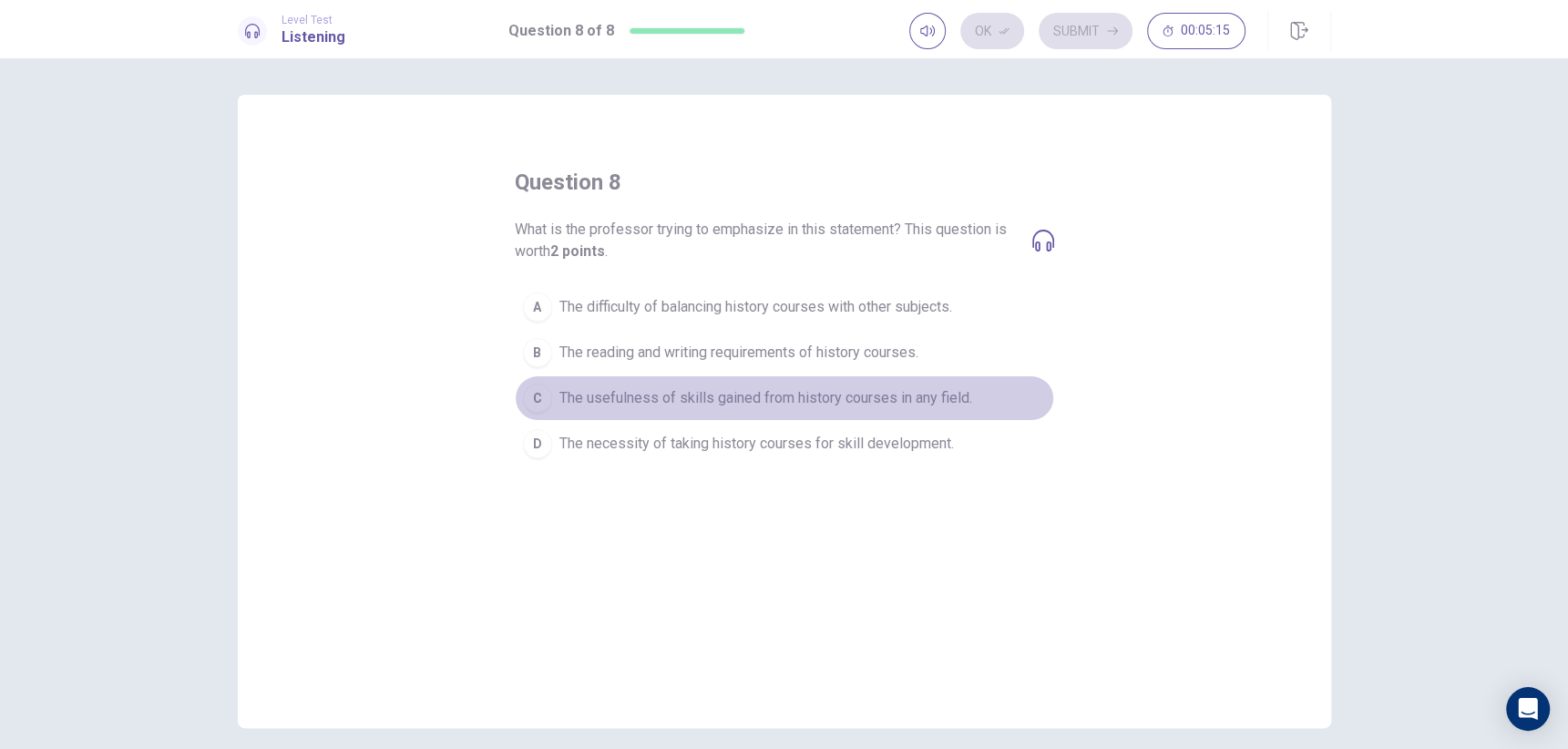 click on "C" at bounding box center [538, 398] 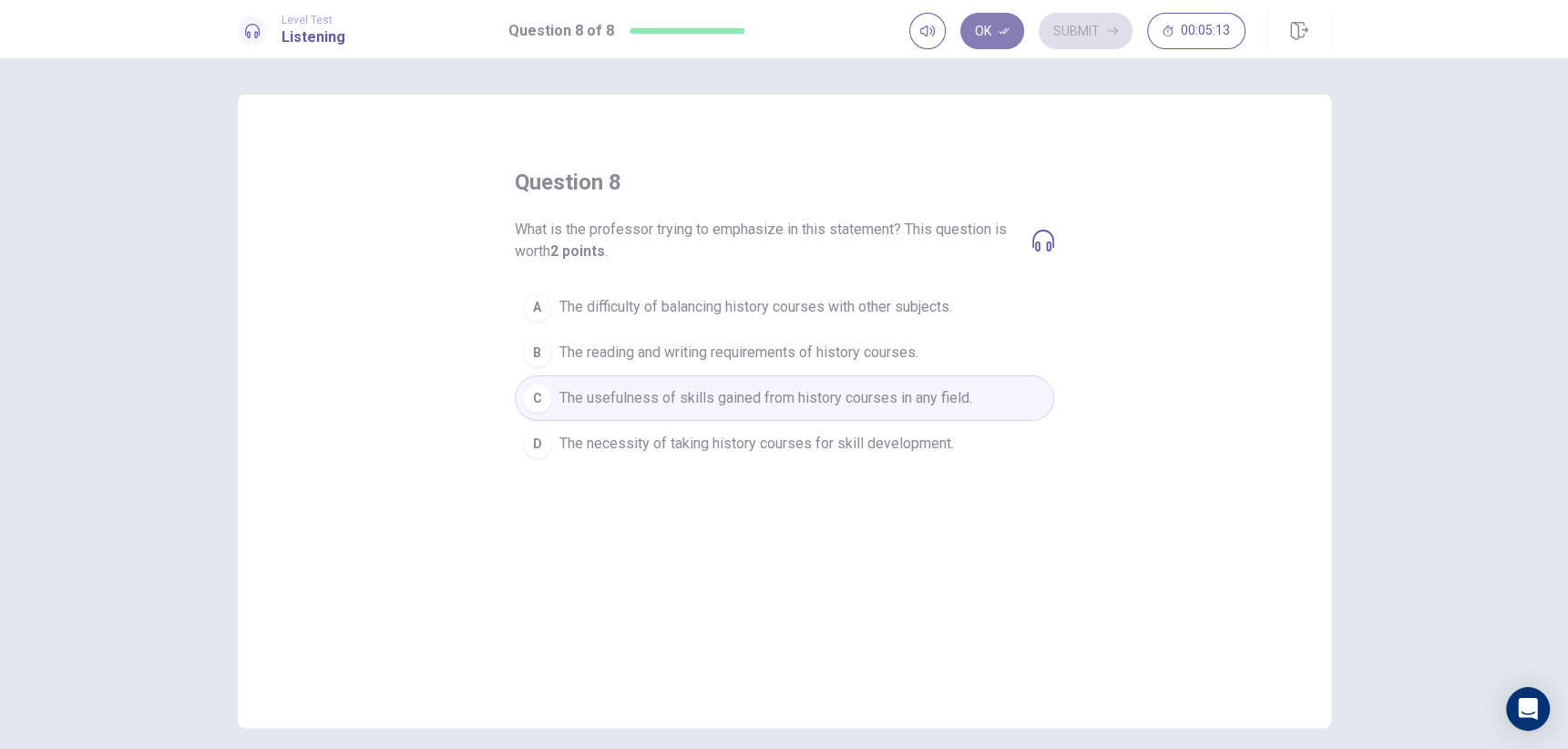 click on "Ok" at bounding box center (992, 31) 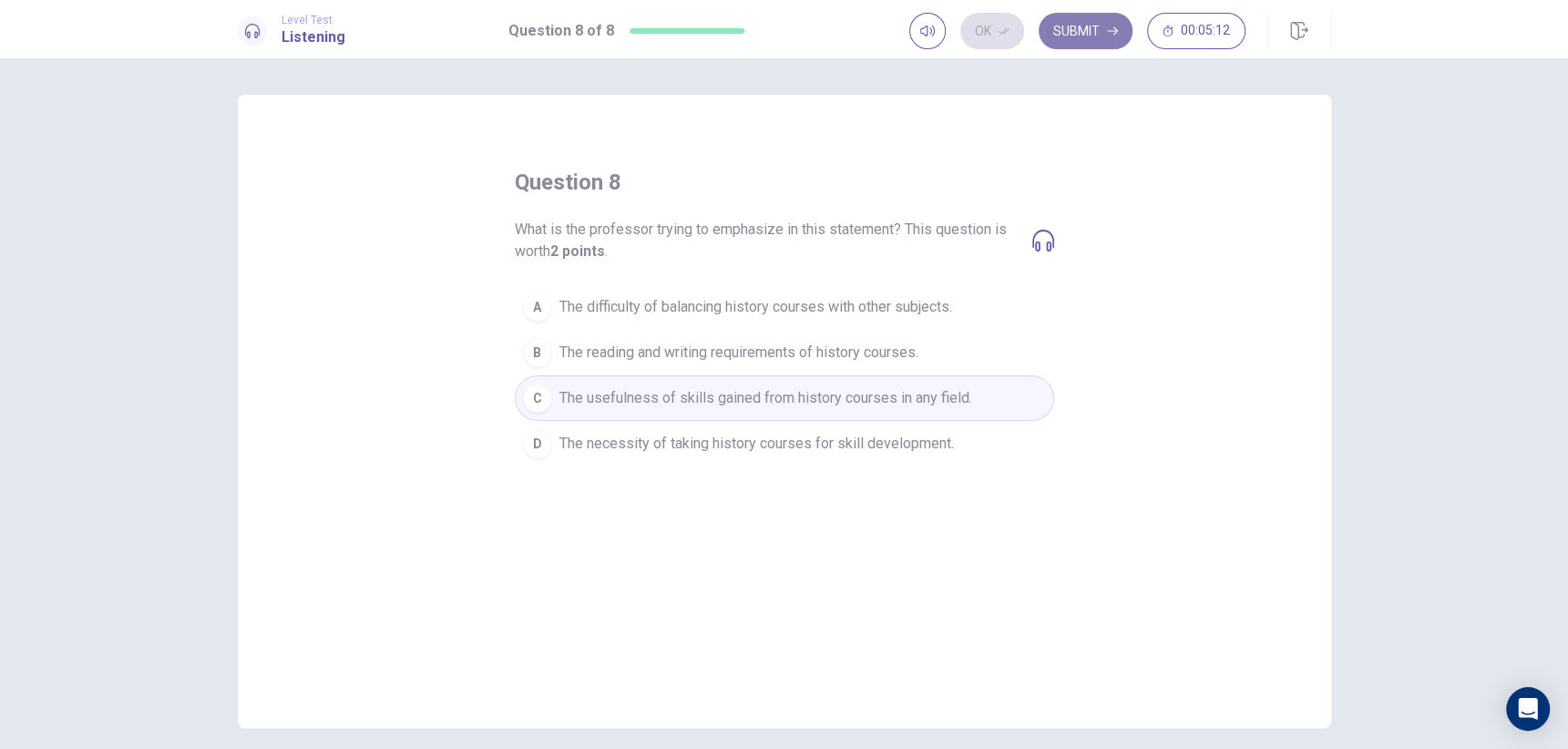 click on "Submit" at bounding box center [1085, 31] 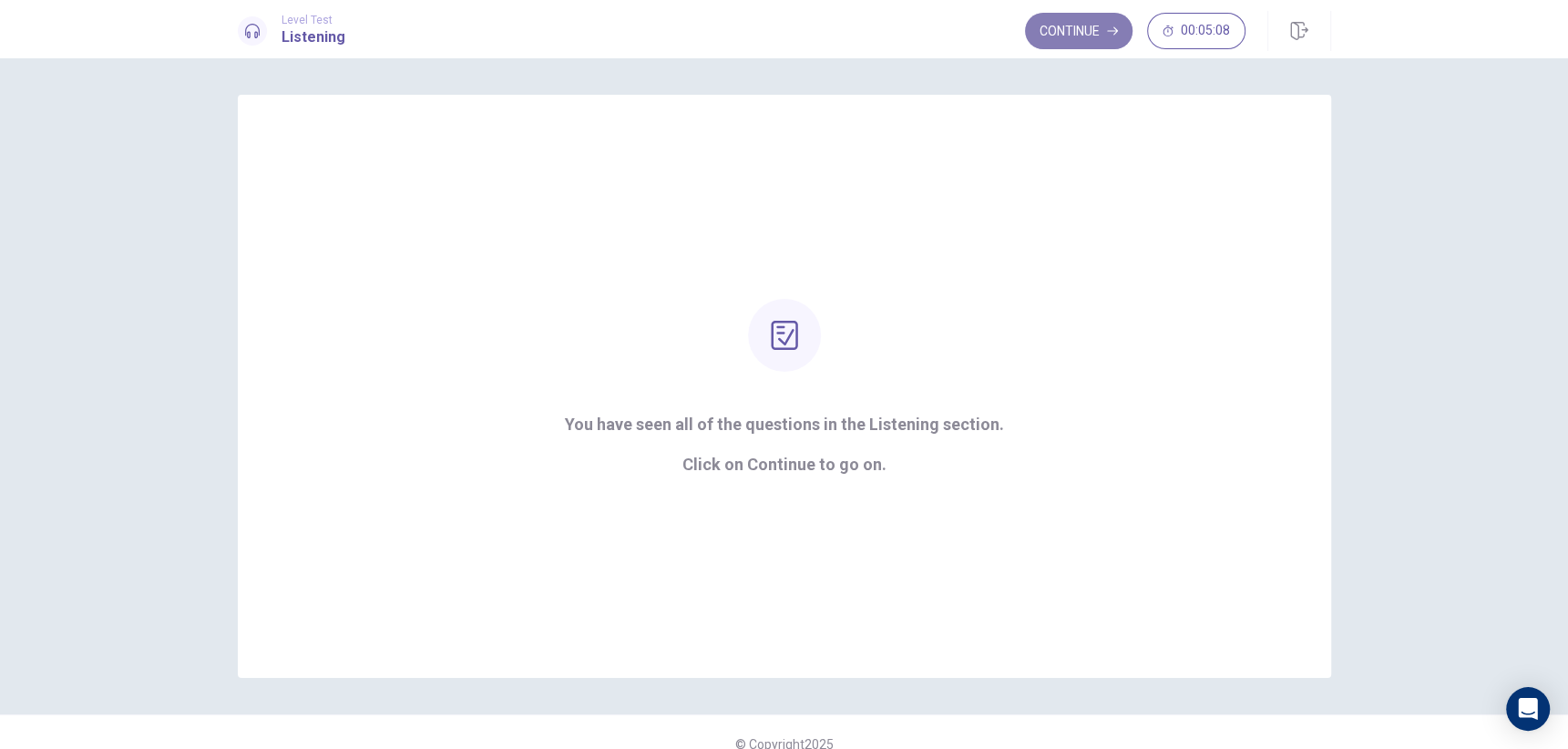 click on "Continue" at bounding box center [1079, 31] 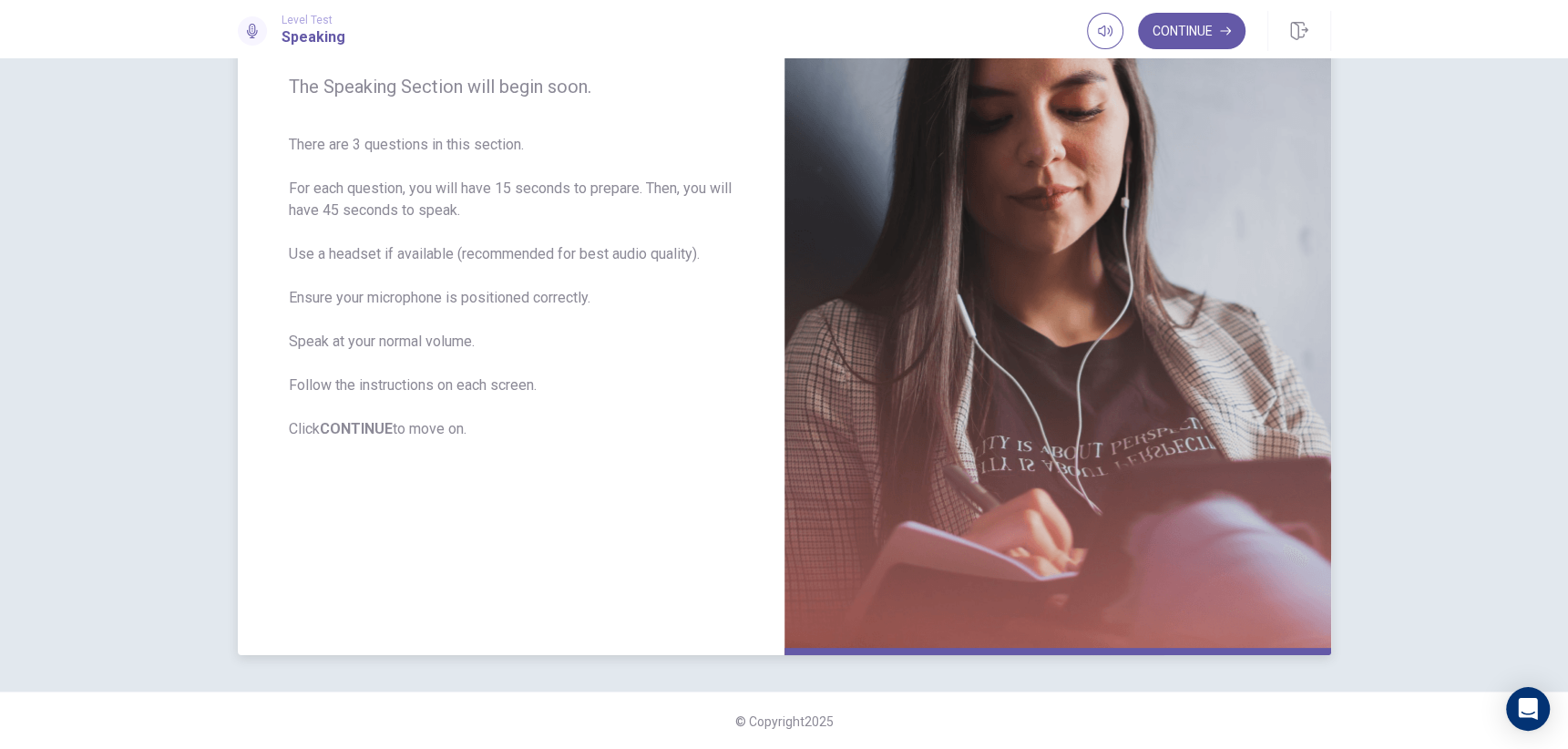scroll, scrollTop: 0, scrollLeft: 0, axis: both 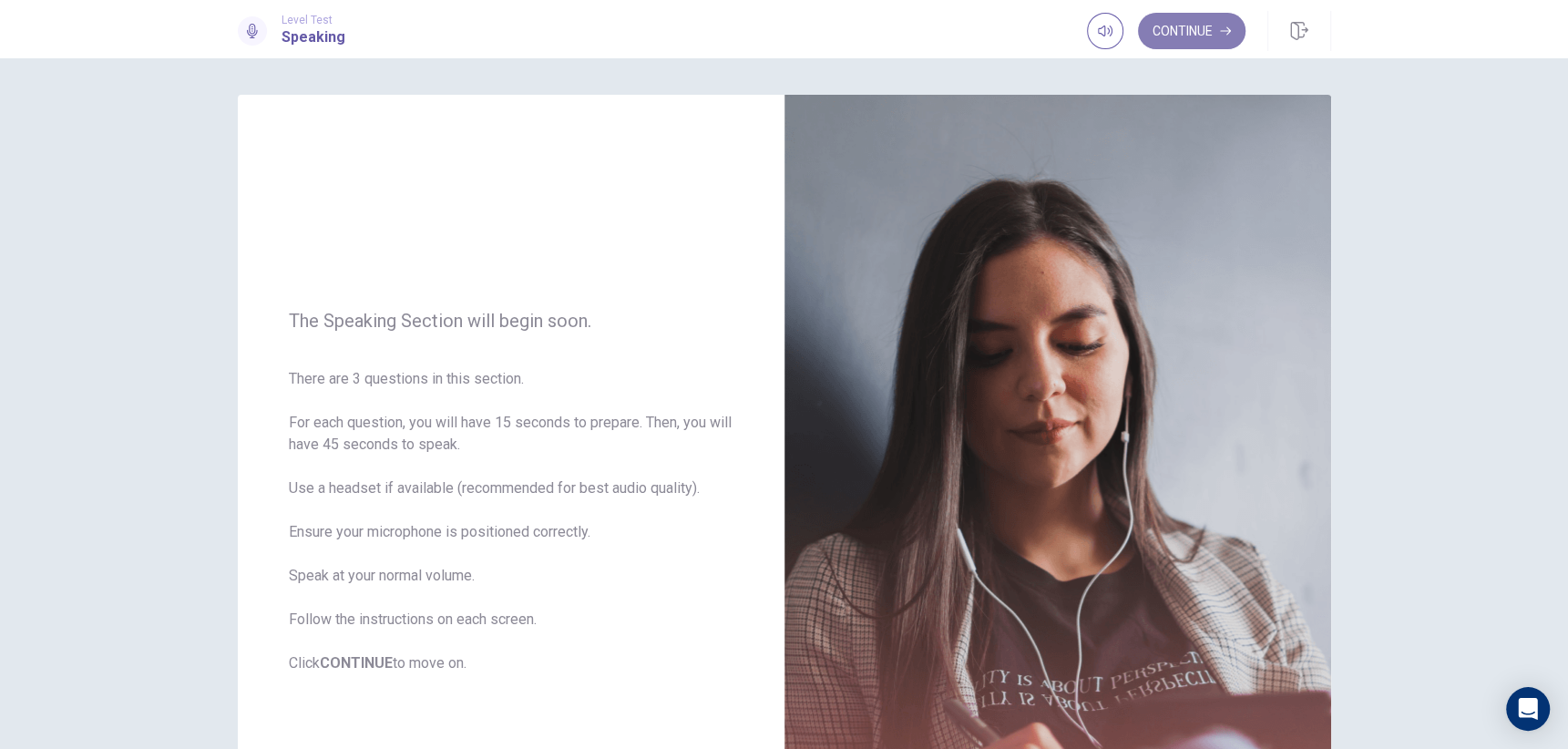 click on "Continue" at bounding box center [1192, 31] 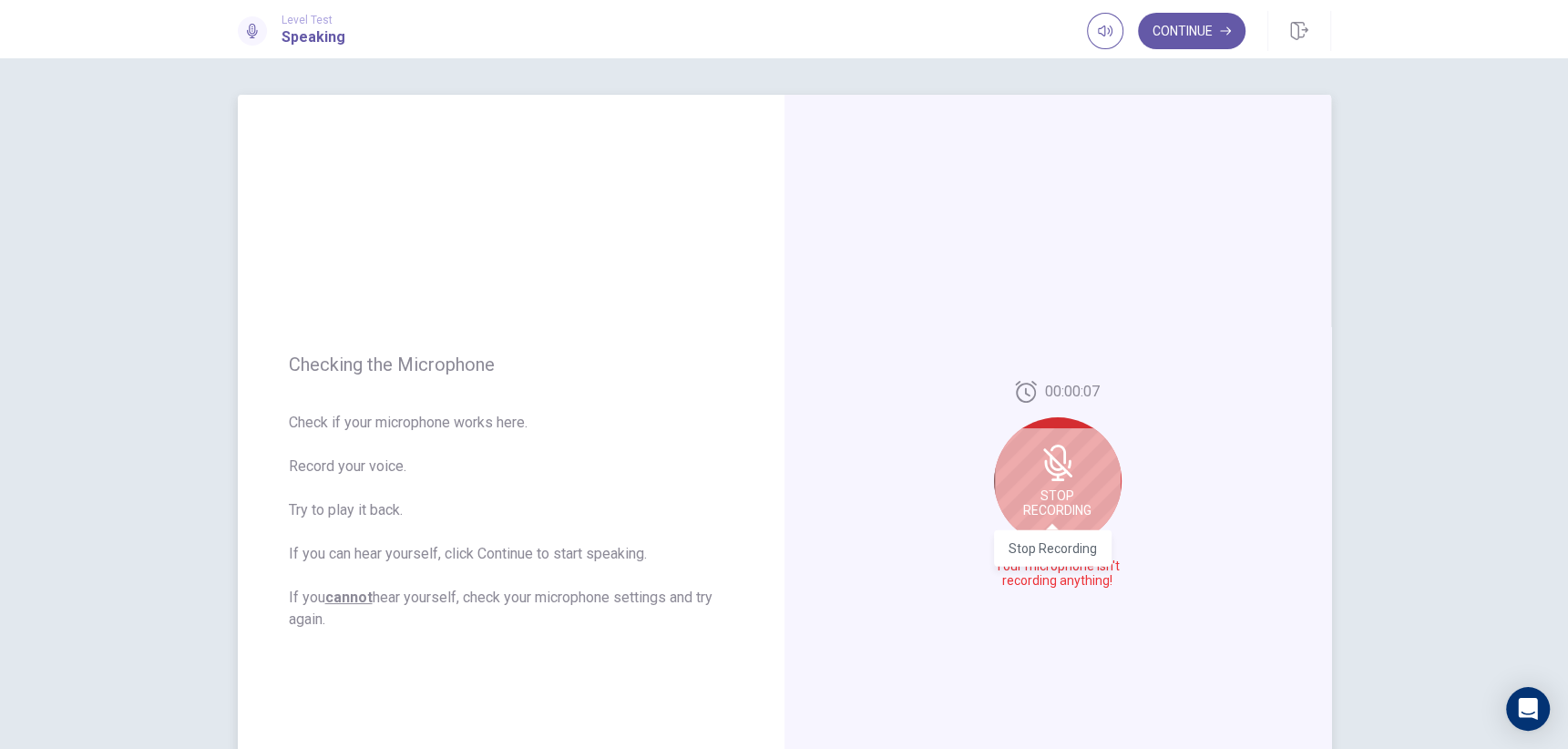 click on "Stop   Recording" at bounding box center (1057, 503) 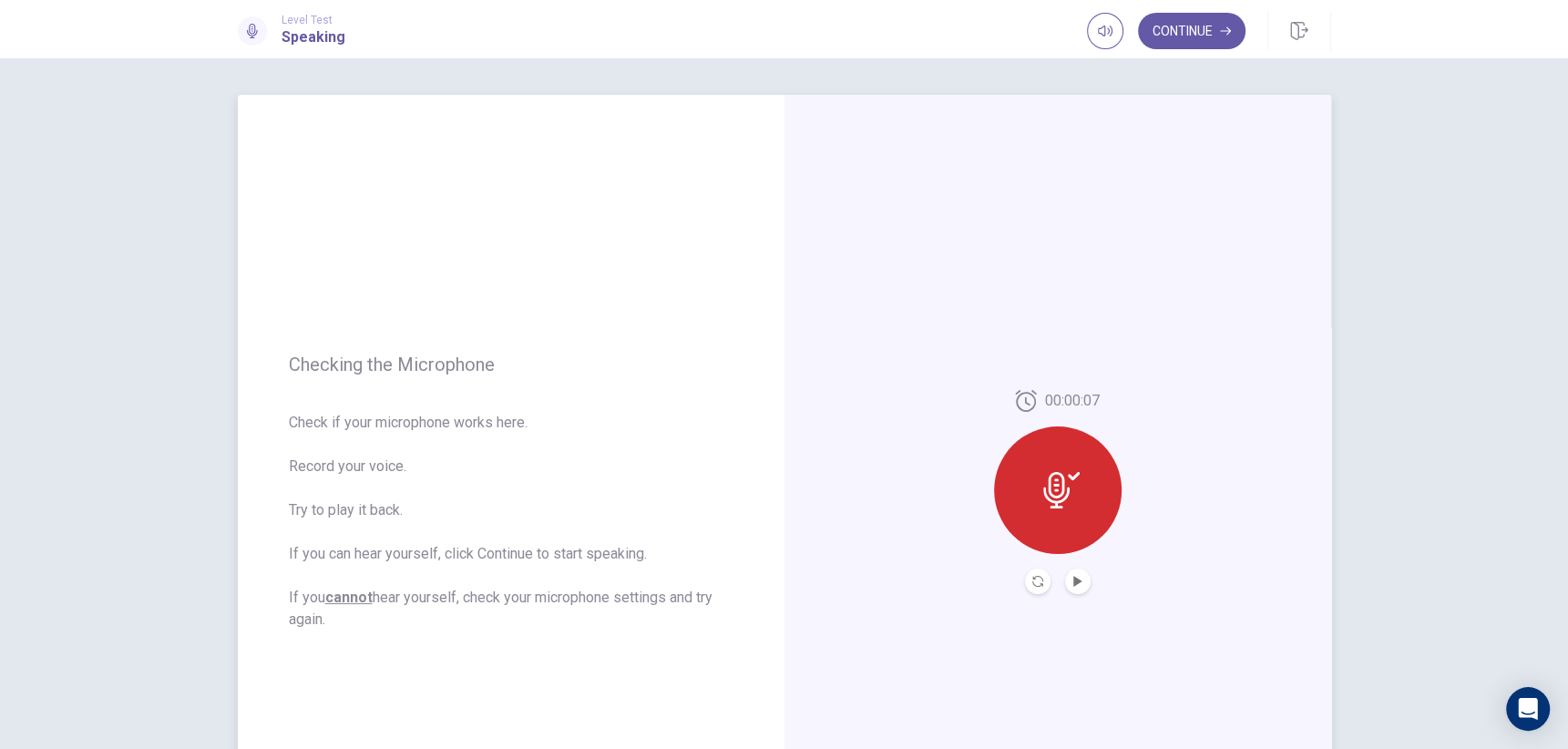 click at bounding box center [1038, 581] 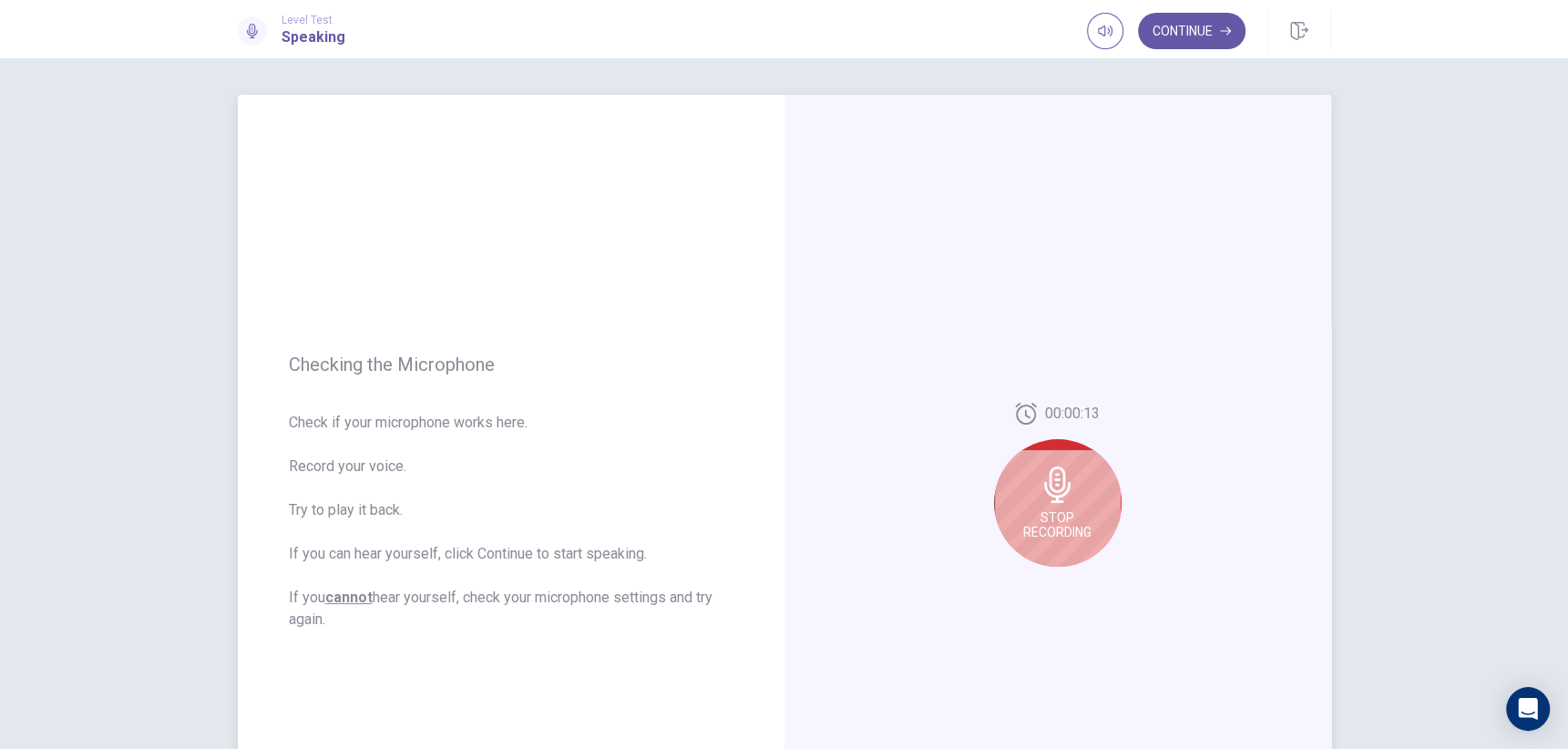 click on "Stop   Recording" at bounding box center [1058, 503] 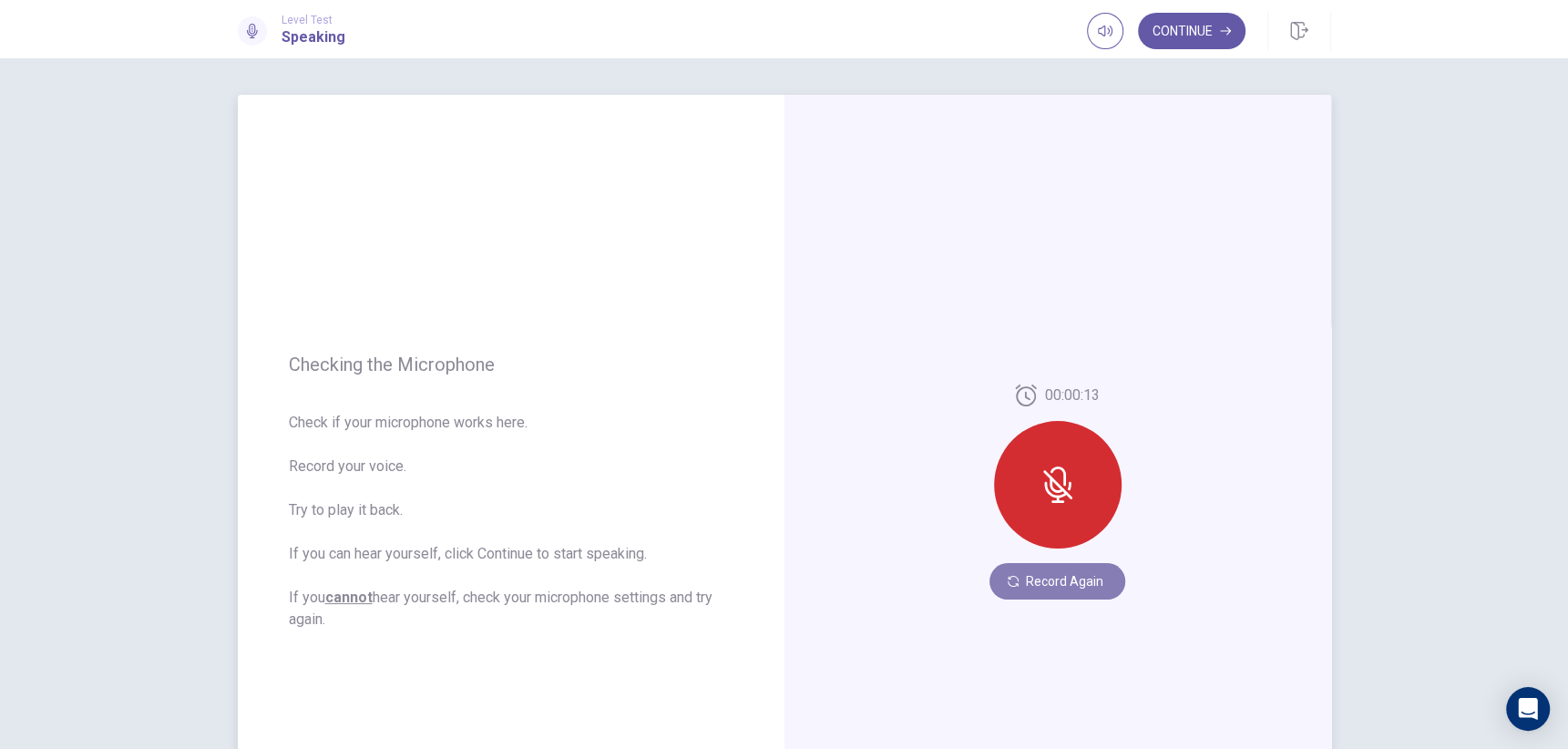click on "Record Again" at bounding box center (1057, 581) 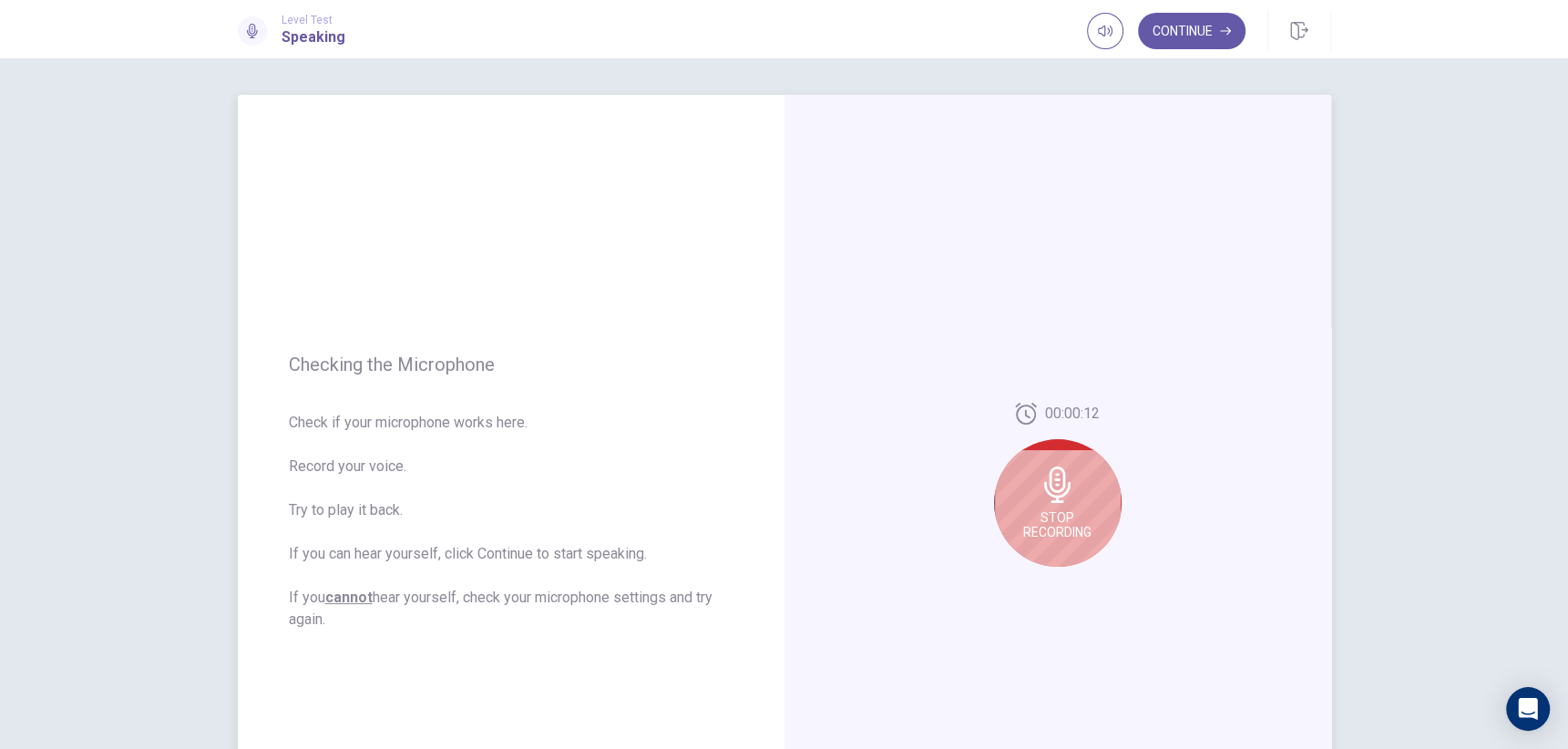 click on "[TIME] Stop Recording" at bounding box center (1058, 492) 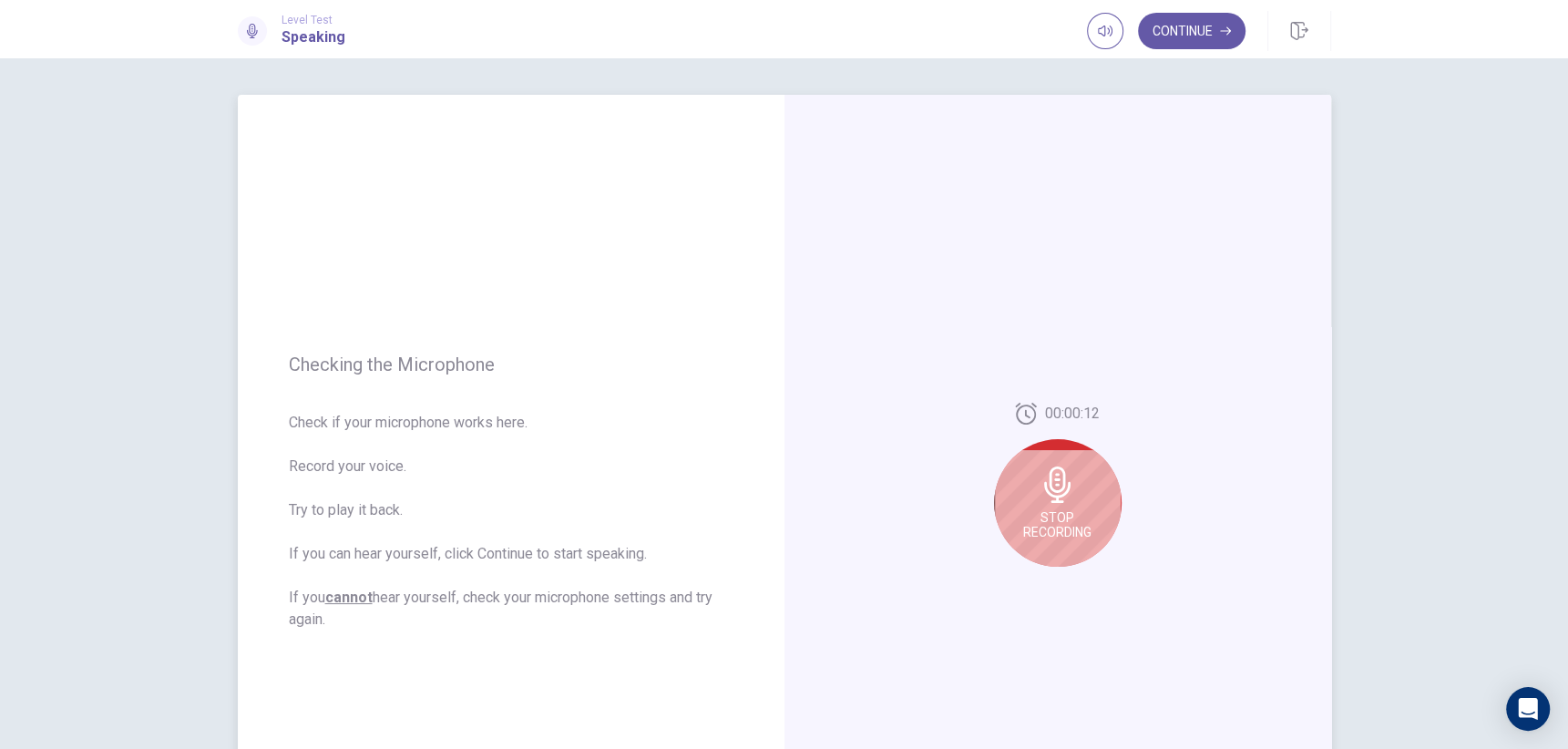click on "Stop   Recording" at bounding box center (1057, 525) 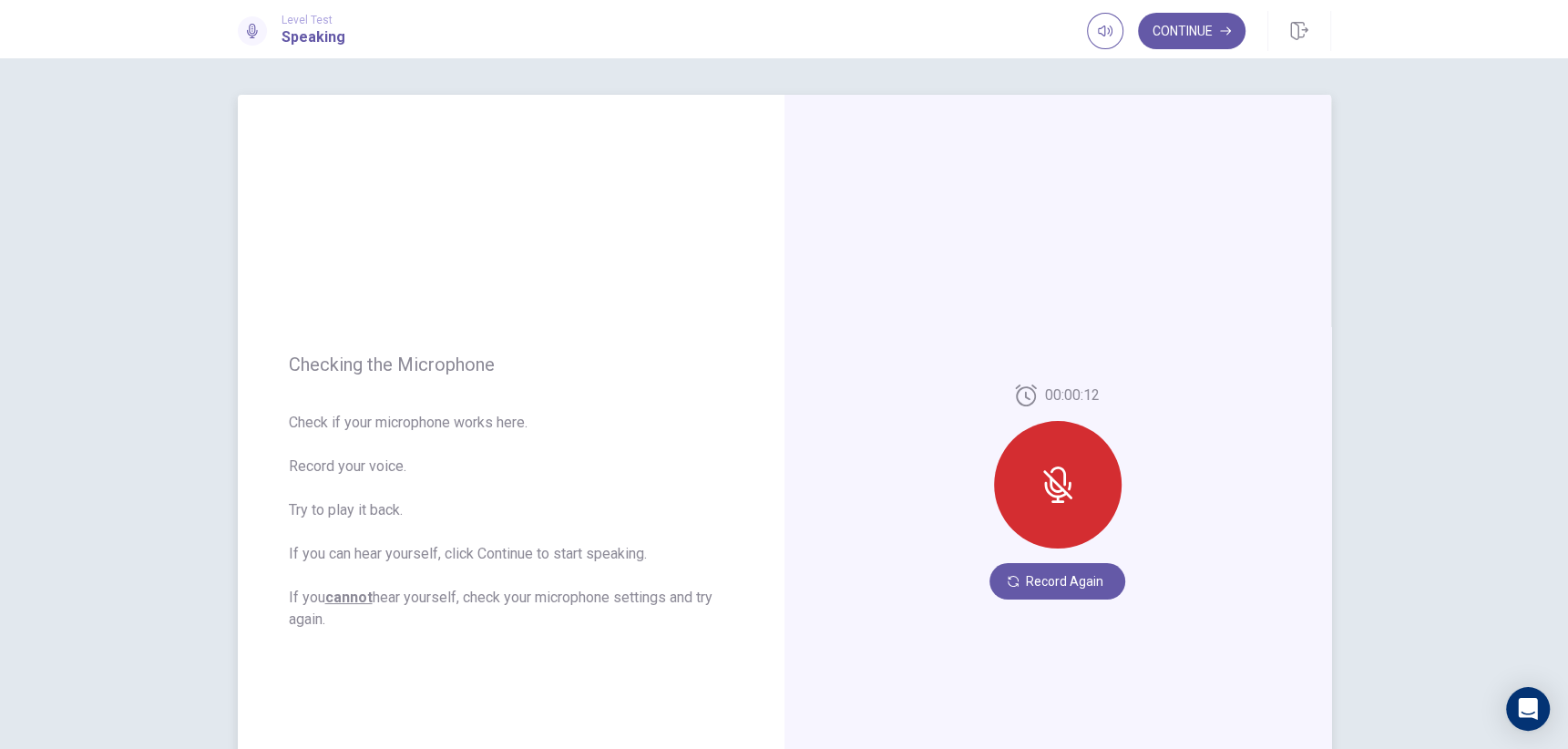 click at bounding box center (1058, 485) 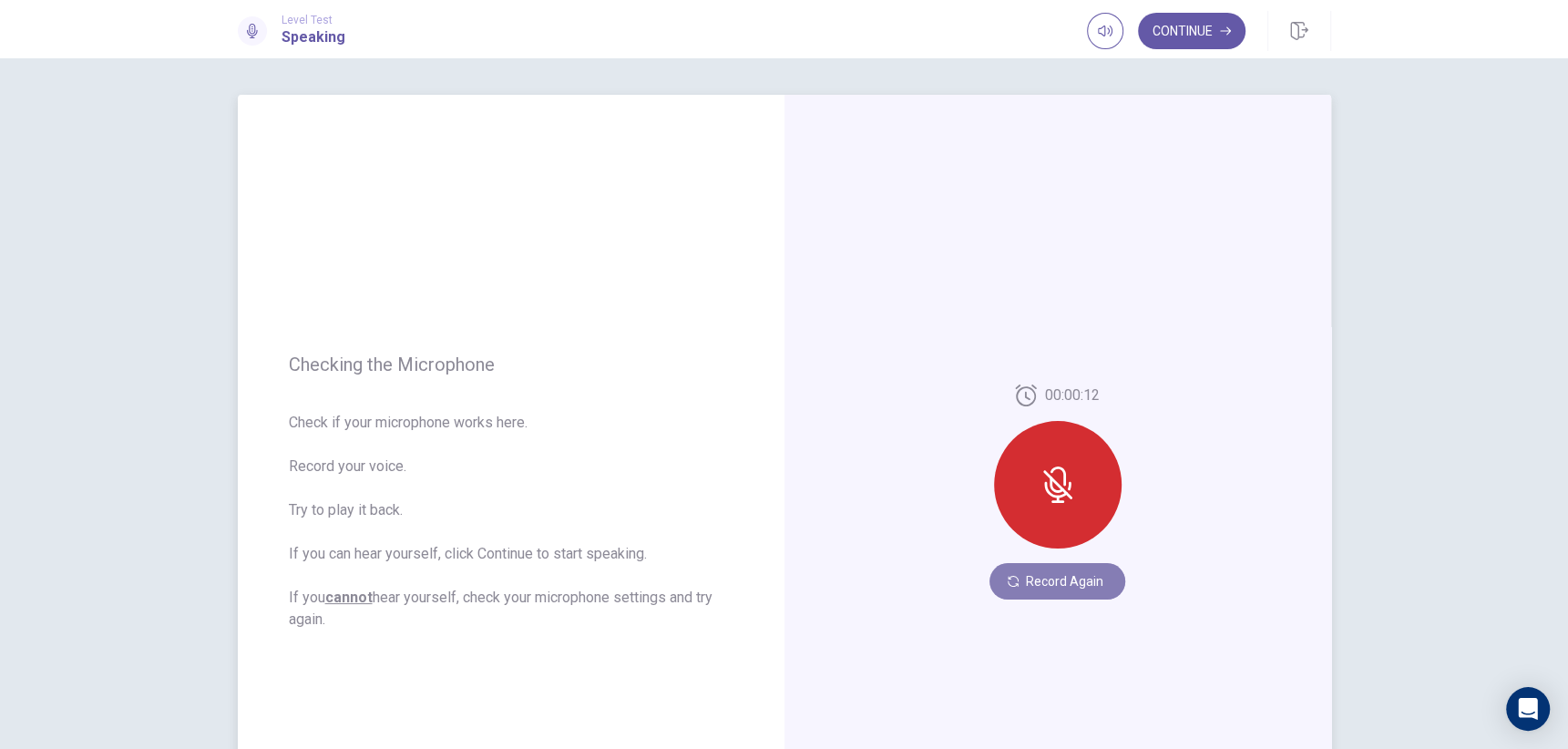 click on "Record Again" at bounding box center [1057, 581] 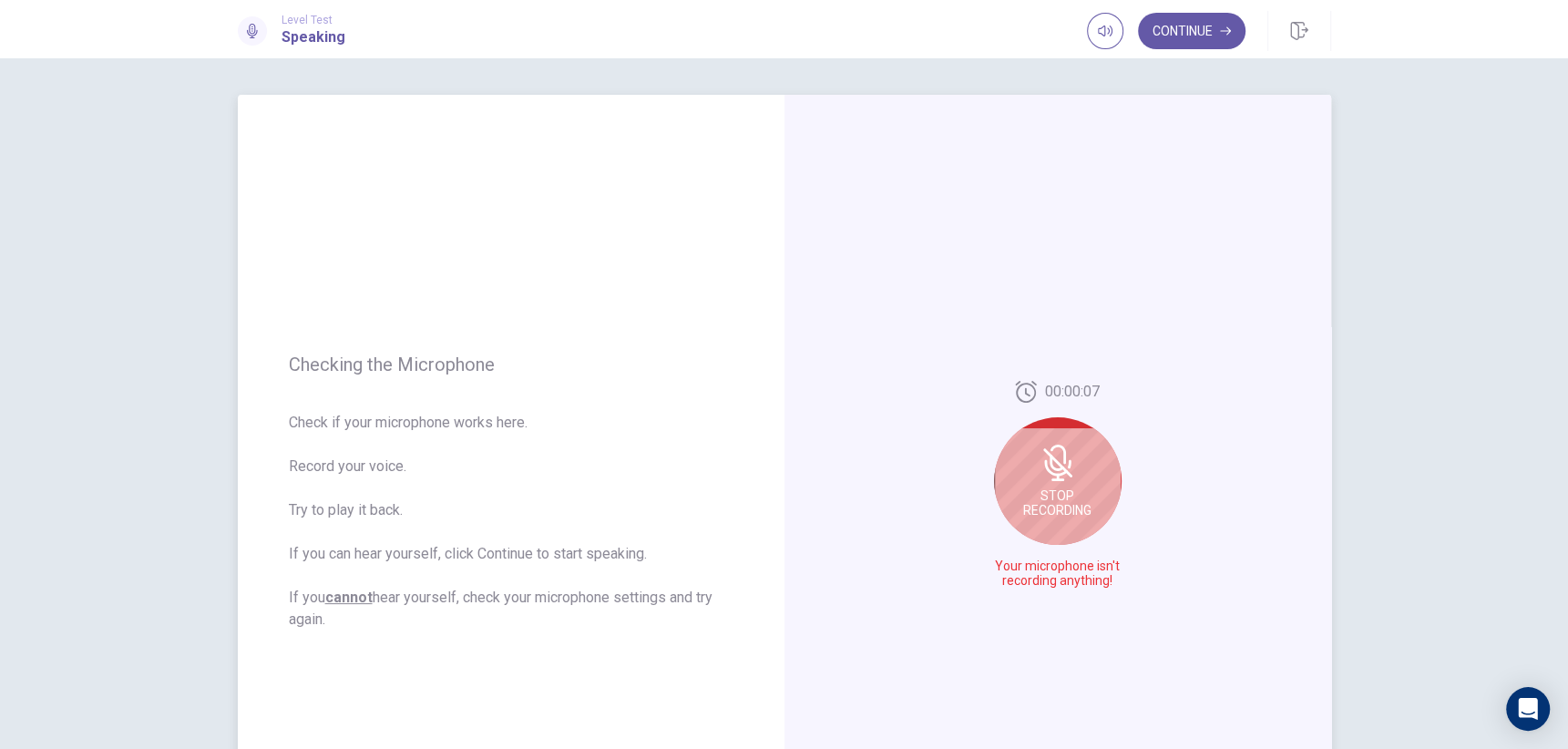 click on "Stop   Recording" at bounding box center [1057, 503] 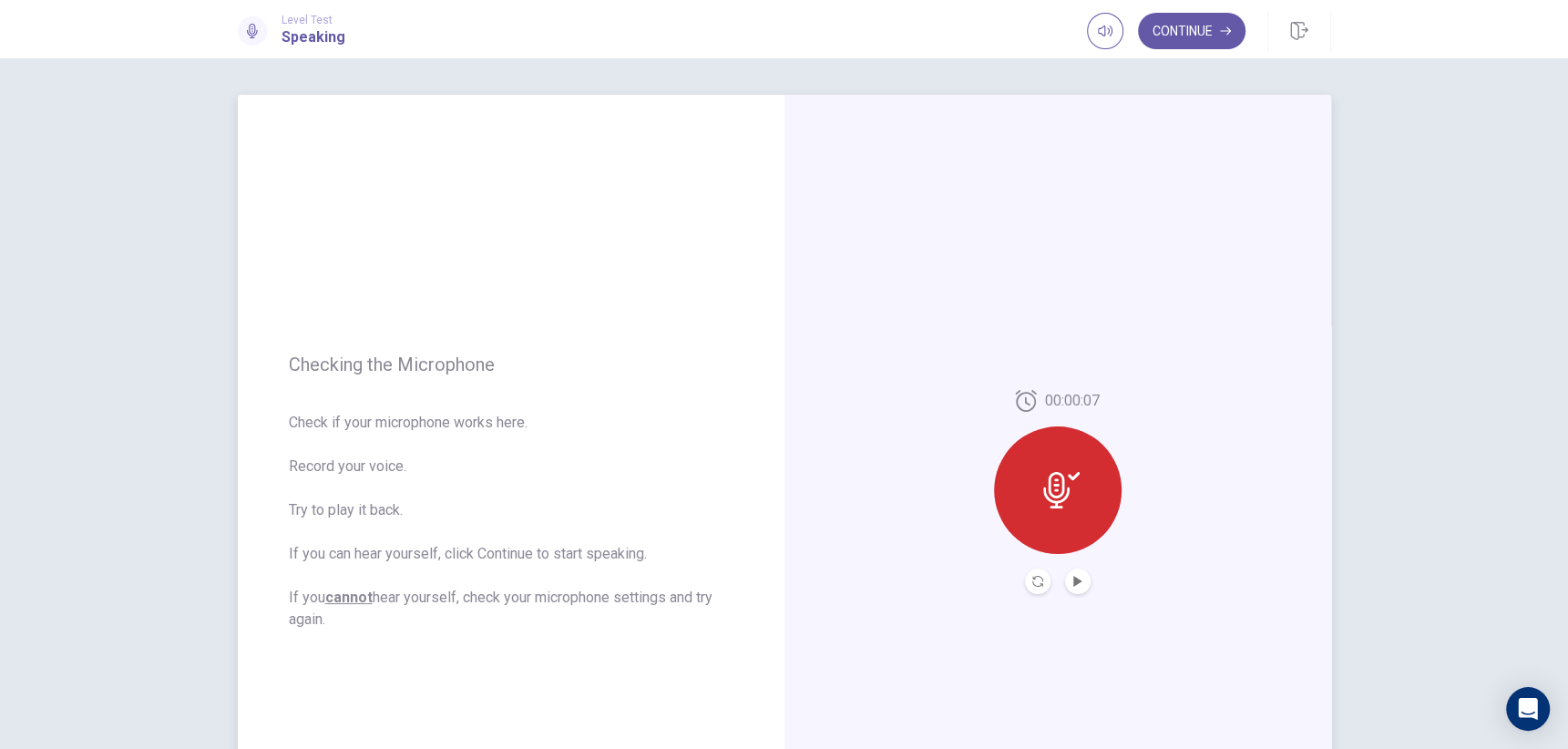 click 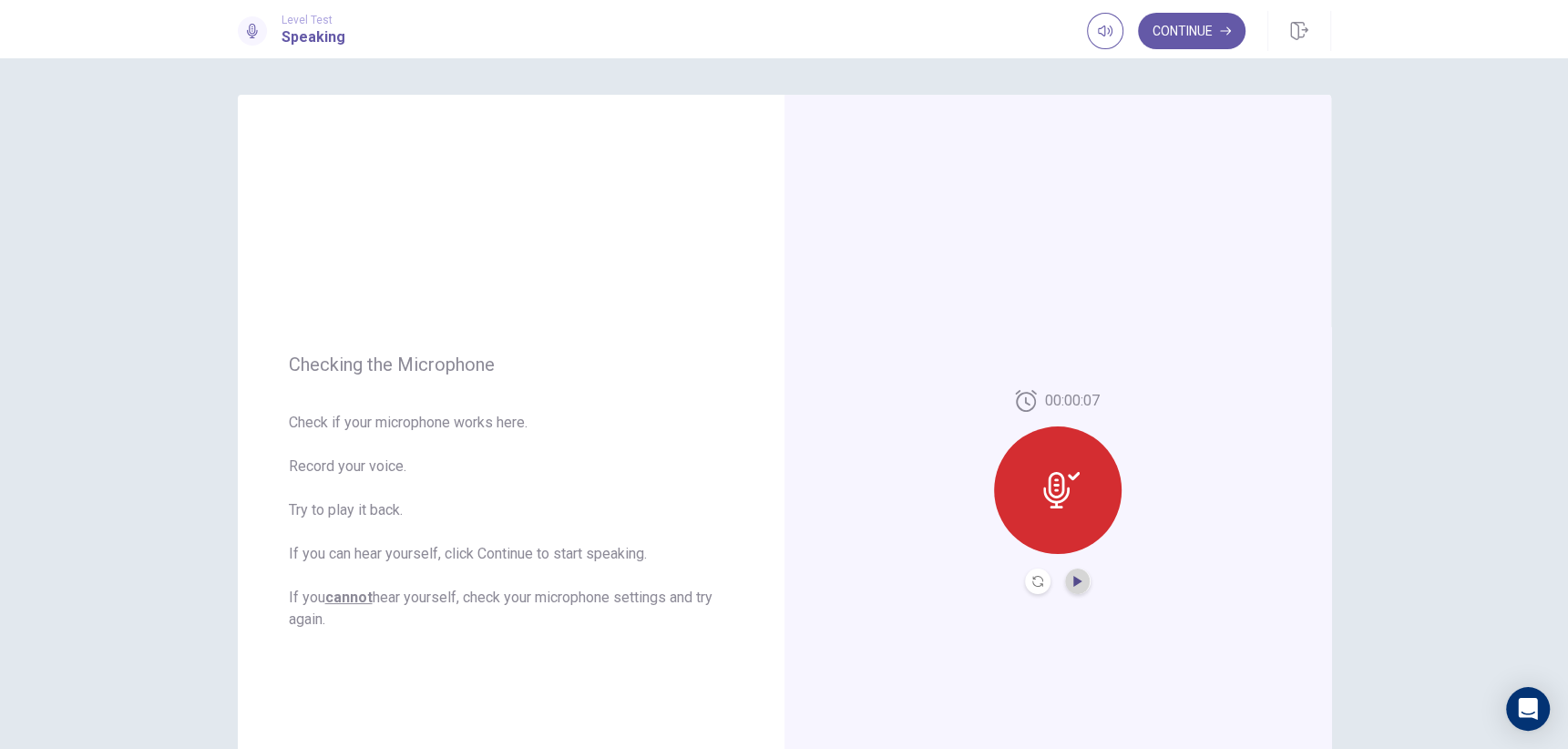 click 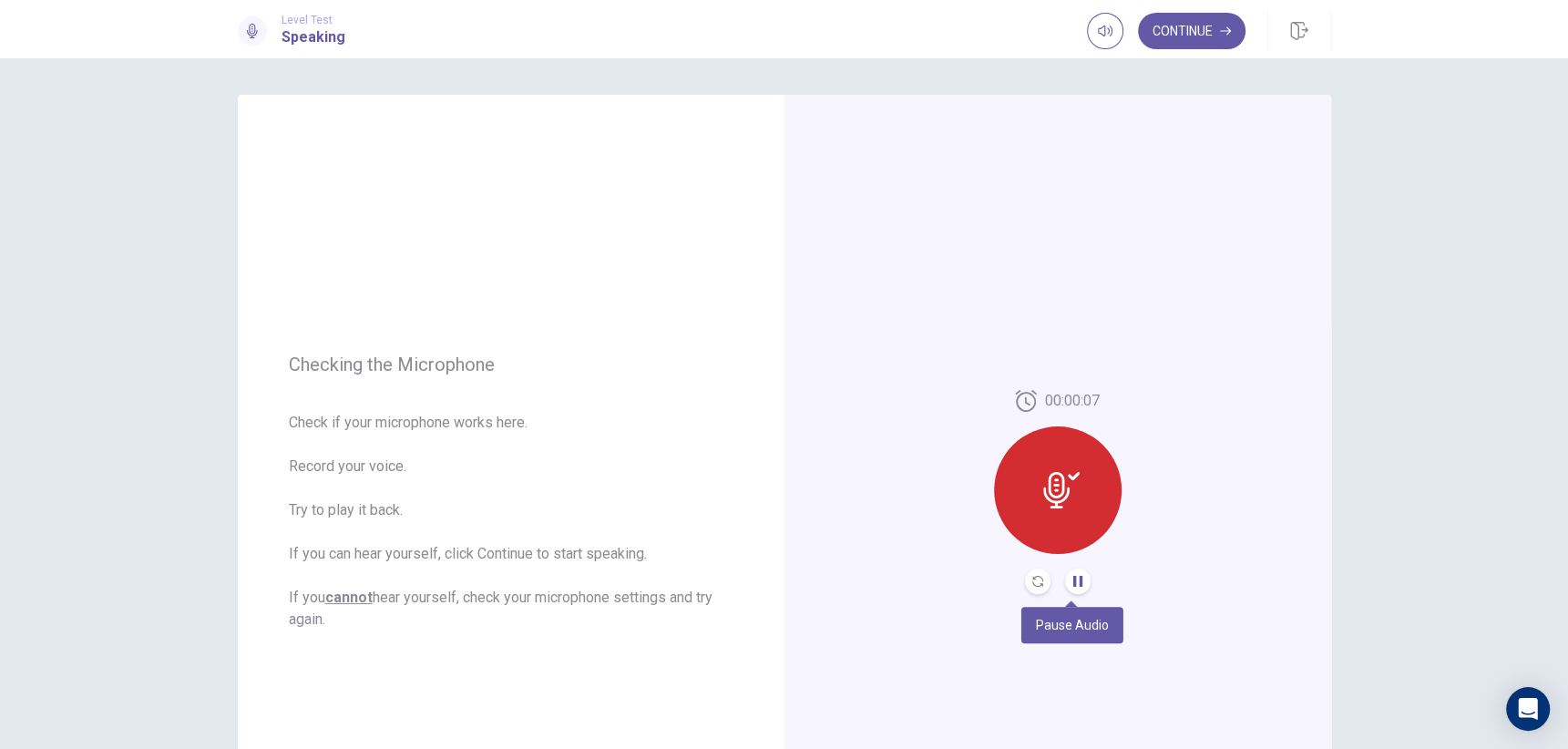 click 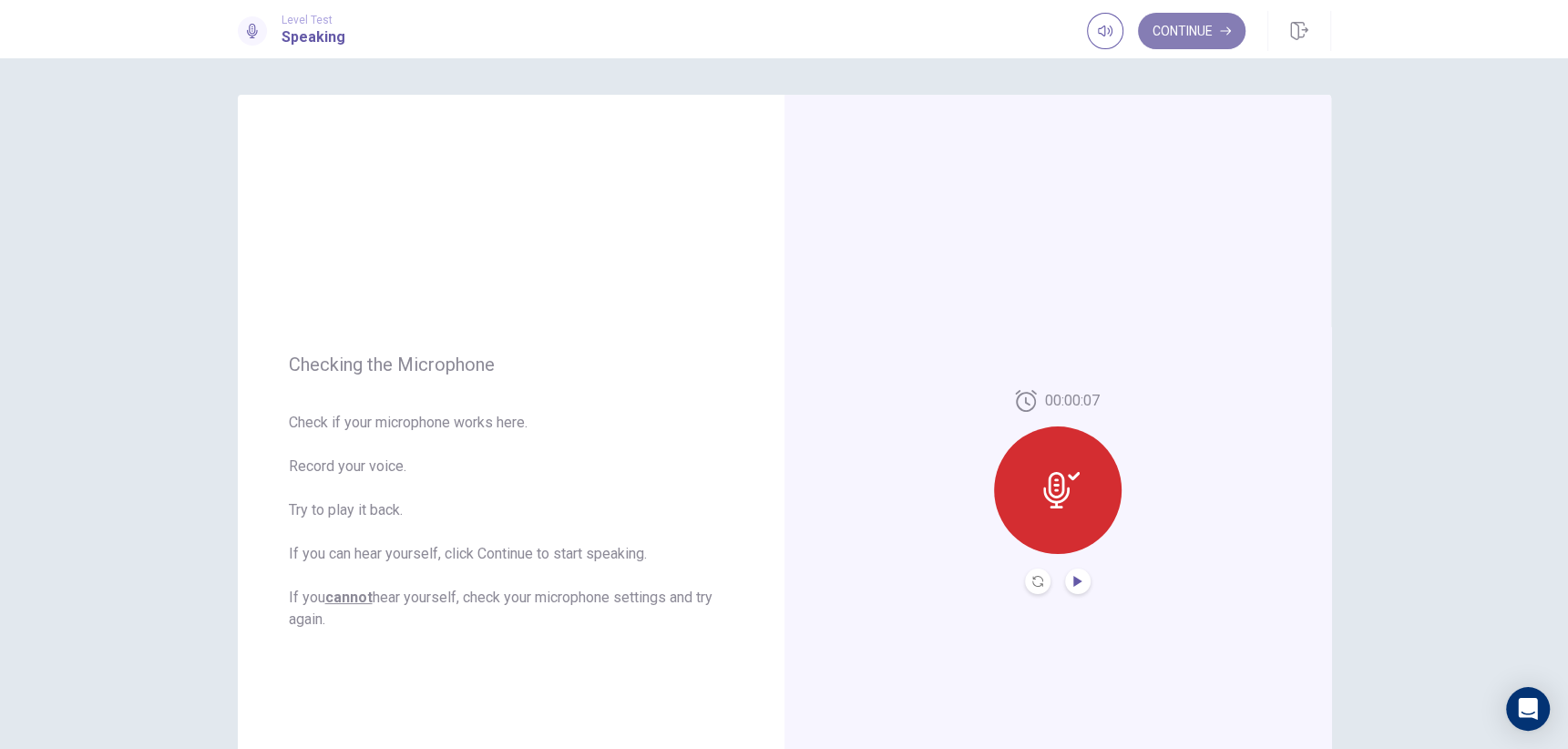 click on "Continue" at bounding box center (1192, 31) 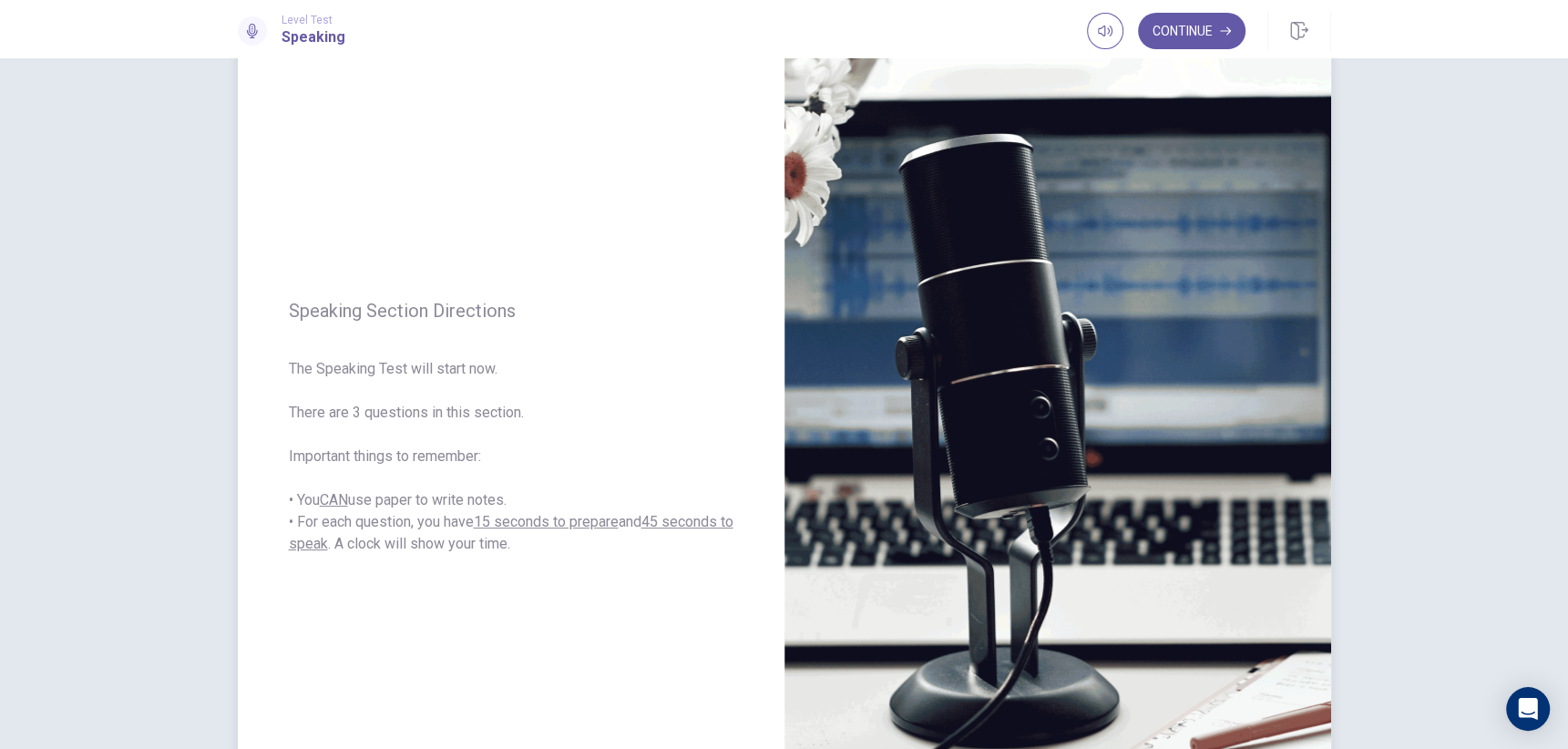 scroll, scrollTop: 61, scrollLeft: 0, axis: vertical 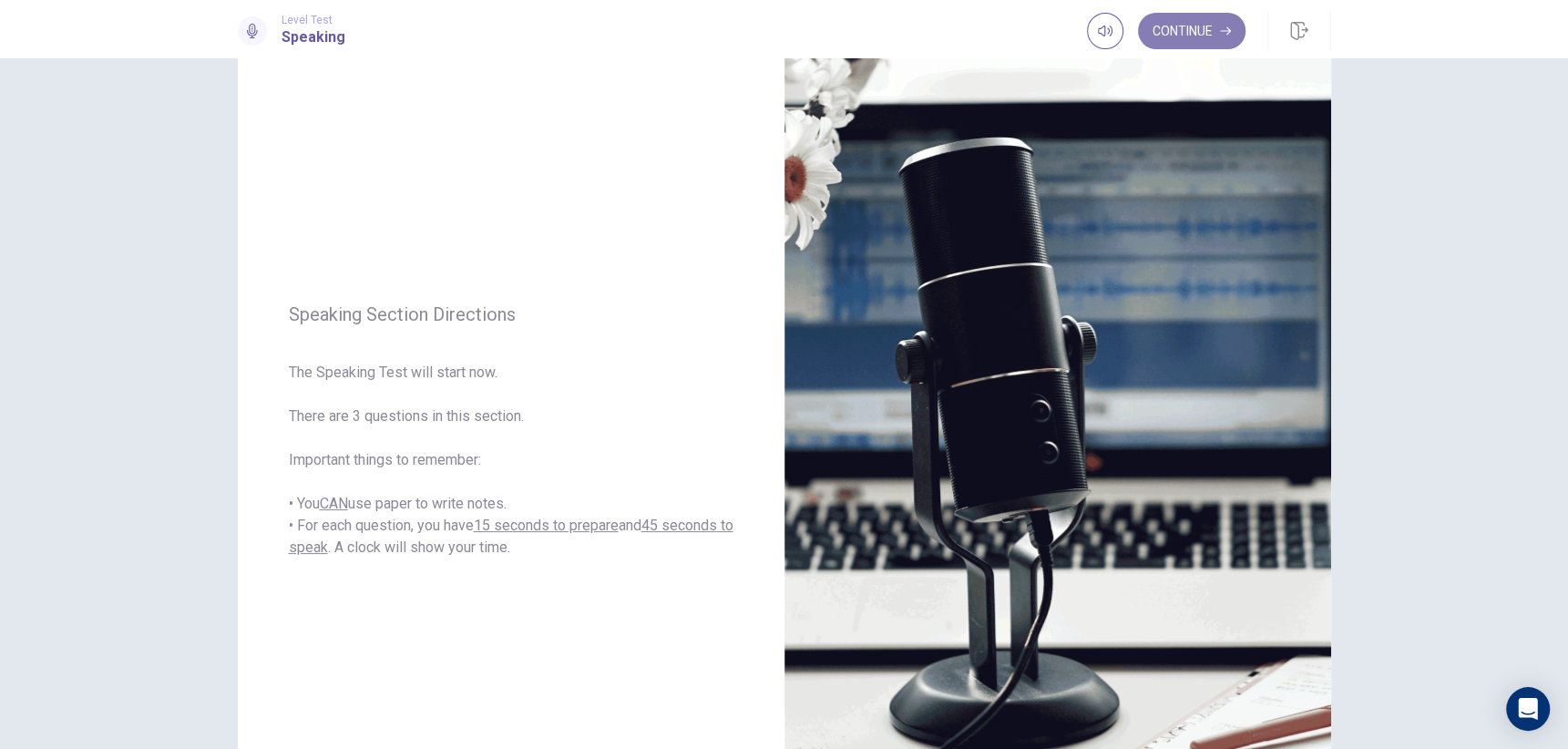 click on "Continue" at bounding box center [1192, 31] 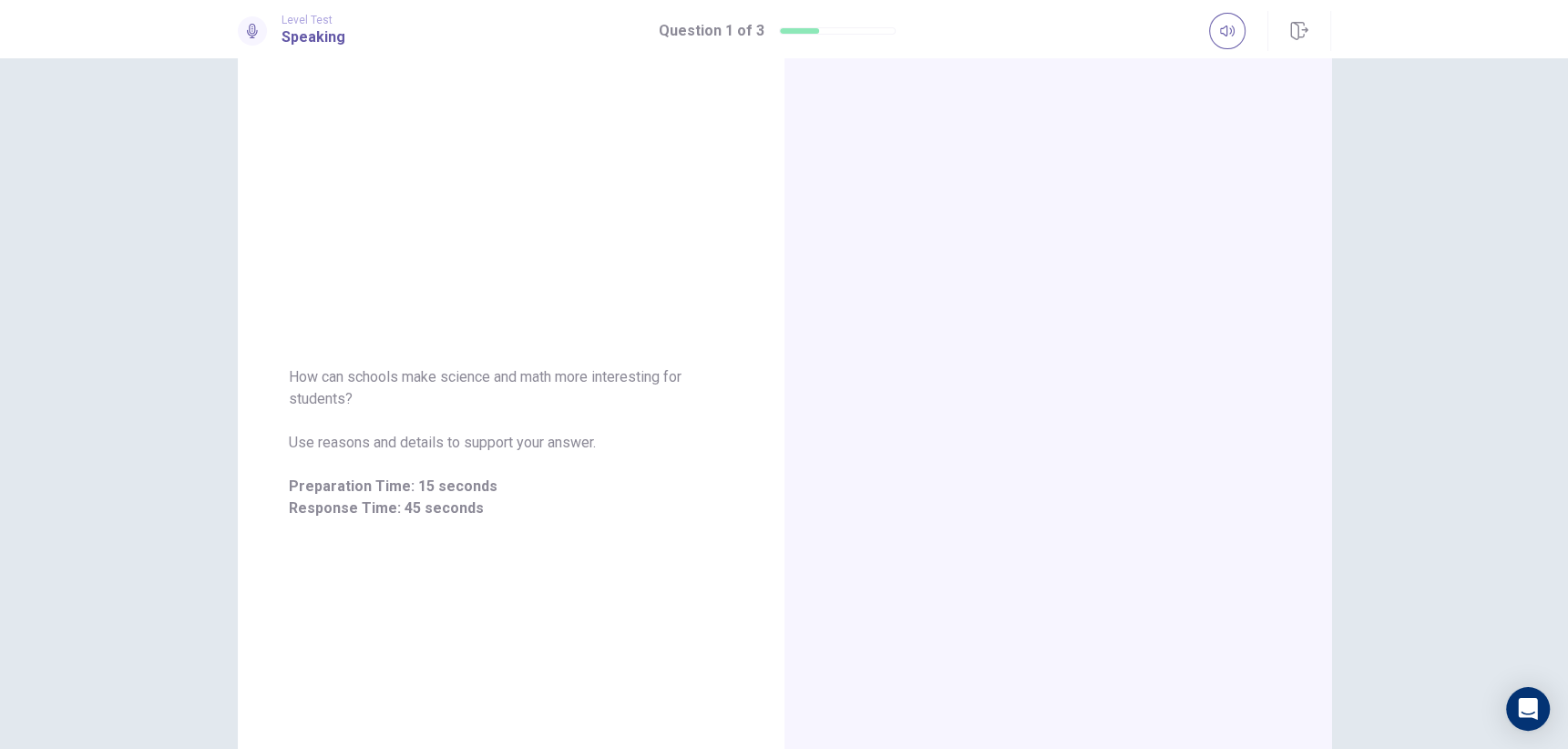 scroll, scrollTop: 61, scrollLeft: 0, axis: vertical 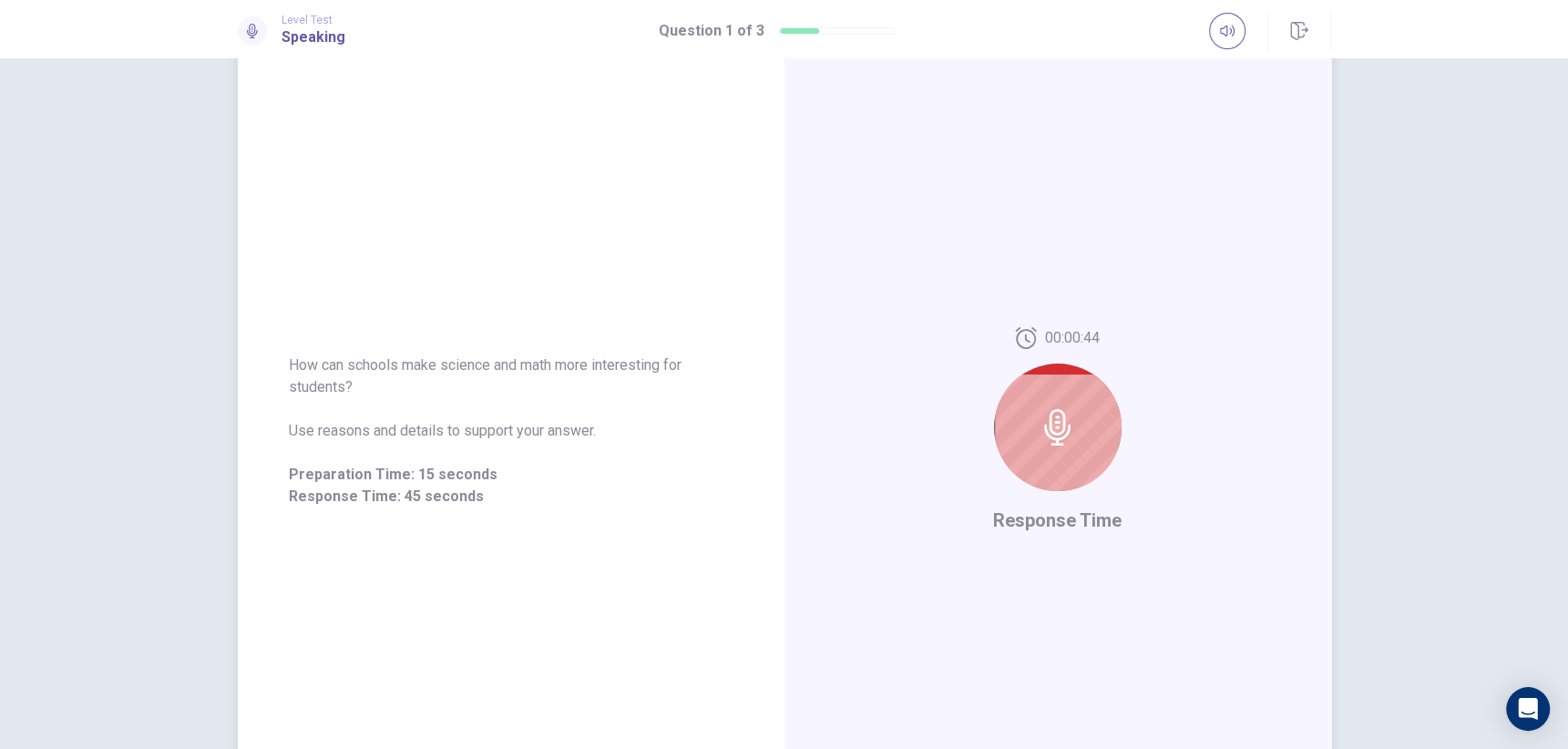 click 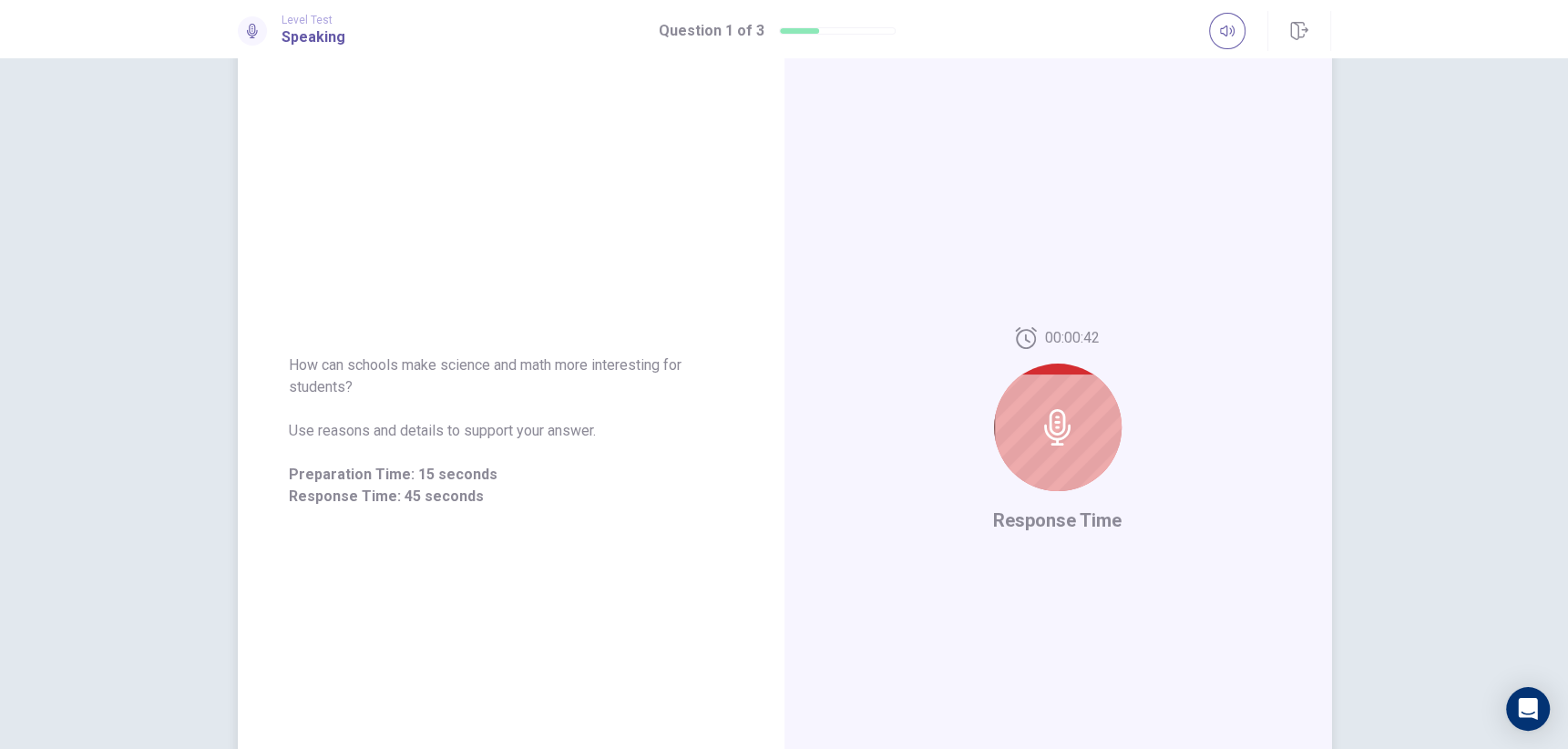 click at bounding box center [1058, 427] 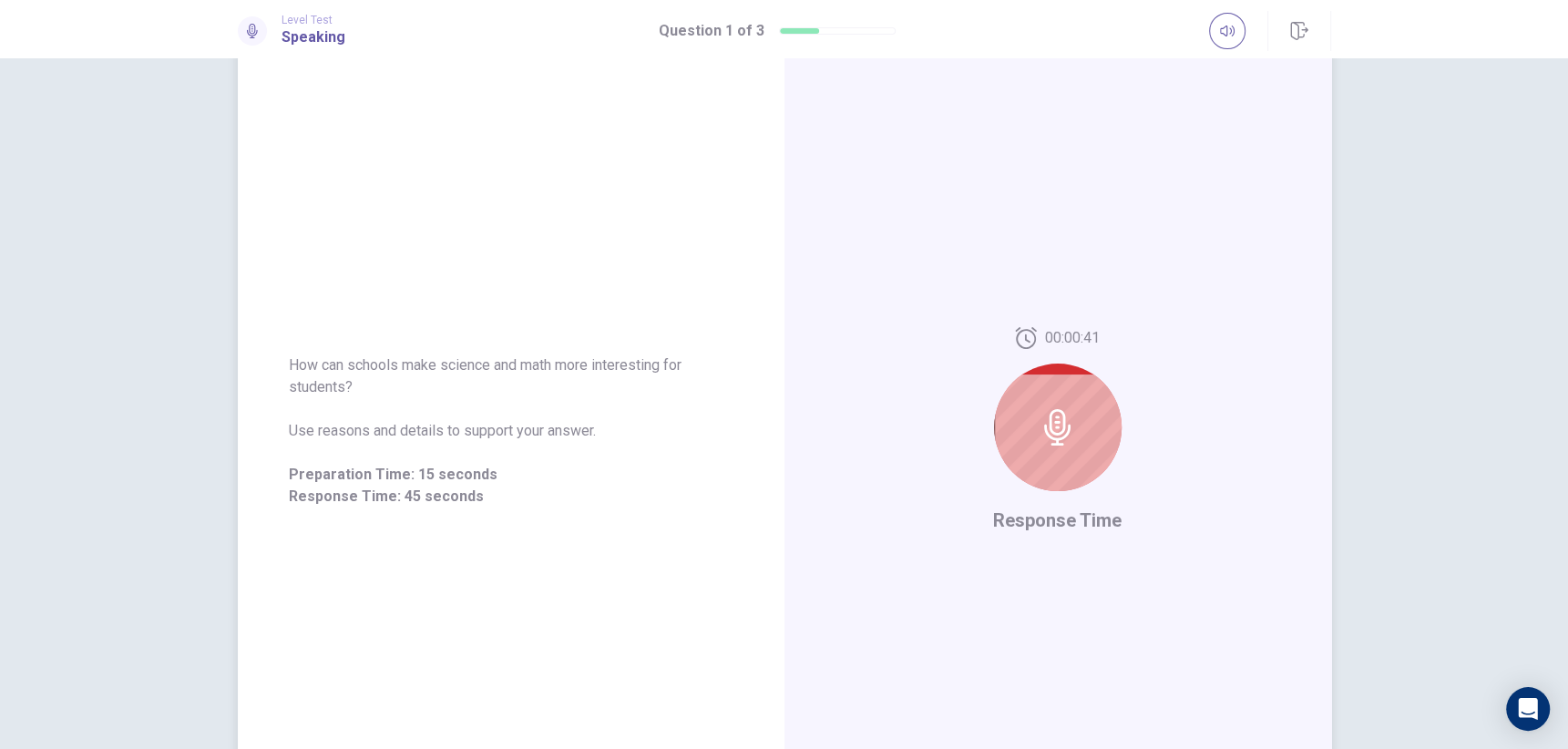 click at bounding box center (1058, 427) 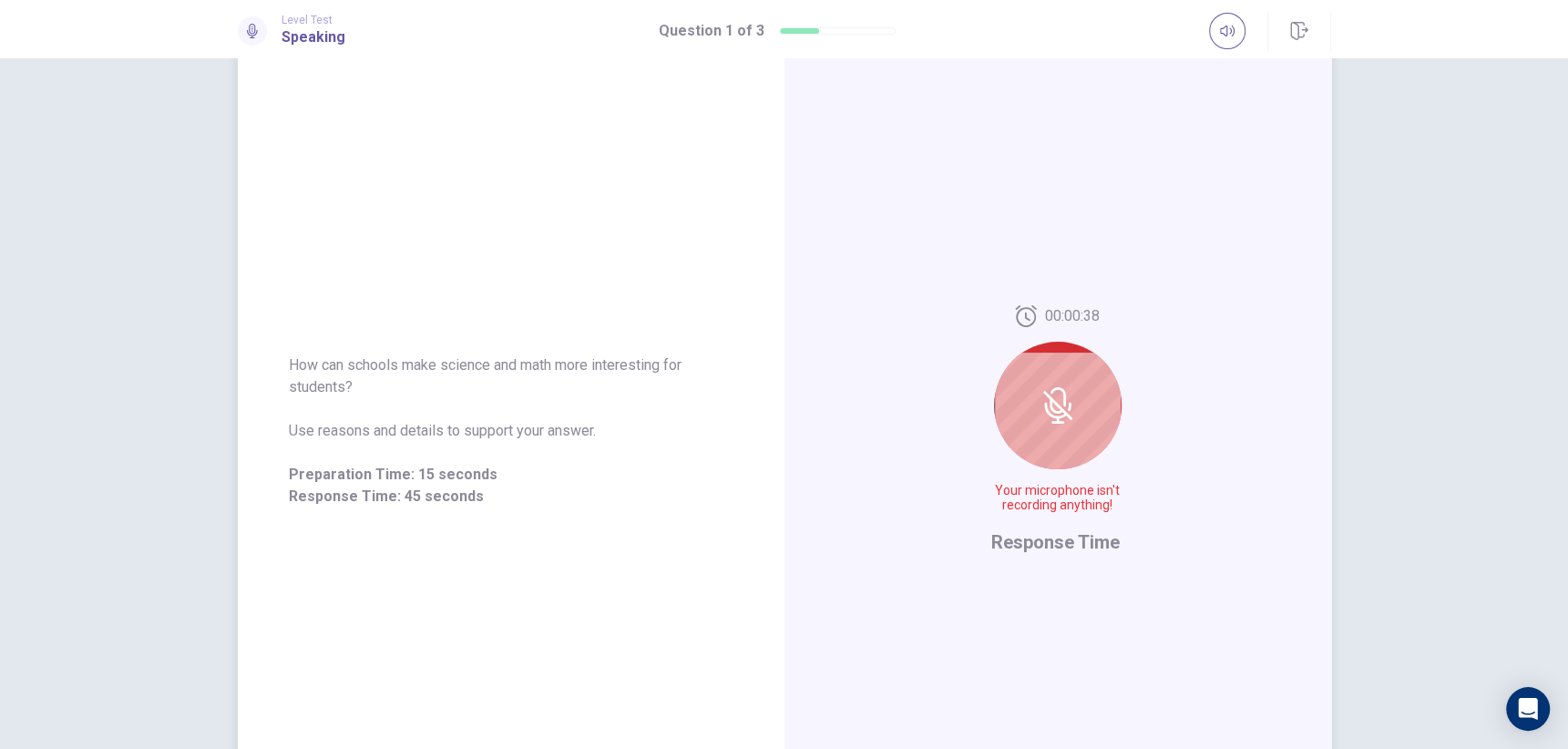click 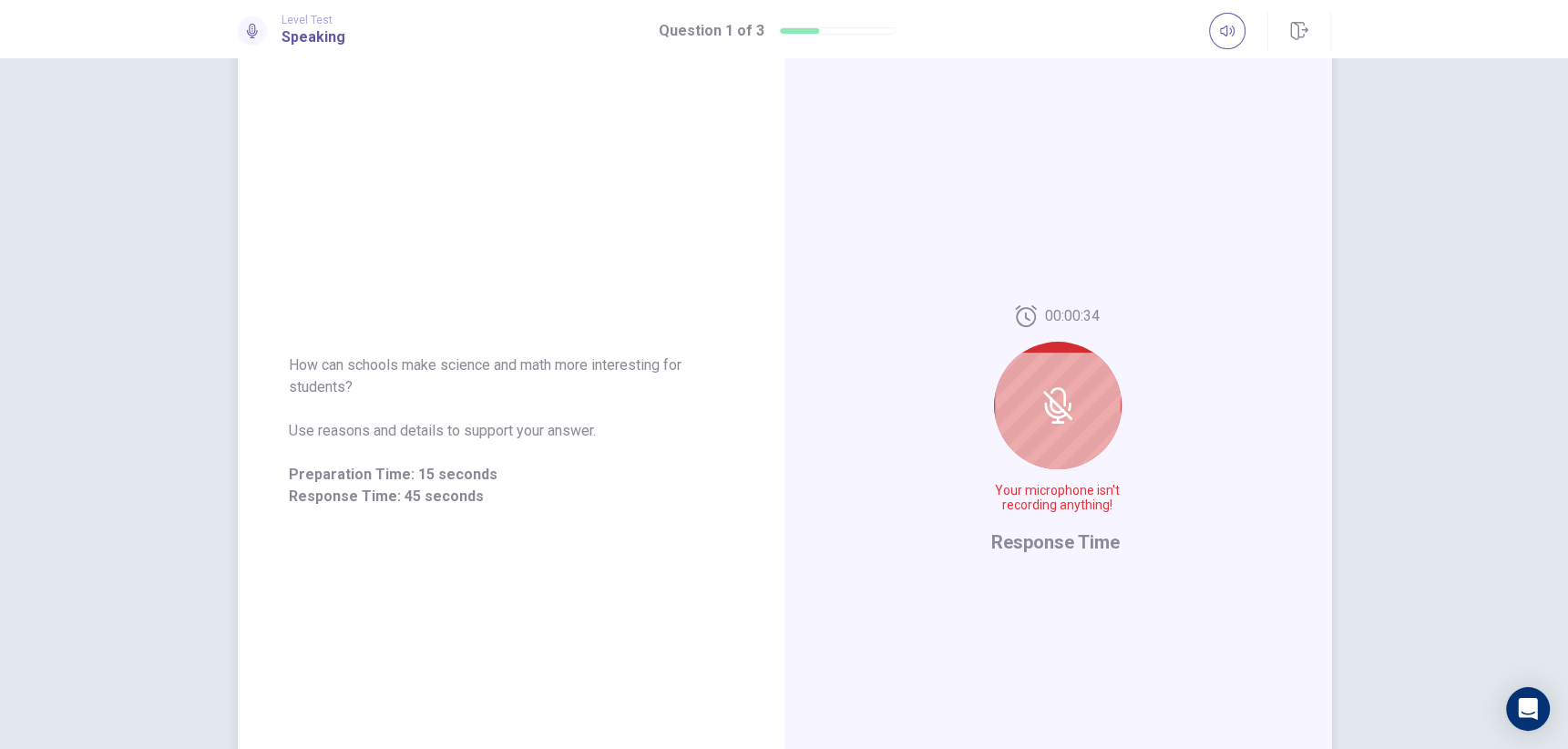 click at bounding box center (1058, 405) 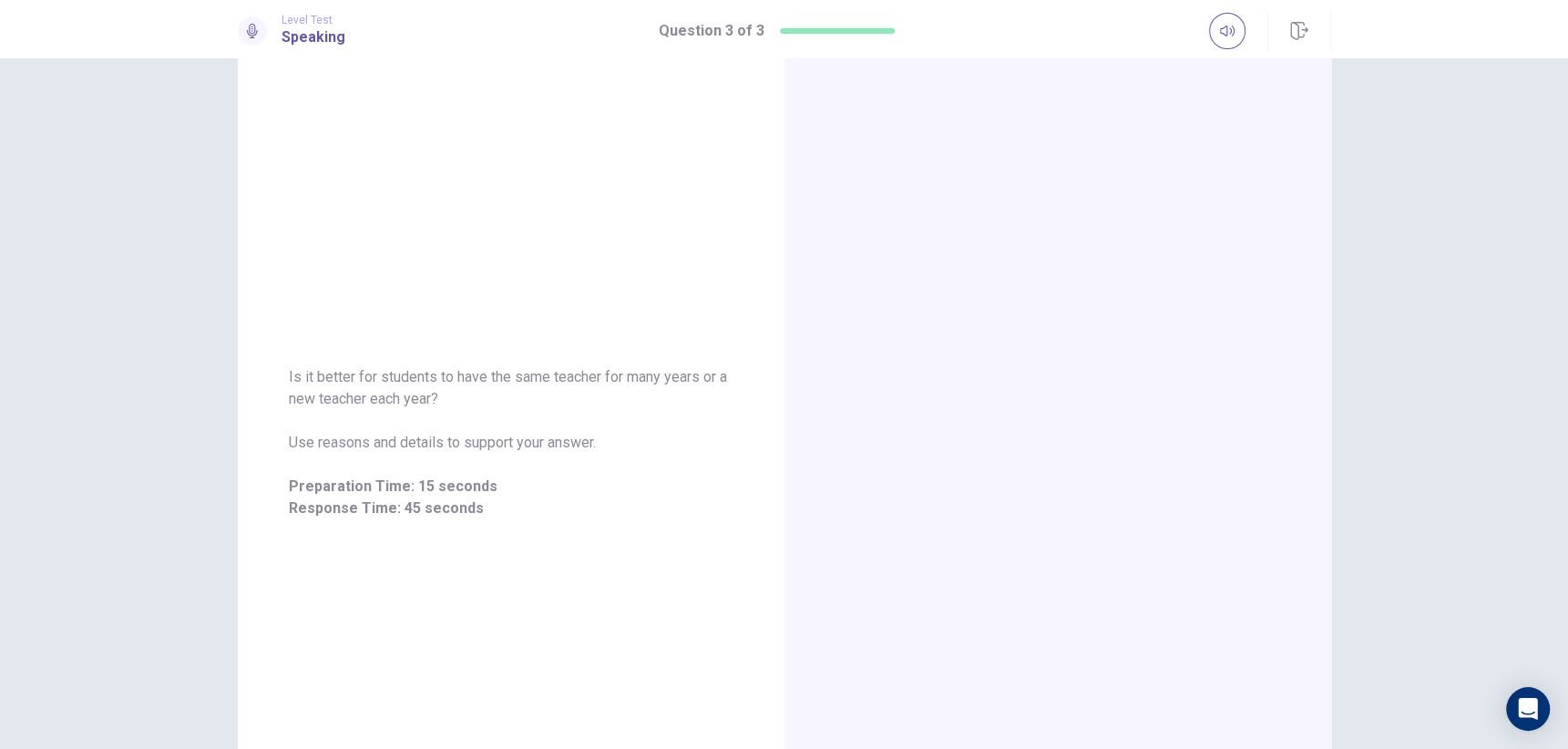 scroll, scrollTop: 61, scrollLeft: 0, axis: vertical 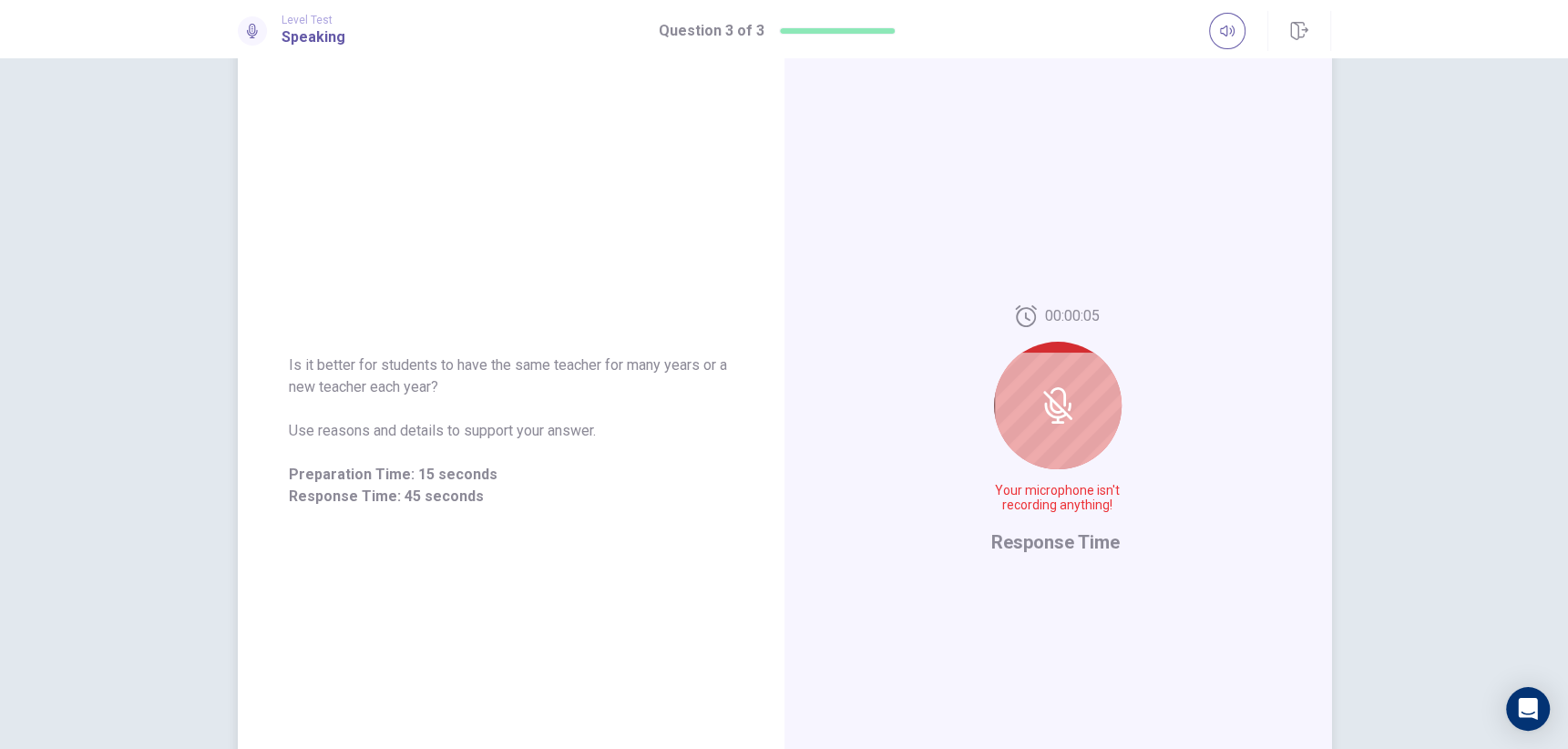 click at bounding box center [1058, 405] 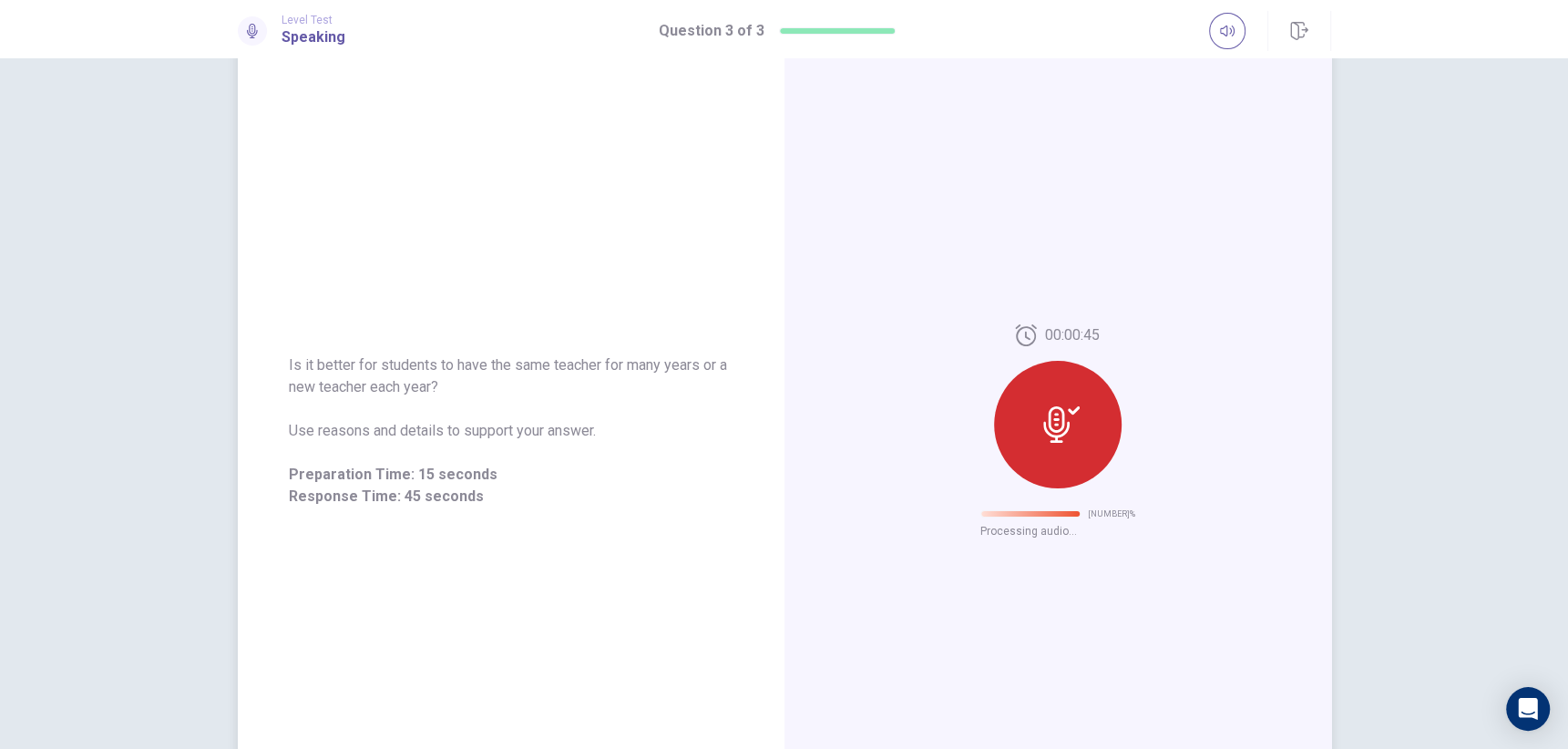 scroll, scrollTop: 0, scrollLeft: 0, axis: both 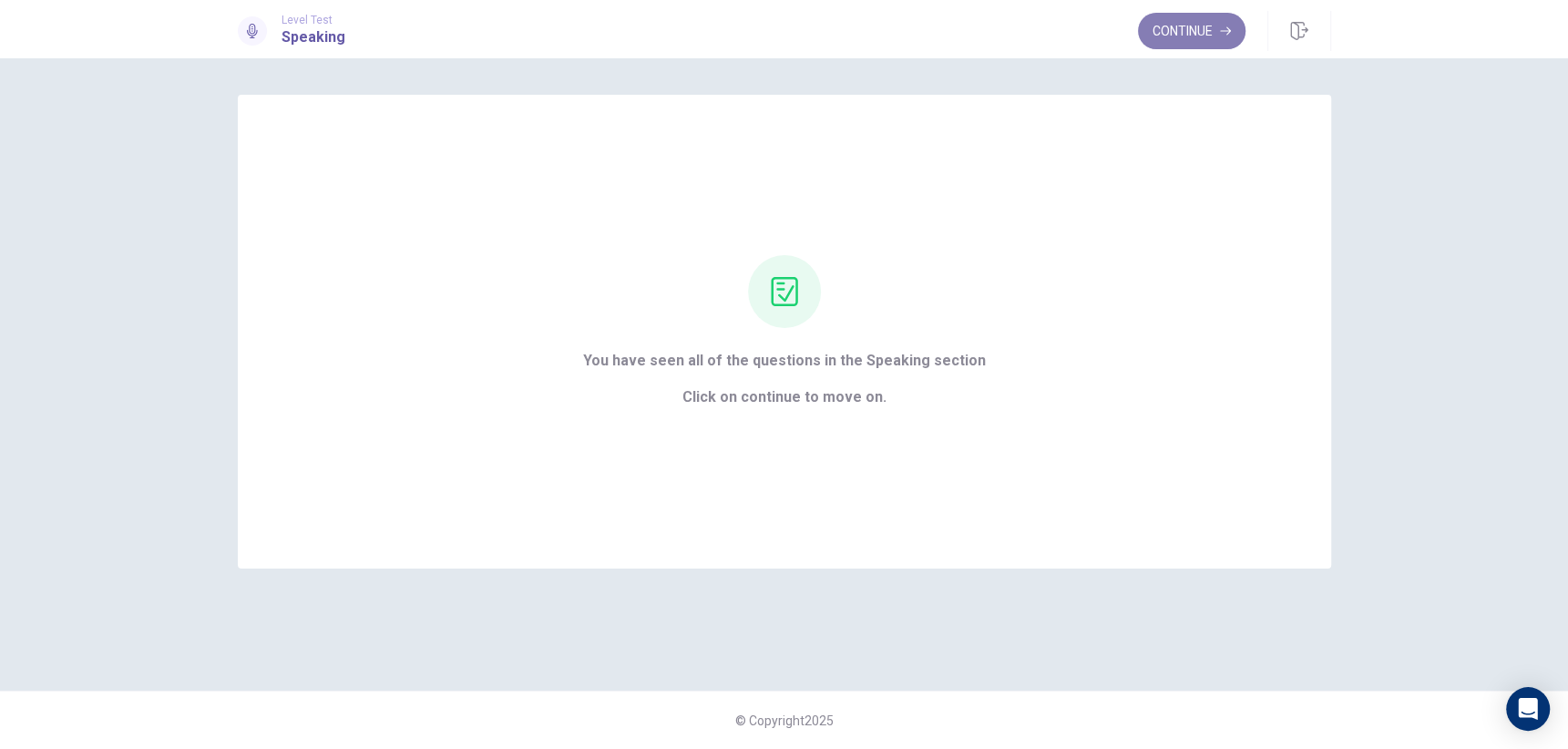 click on "Continue" at bounding box center [1192, 31] 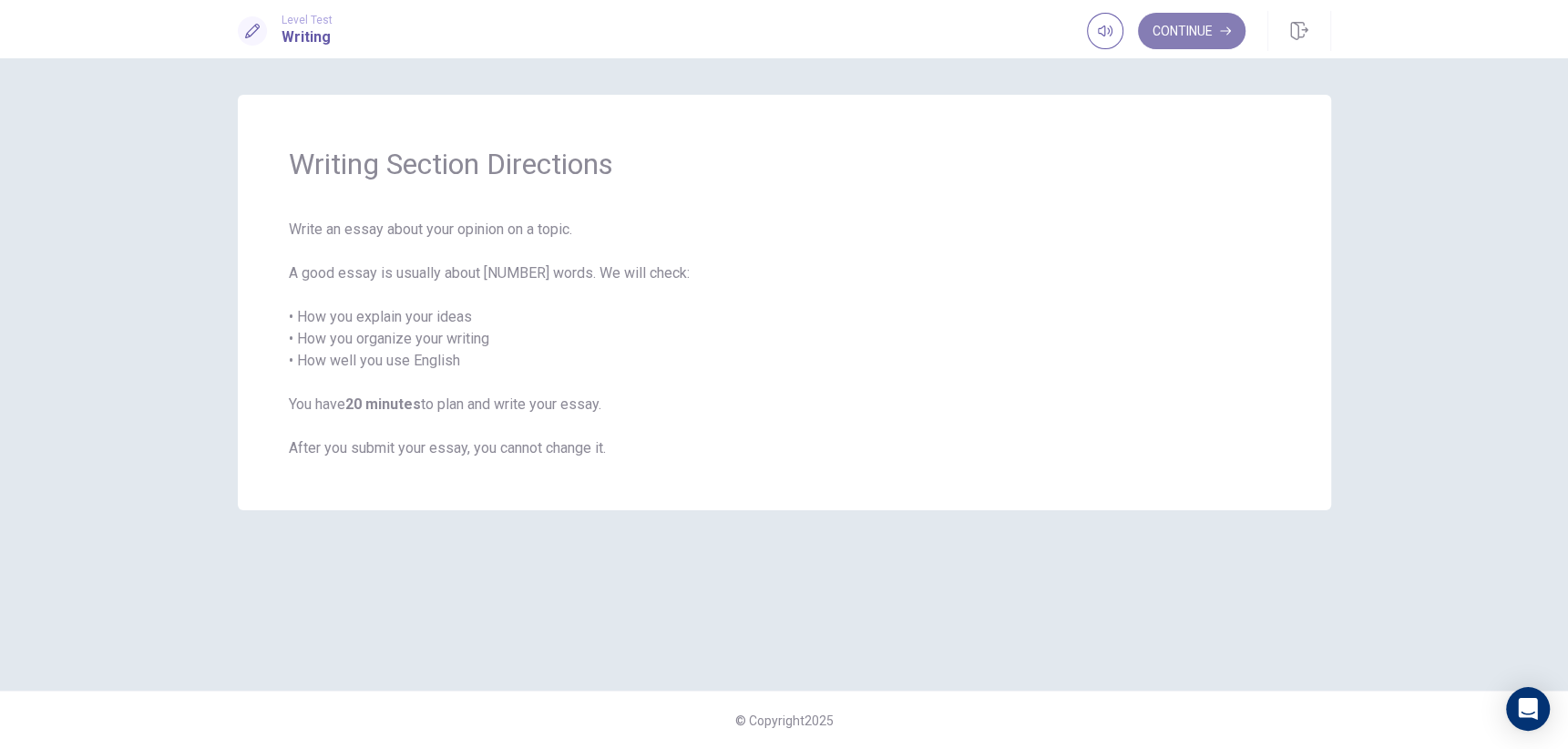 click on "Continue" at bounding box center [1192, 31] 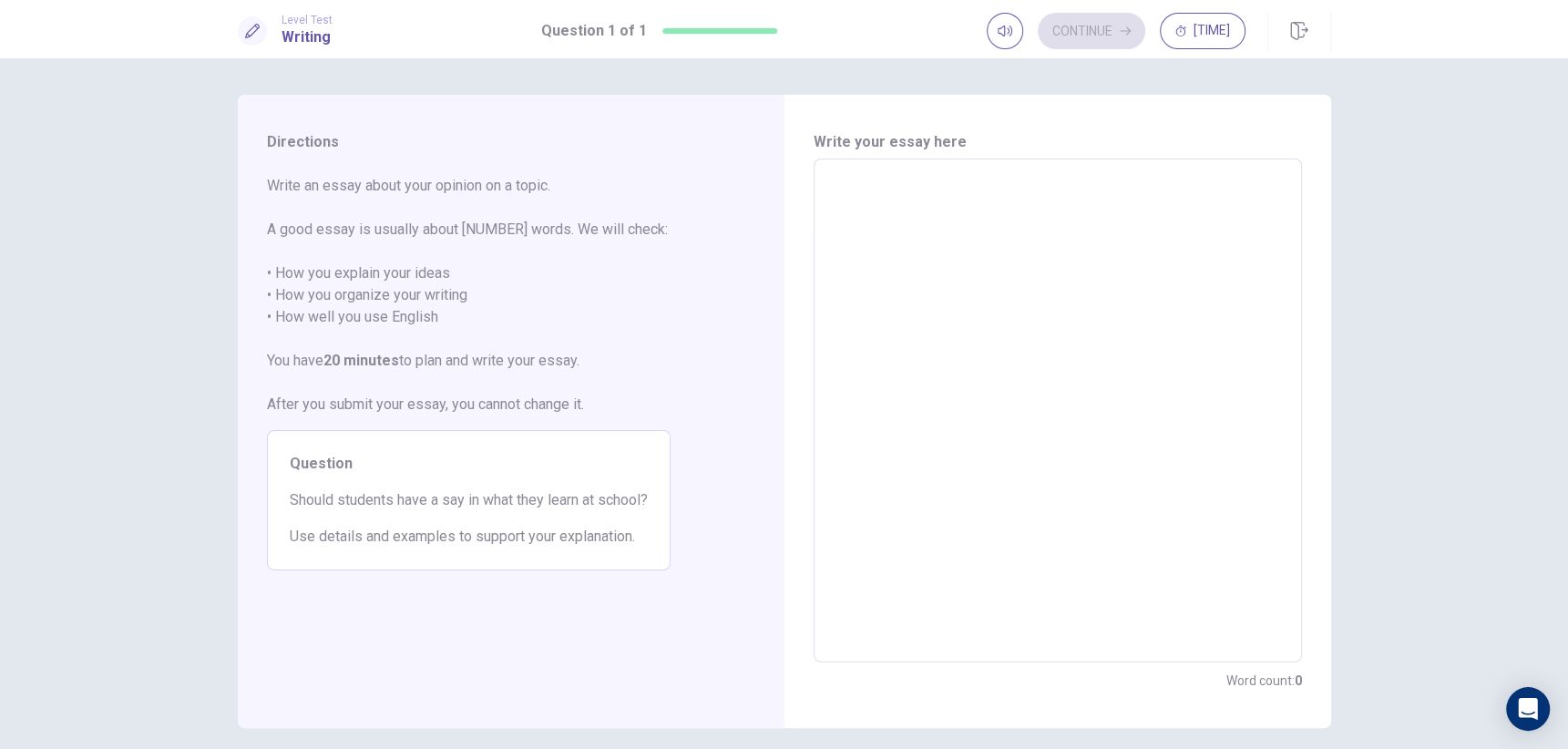 click at bounding box center [1058, 411] 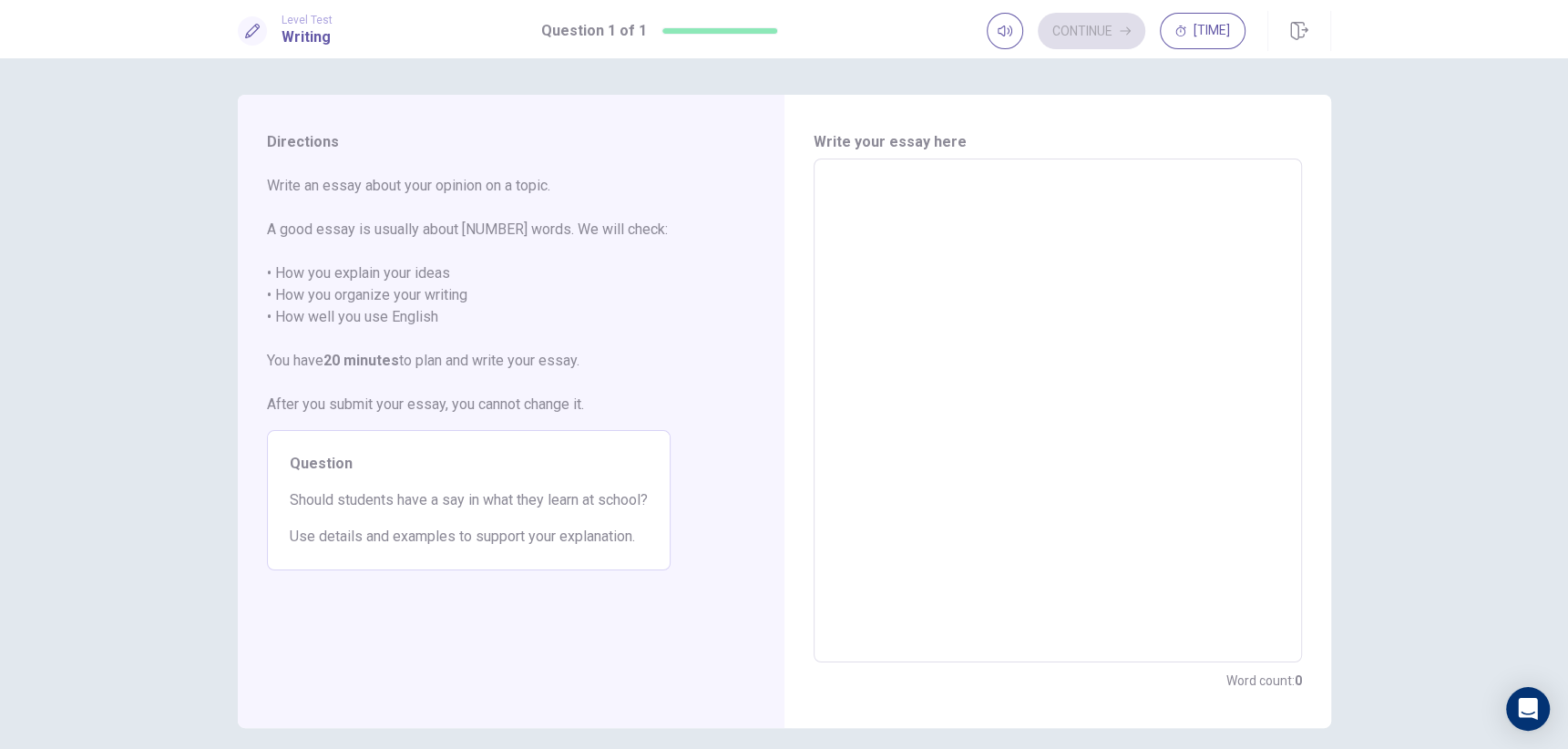 click at bounding box center (1058, 411) 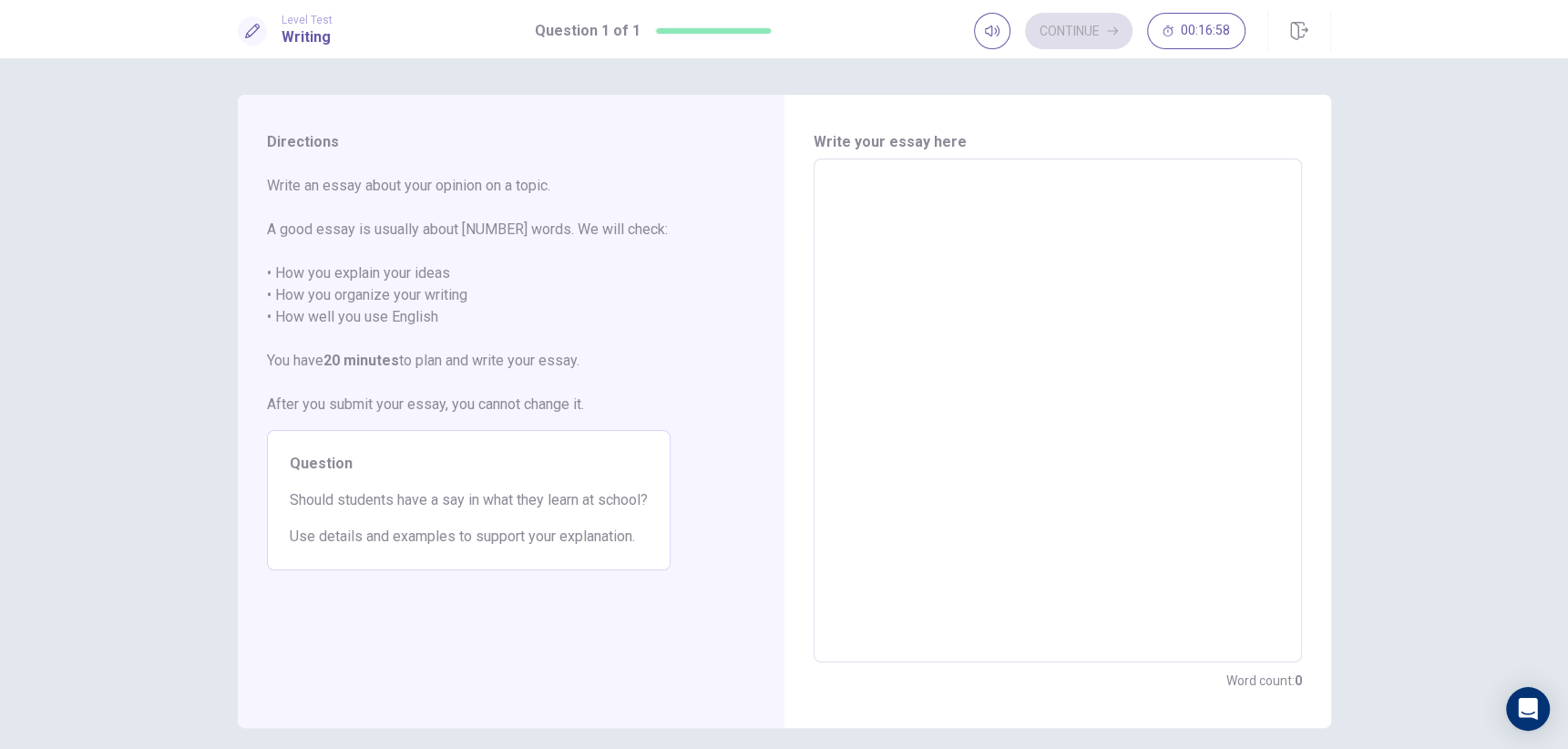 click at bounding box center [1058, 411] 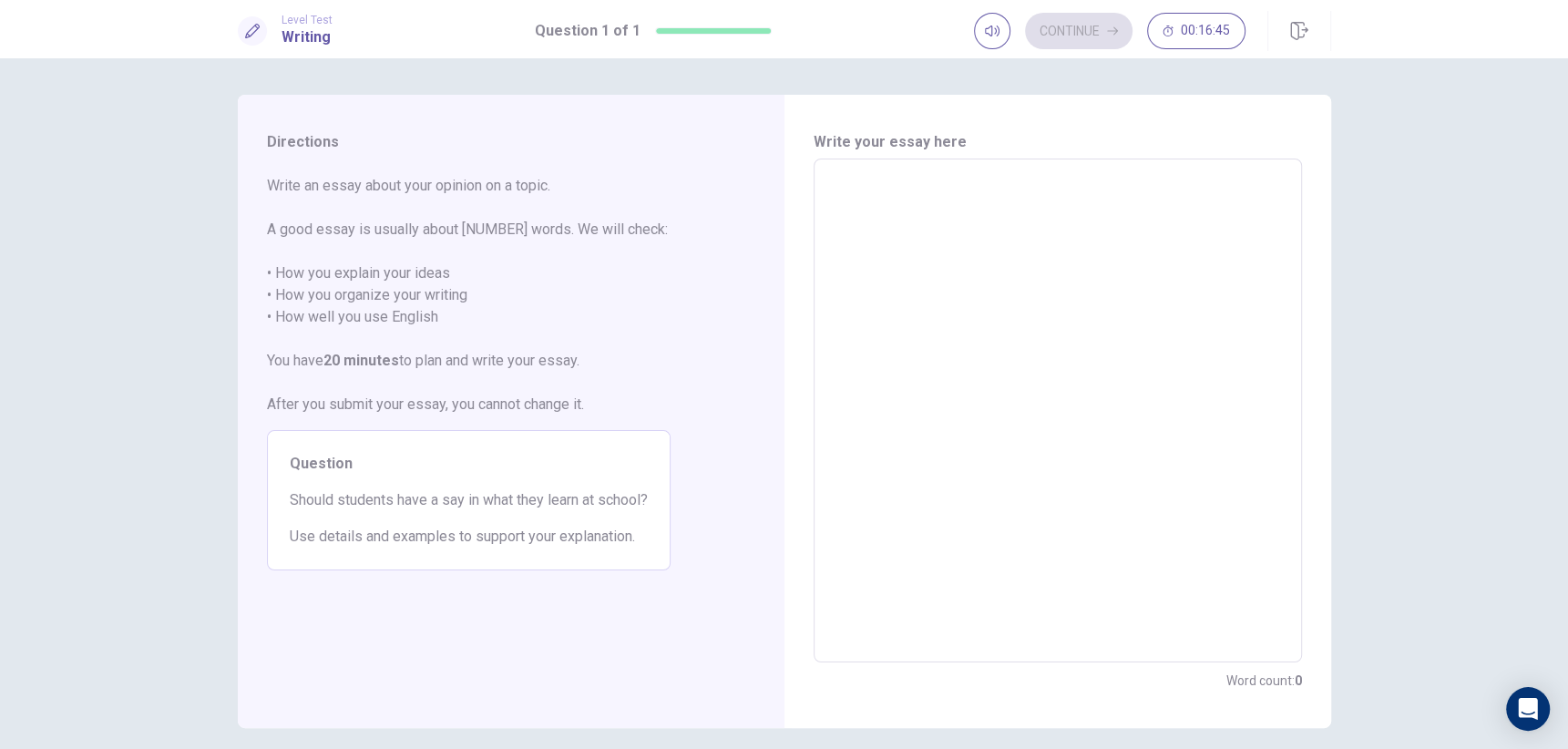 type on "*" 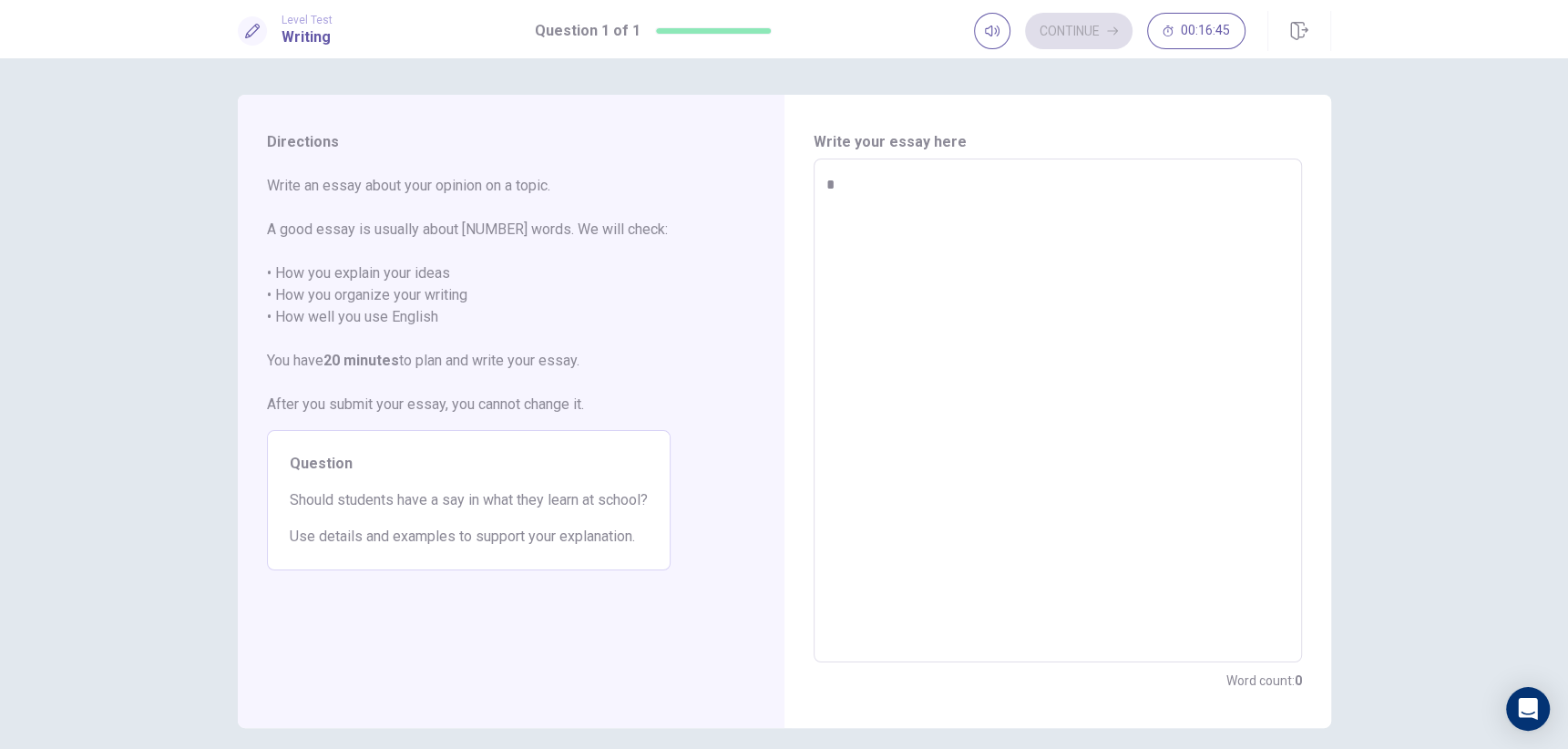 type on "*" 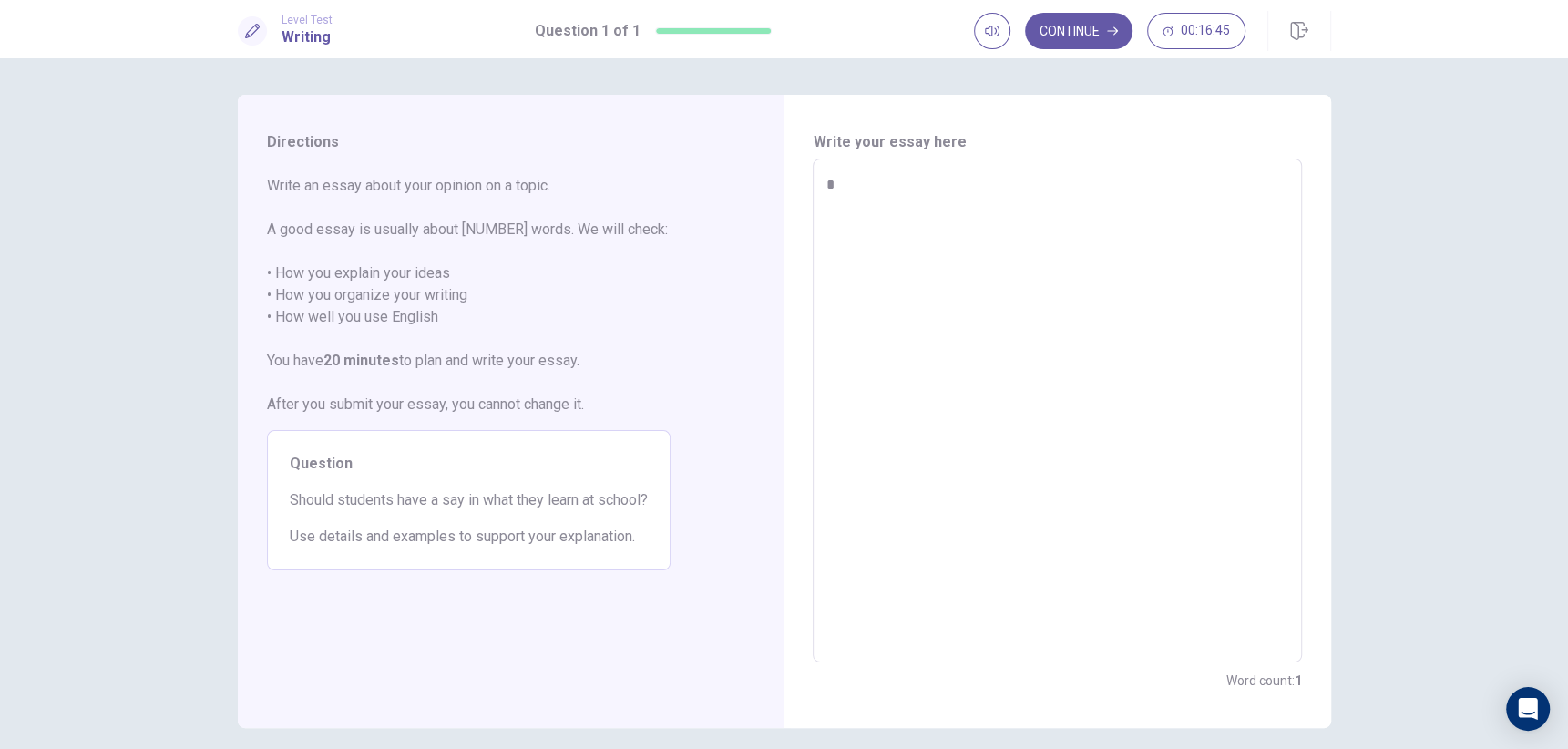 type on "*" 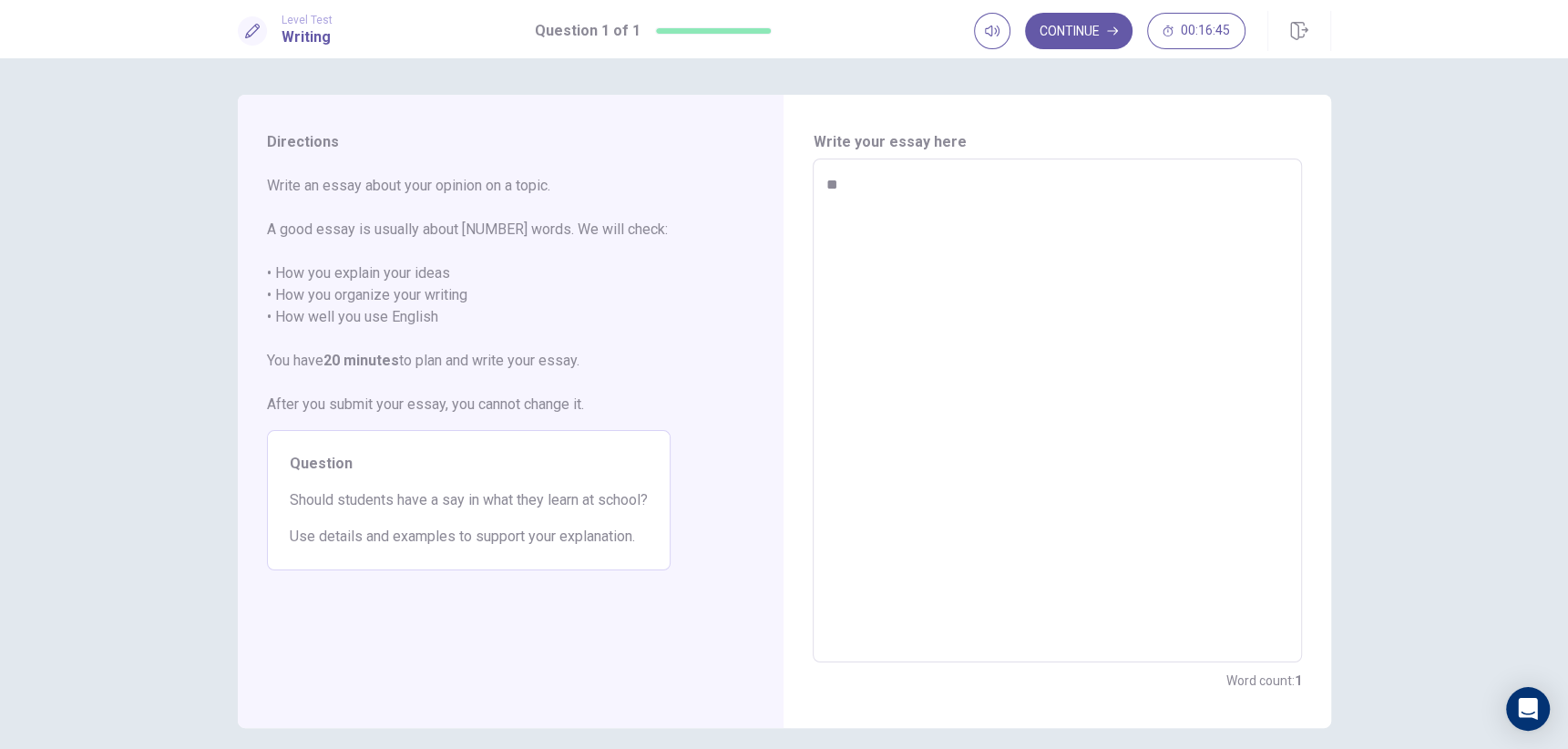 type on "*" 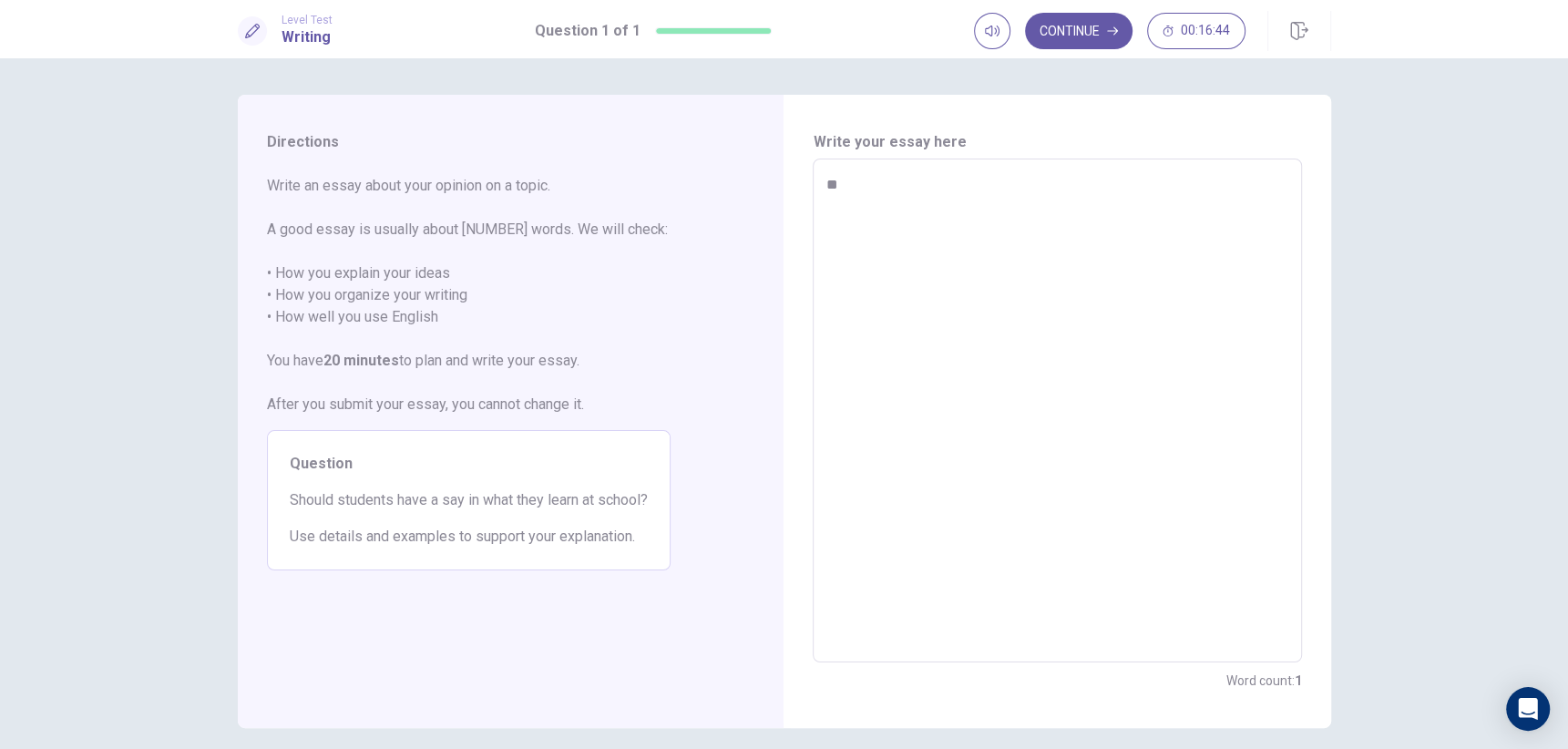 type on "***" 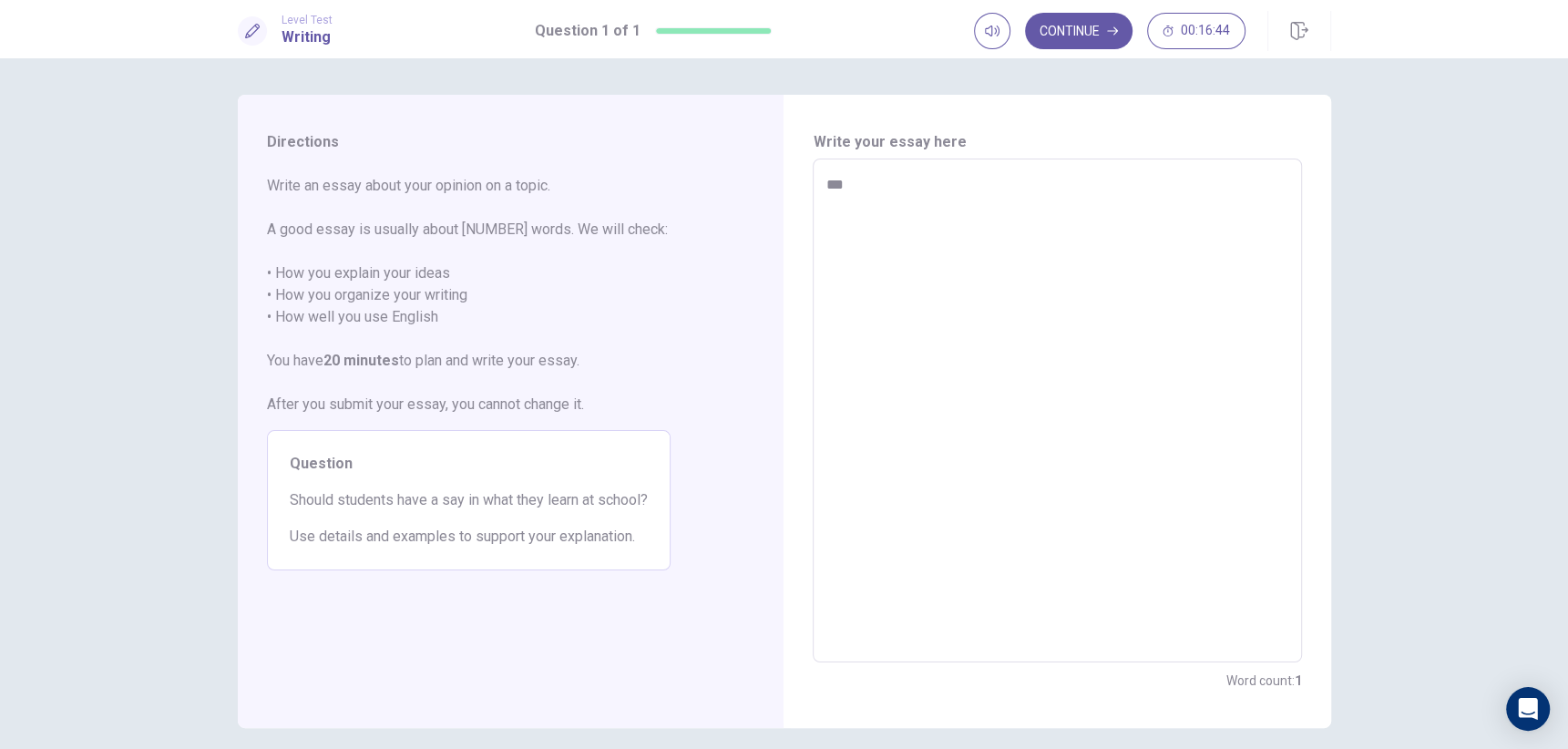 type on "*" 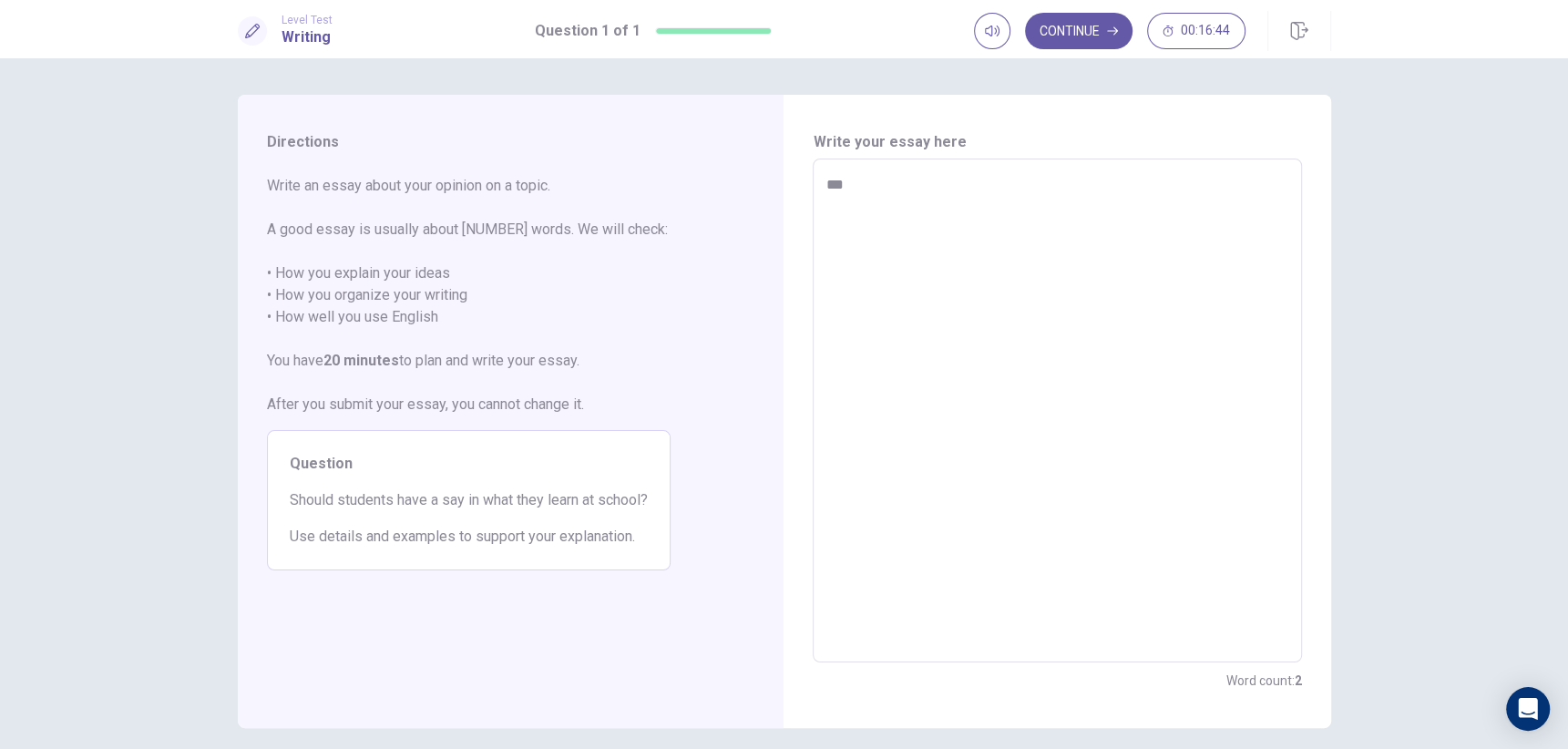 type on "****" 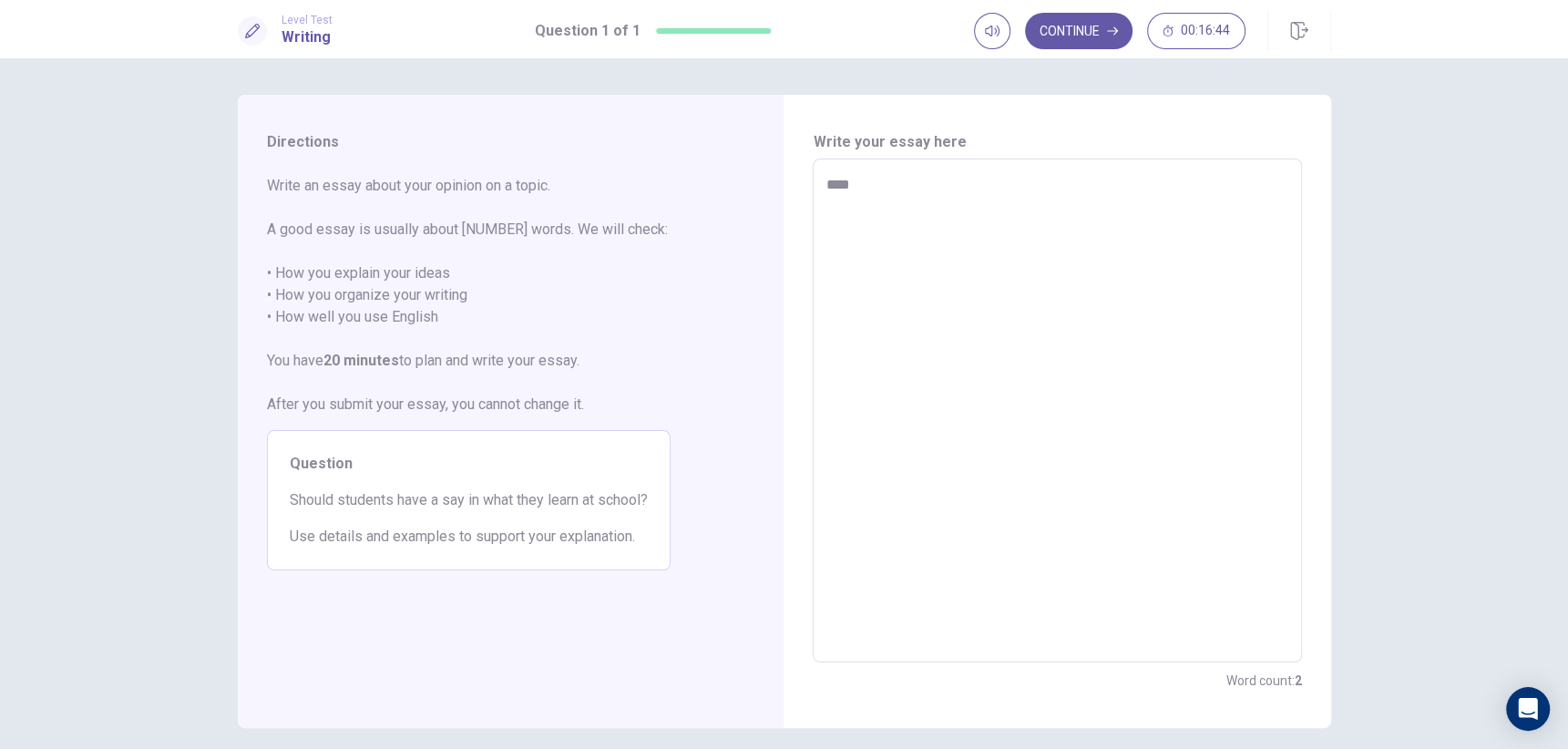 type on "*" 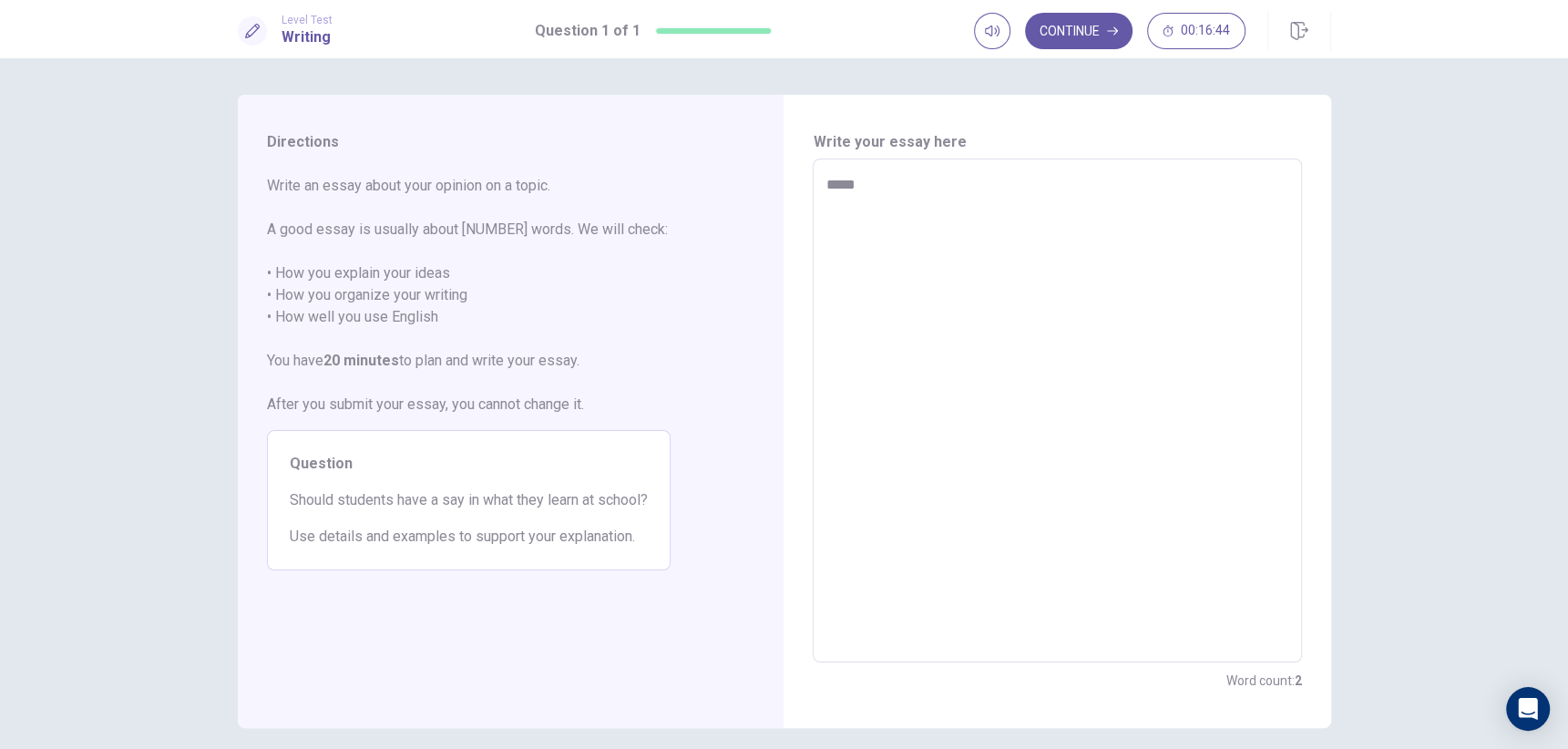 type on "*" 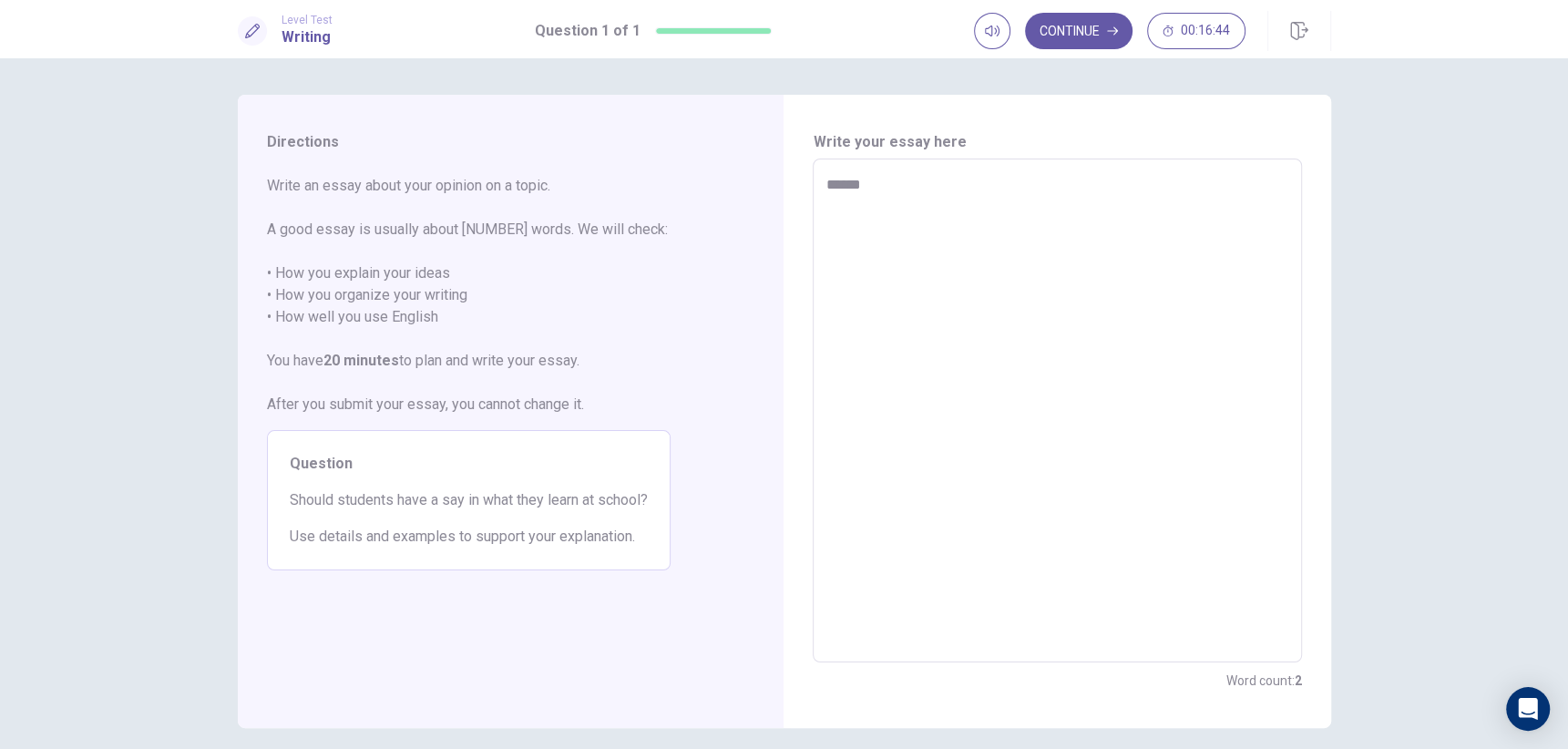 type on "*" 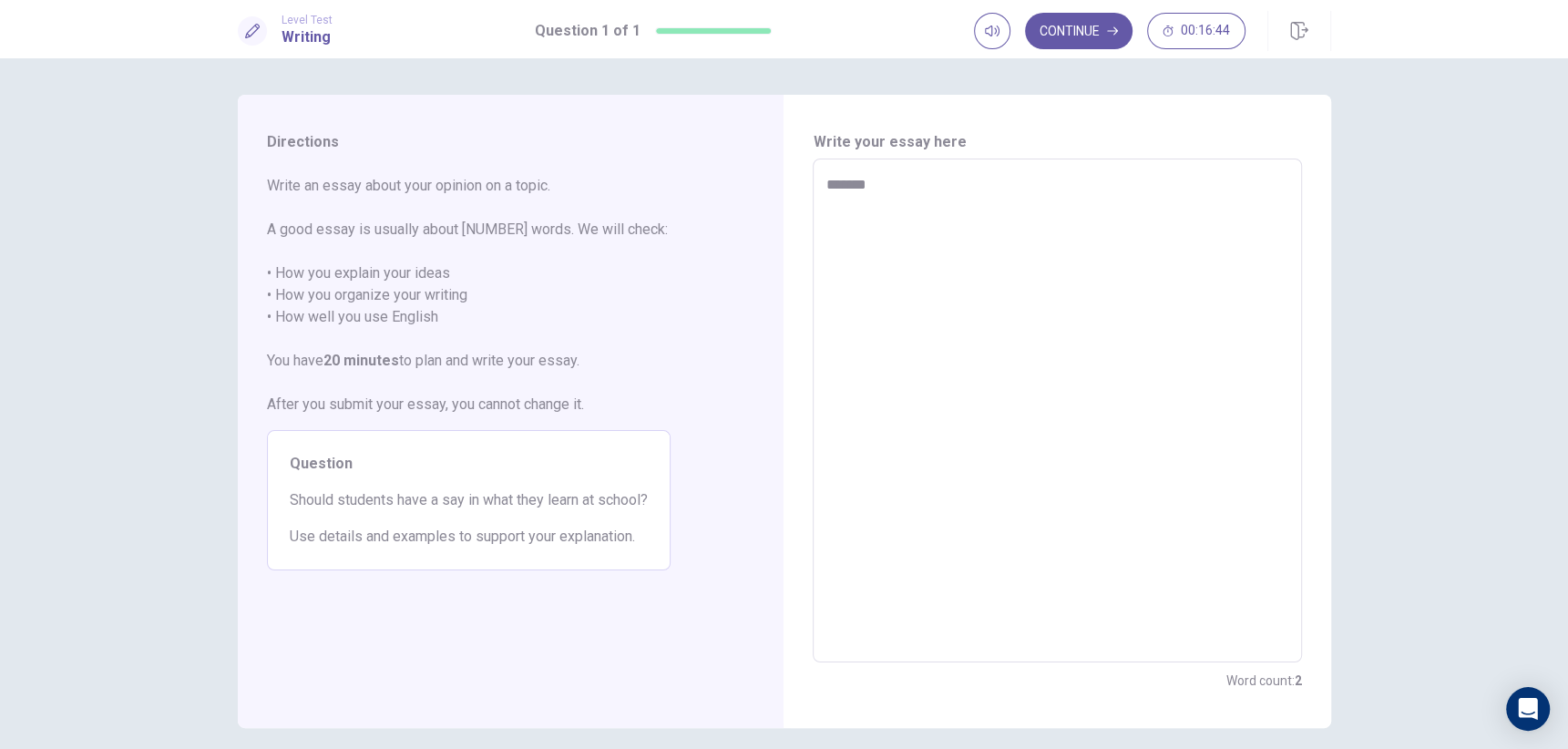 type on "*" 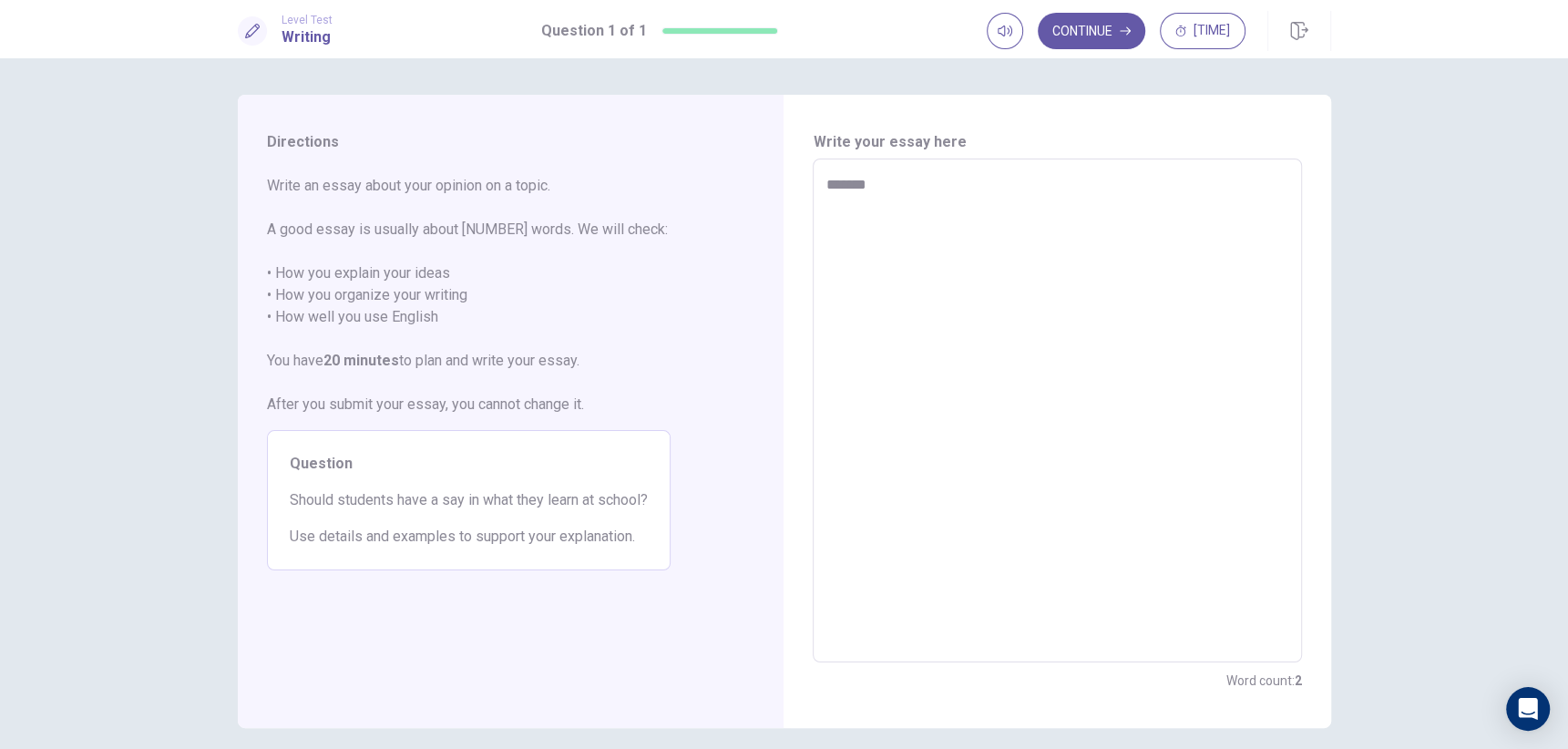 type on "*******" 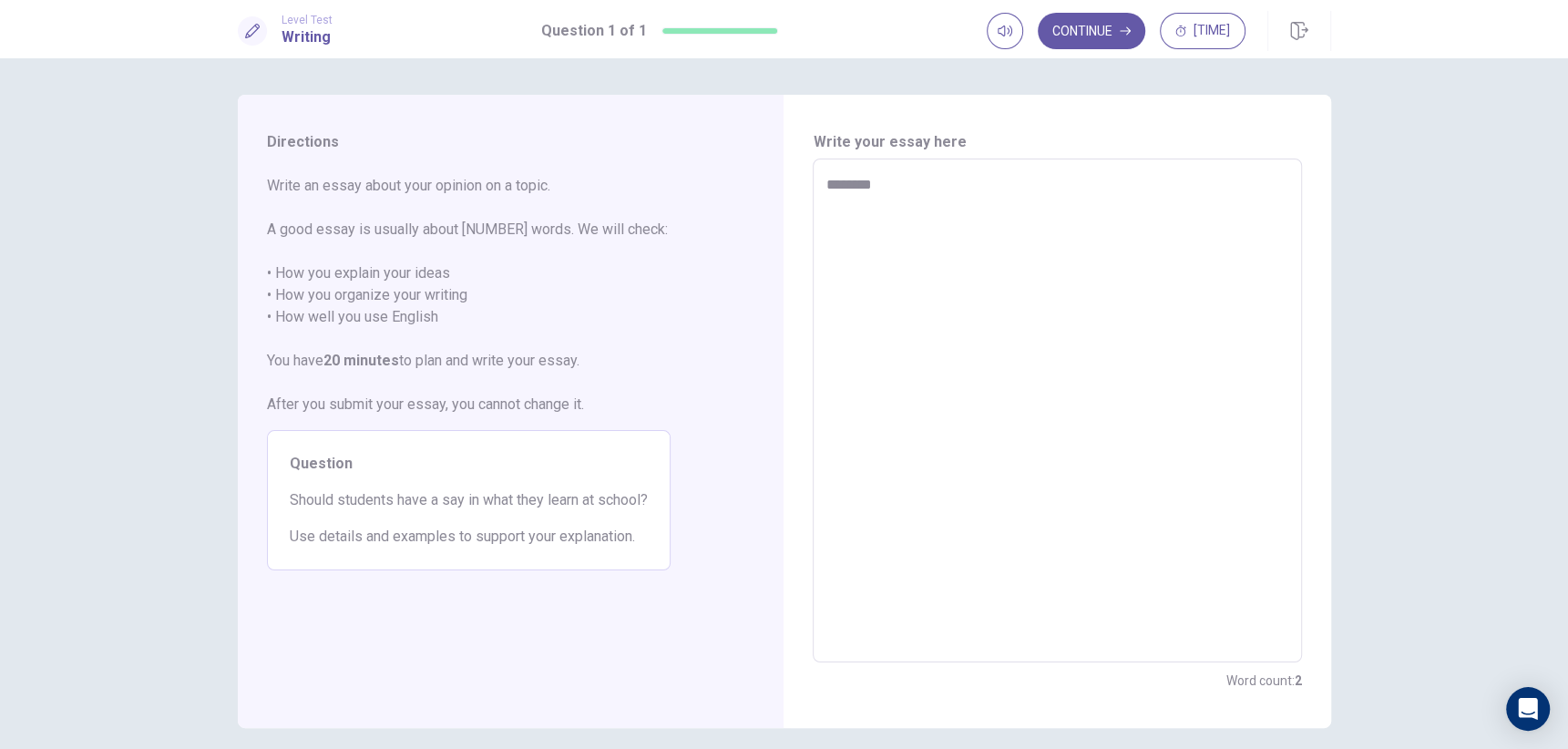 type on "*" 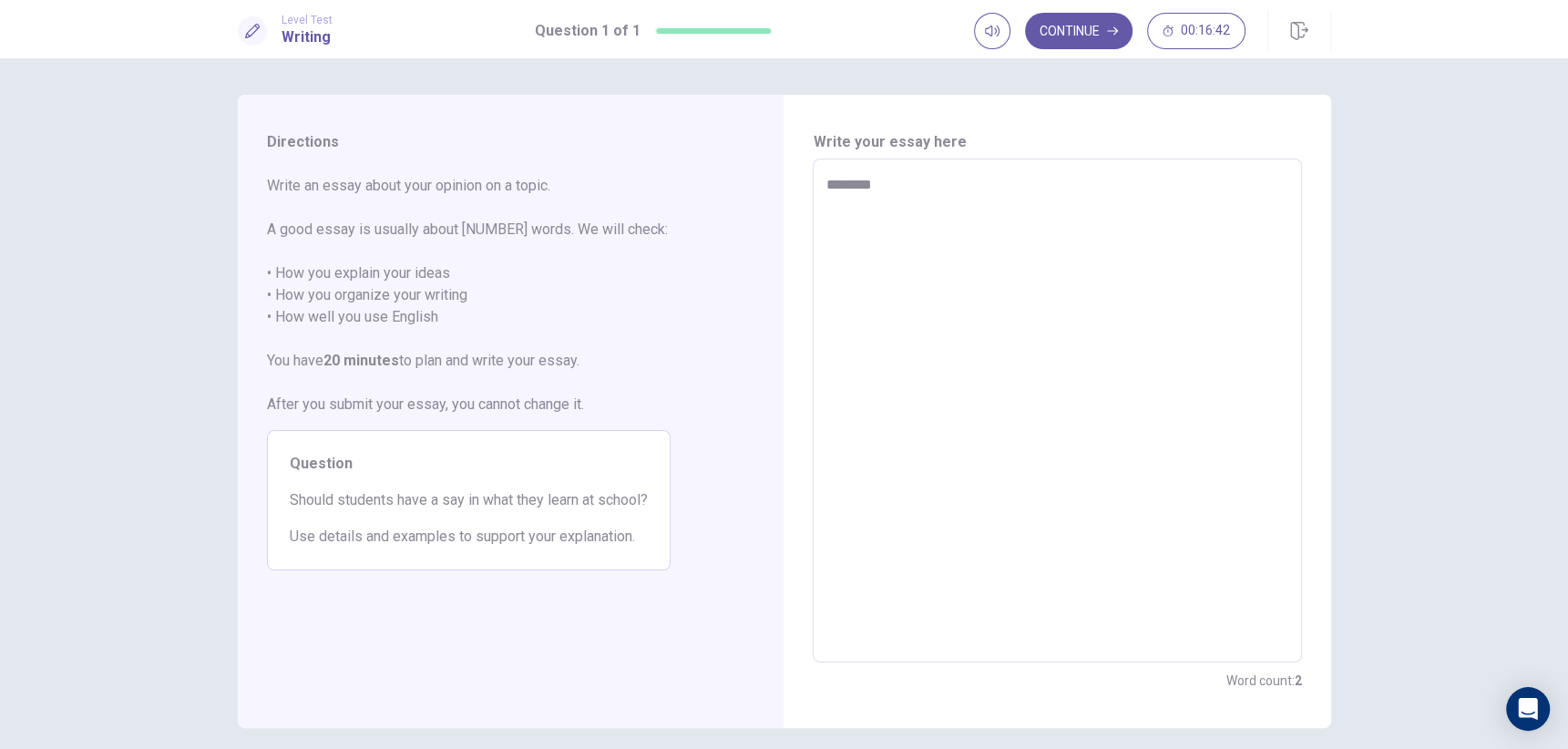type on "*********" 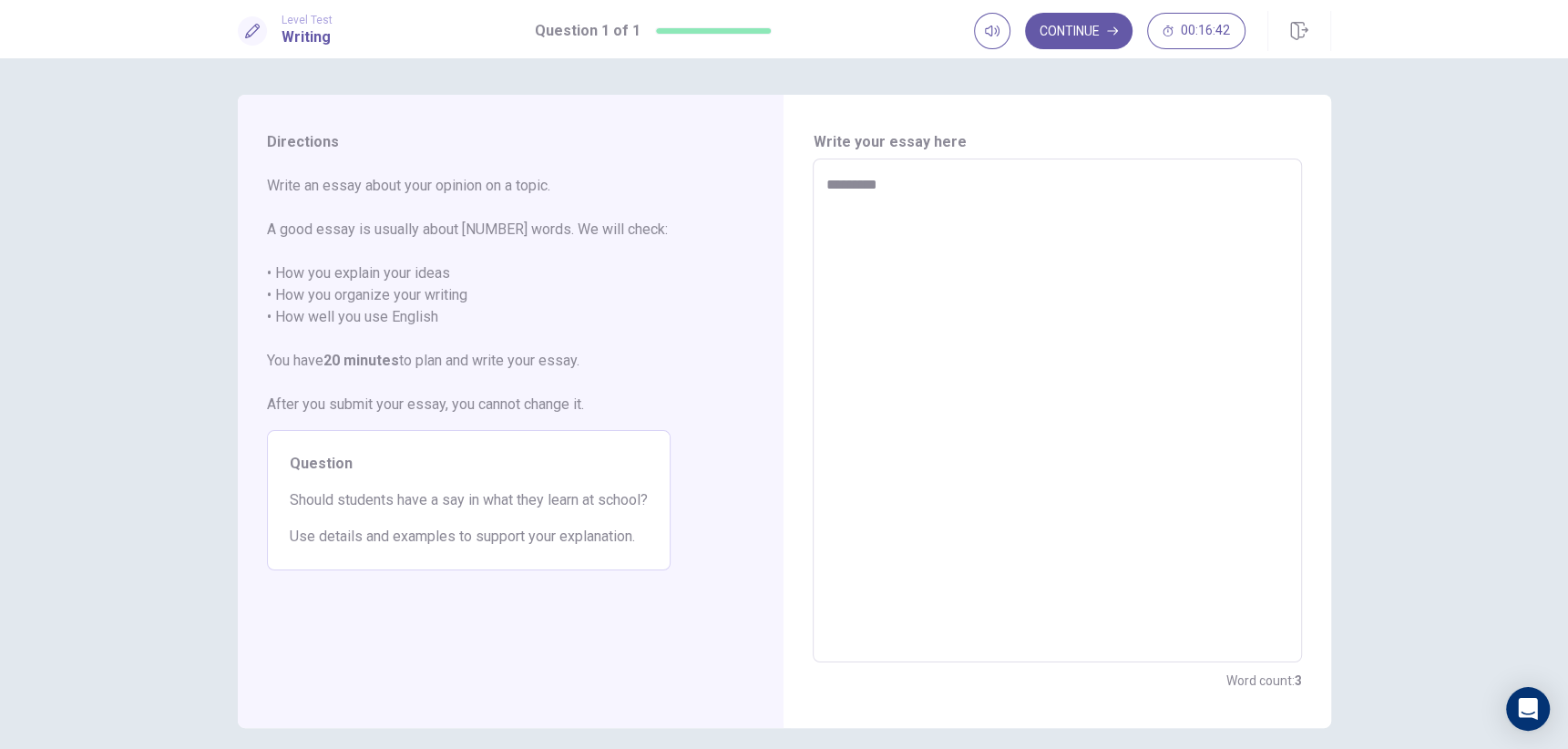type on "*" 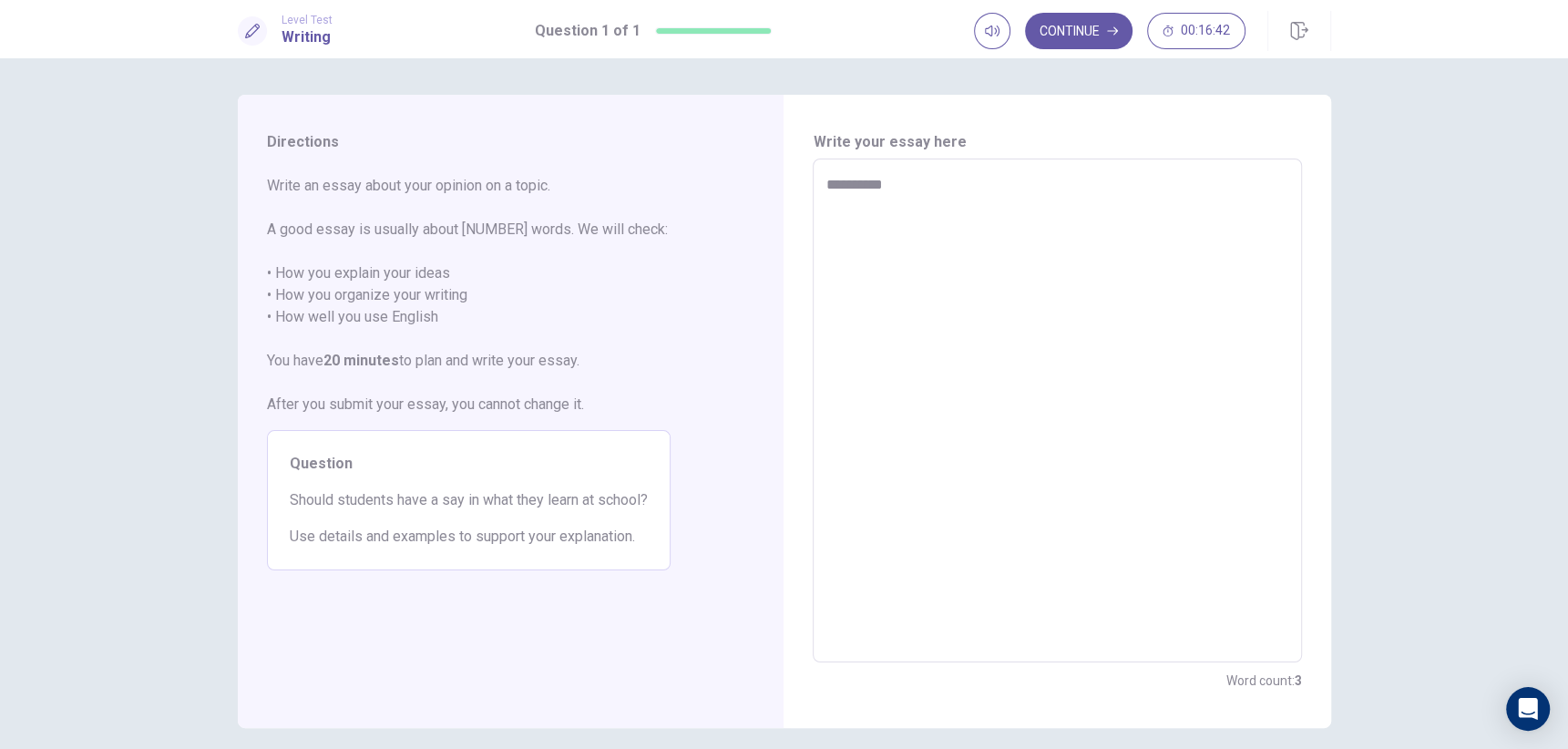 type on "*" 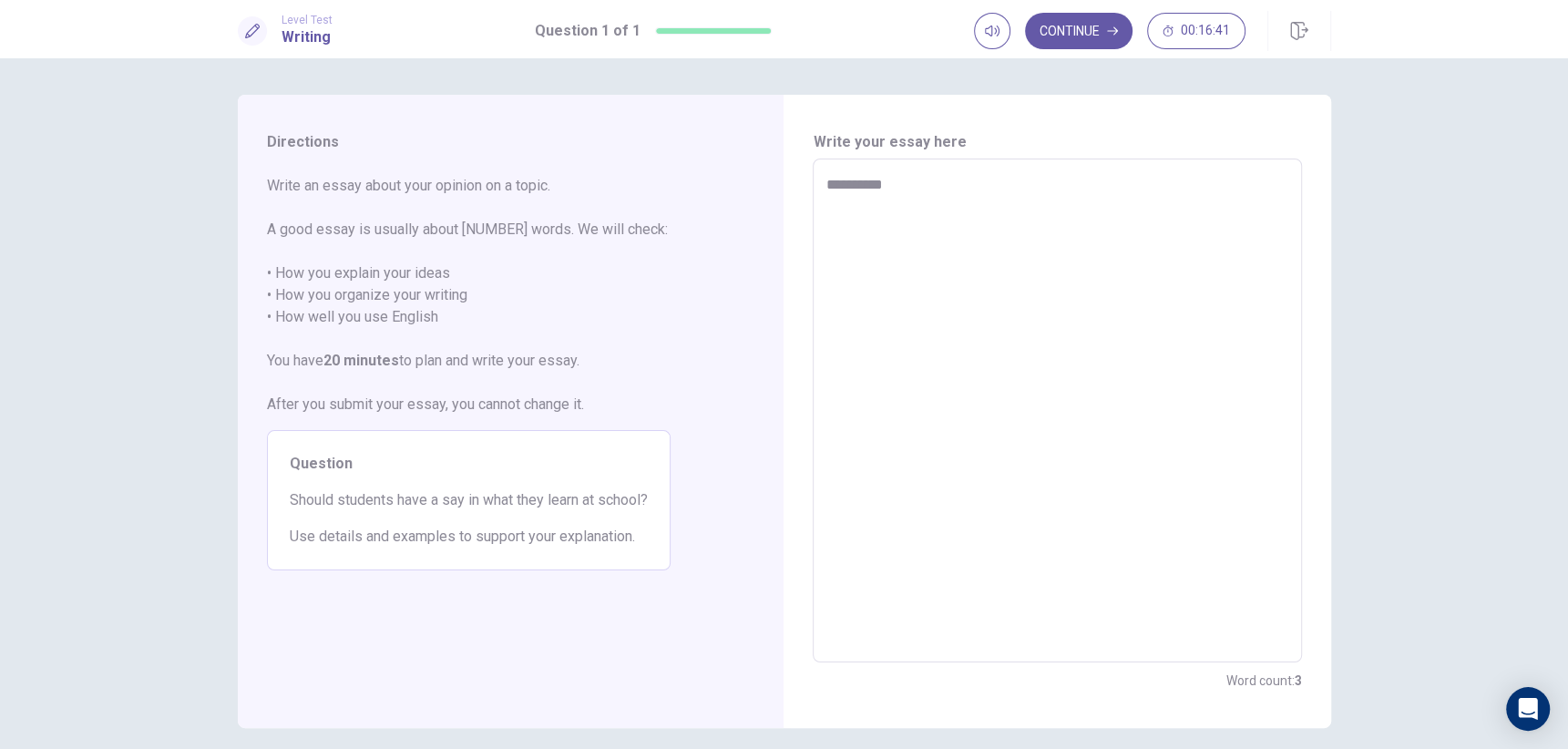 type on "**********" 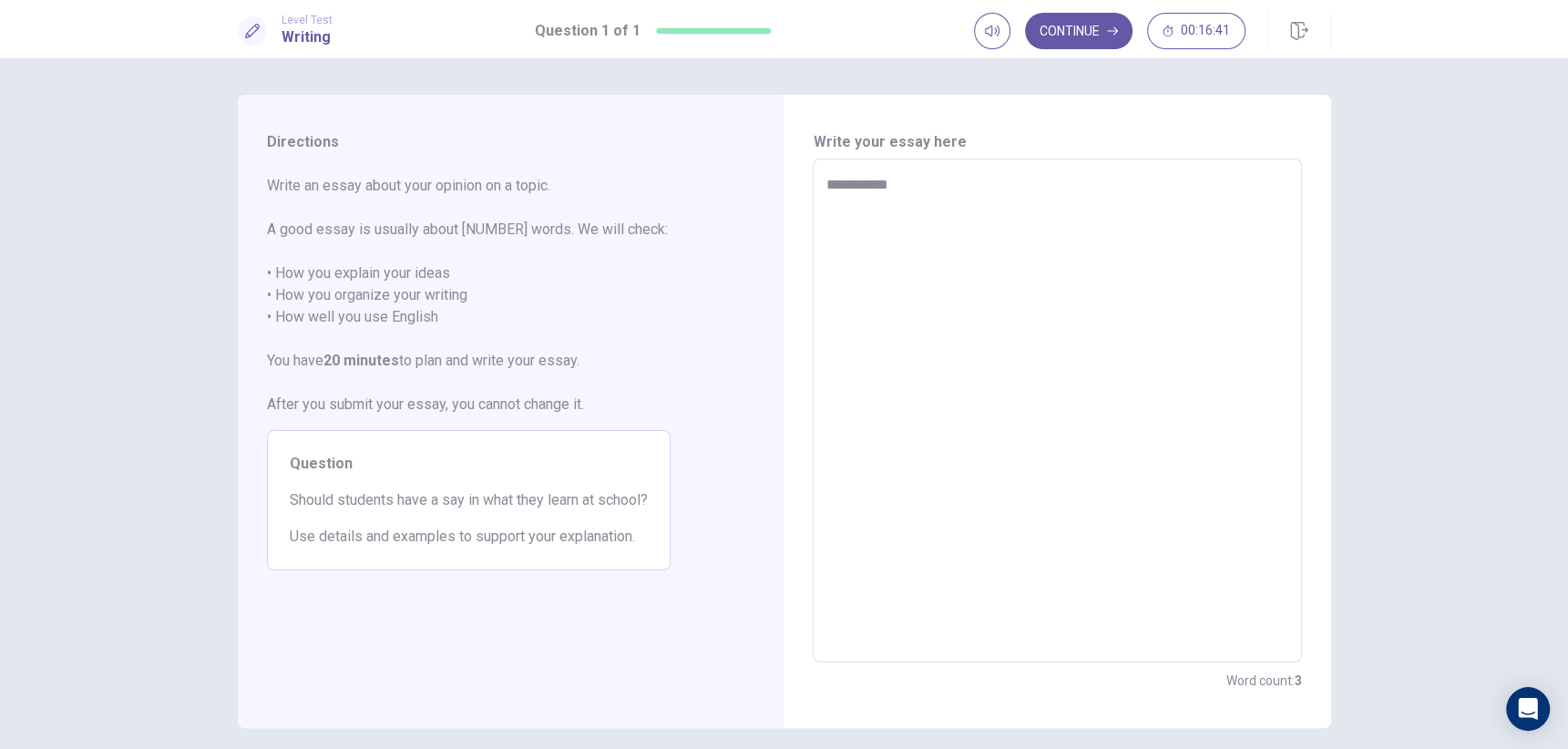 type on "*" 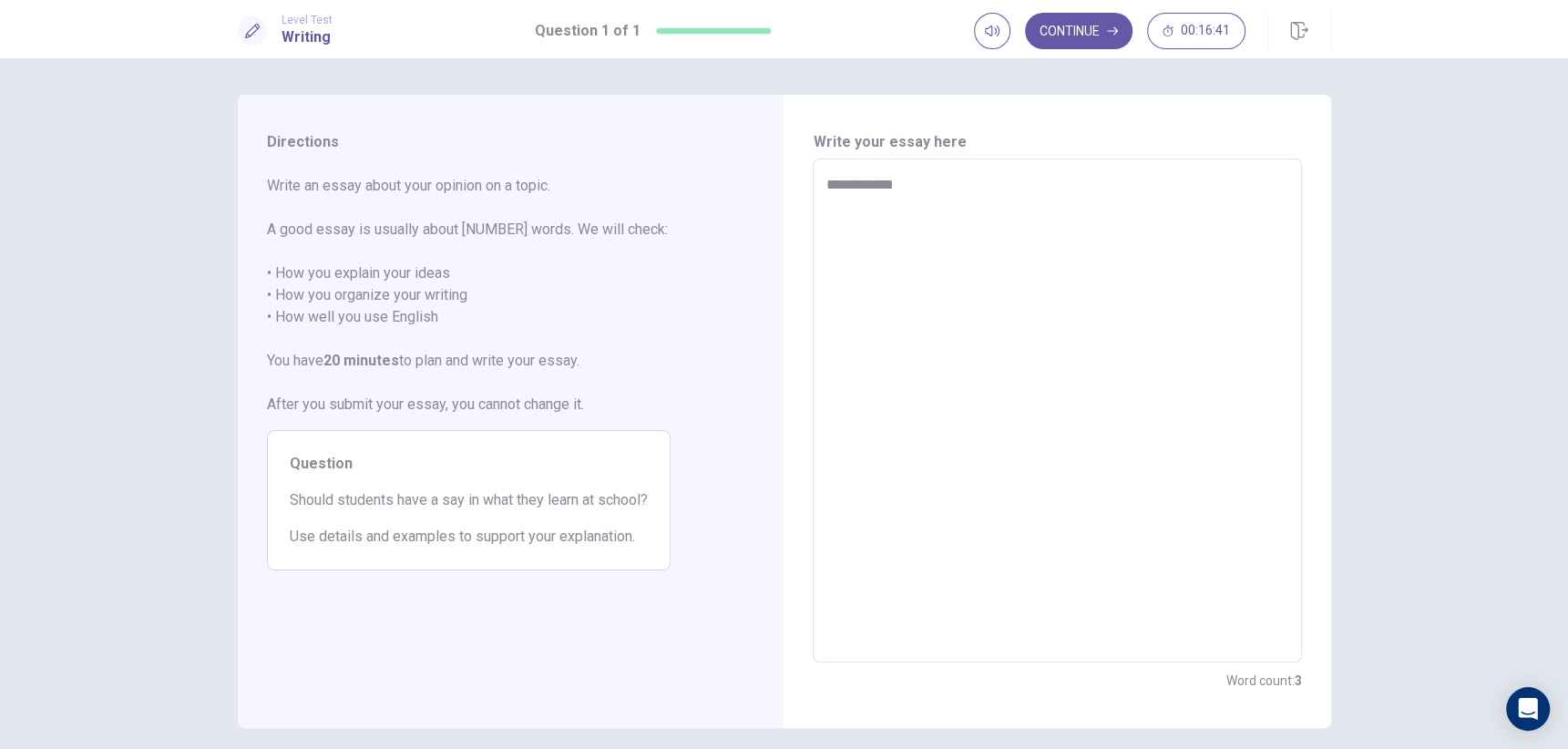 type on "*" 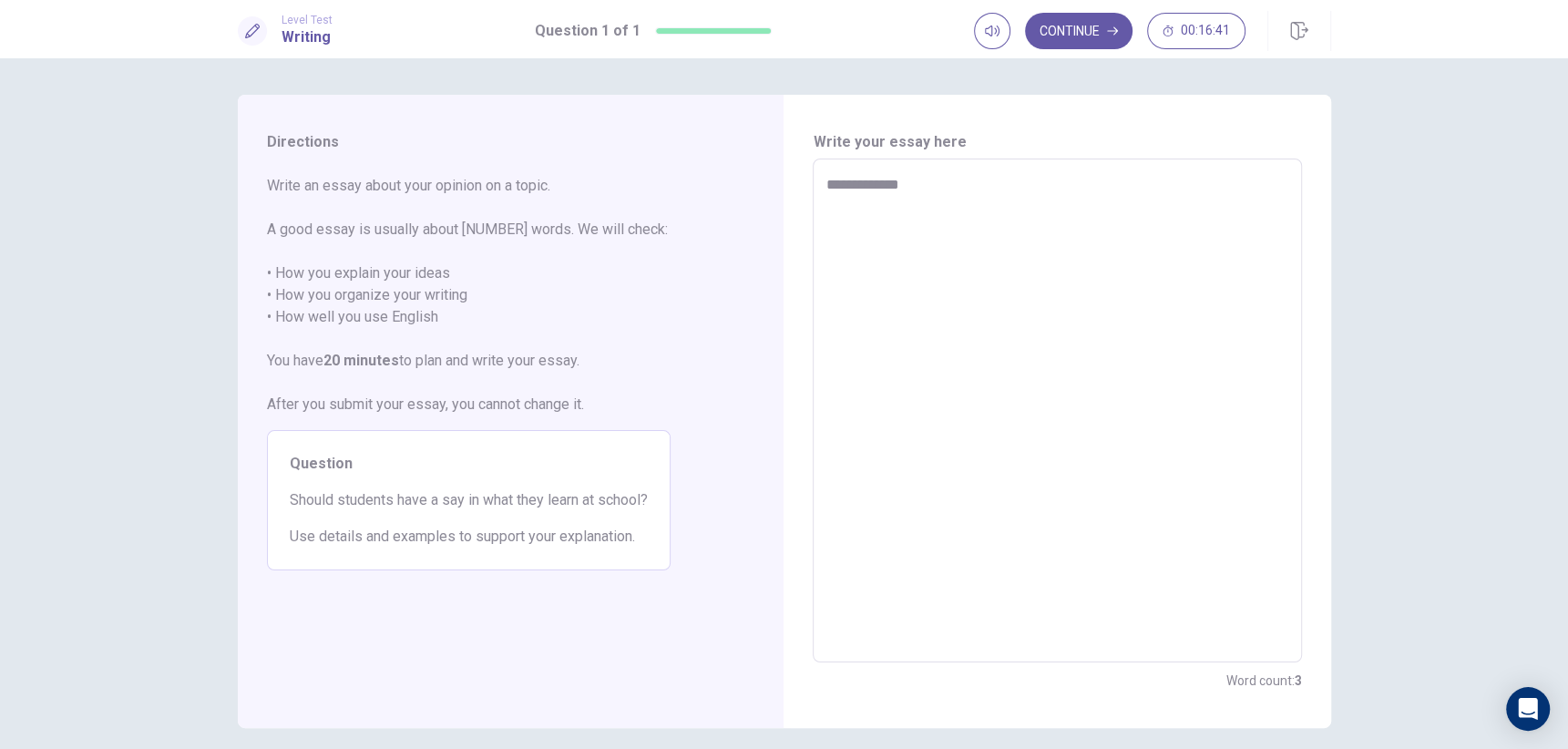 type on "*" 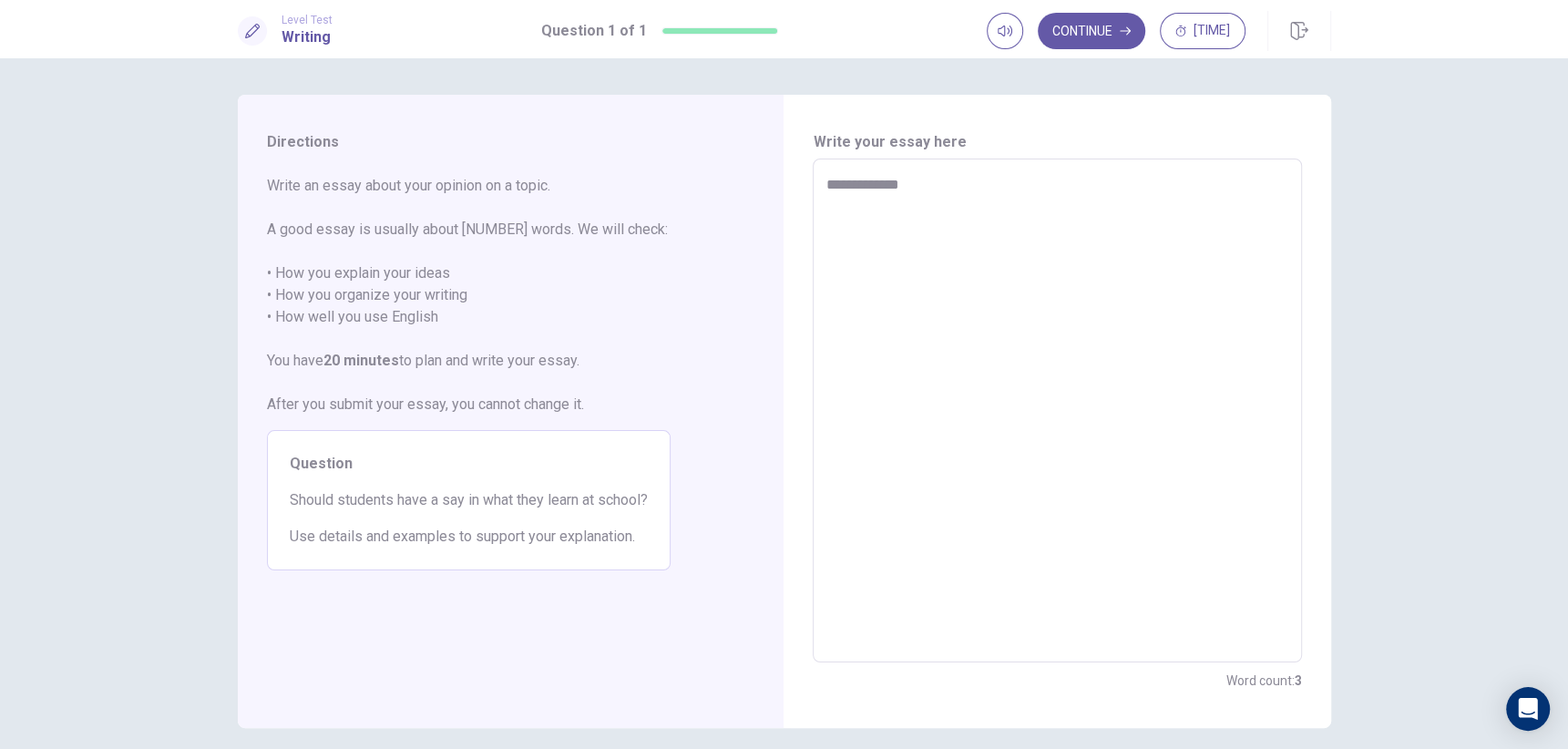 type on "**********" 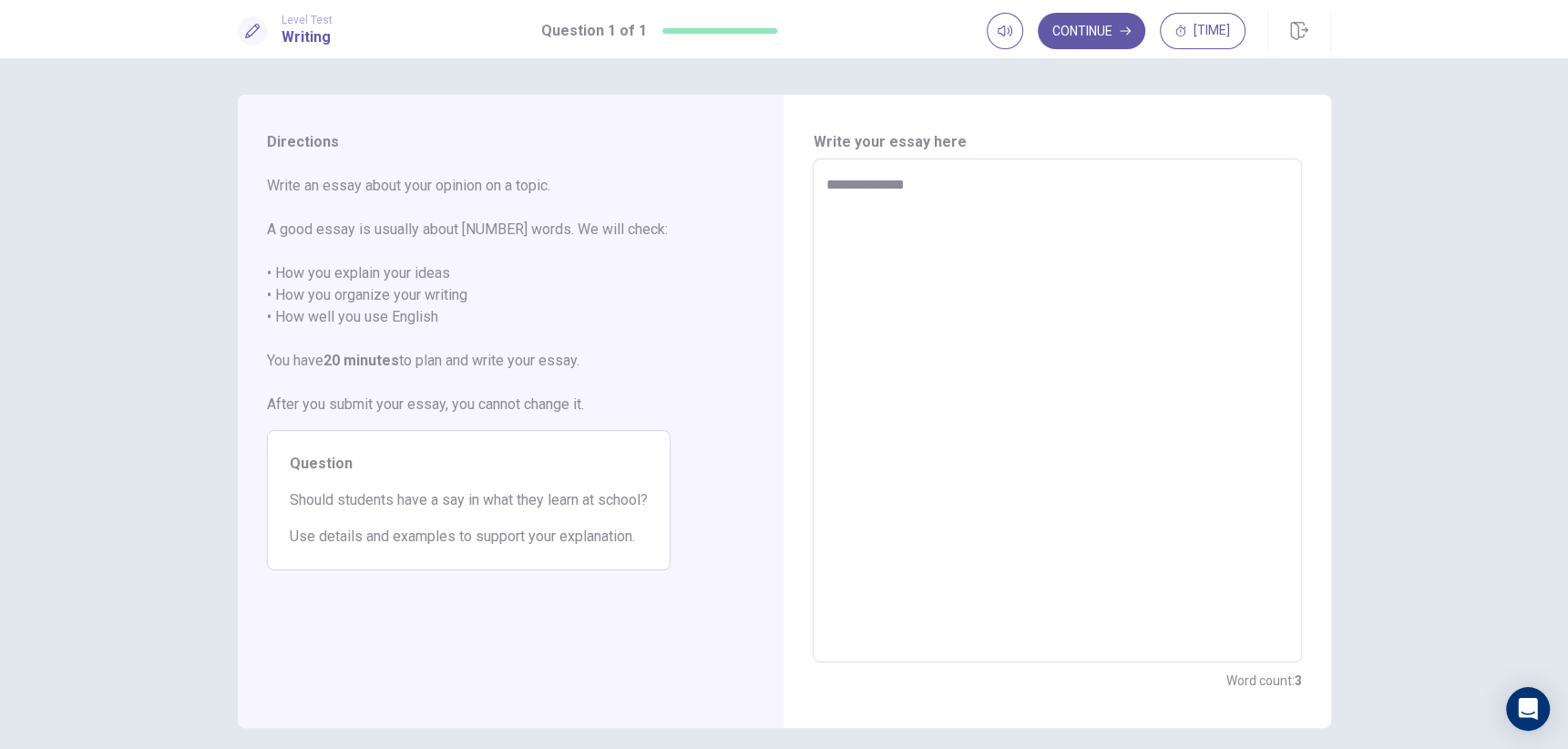 type on "*" 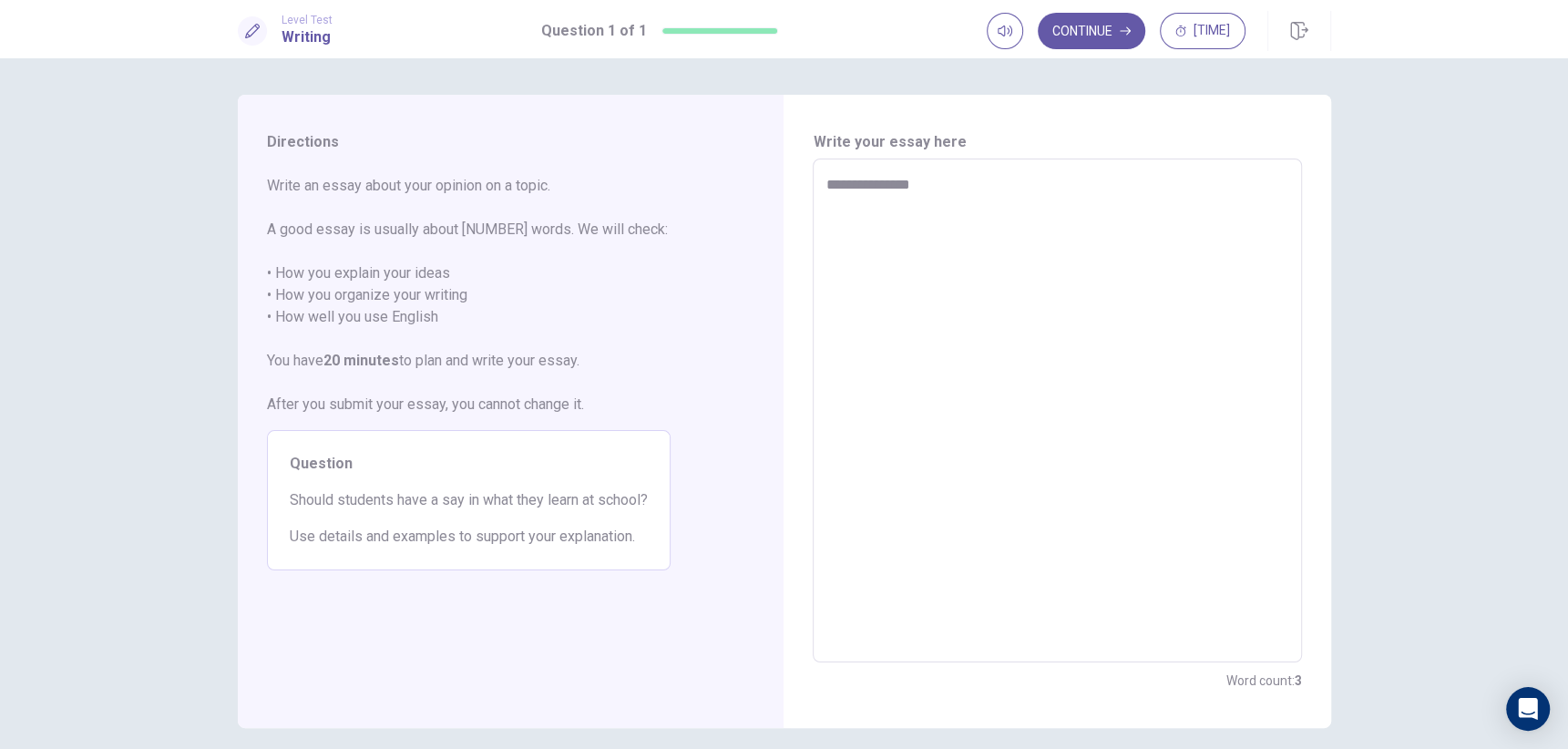 type on "*" 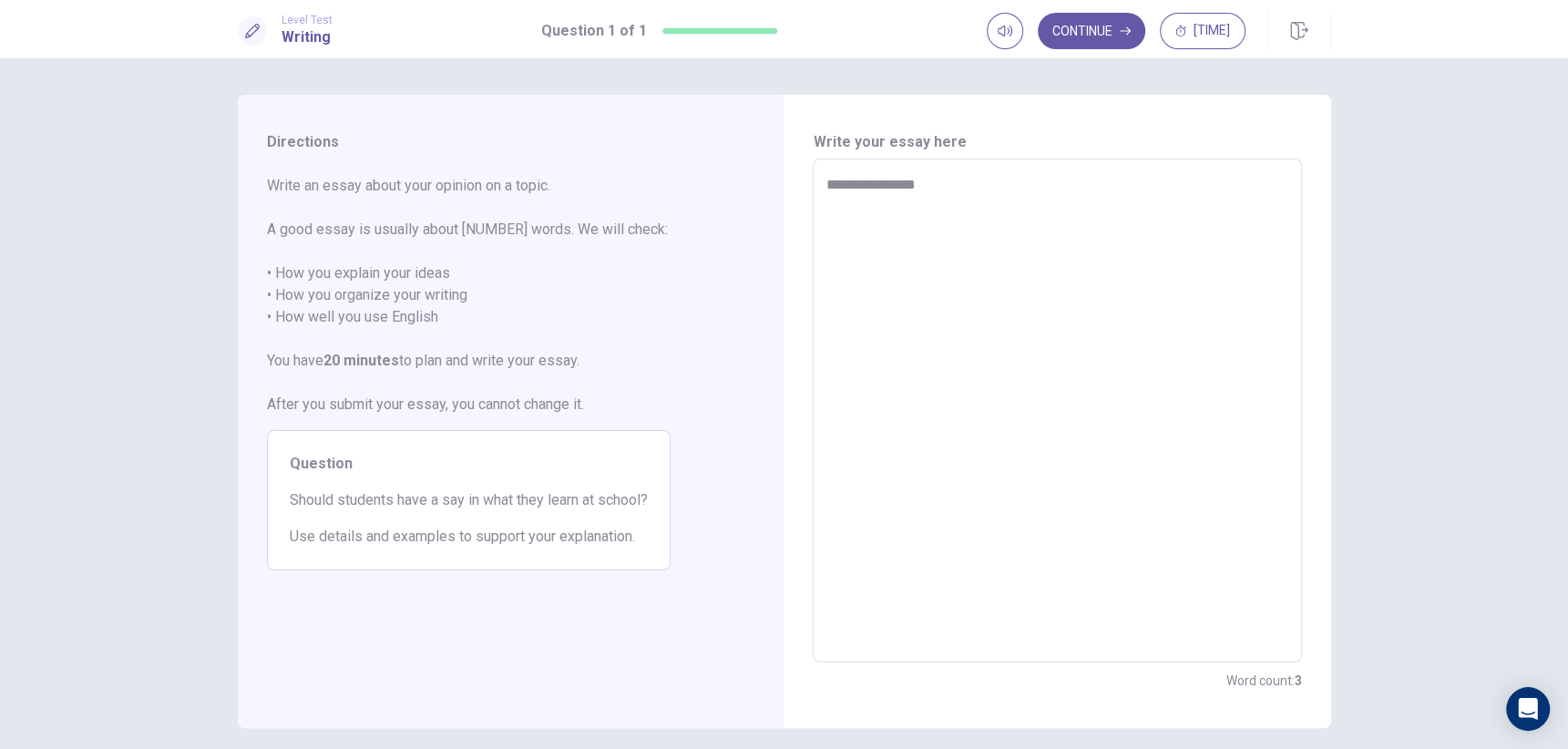 type on "*" 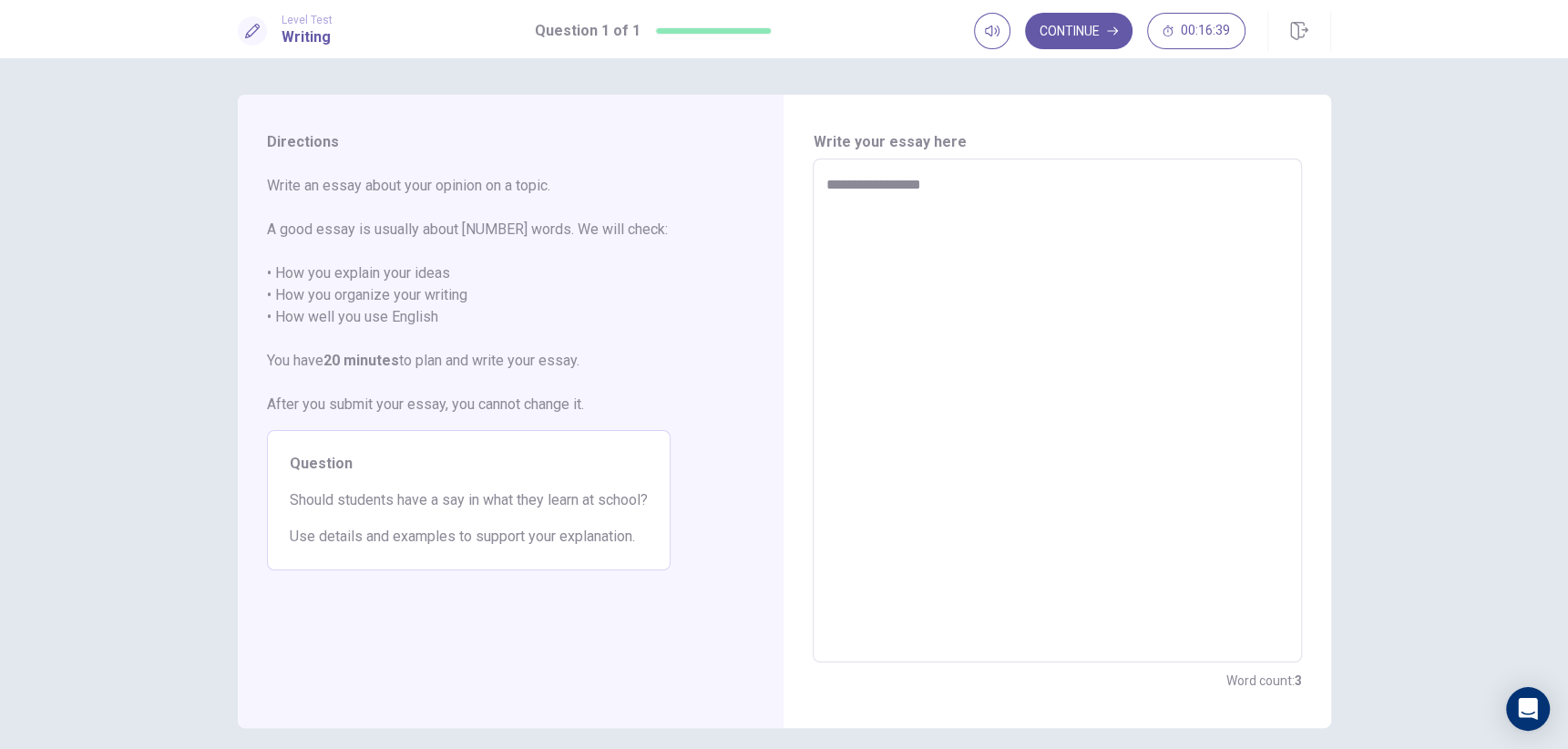 type on "*" 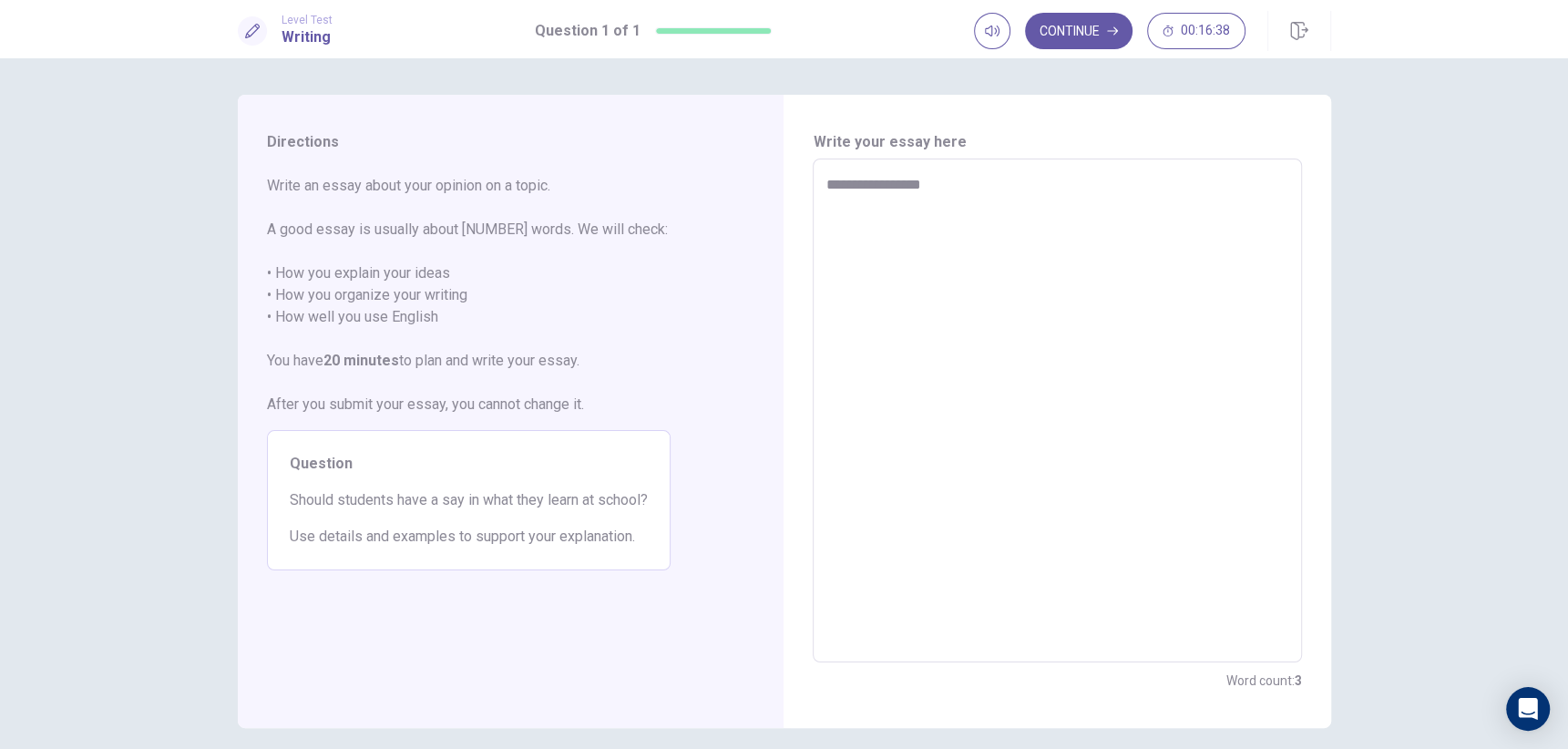 type on "**********" 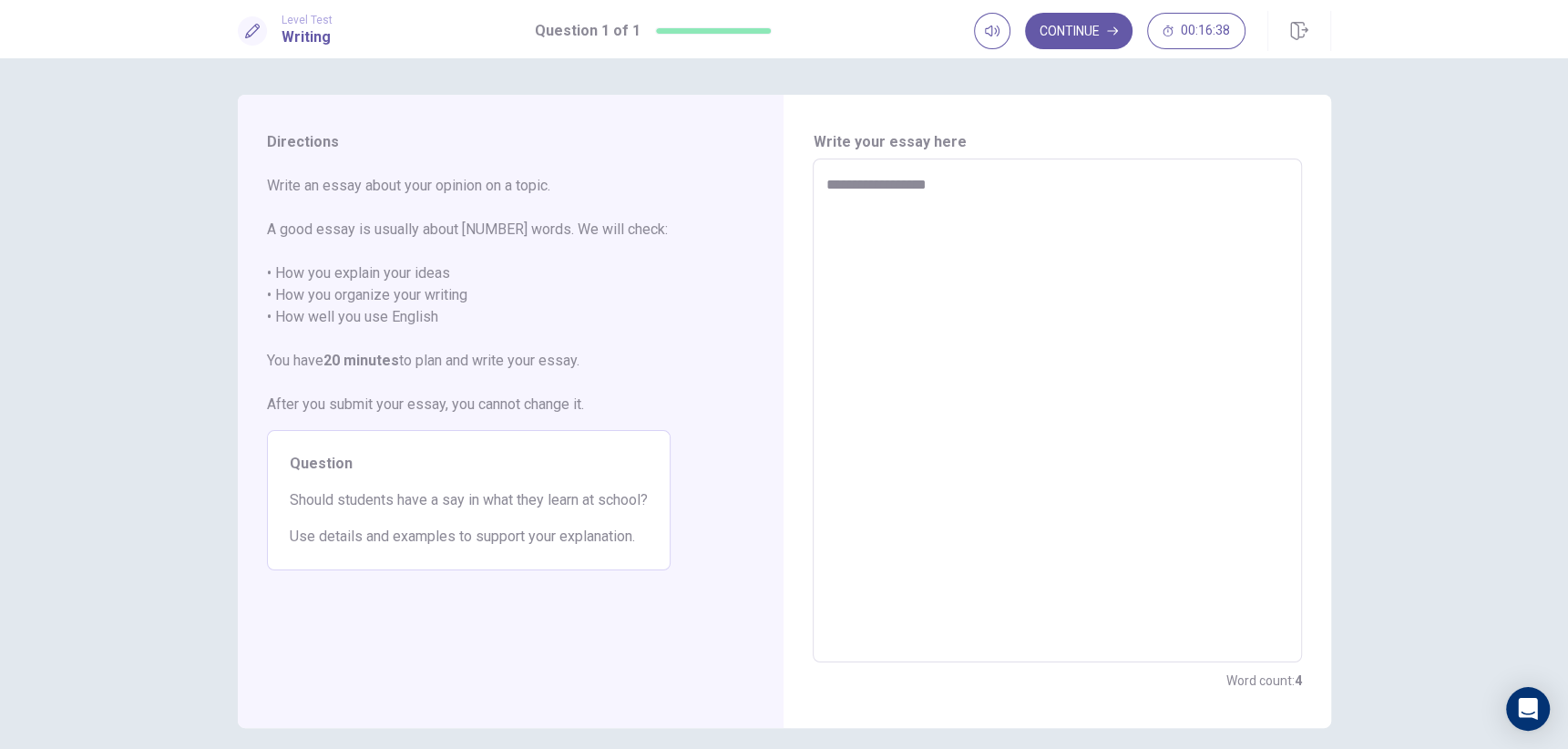type on "*" 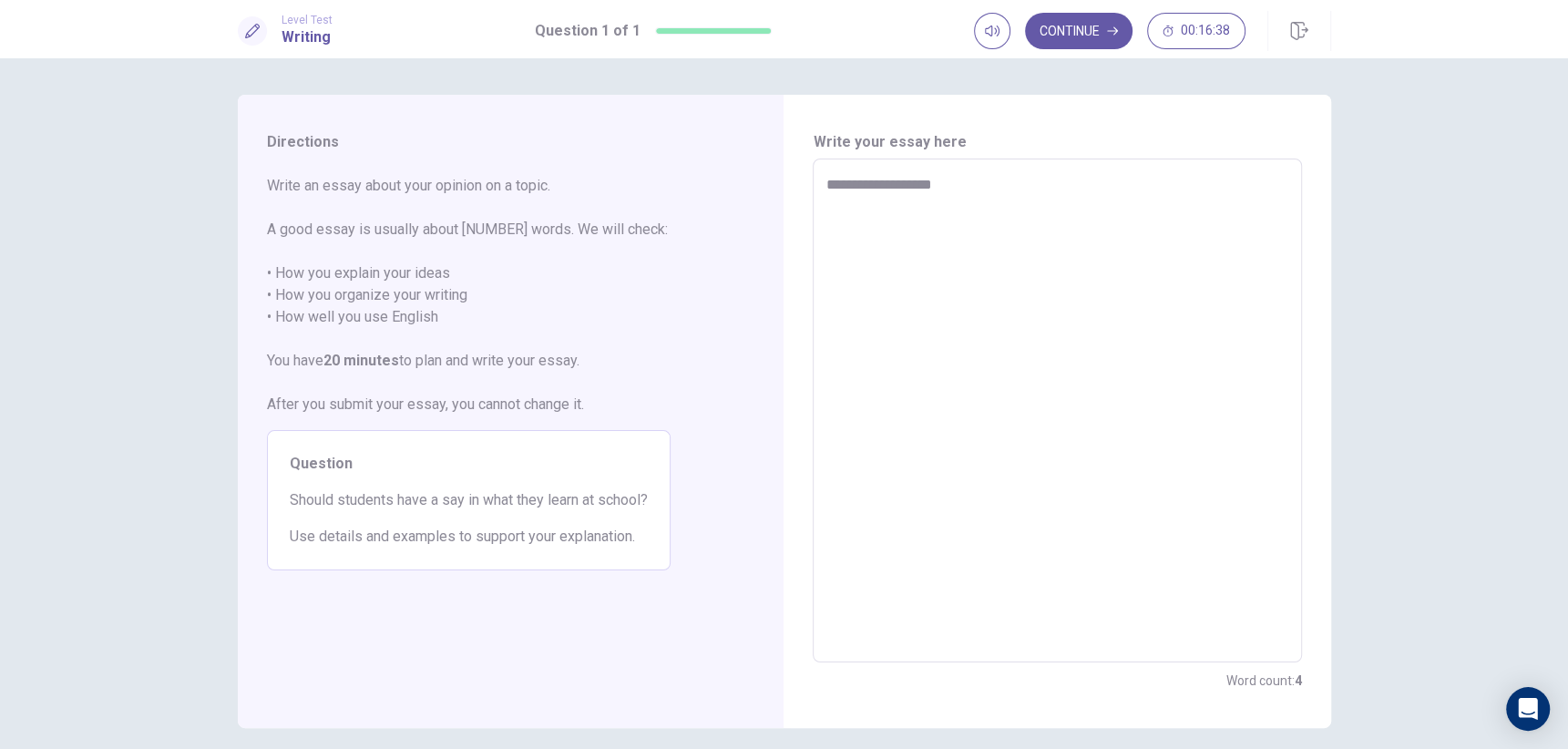 type on "*" 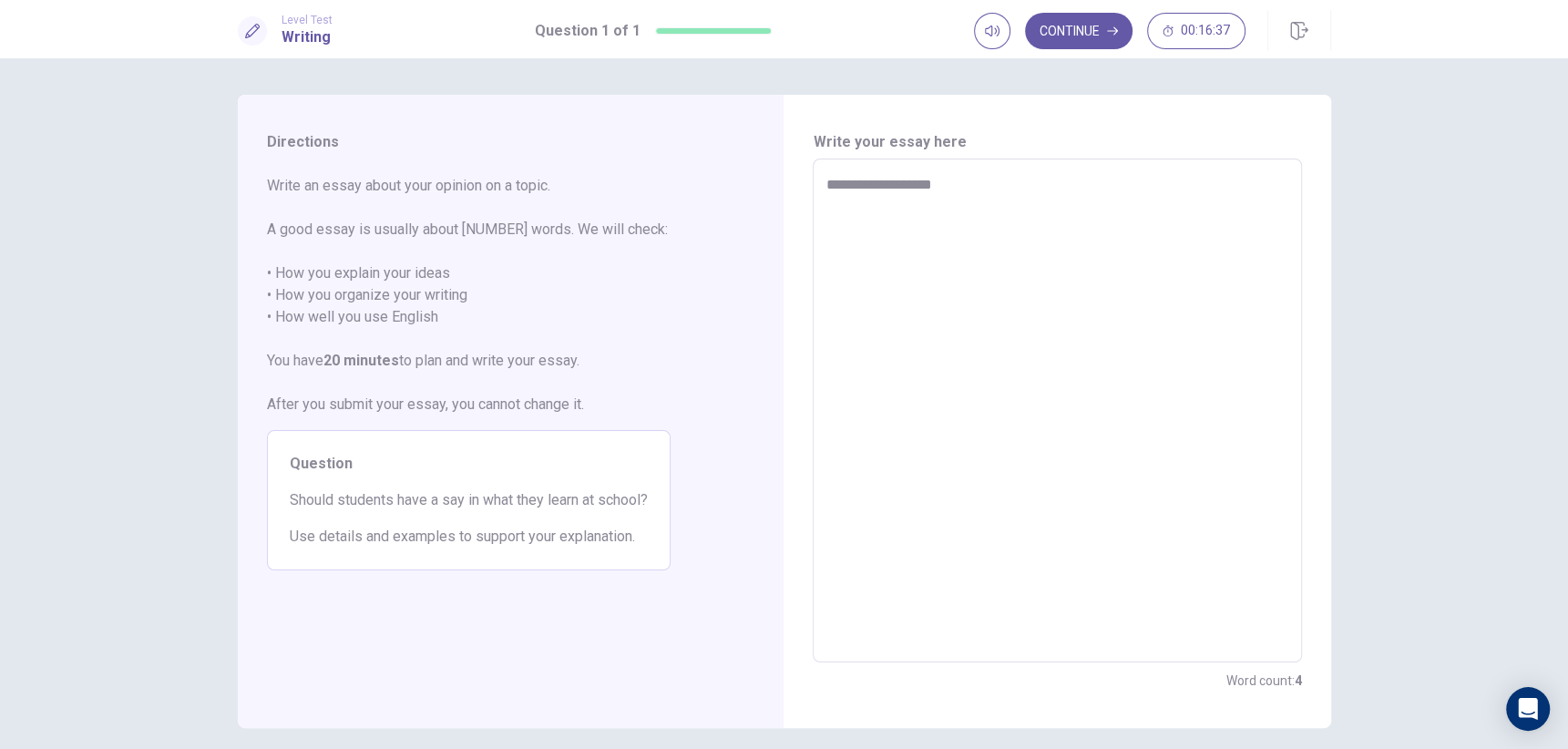 type on "**********" 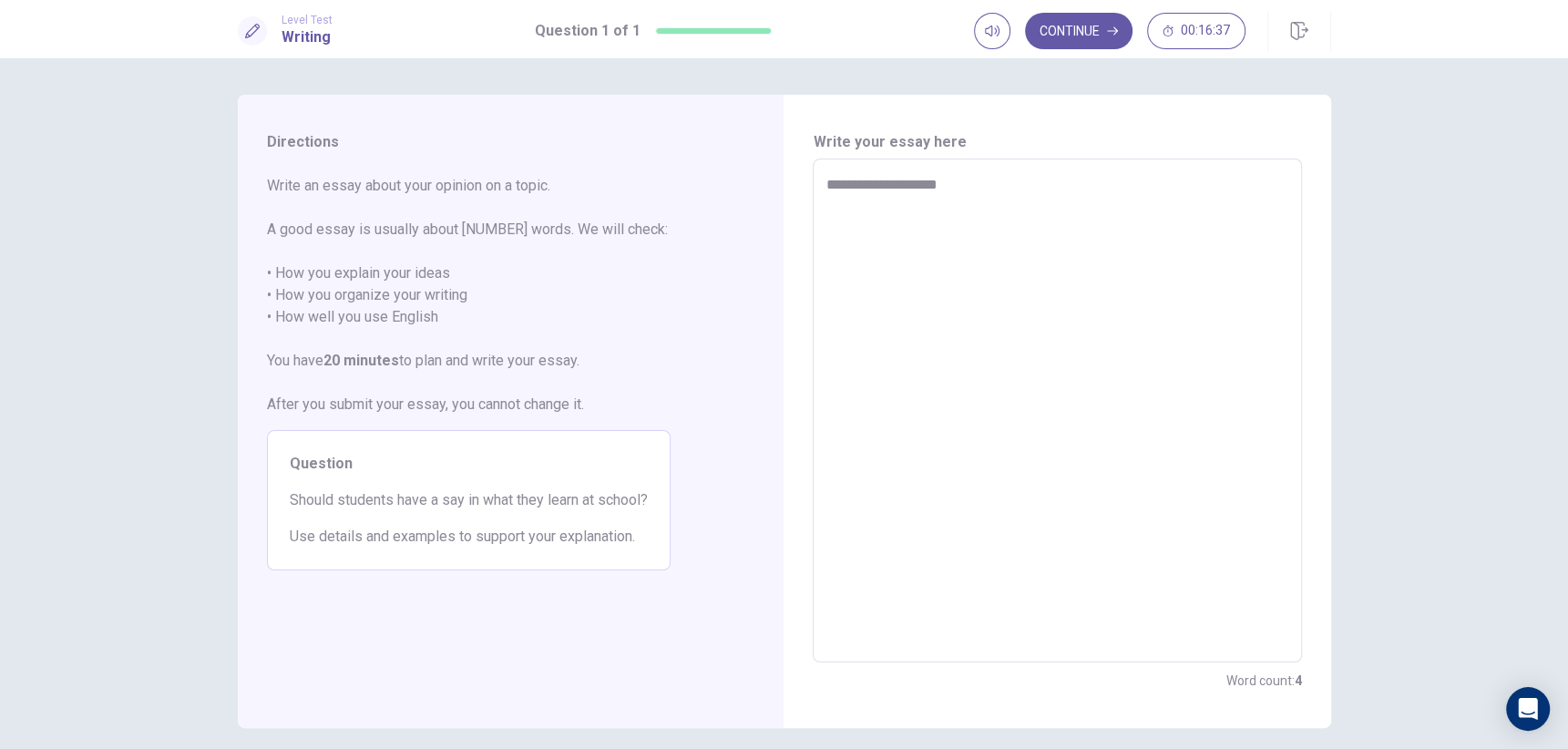 type on "*" 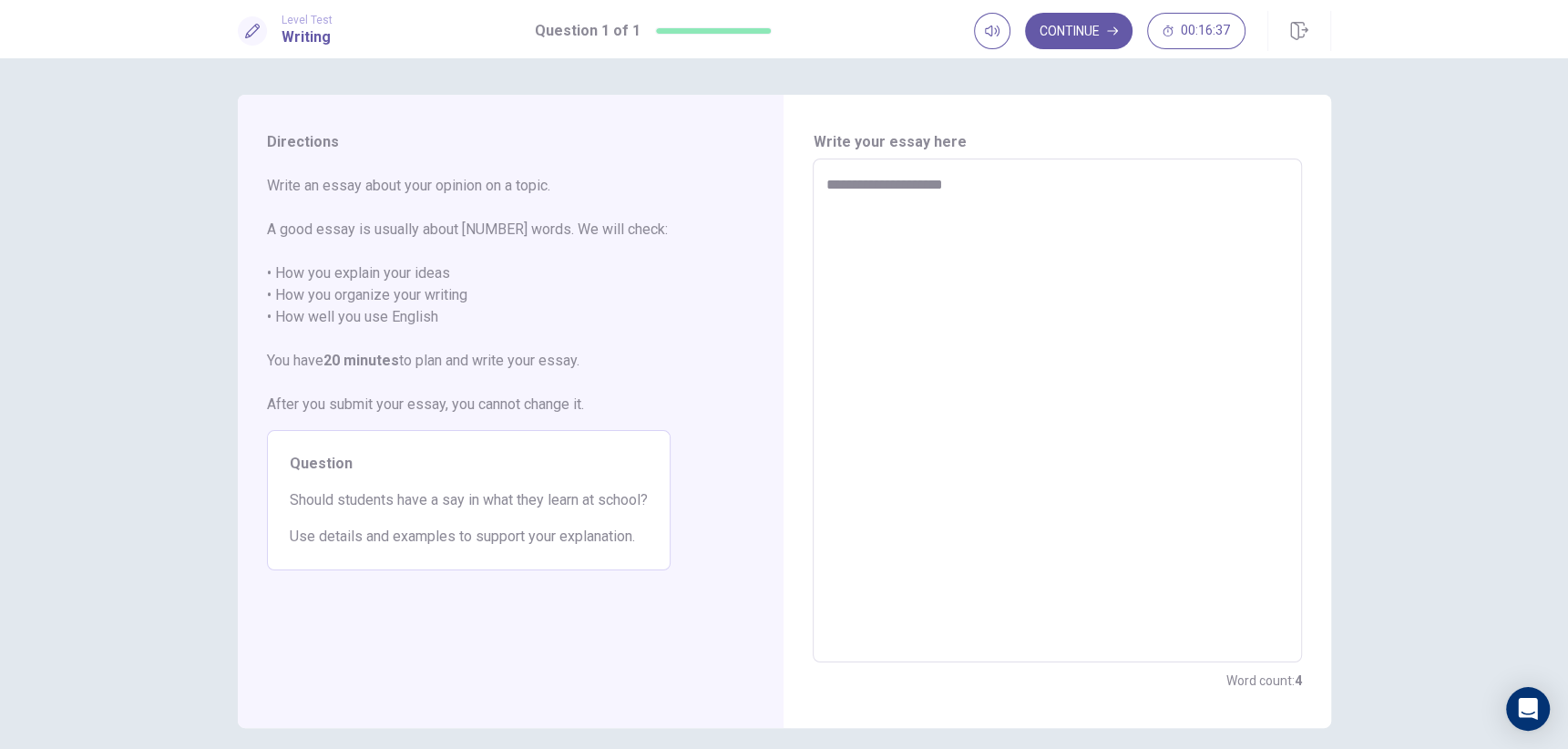 type on "*" 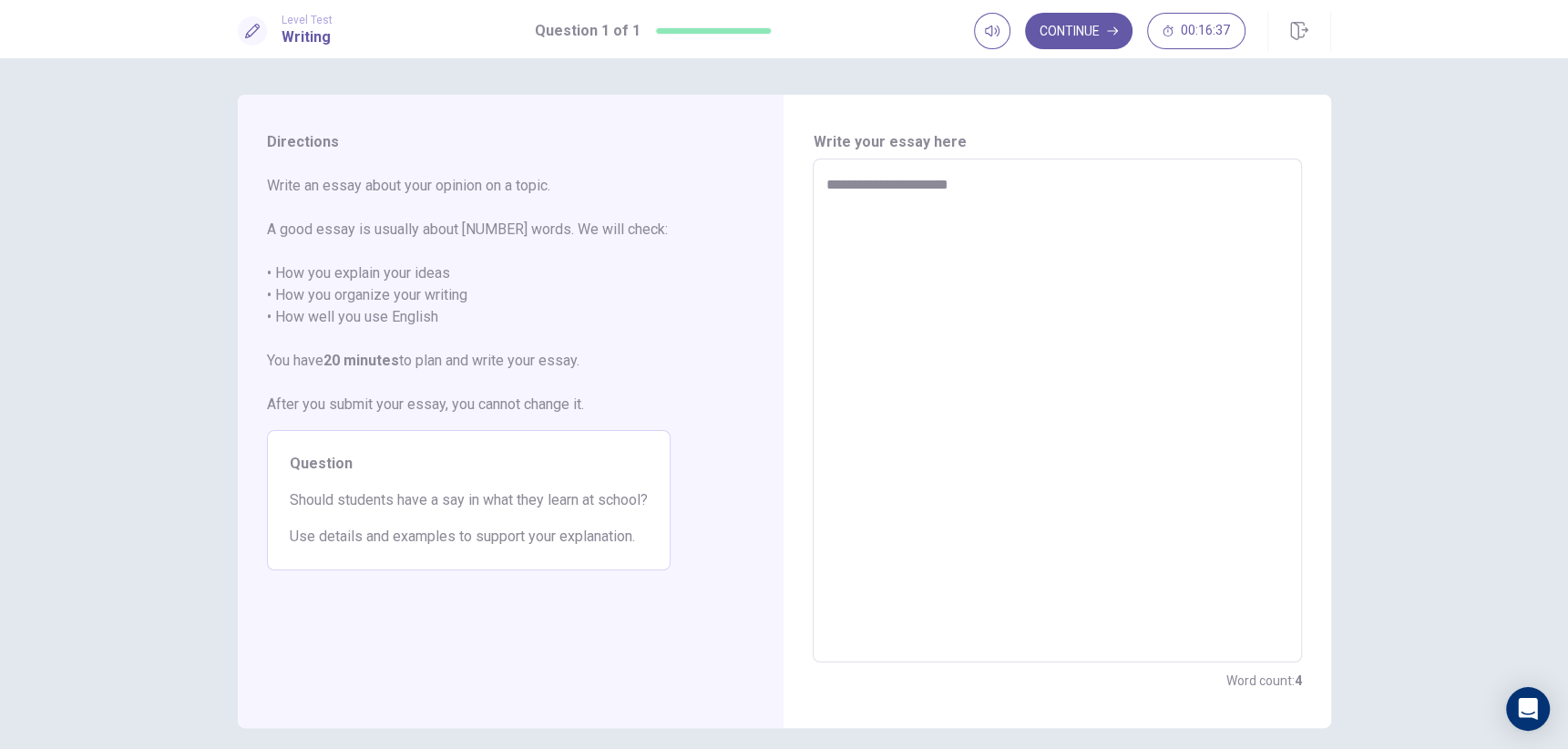 type on "*" 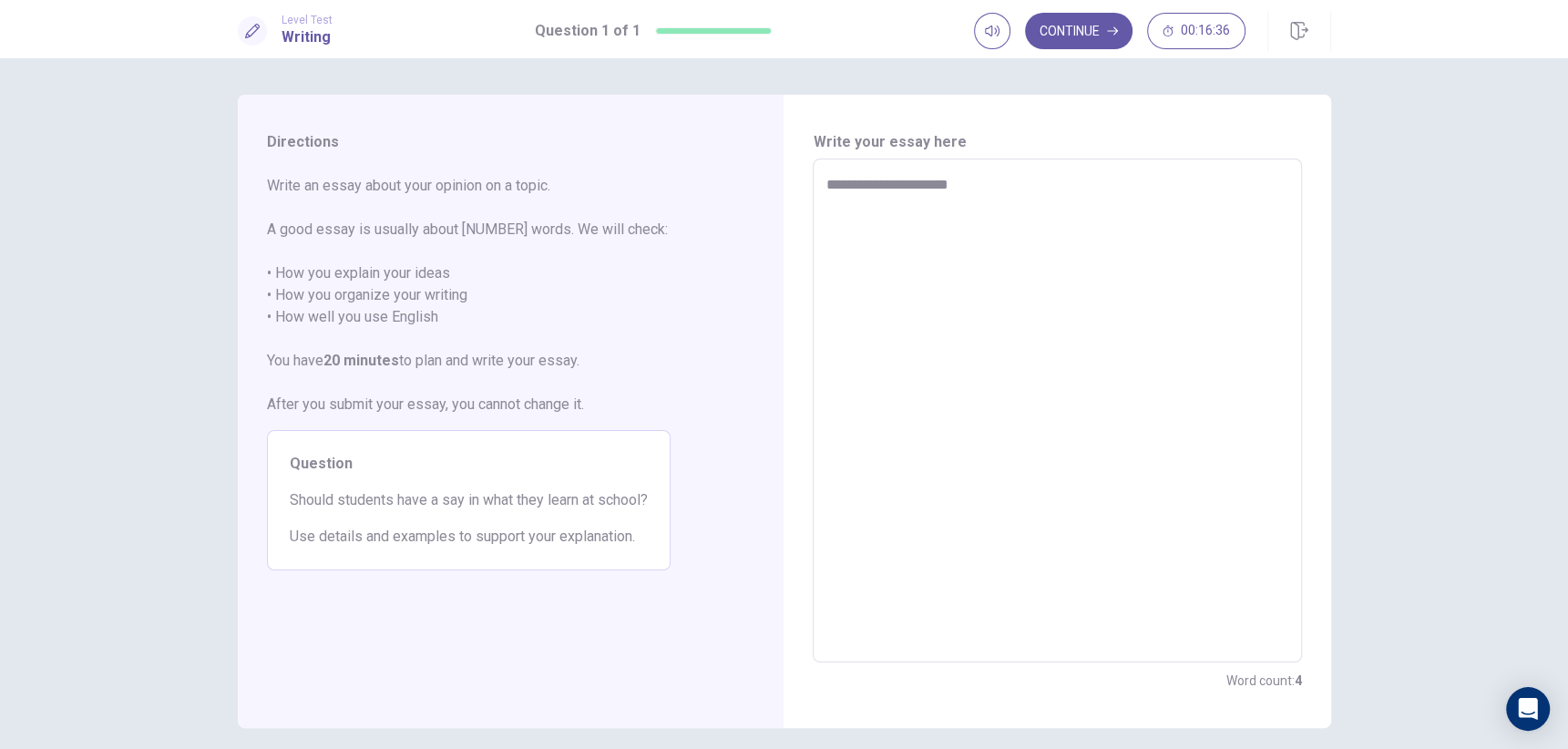 type on "**********" 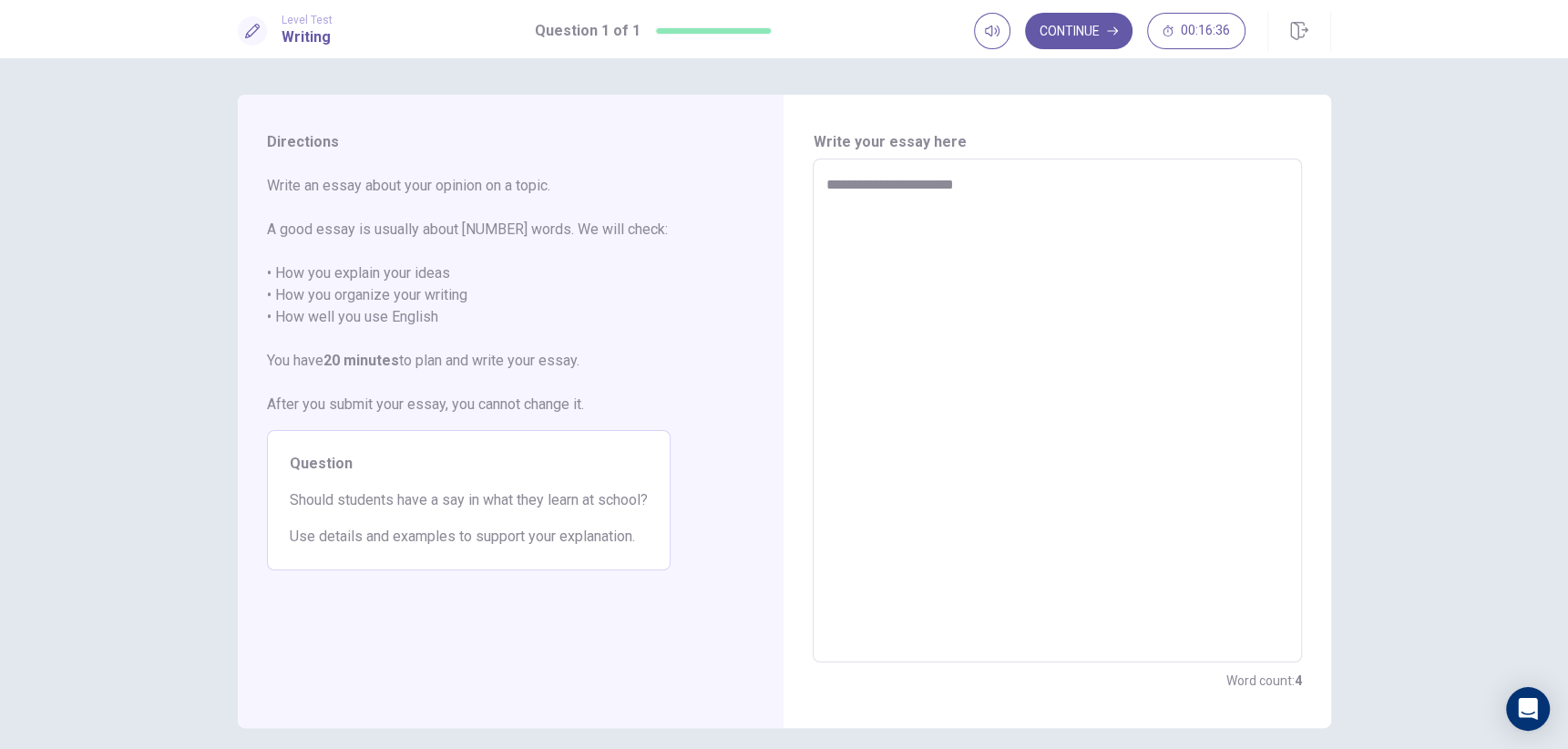 type on "*" 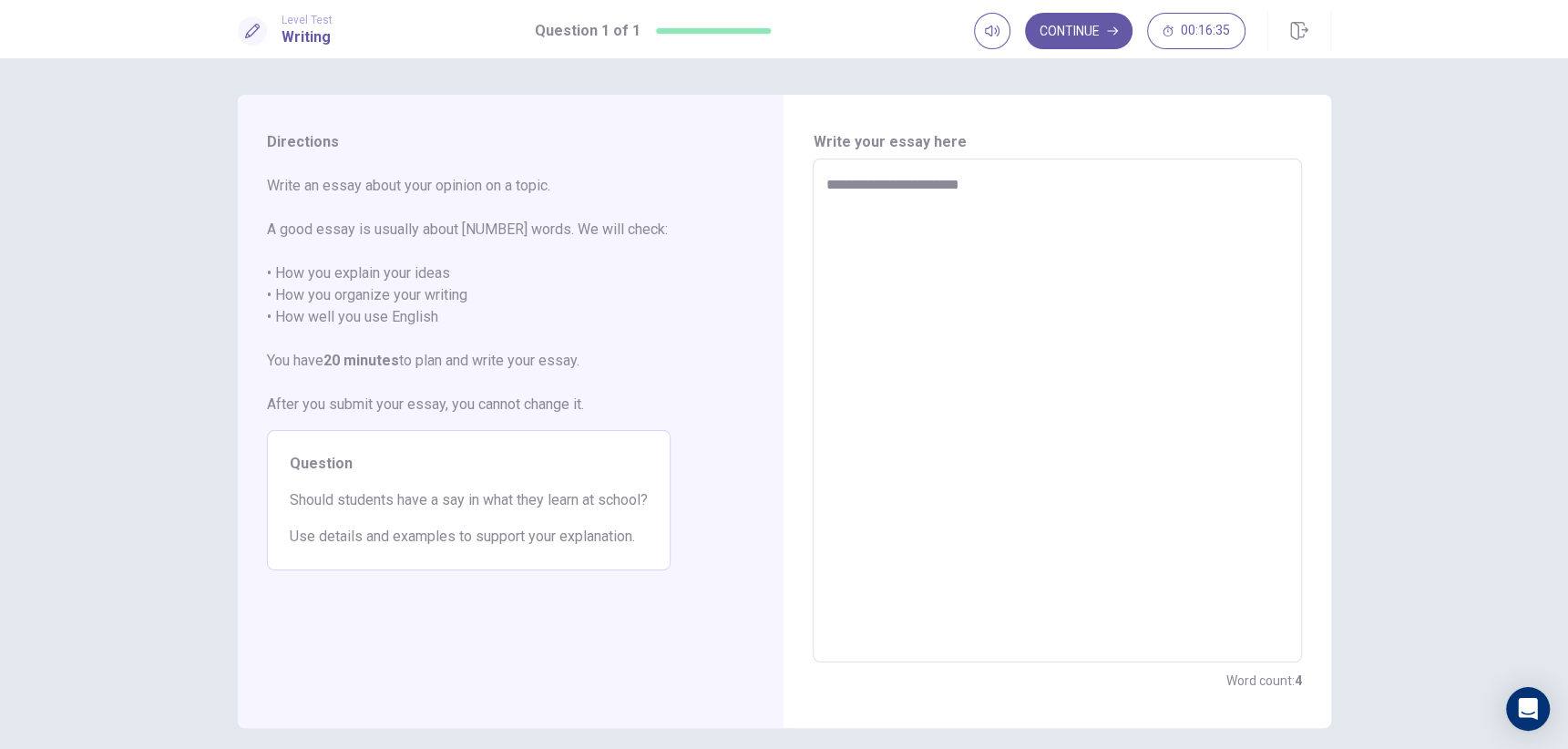 type on "*" 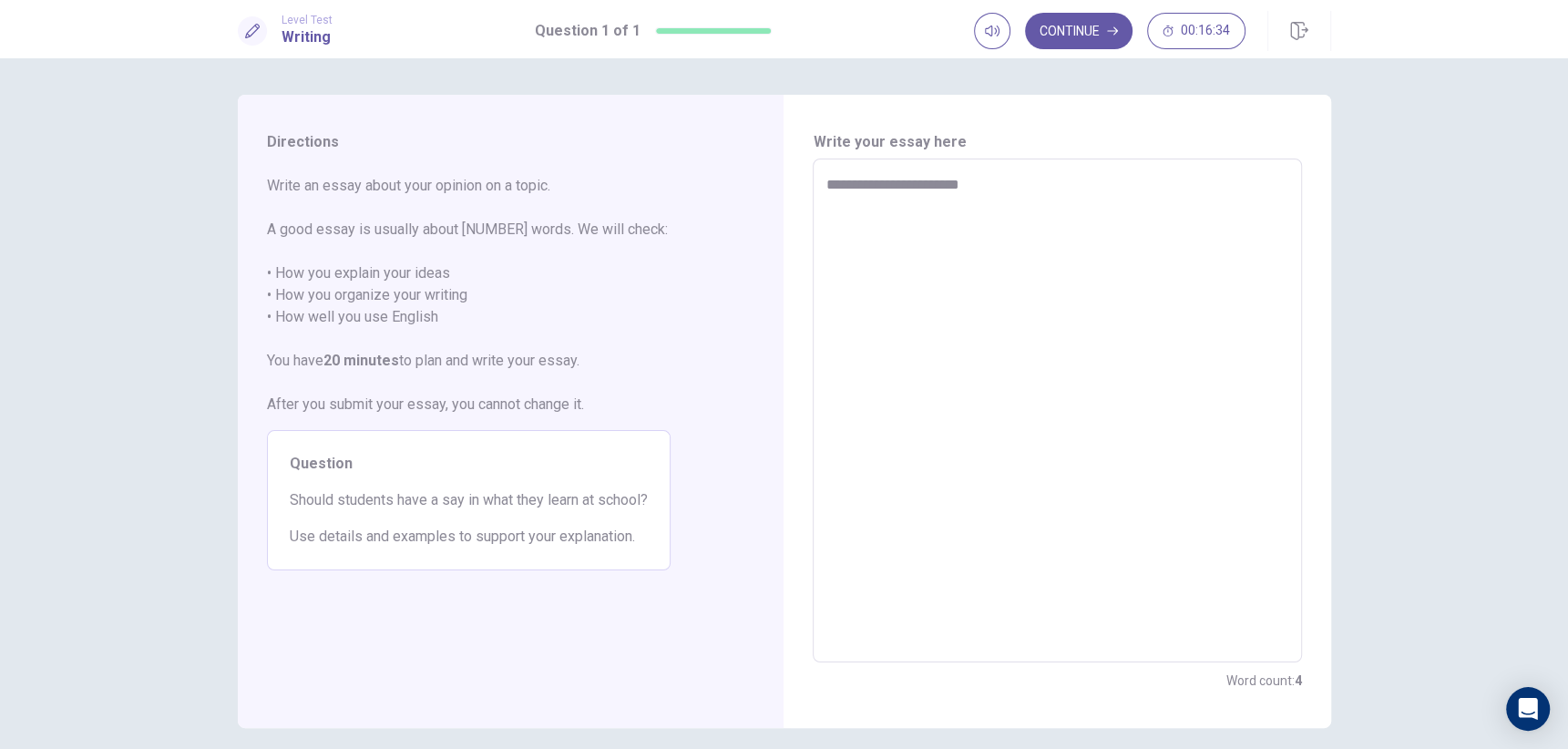 type on "**********" 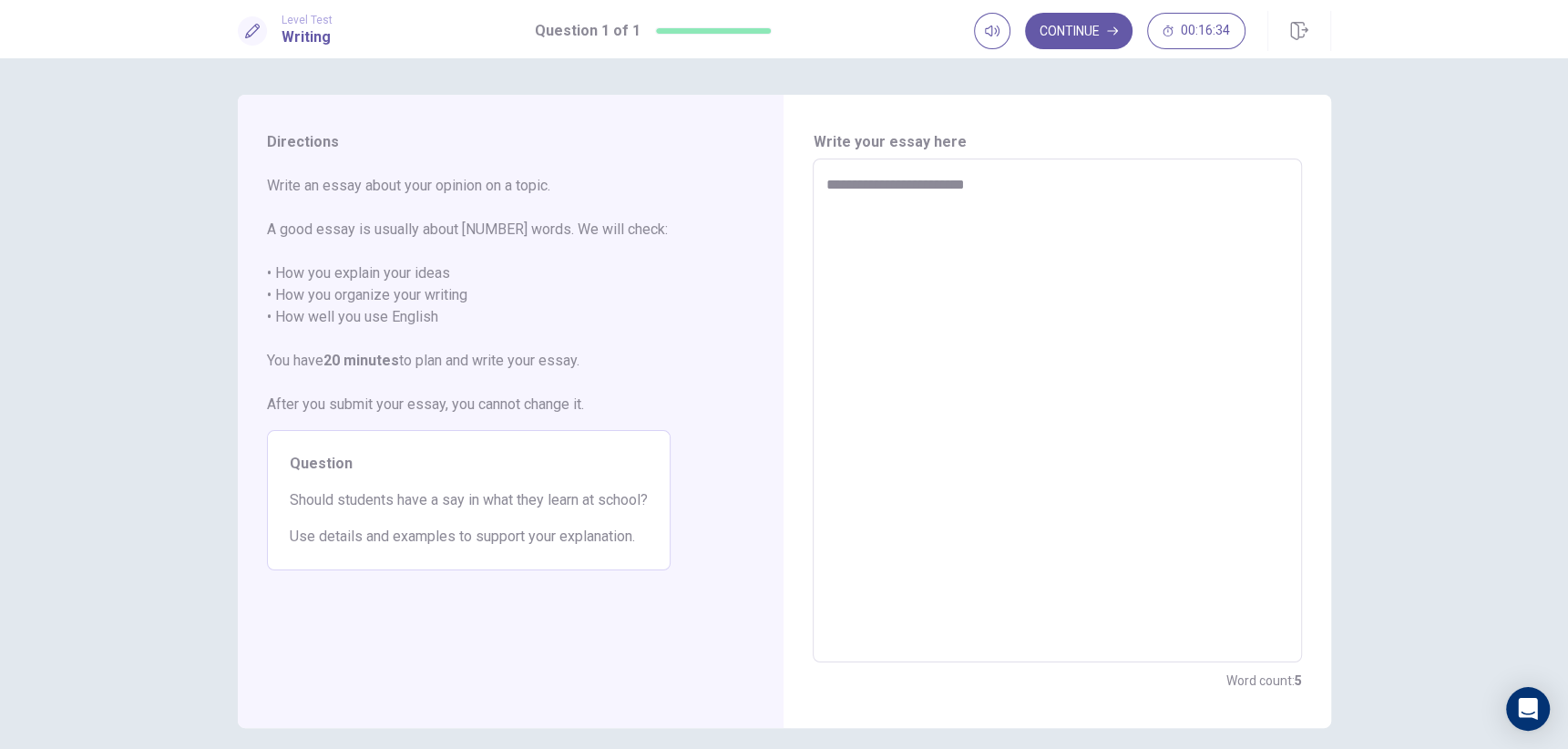 type on "*" 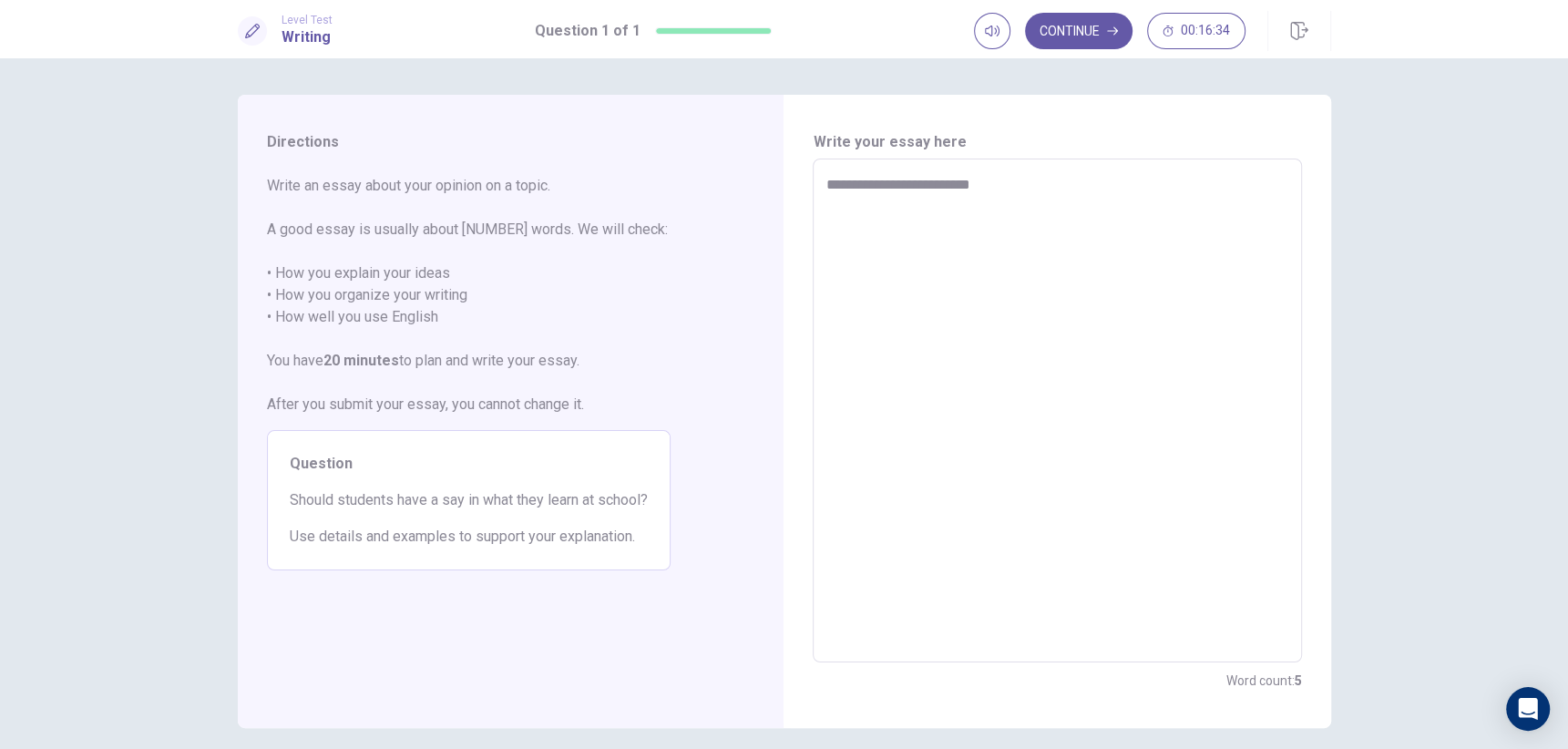 type on "*" 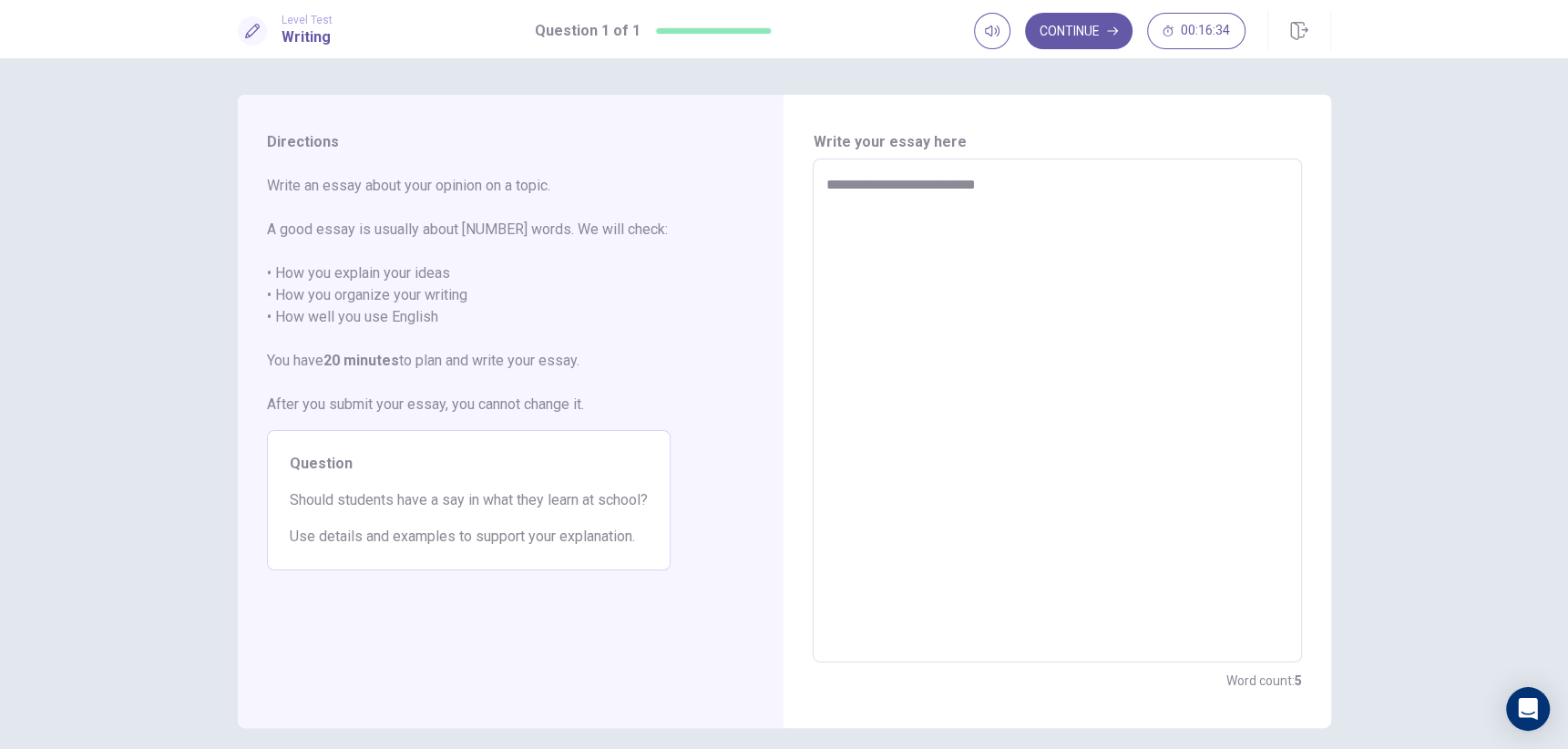 type on "*" 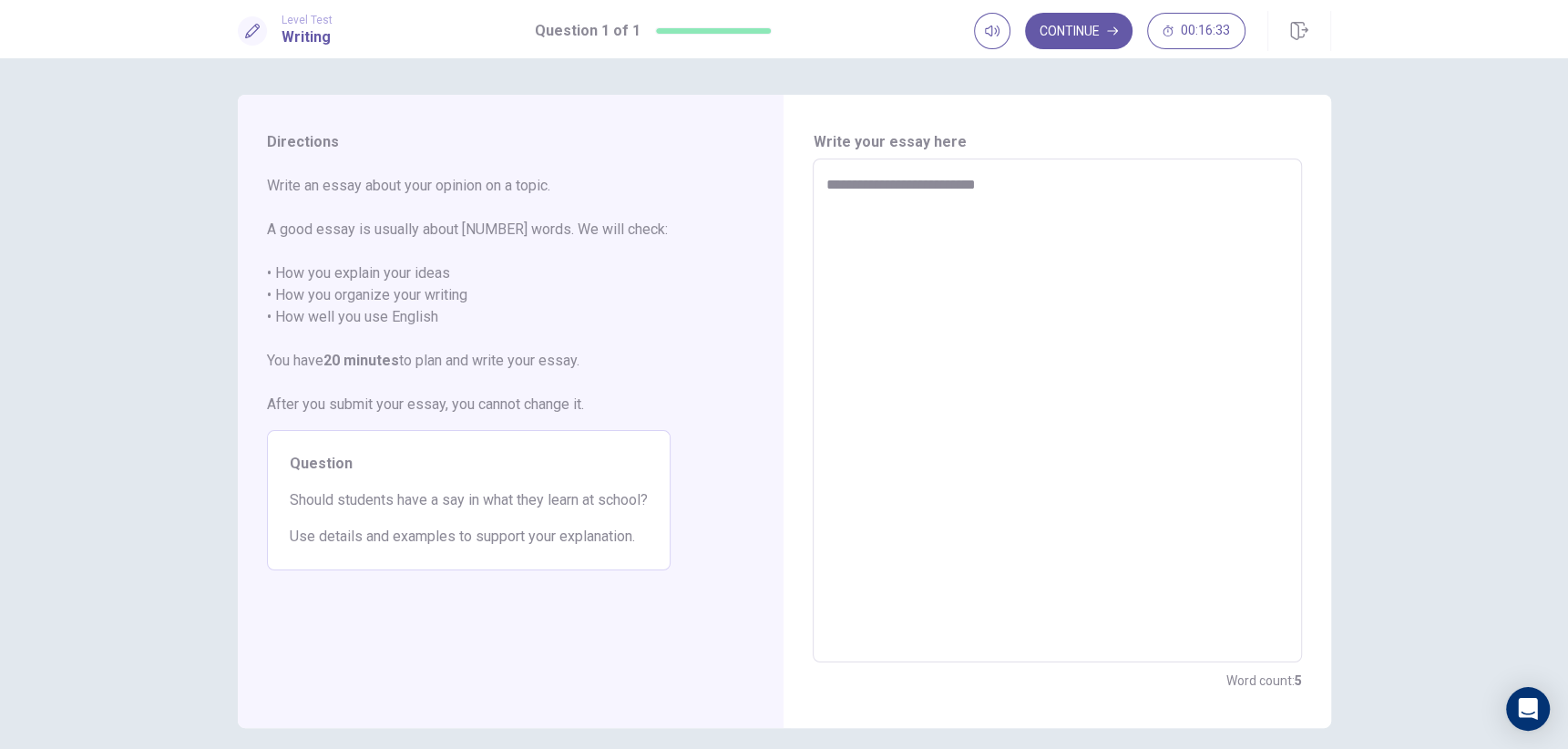 type on "**********" 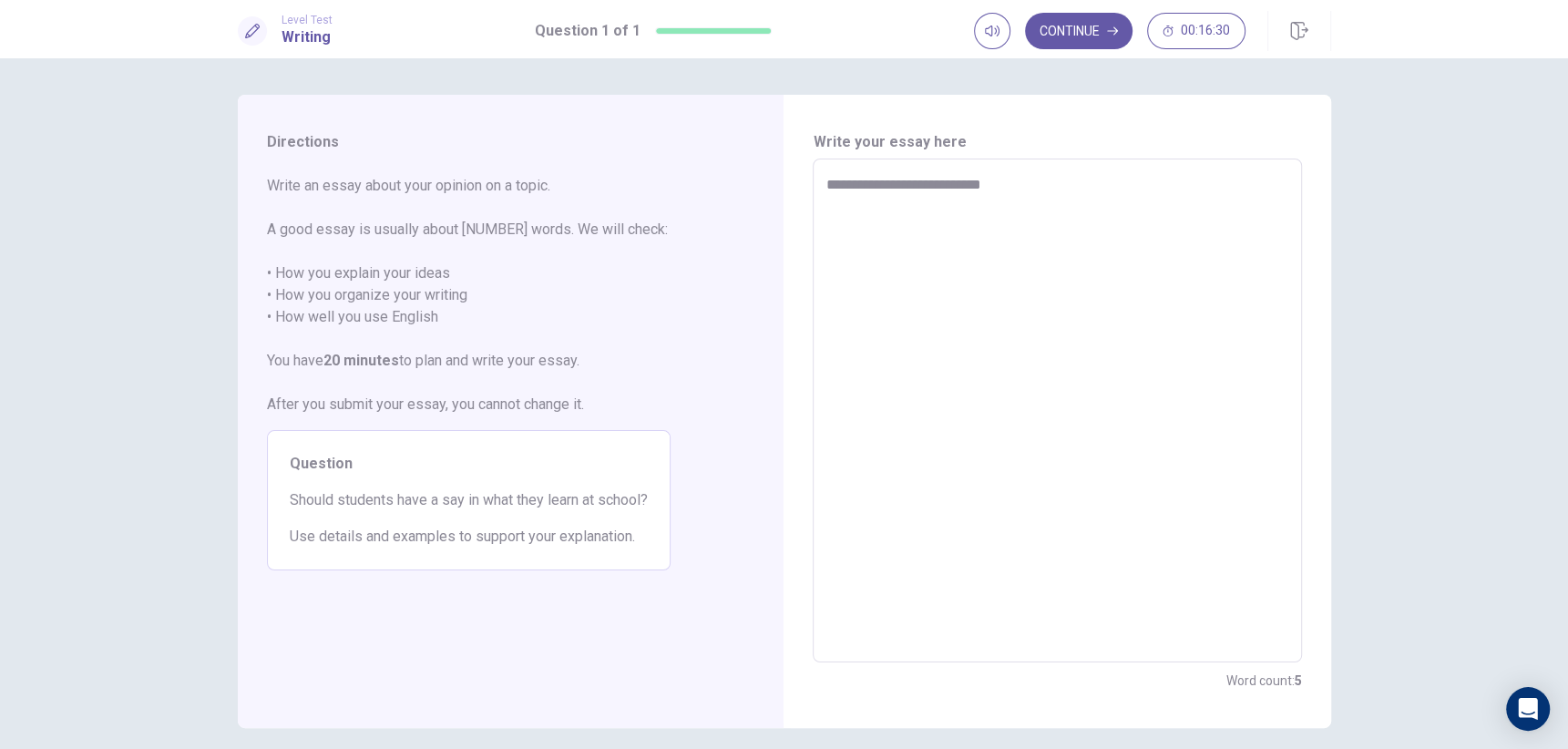 type on "*" 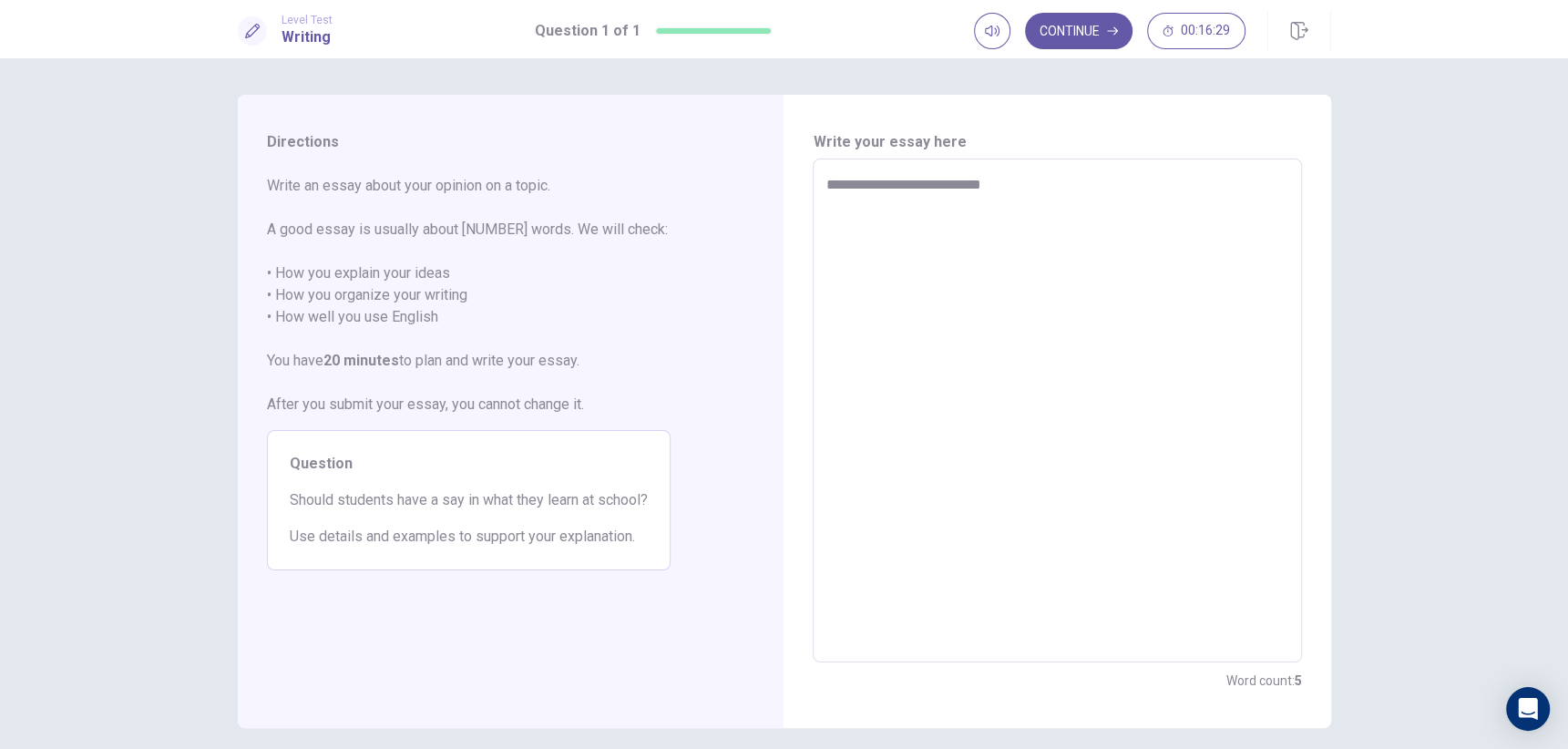 type on "**********" 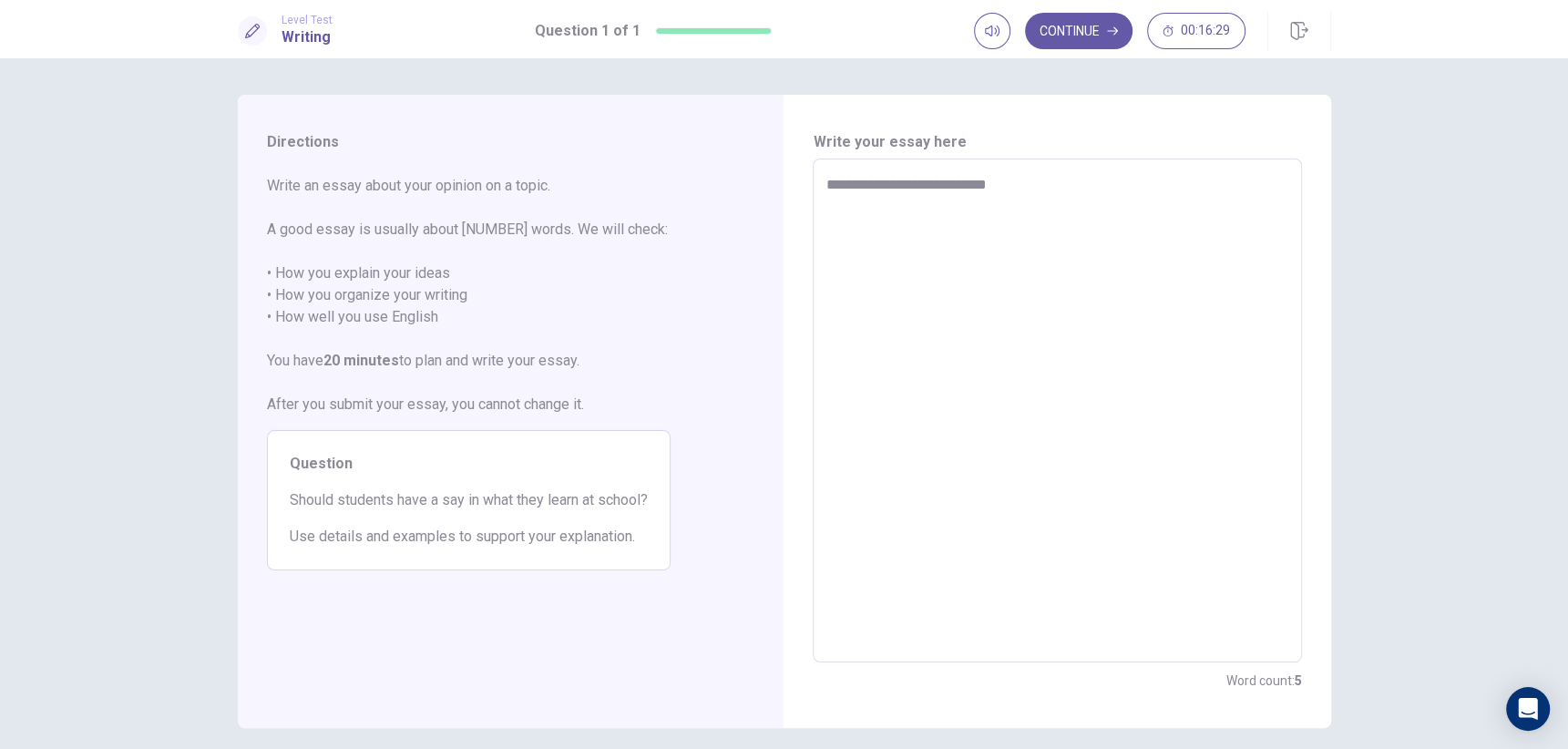 type on "*" 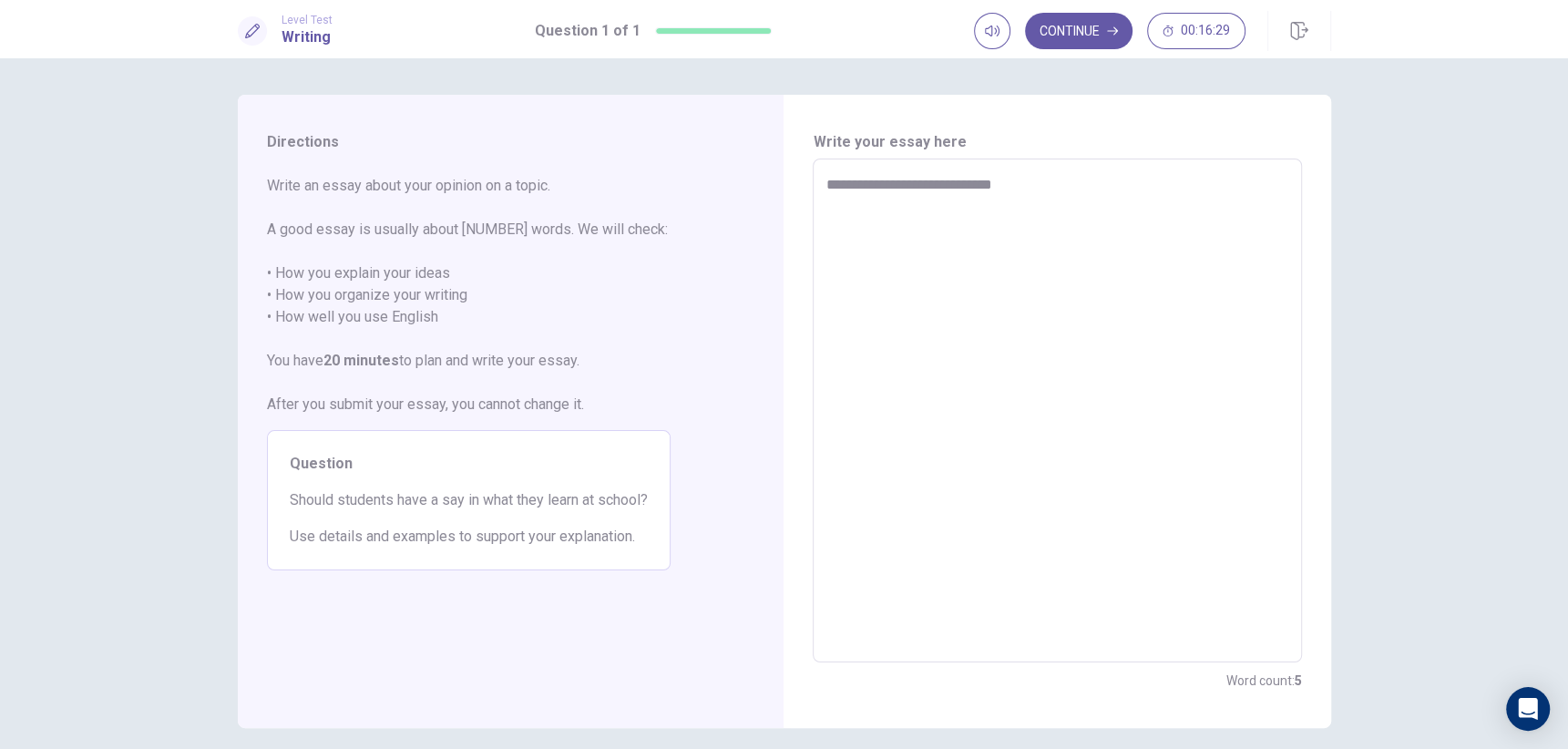 type on "*" 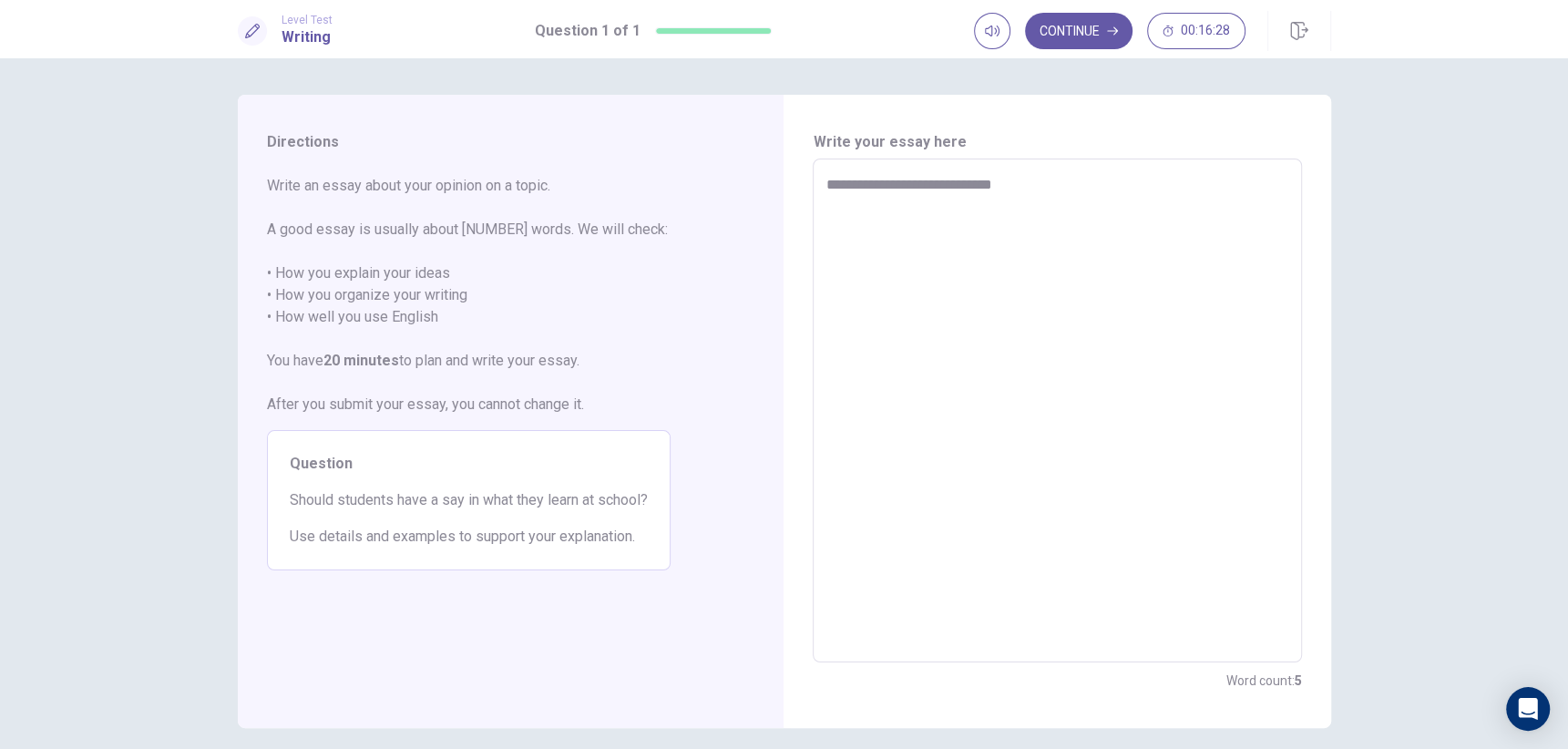 type on "**********" 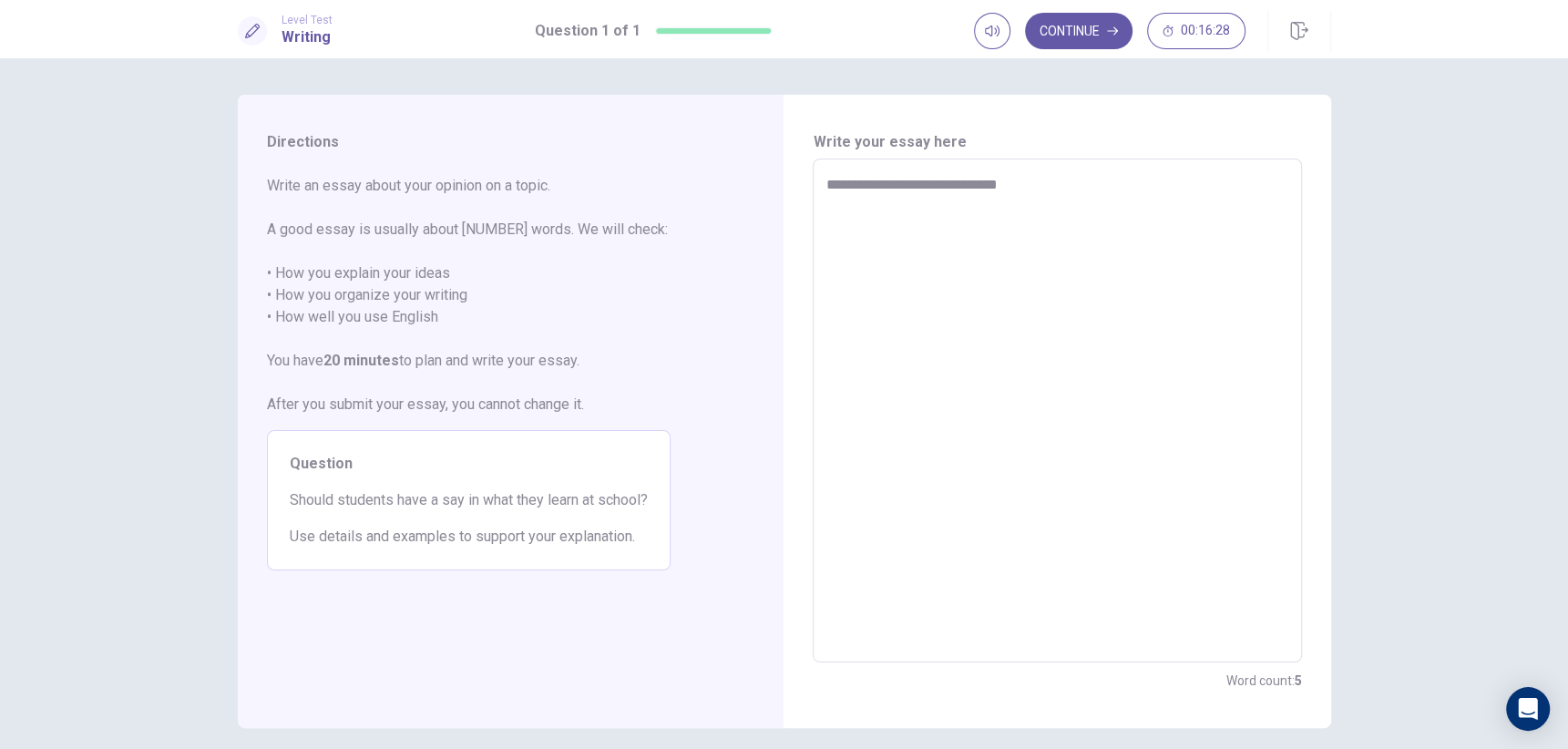 type on "*" 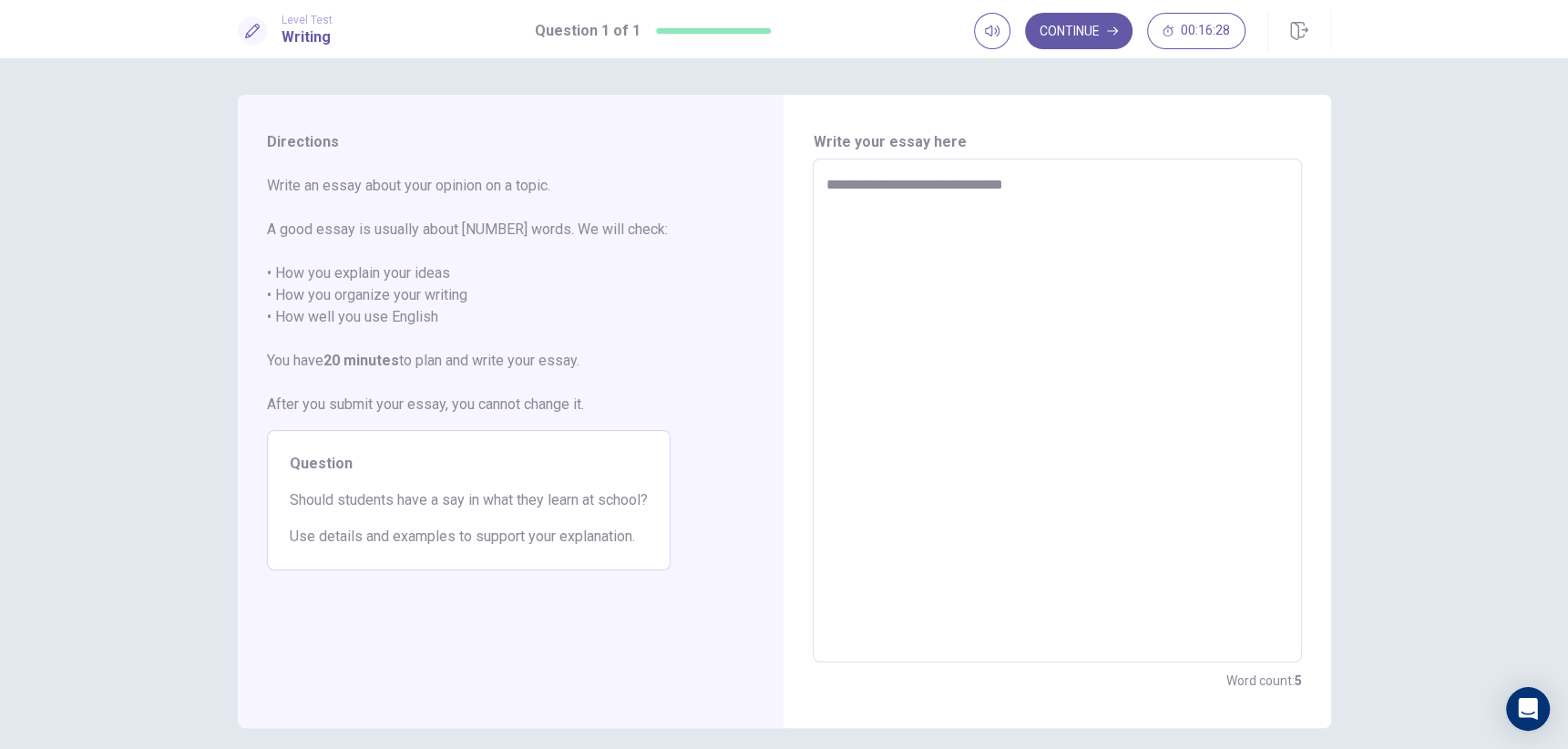 type on "**********" 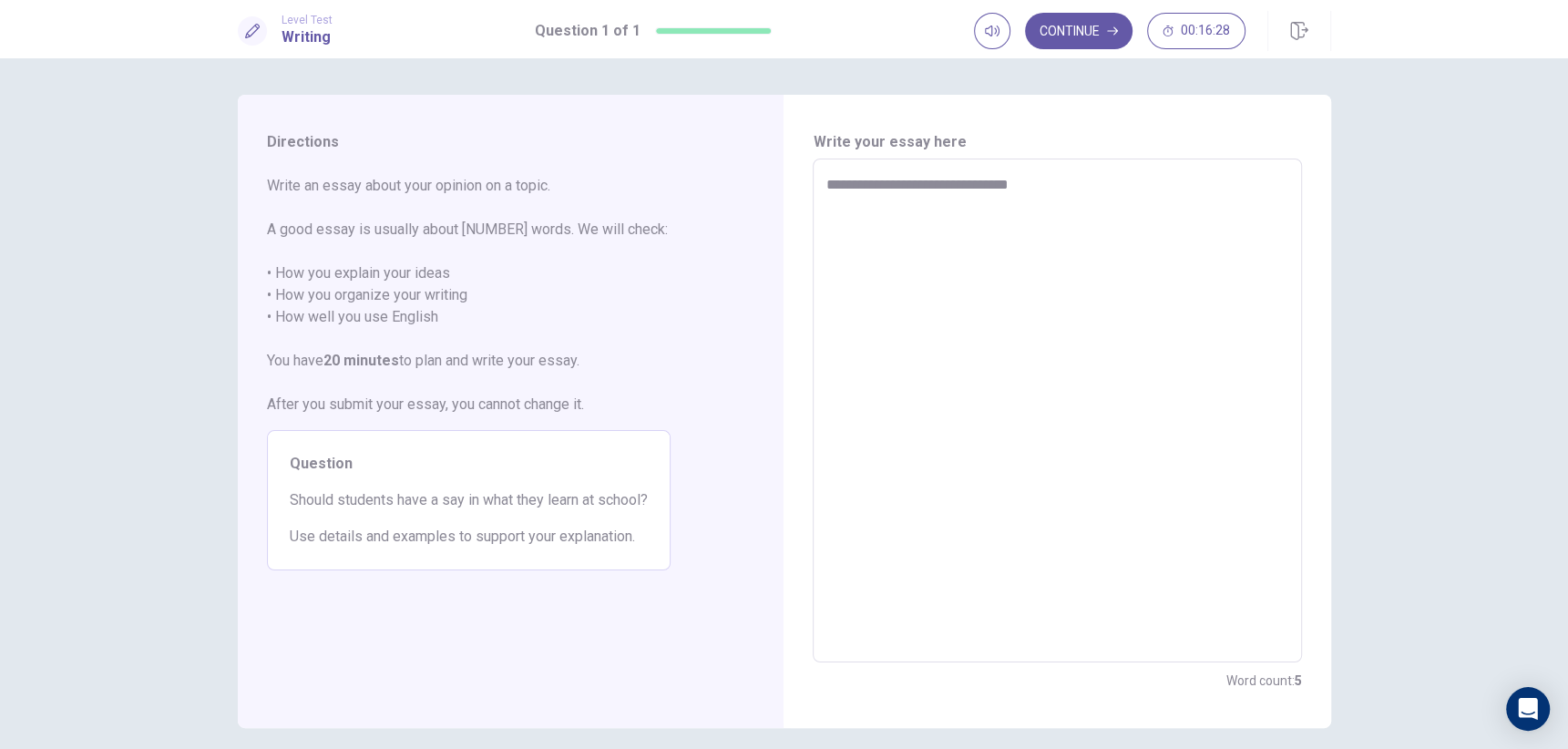 type on "**********" 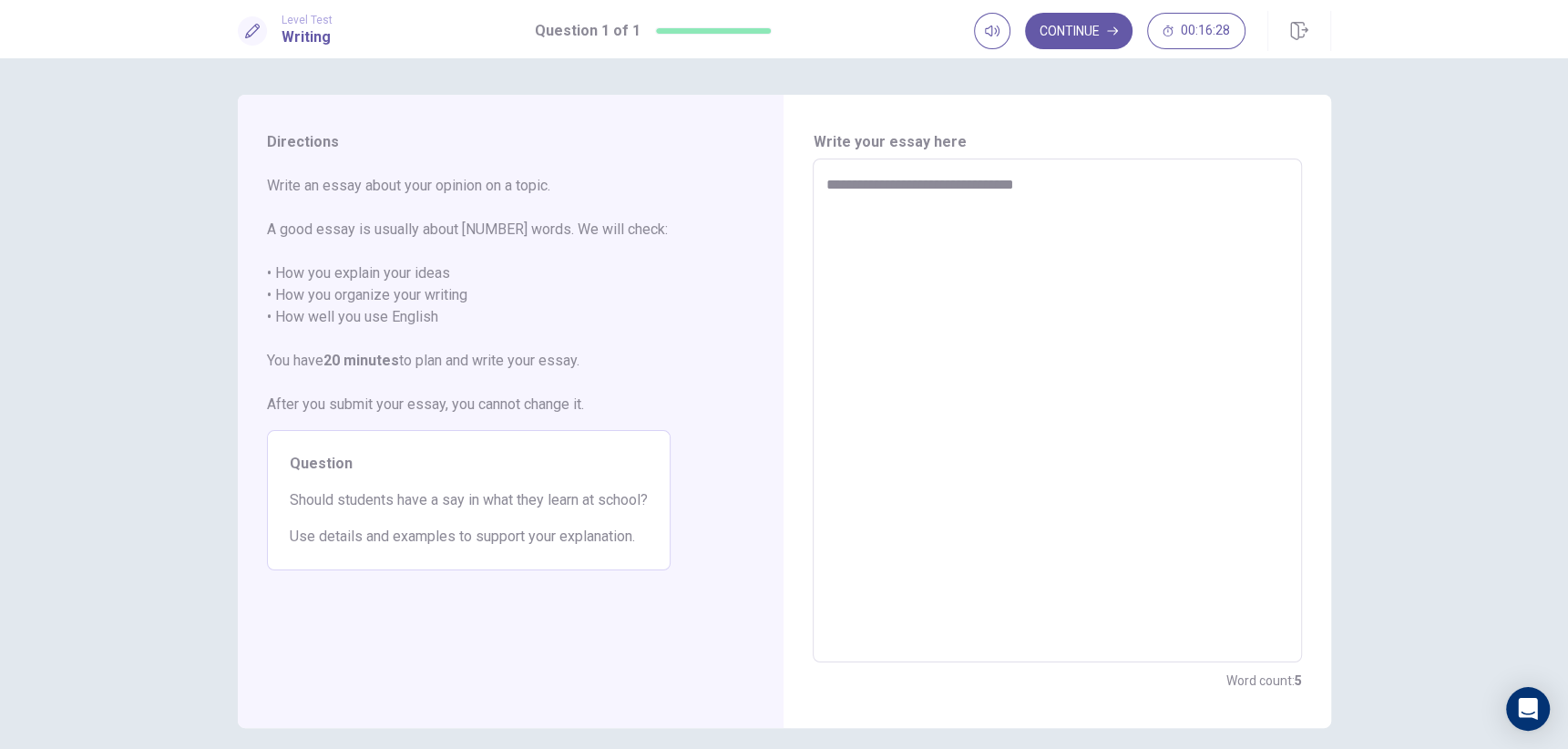 type on "*" 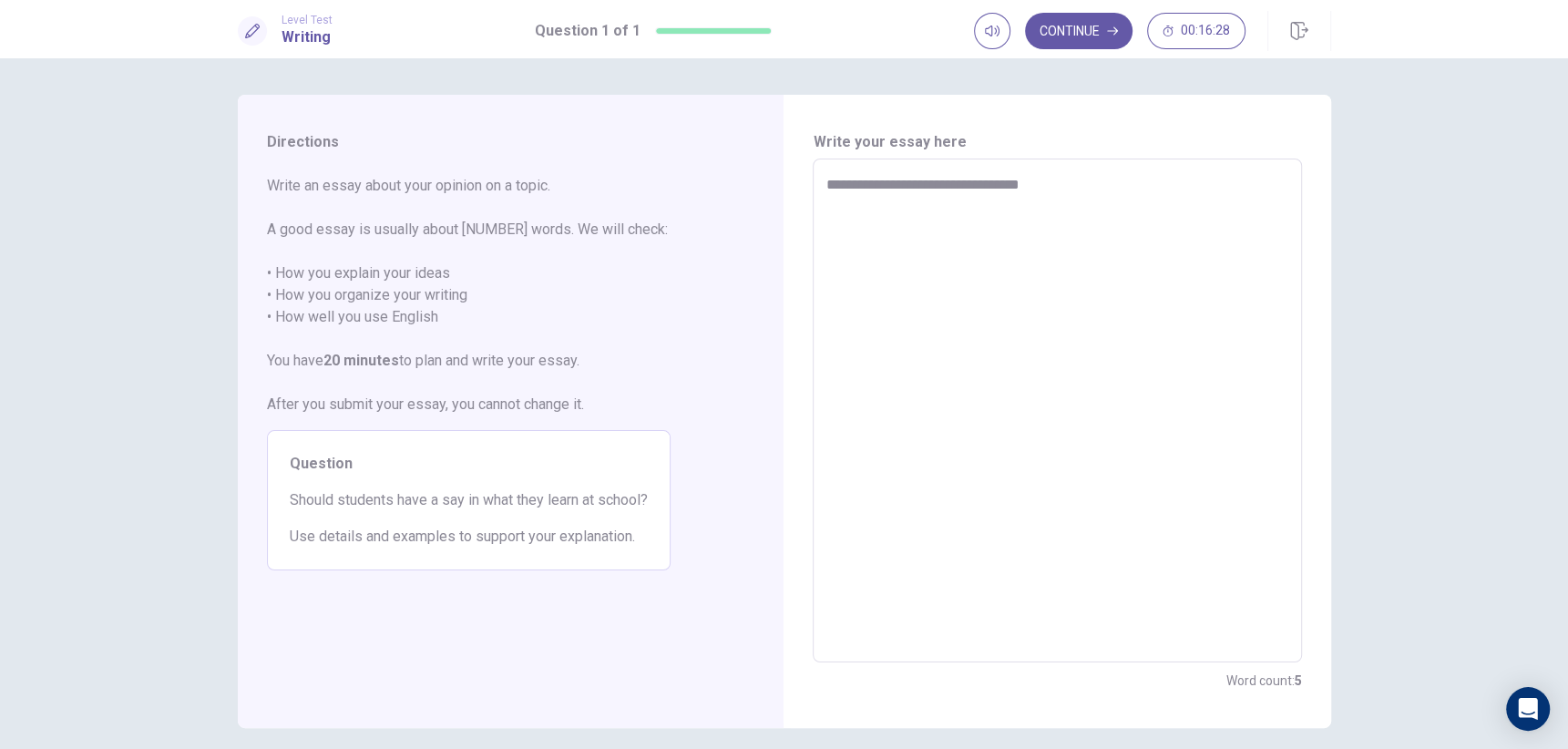 type on "*" 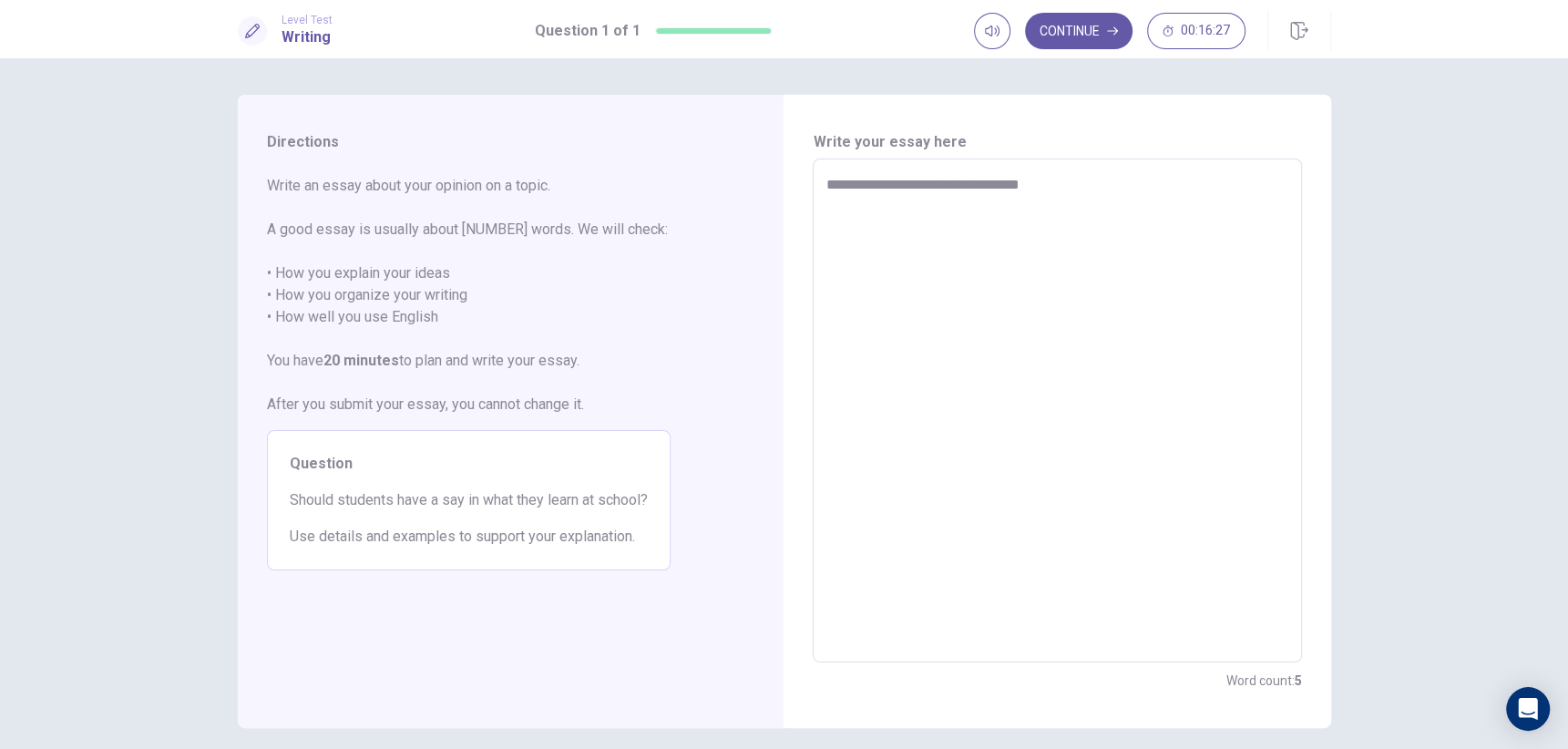 type on "**********" 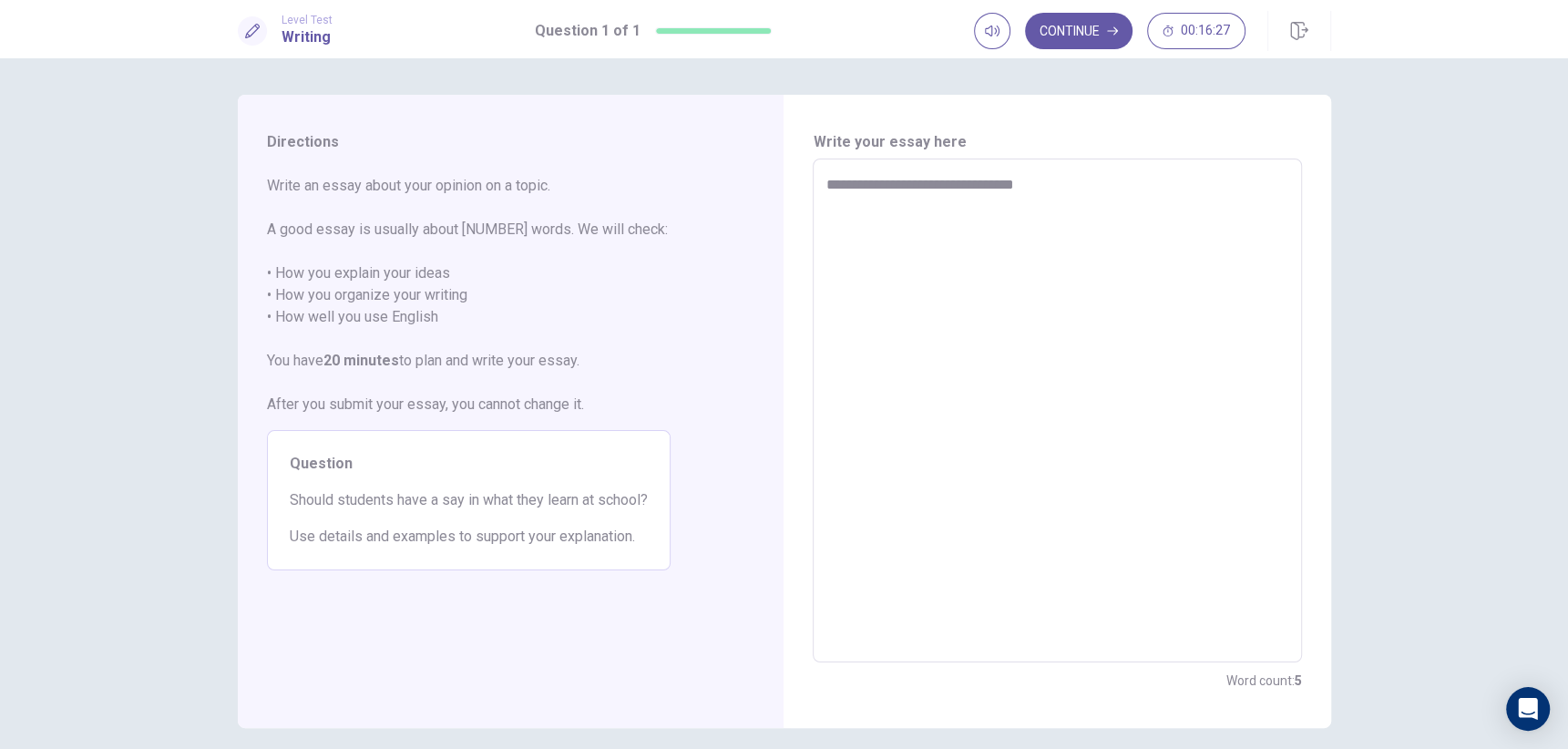 type on "*" 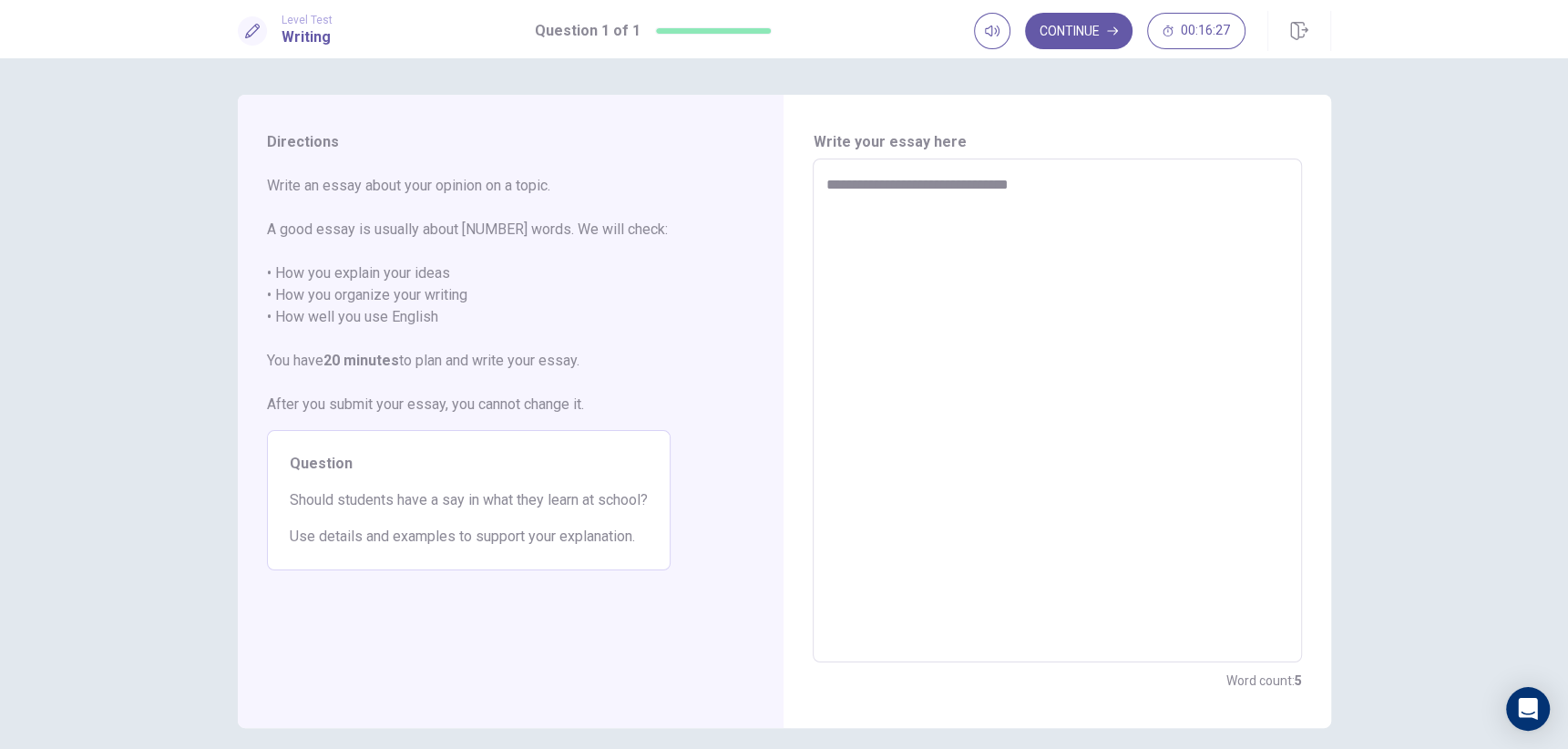 type on "*" 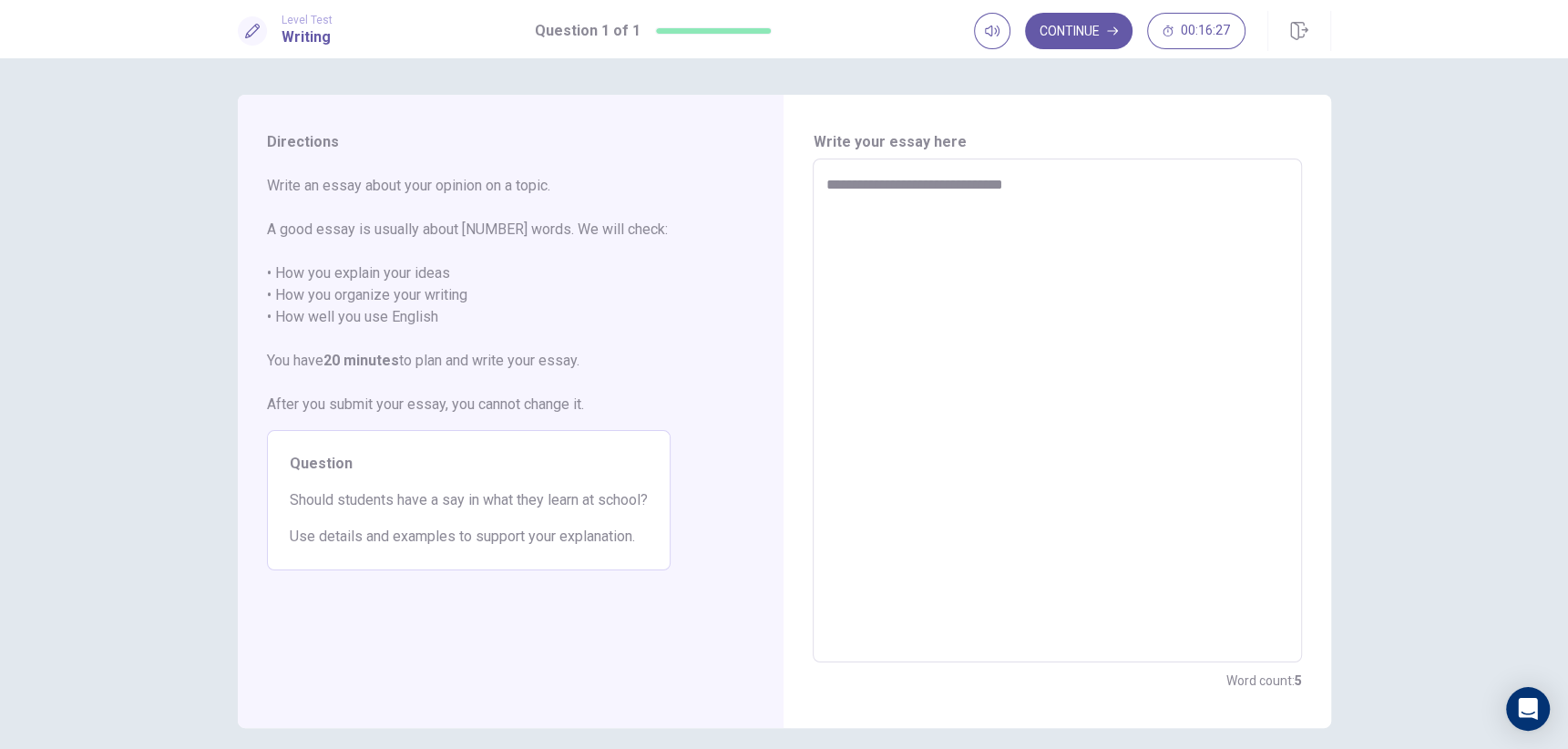 type on "*" 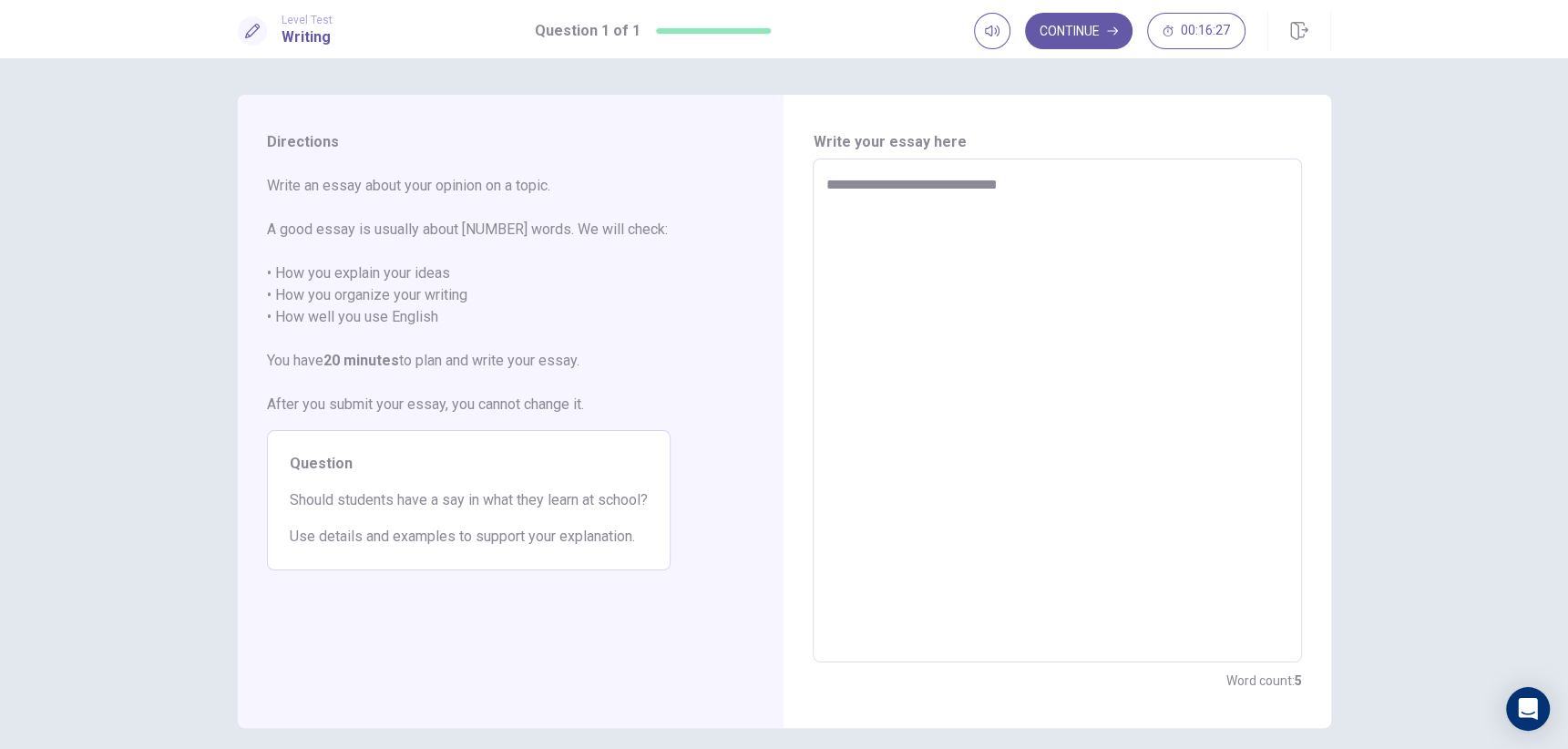type on "*" 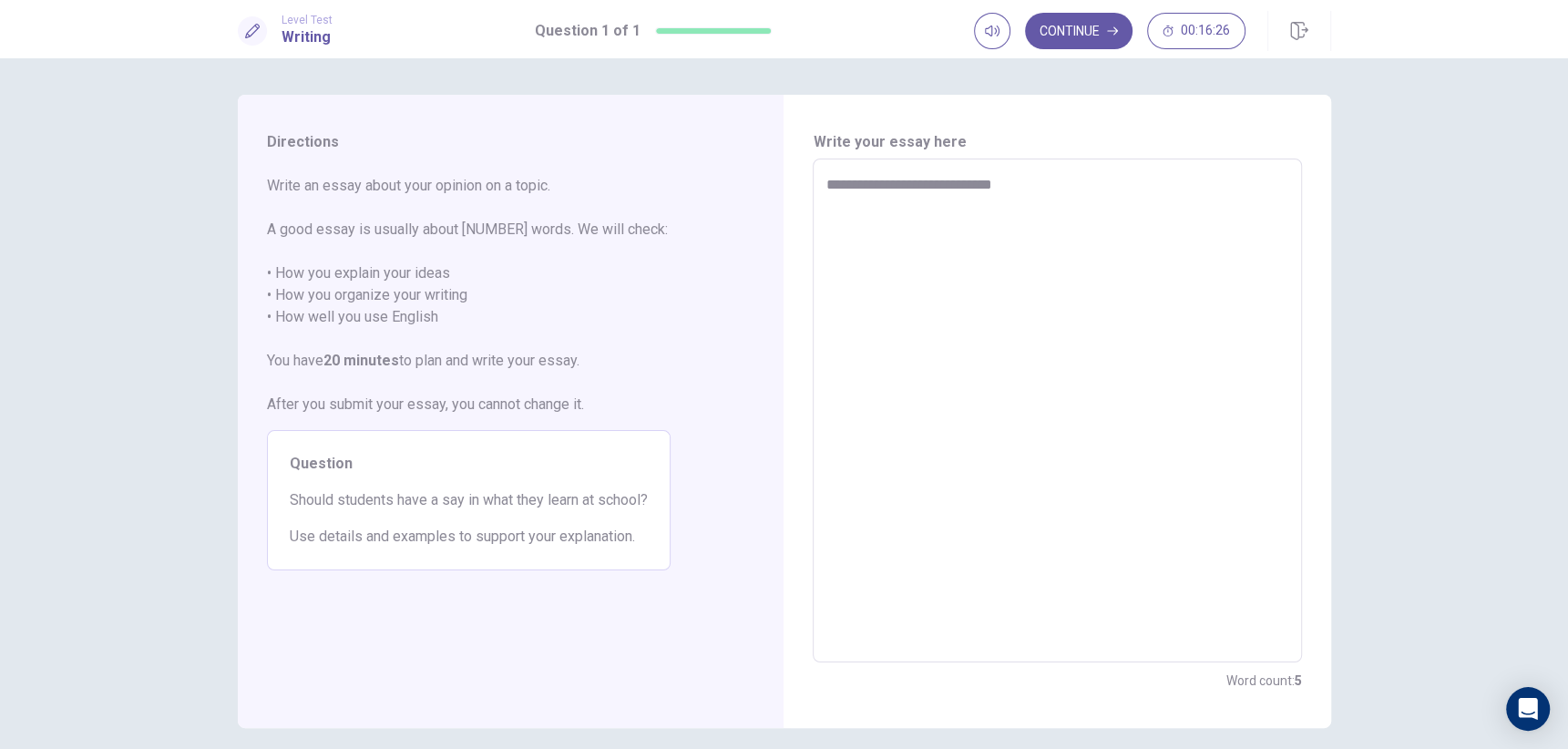 type on "**********" 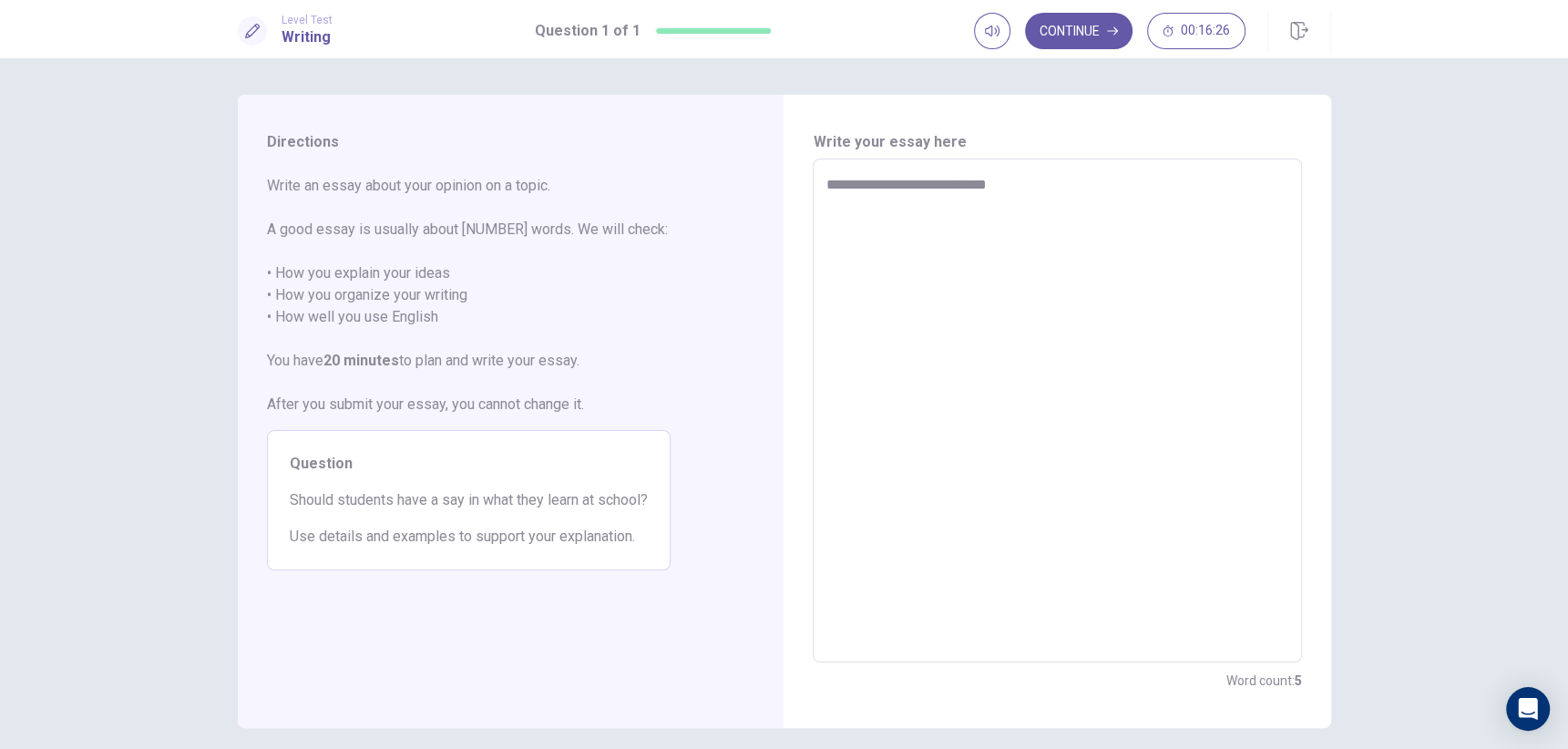 type on "*" 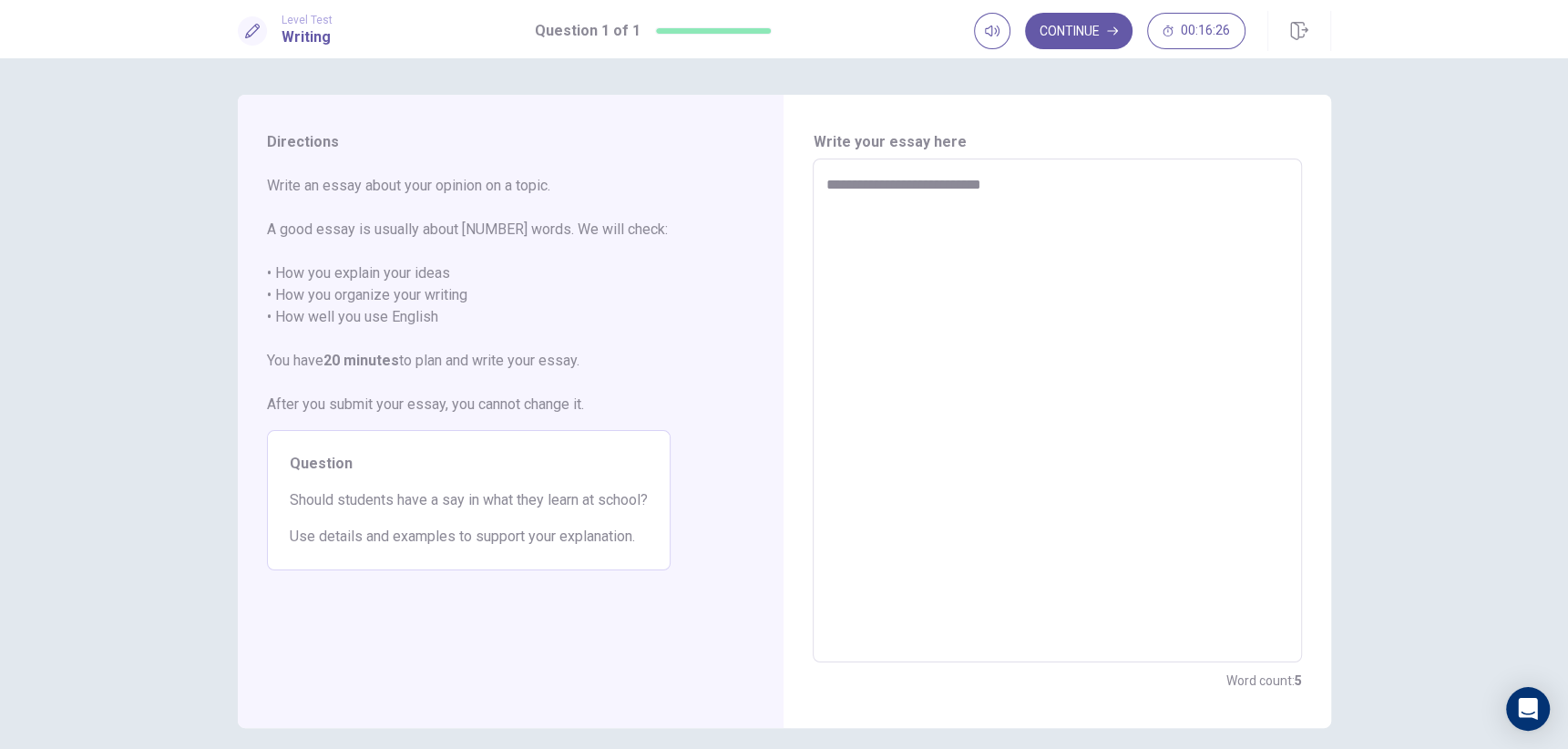 type on "*" 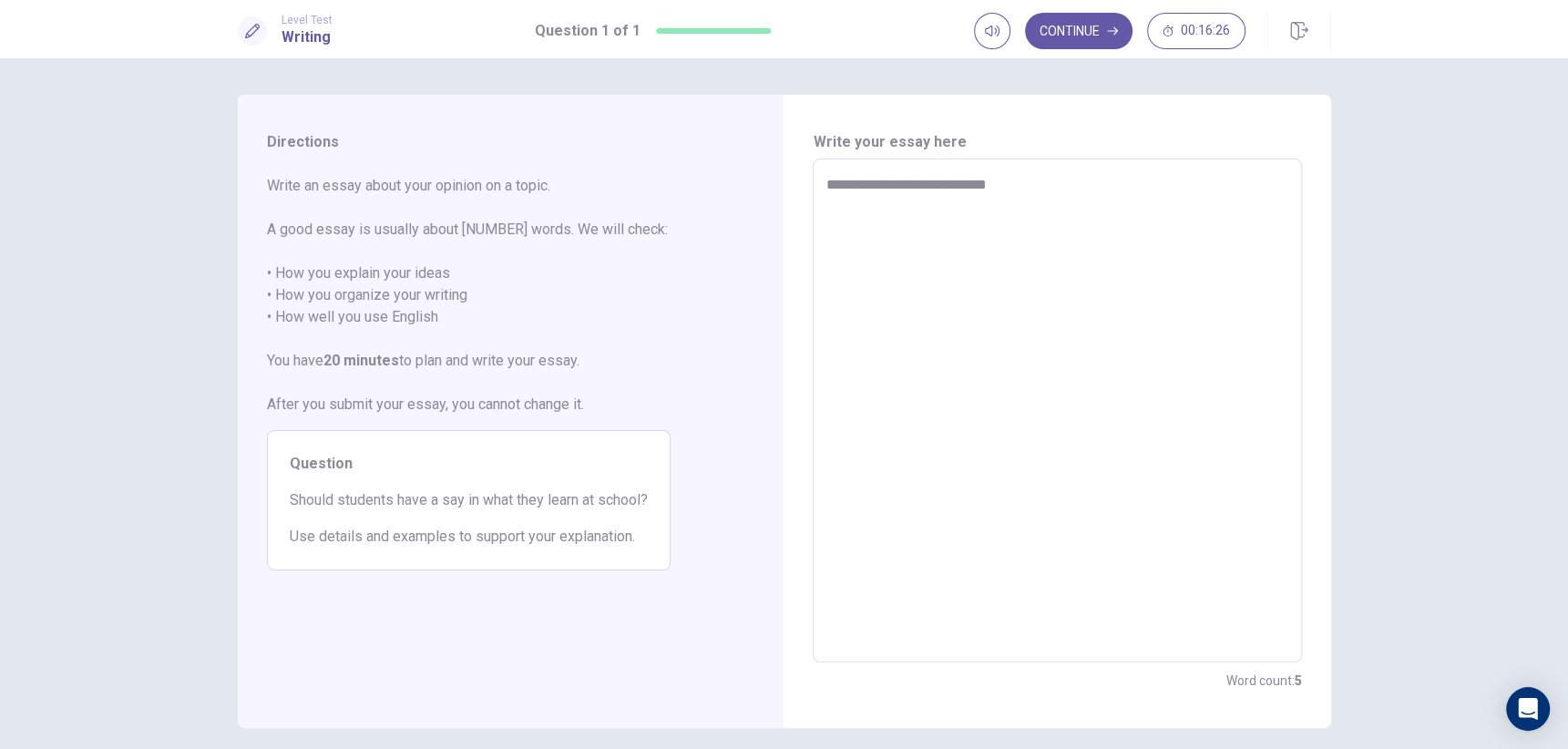 type on "*" 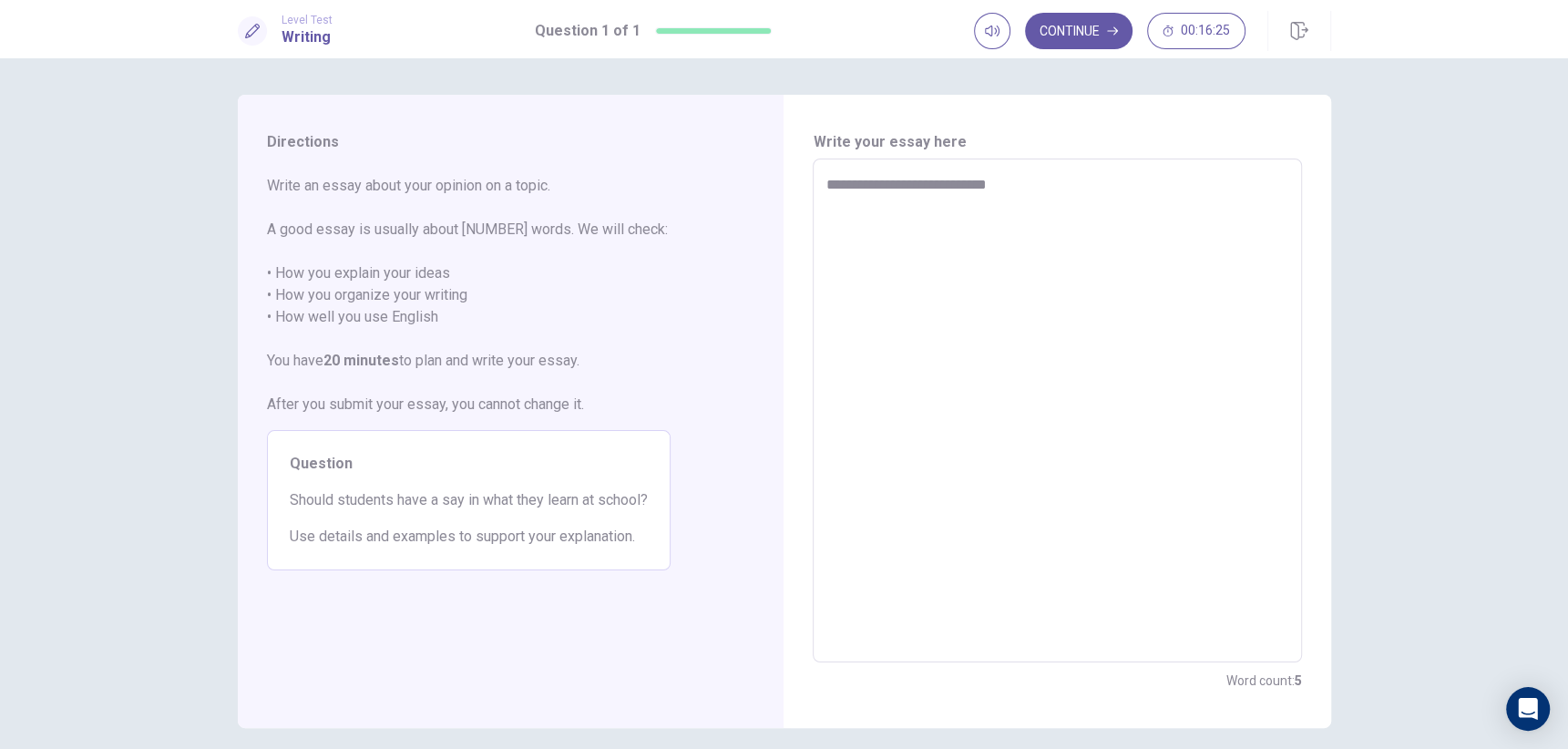 type on "**********" 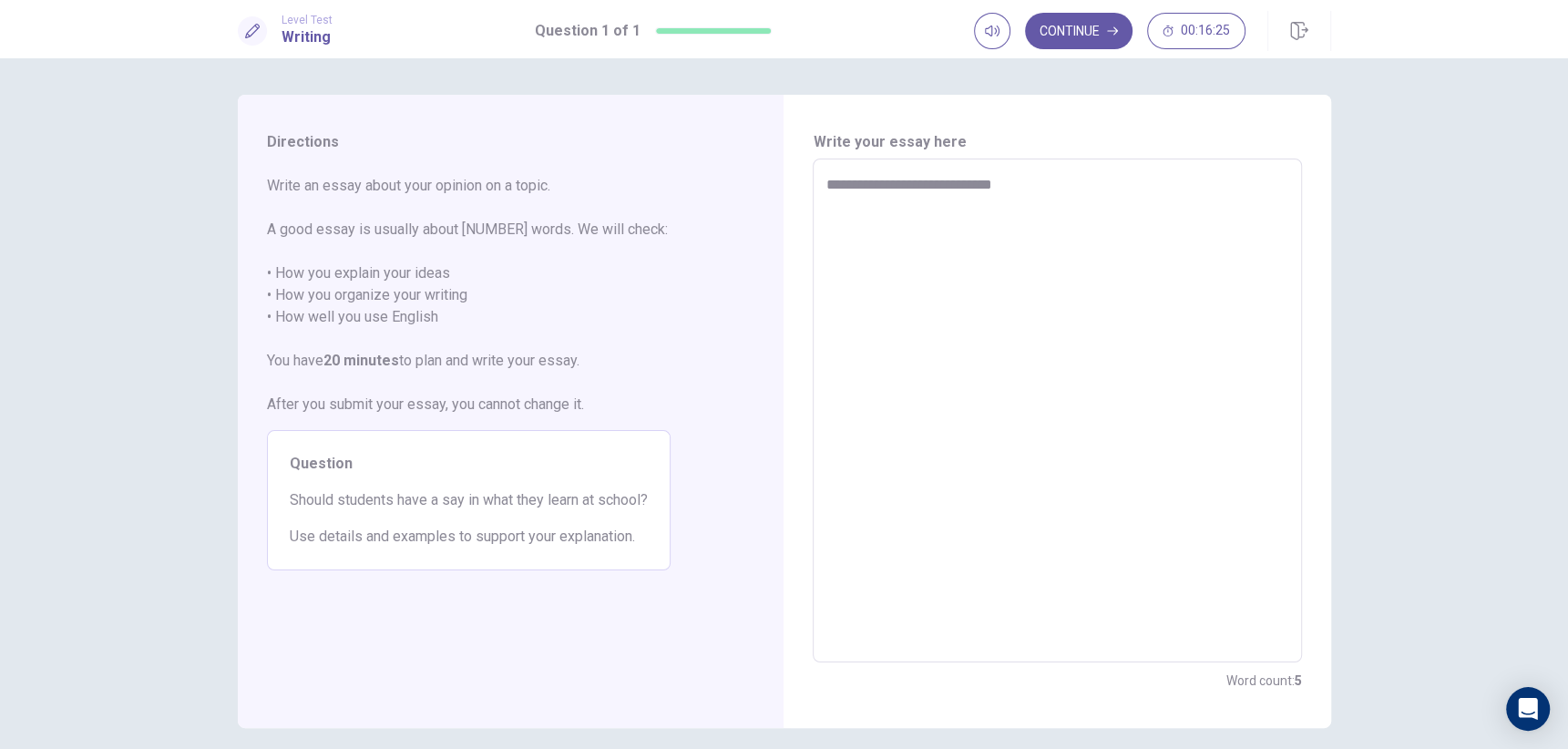 type on "*" 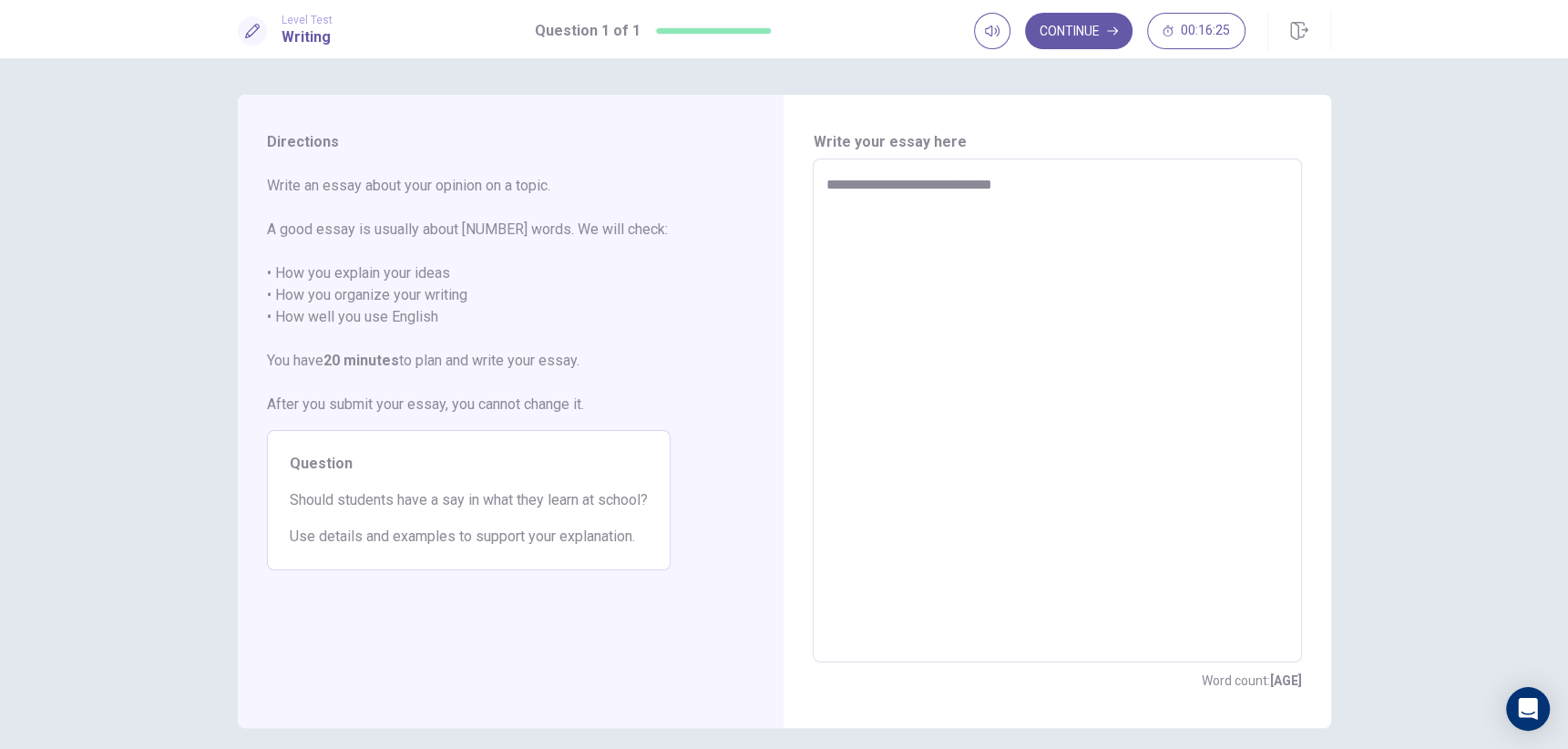 type on "**********" 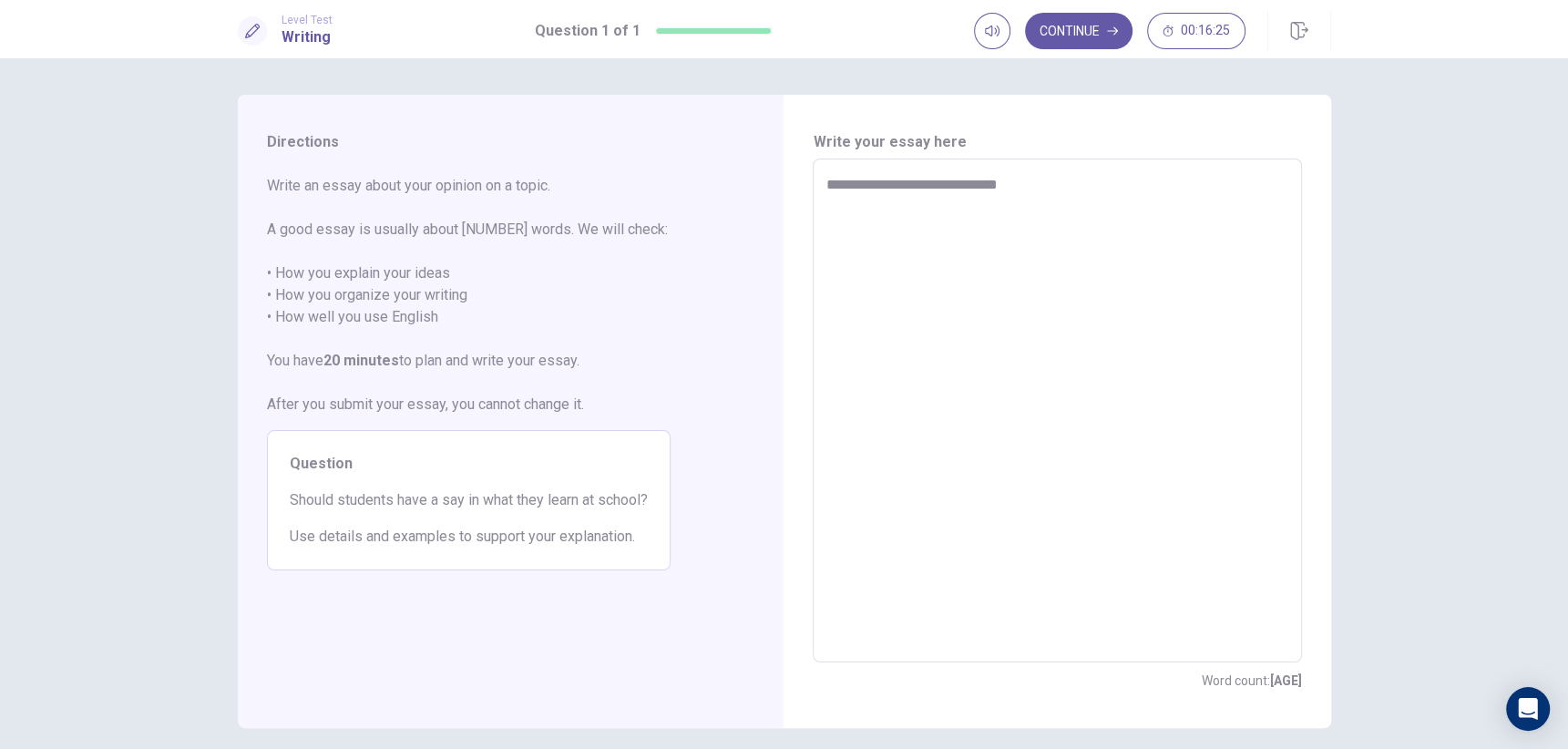 type on "*" 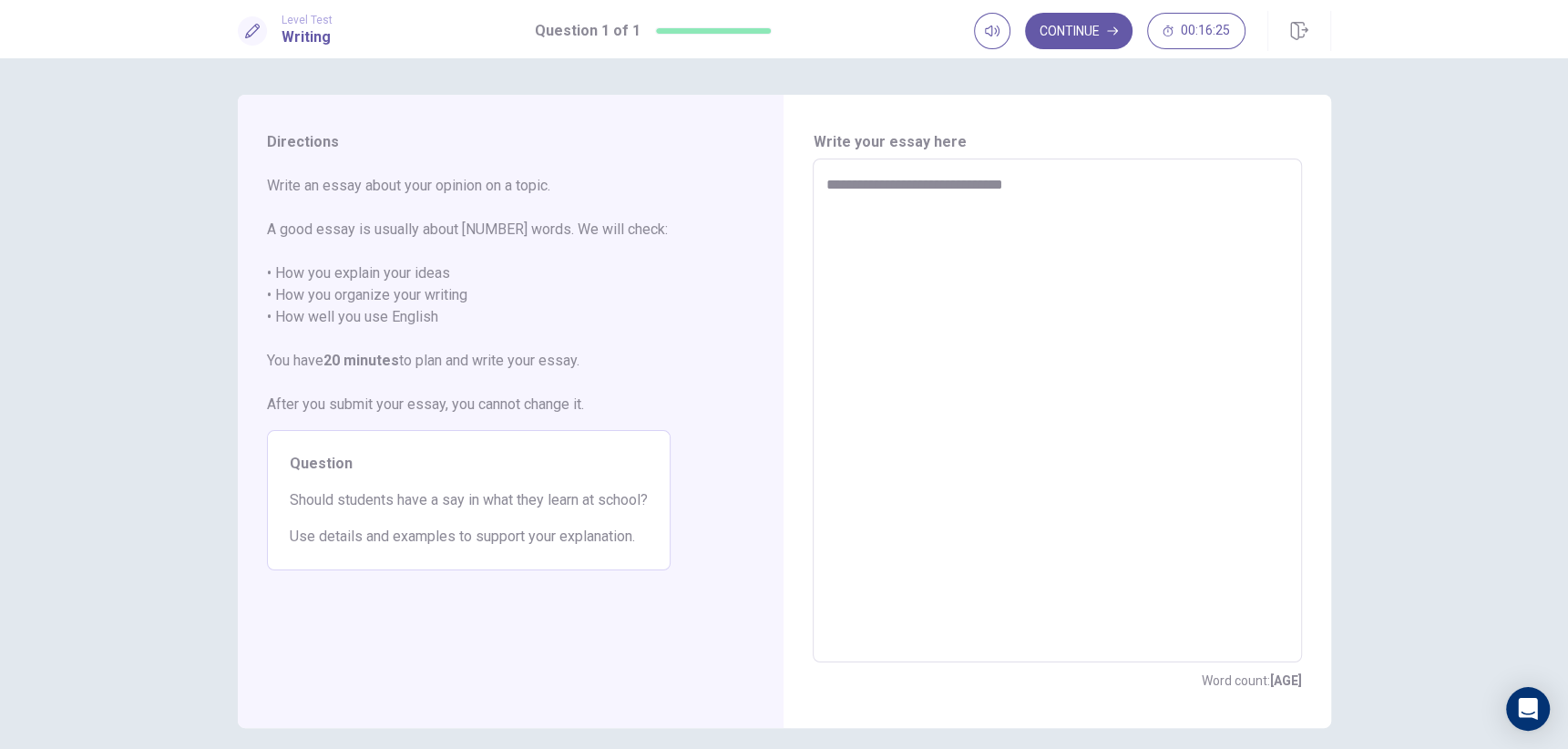 type on "*" 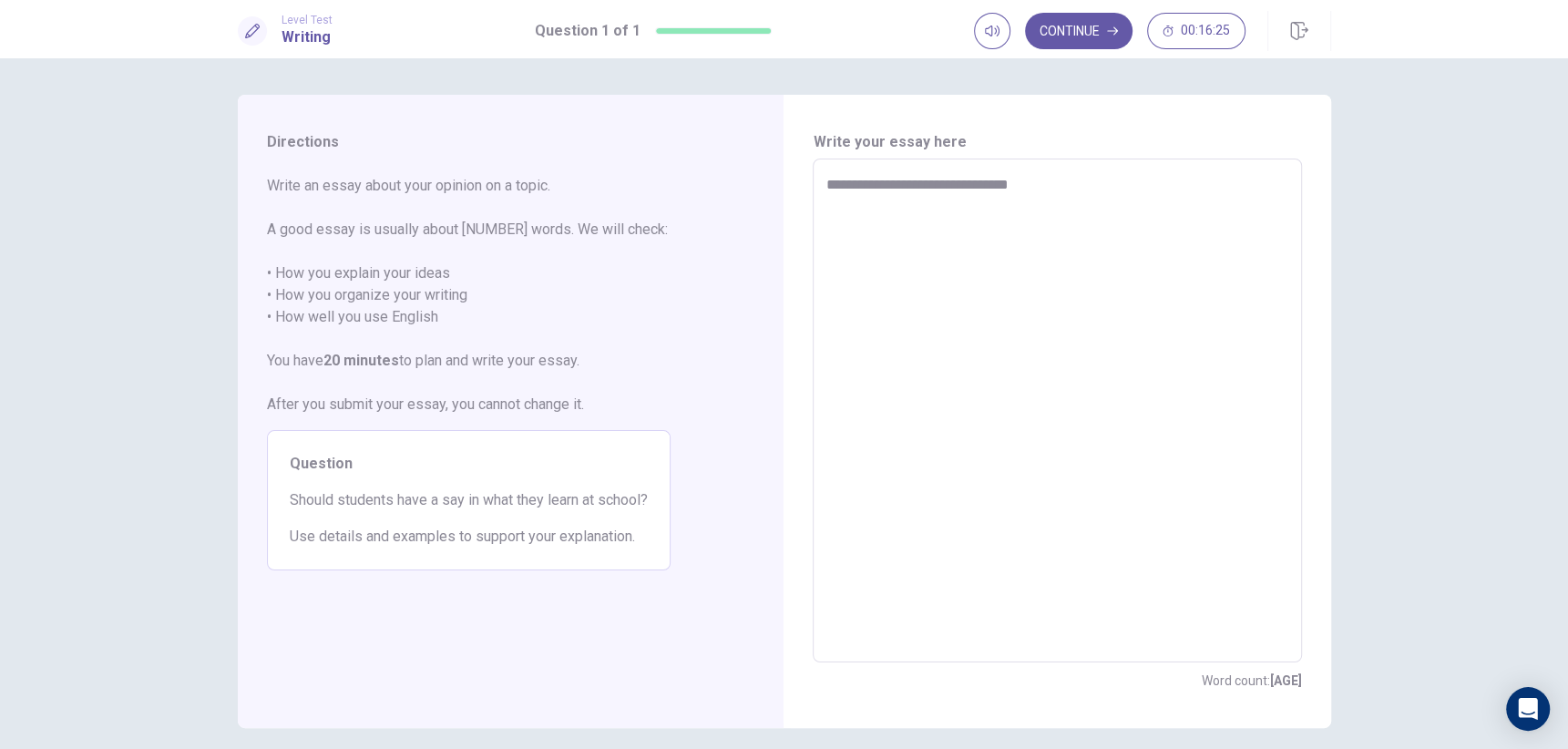 type on "*" 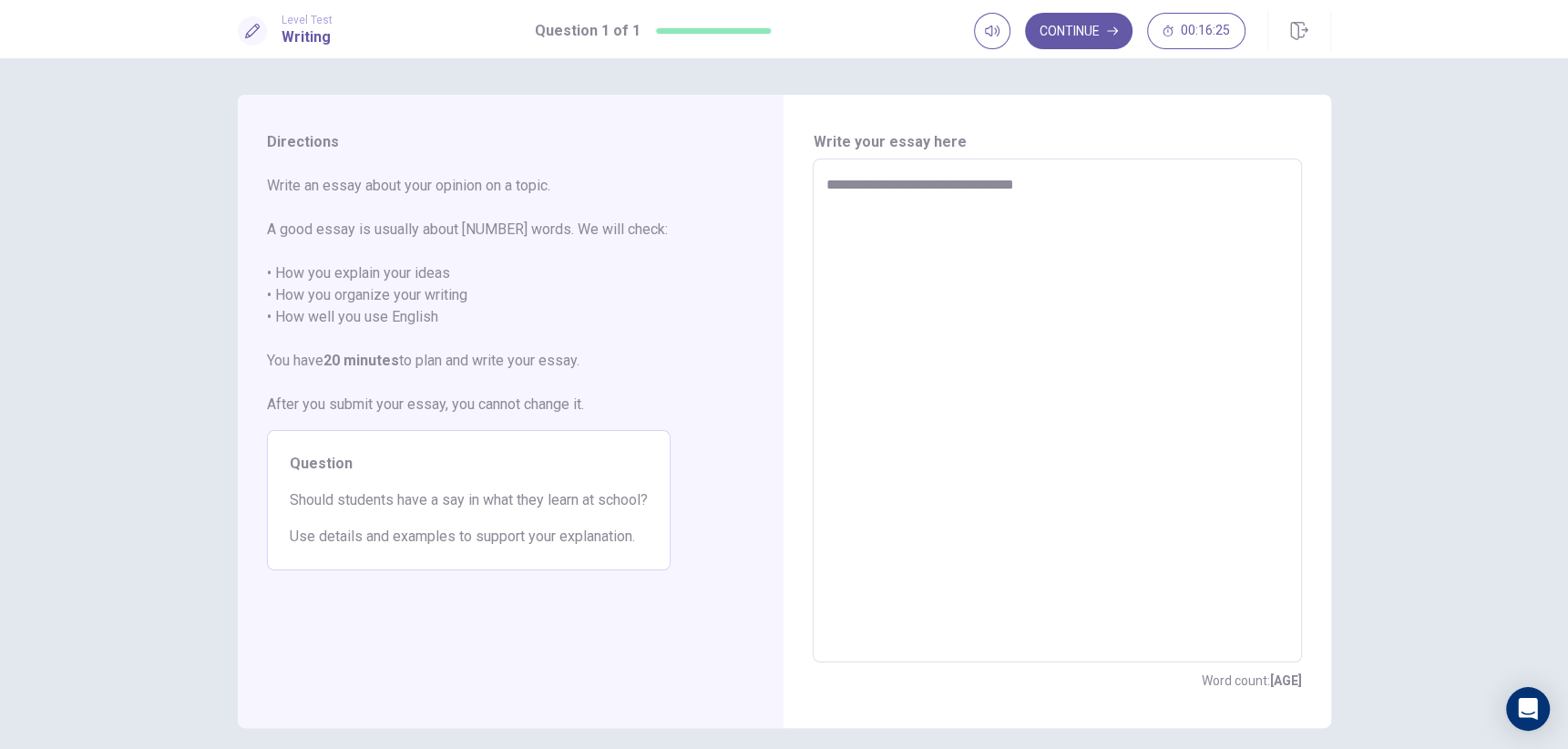 type on "*" 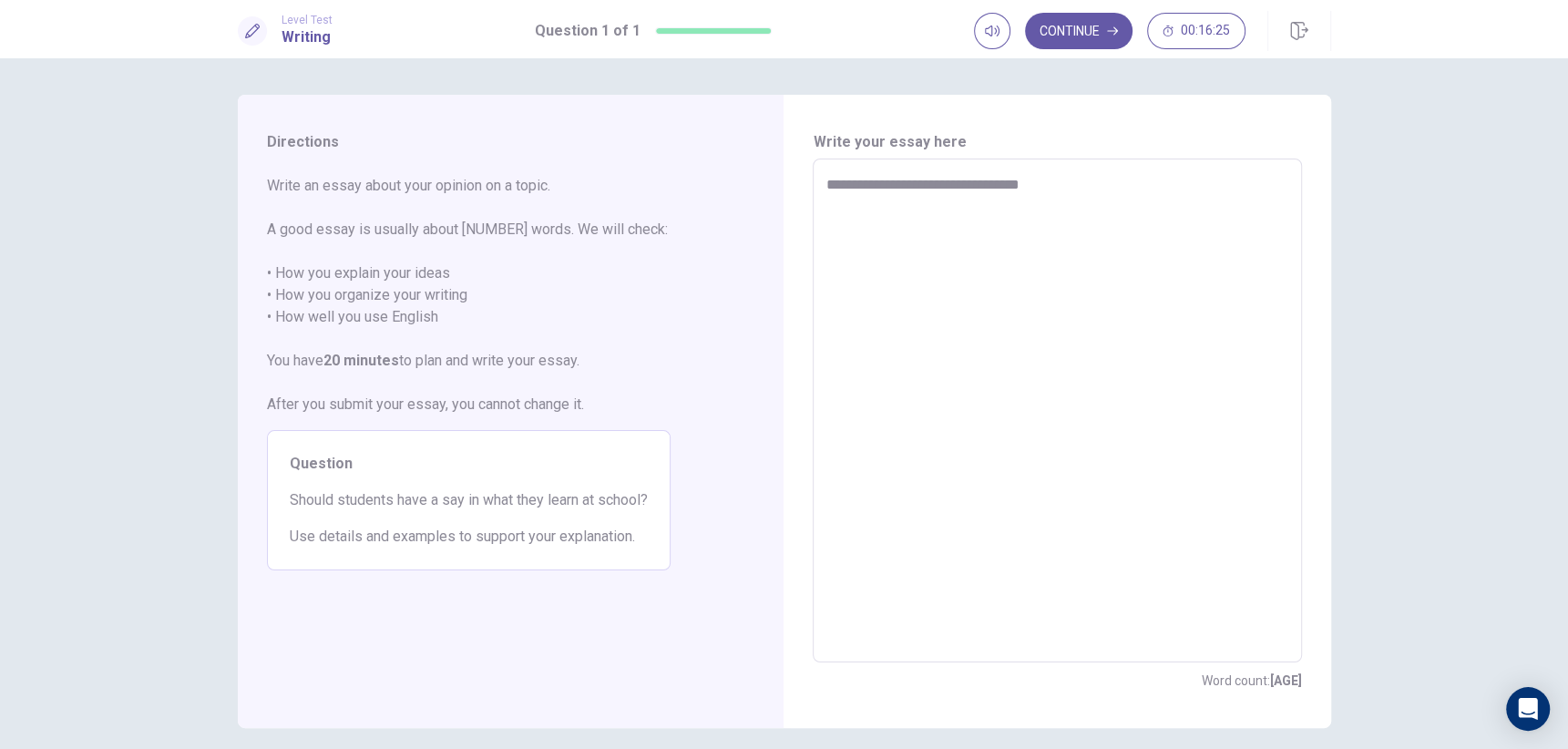 type on "*" 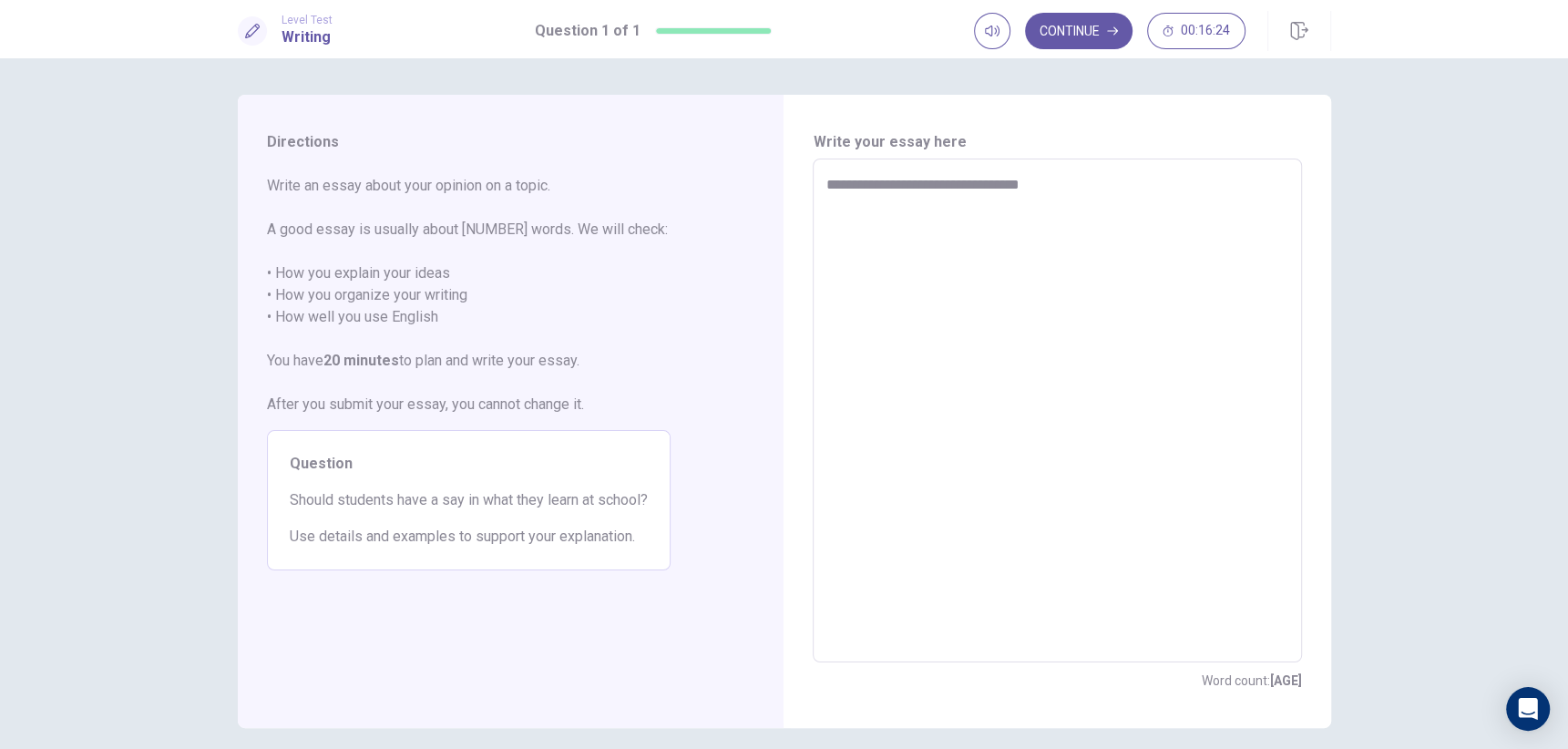 type on "**********" 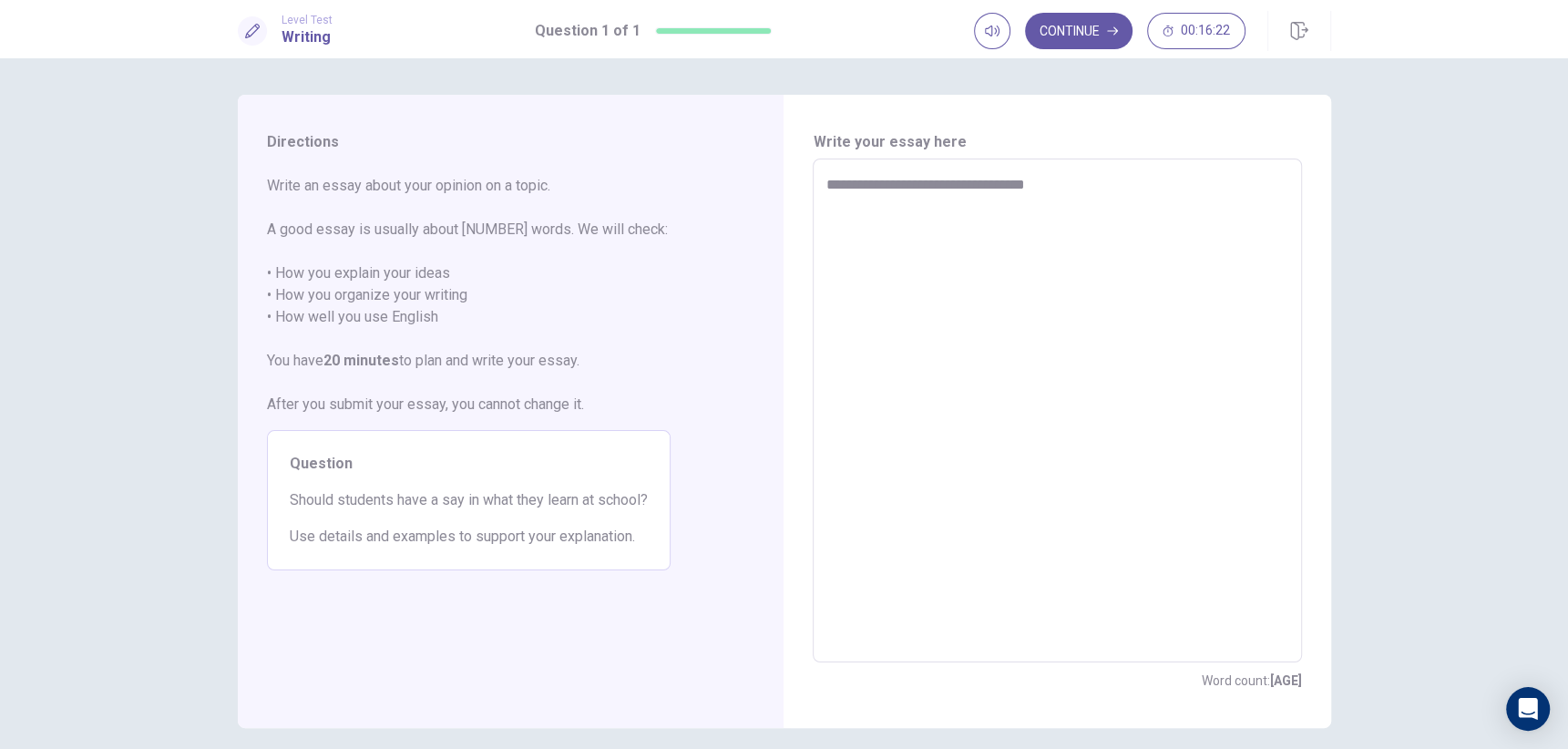 type on "*" 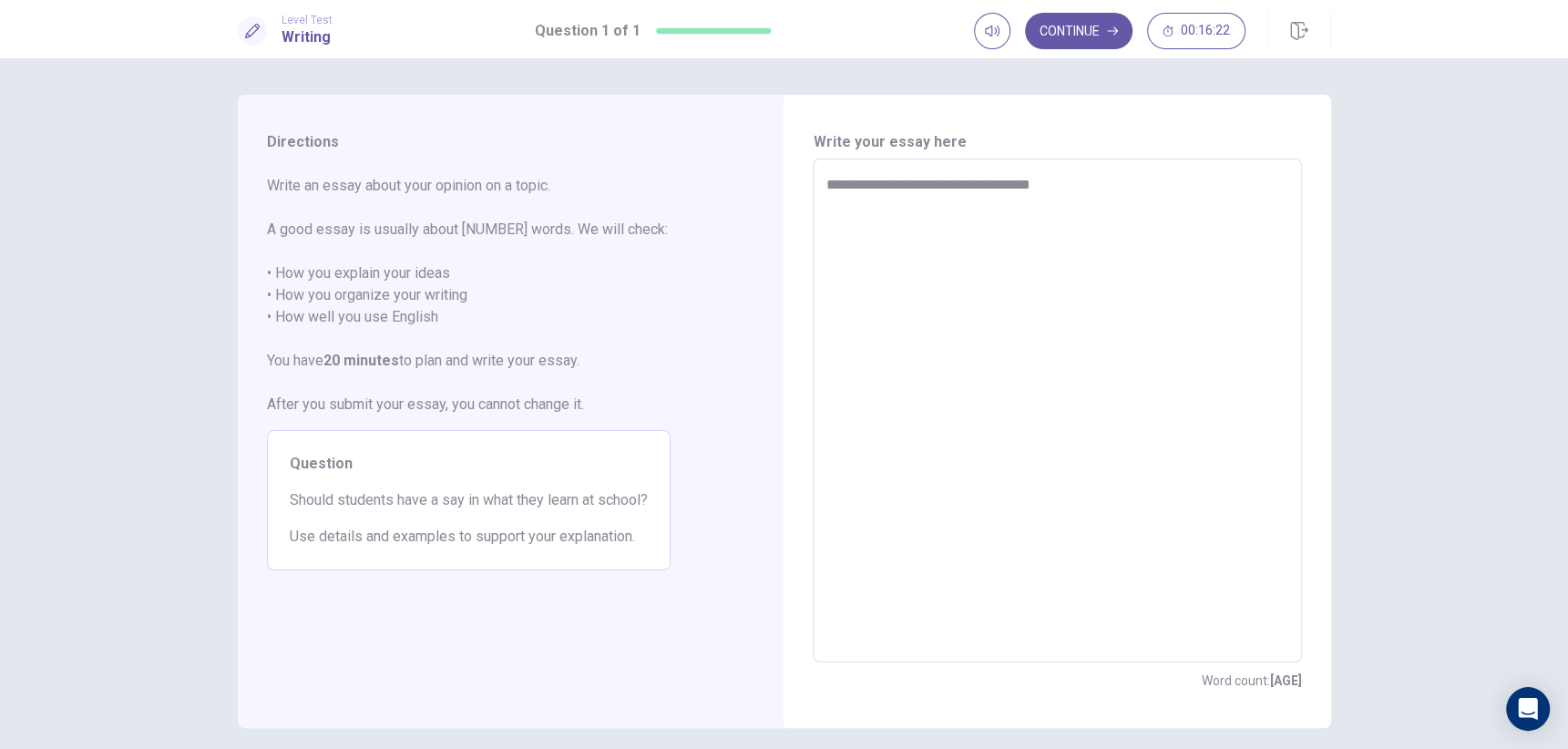 type on "*" 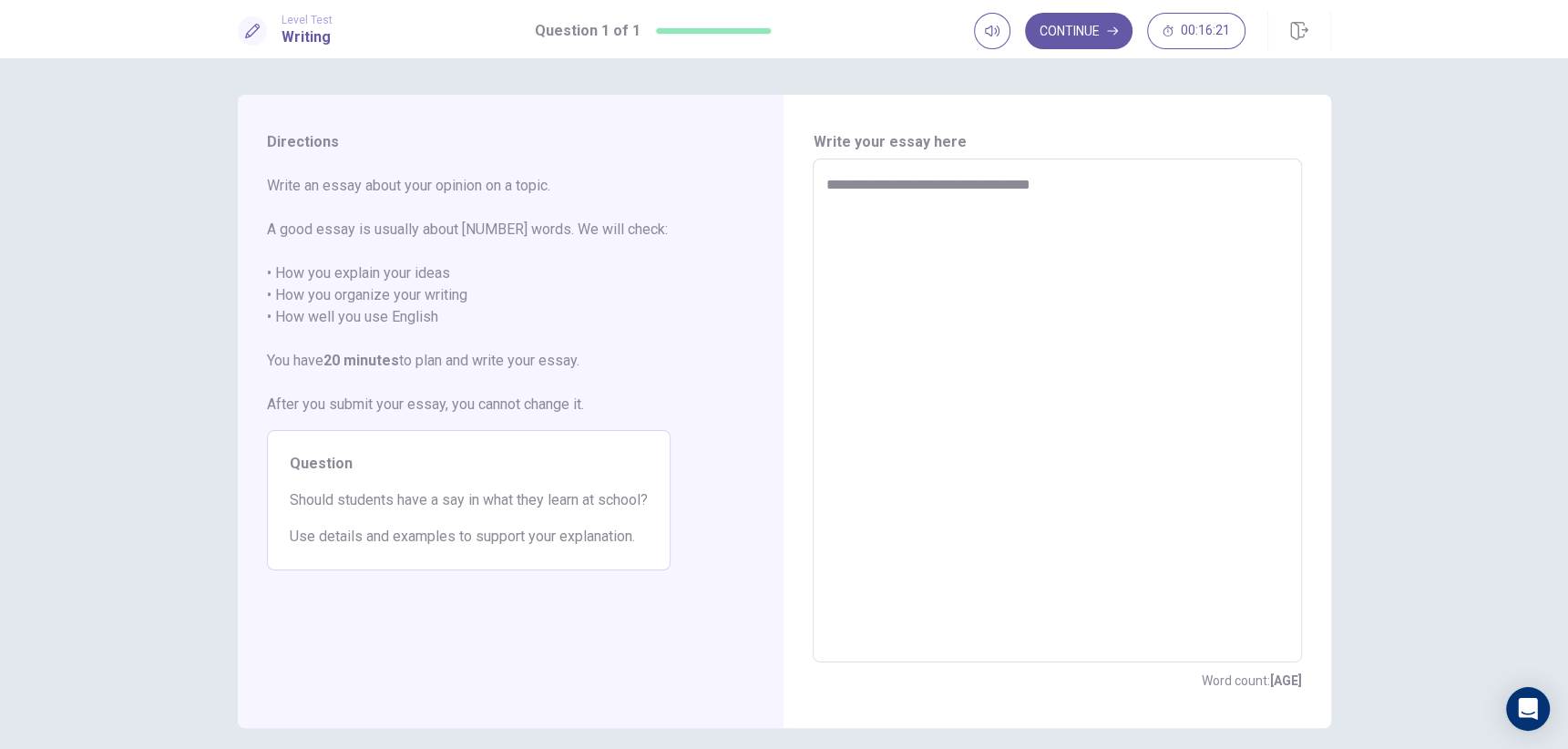 type on "**********" 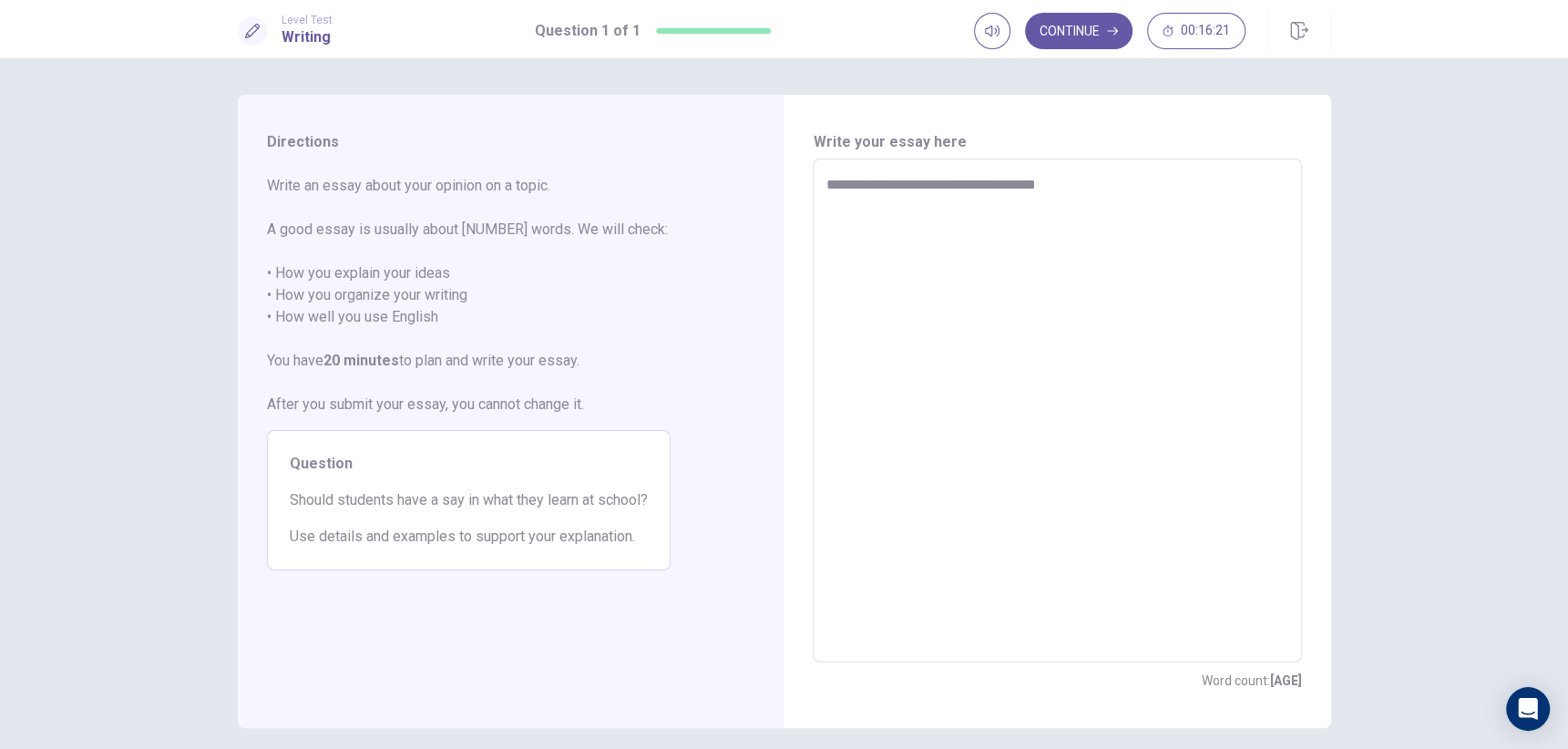 type on "*" 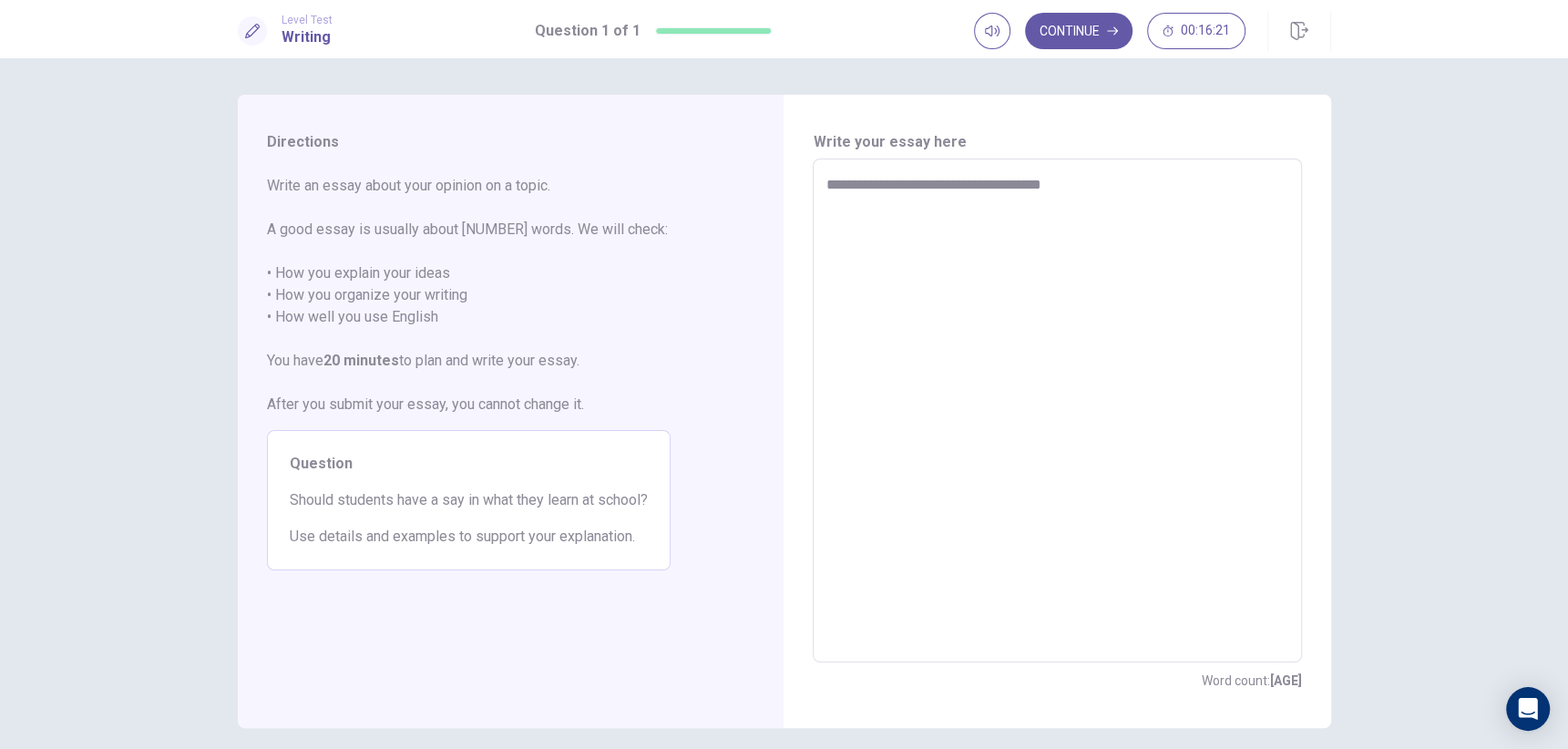 type on "**********" 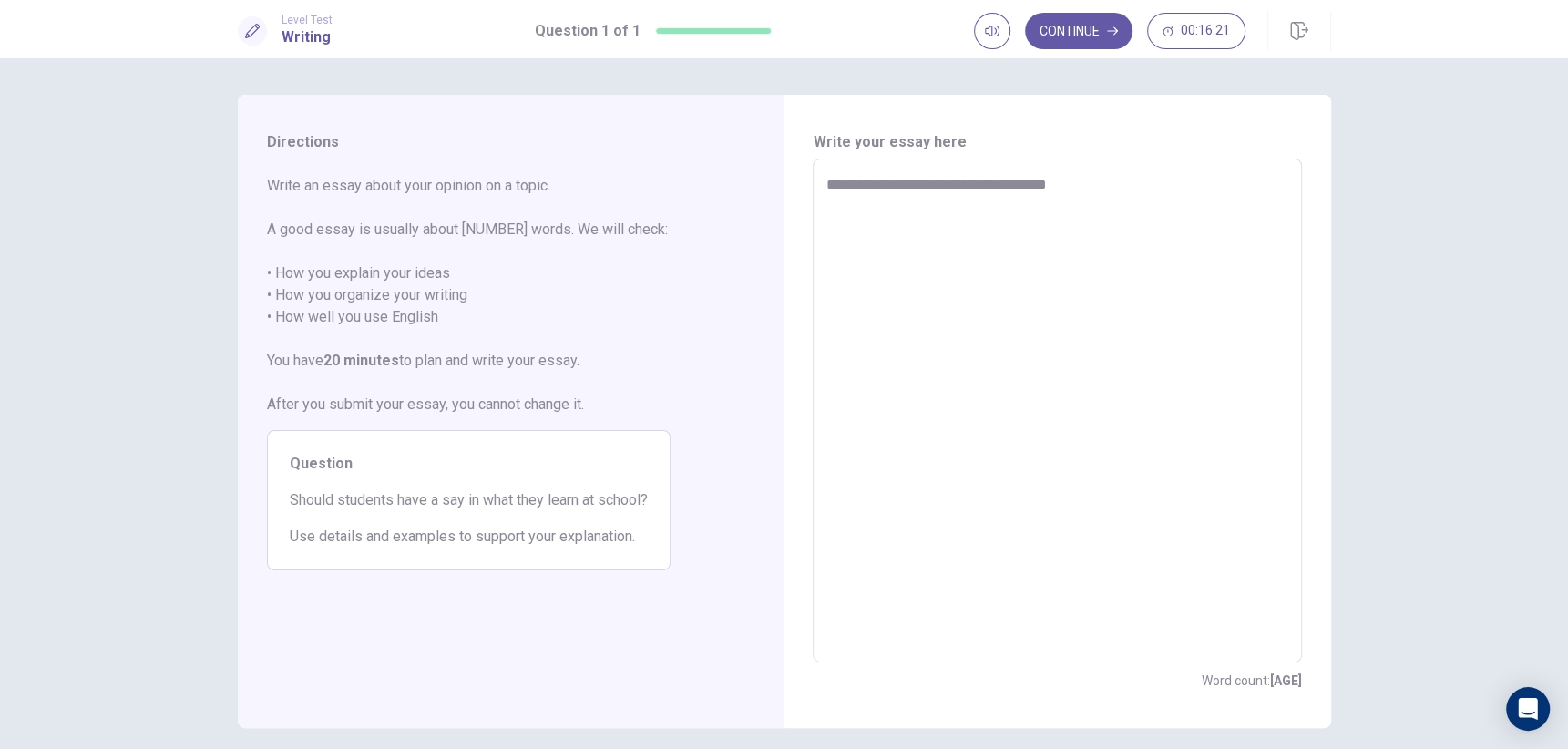 type on "*" 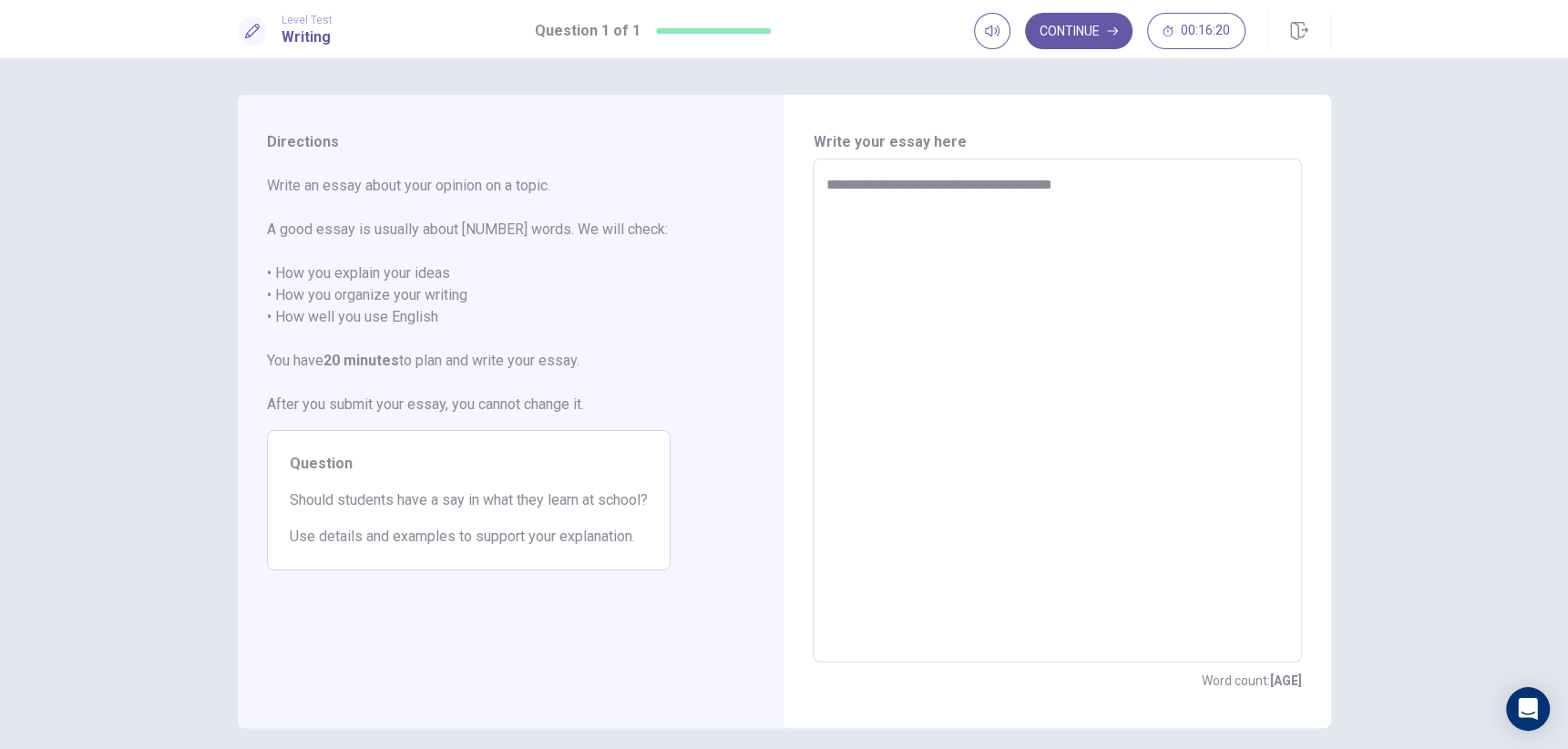 type on "*" 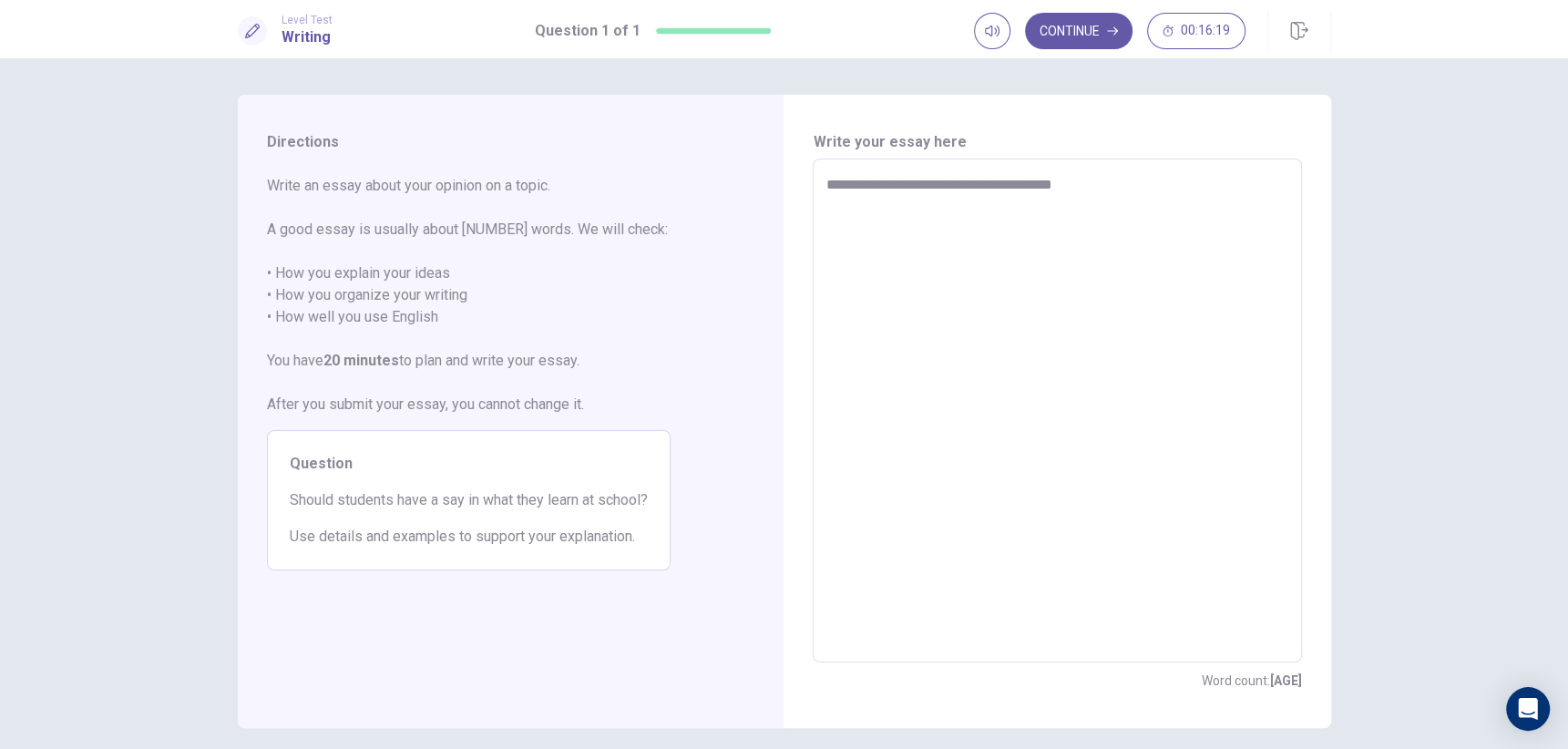 type on "**********" 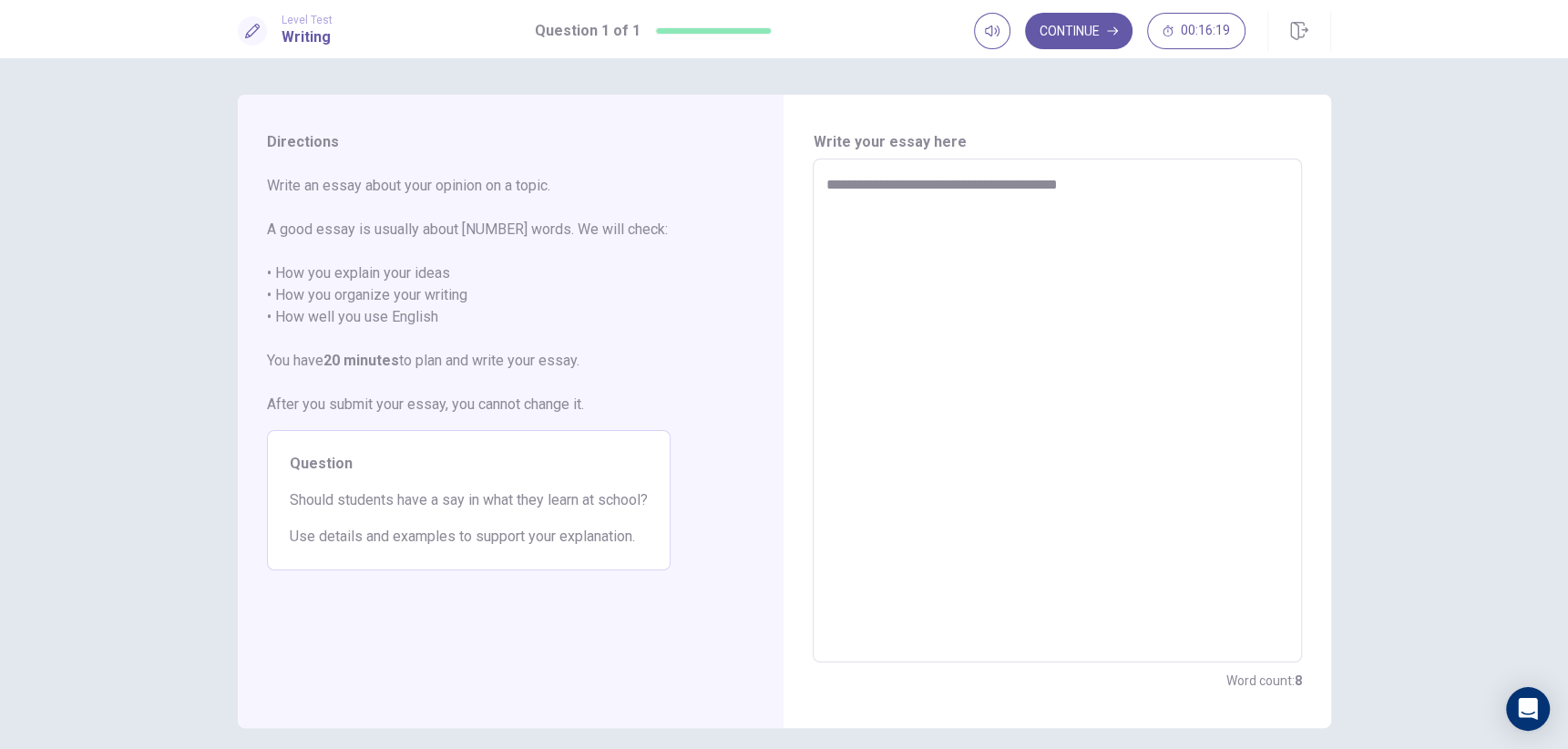 type on "*" 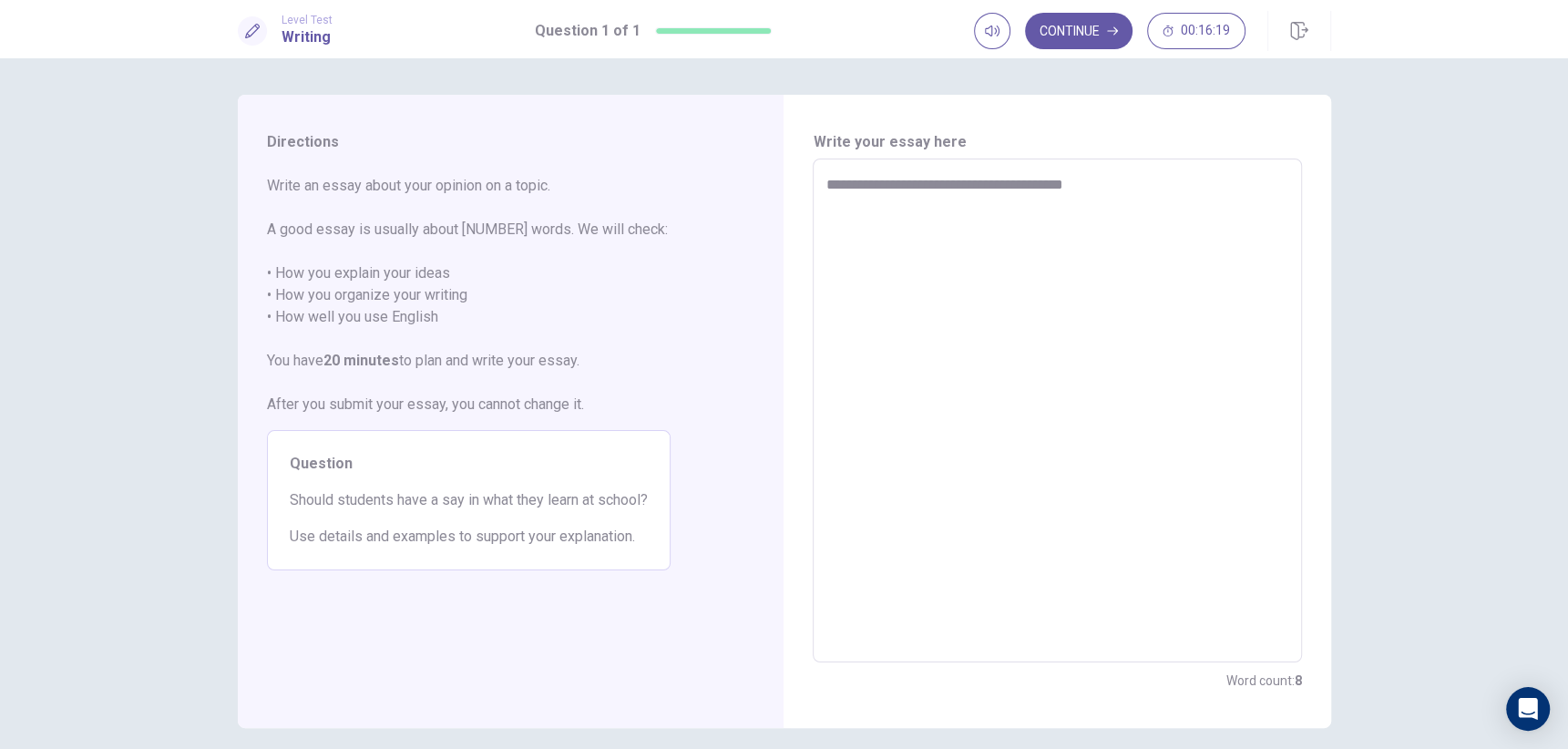type on "*" 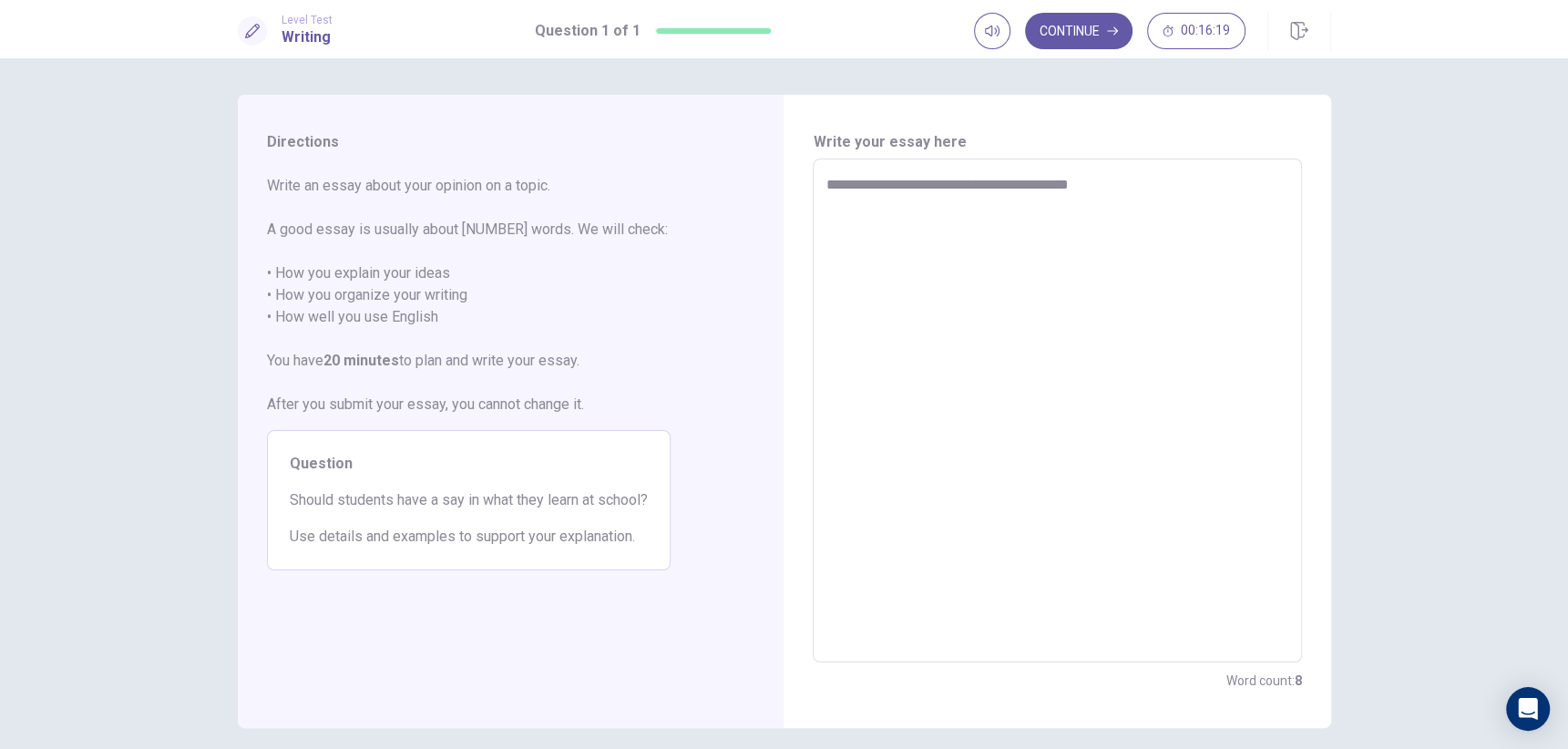 type on "*" 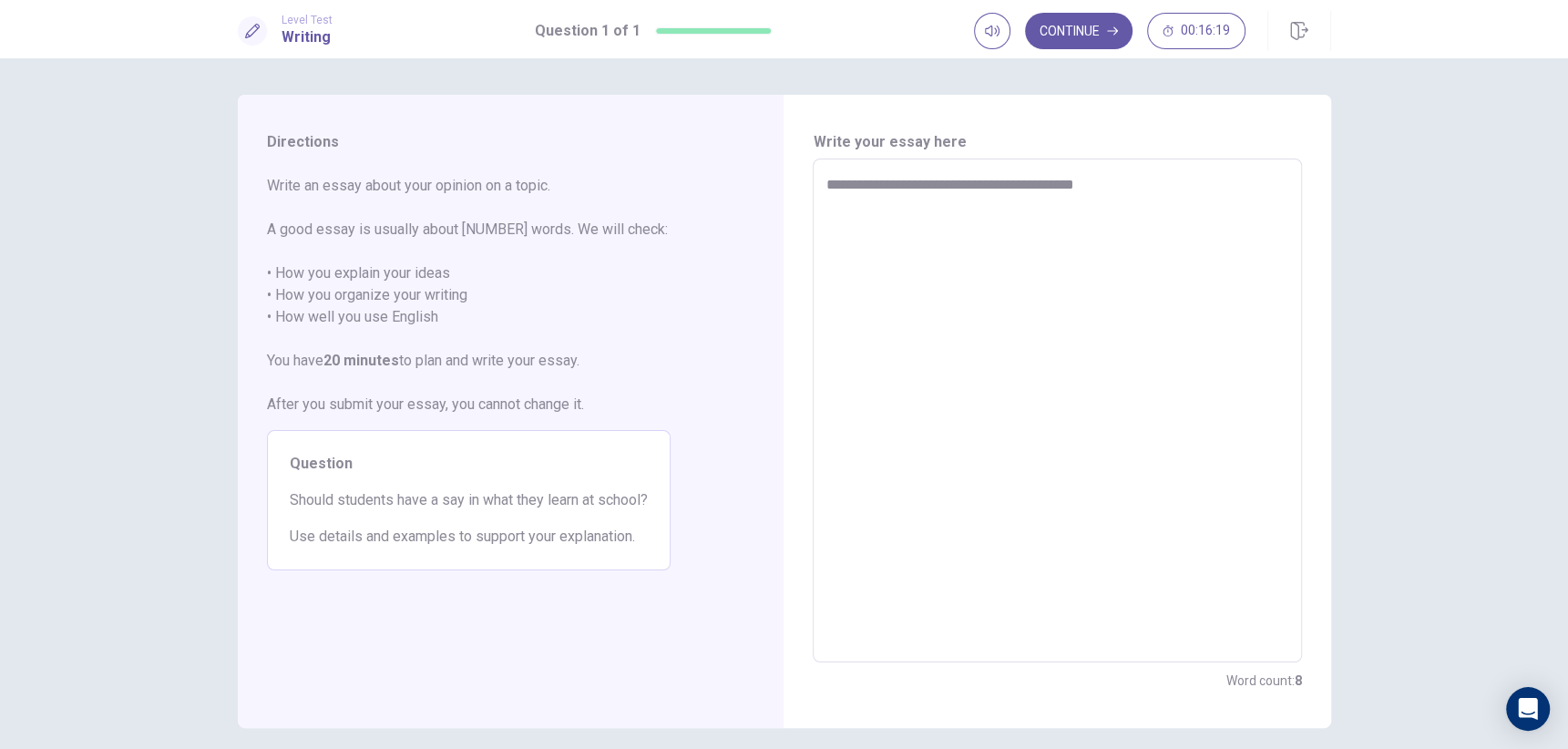 type on "*" 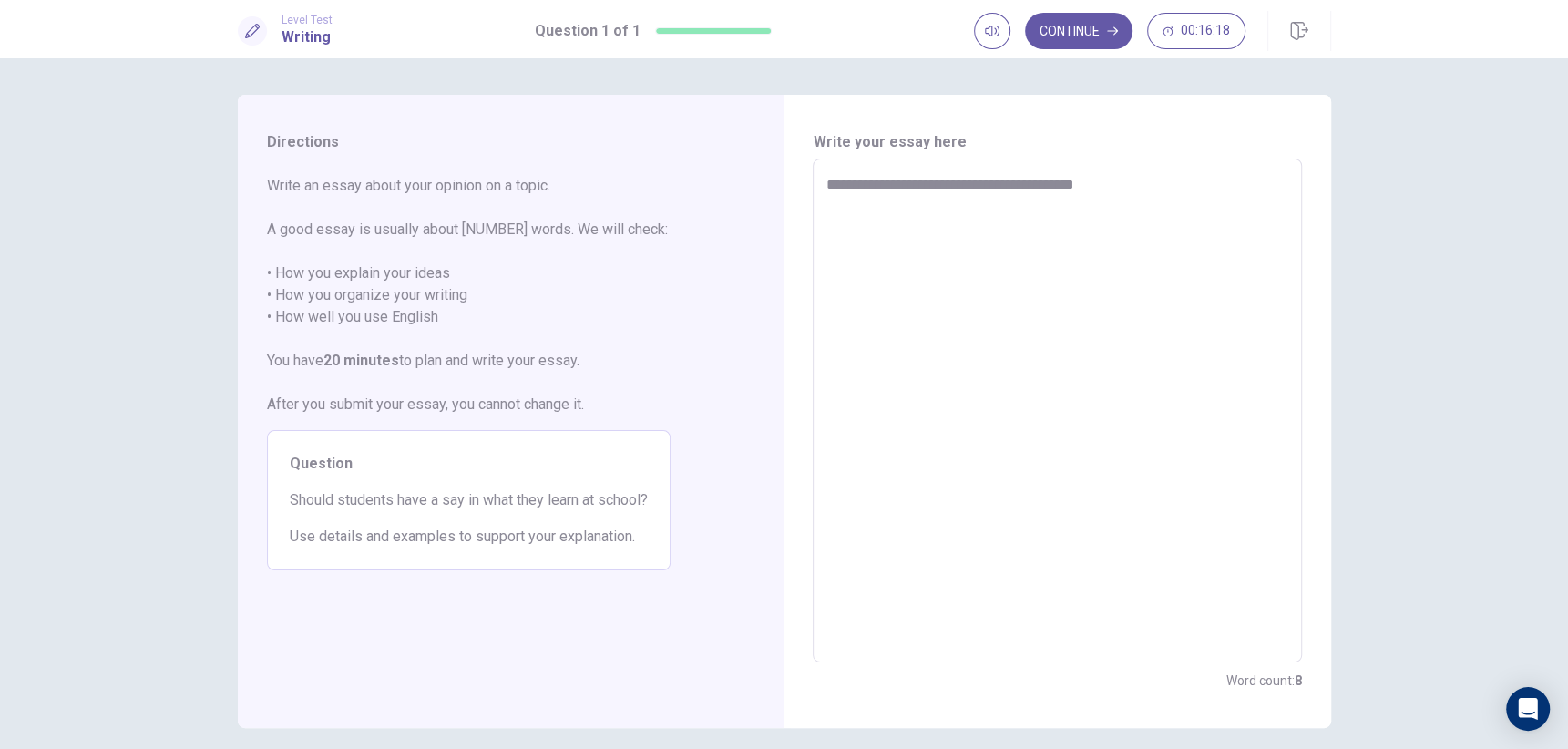 type on "**********" 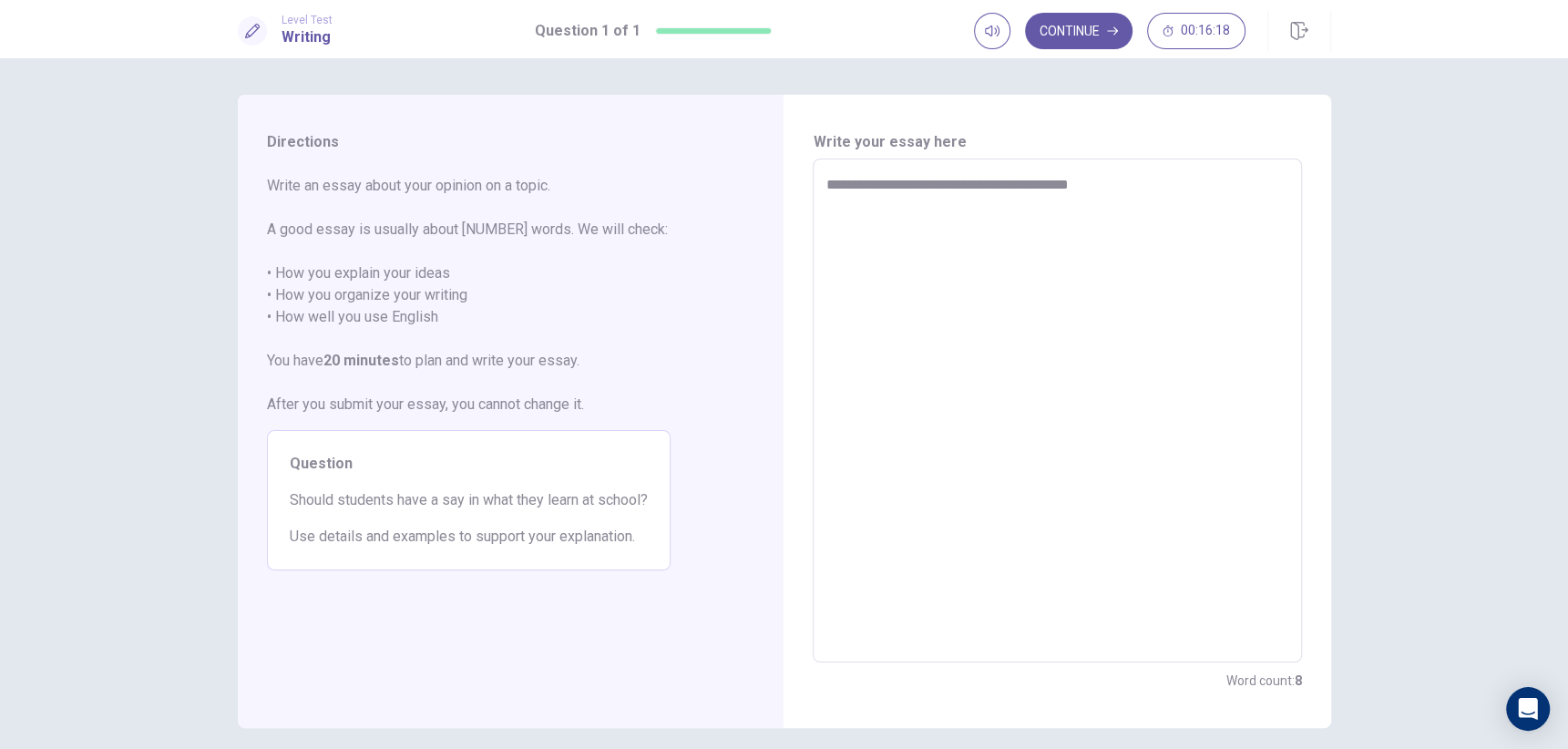 type on "*" 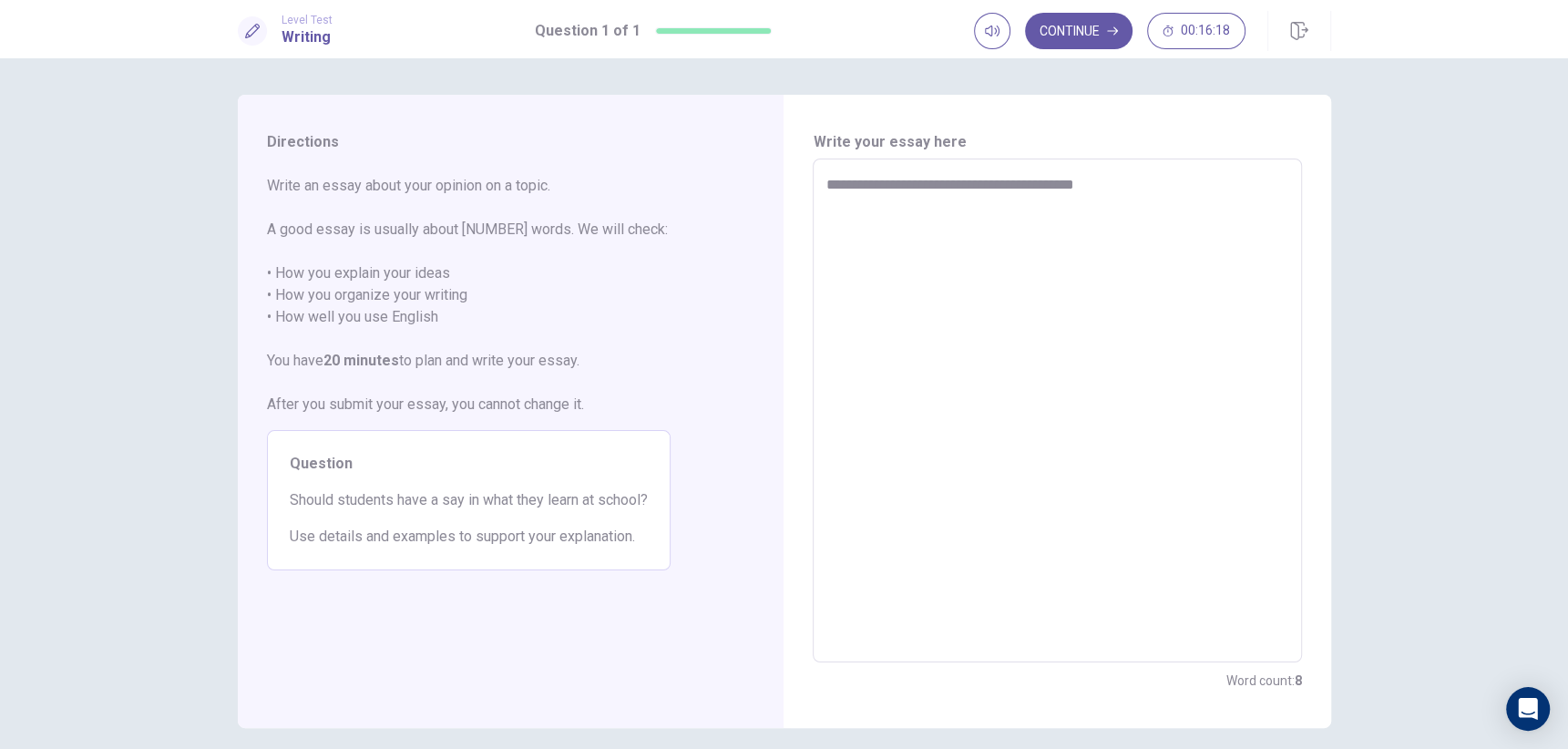type on "*" 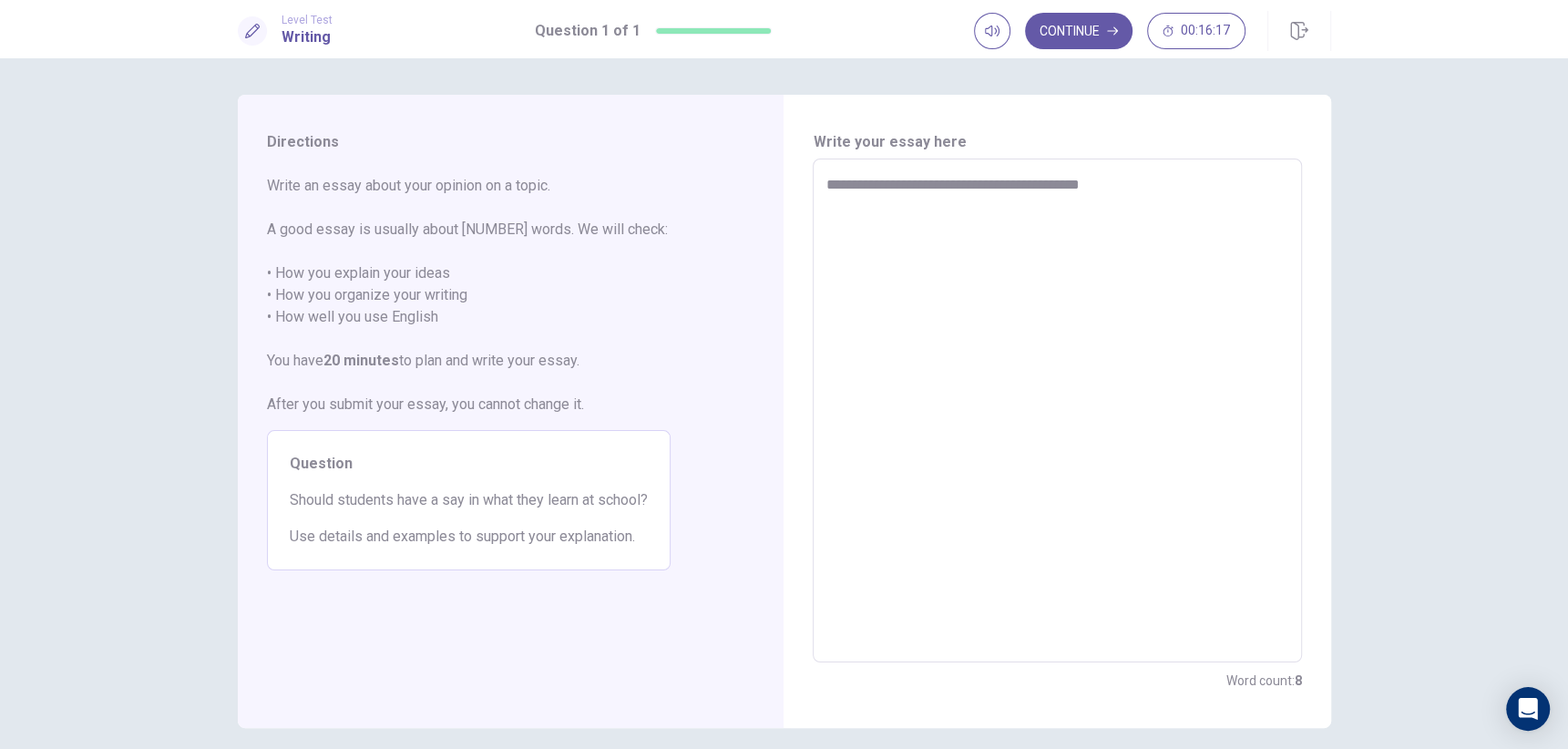 type on "*" 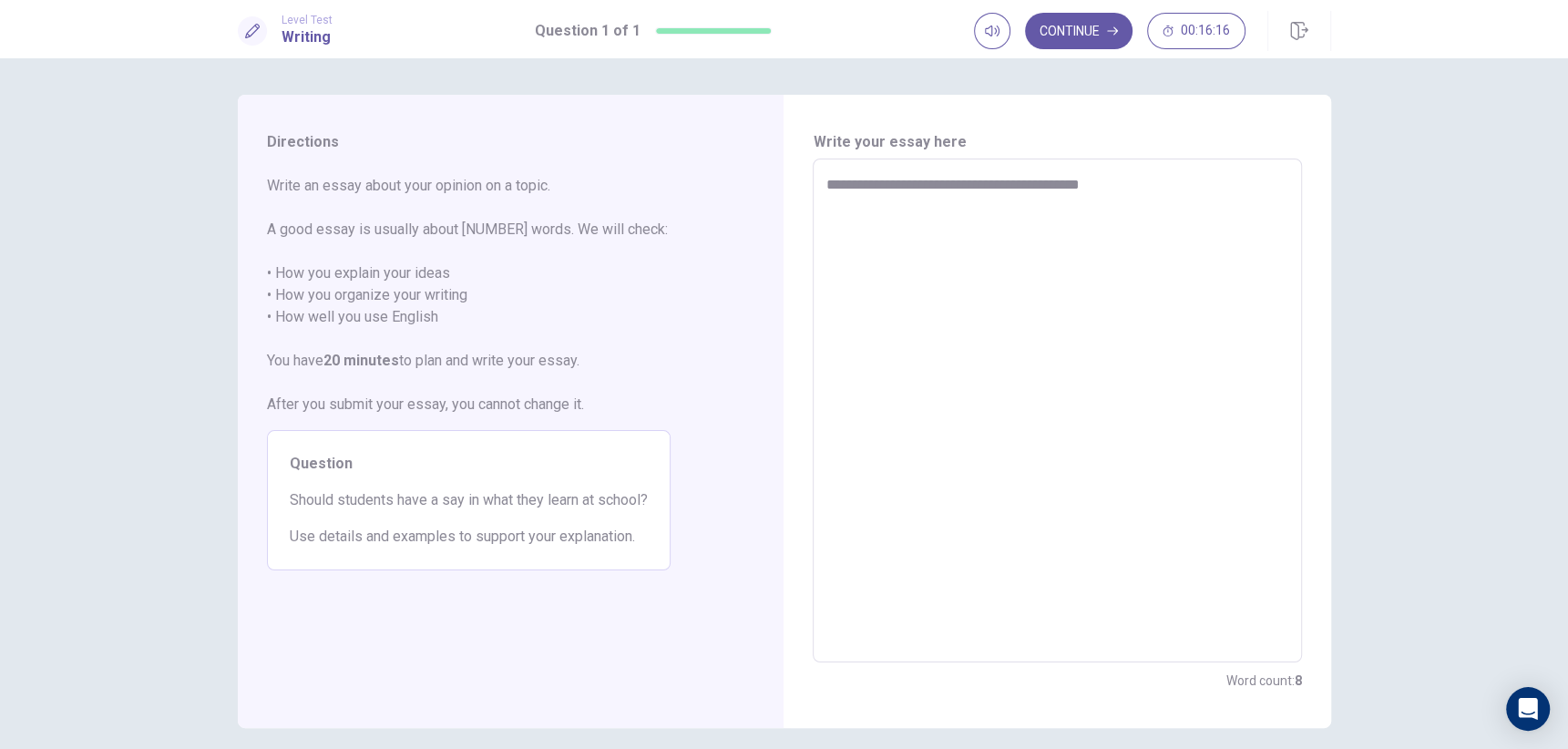 type on "**********" 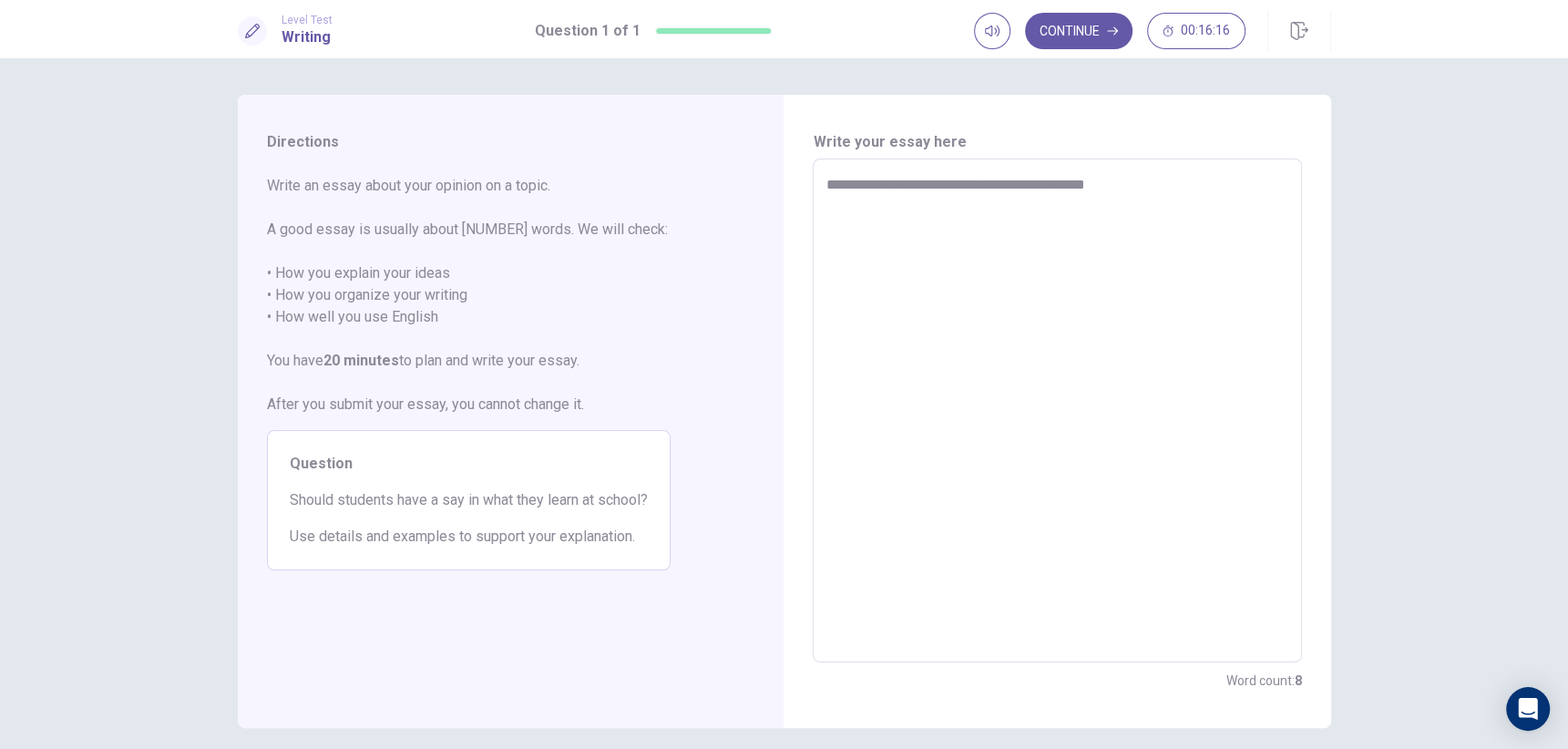 type on "*" 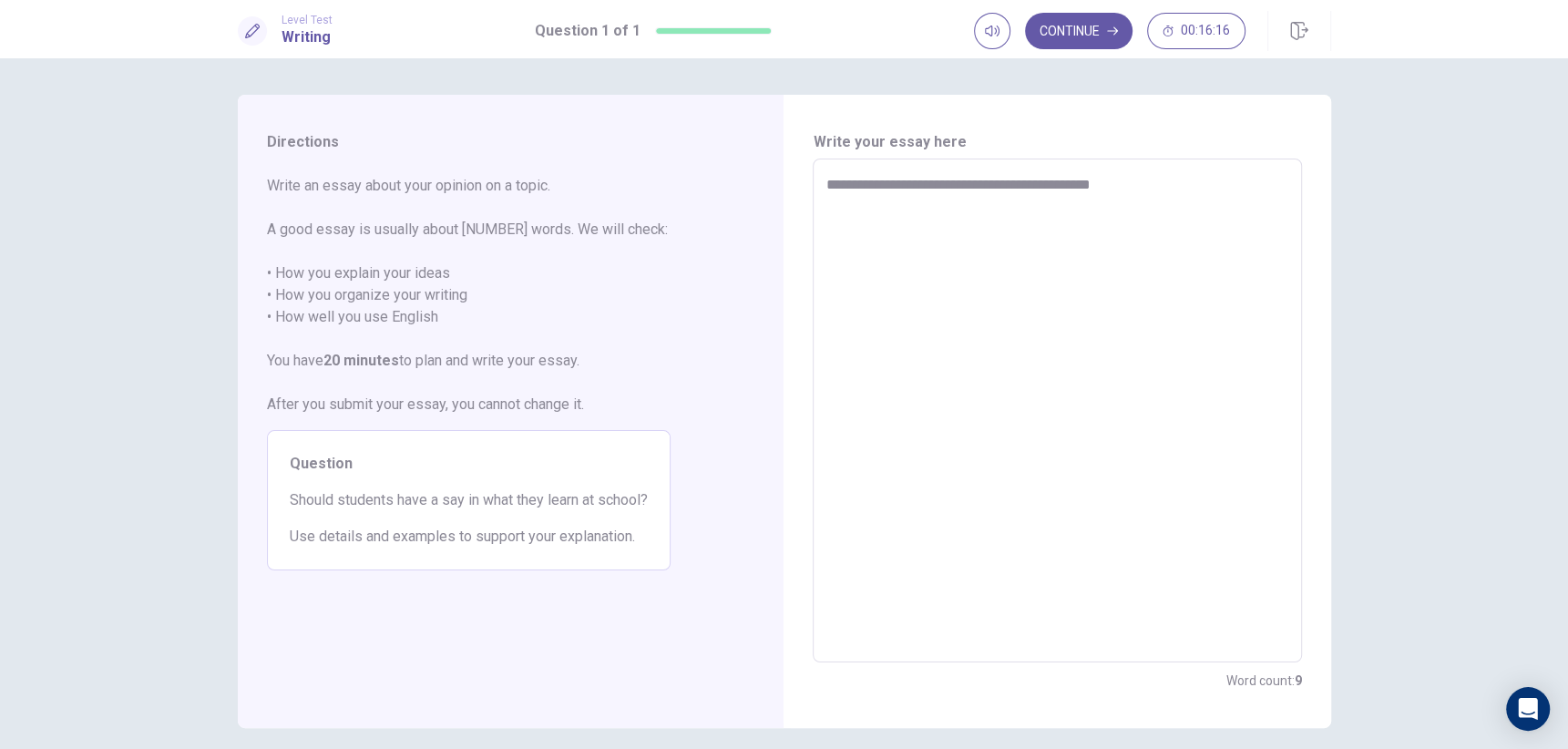 type on "*" 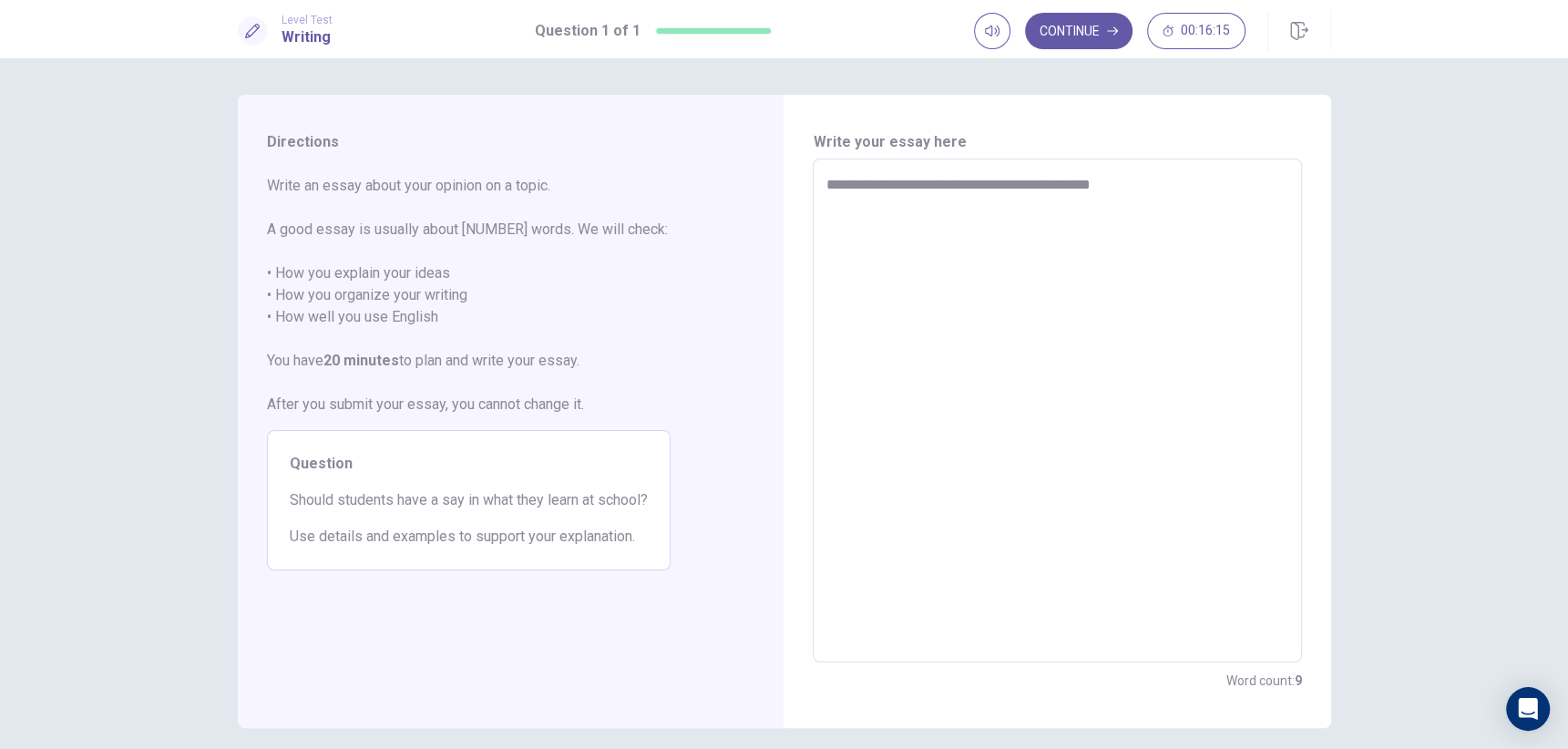 type on "**********" 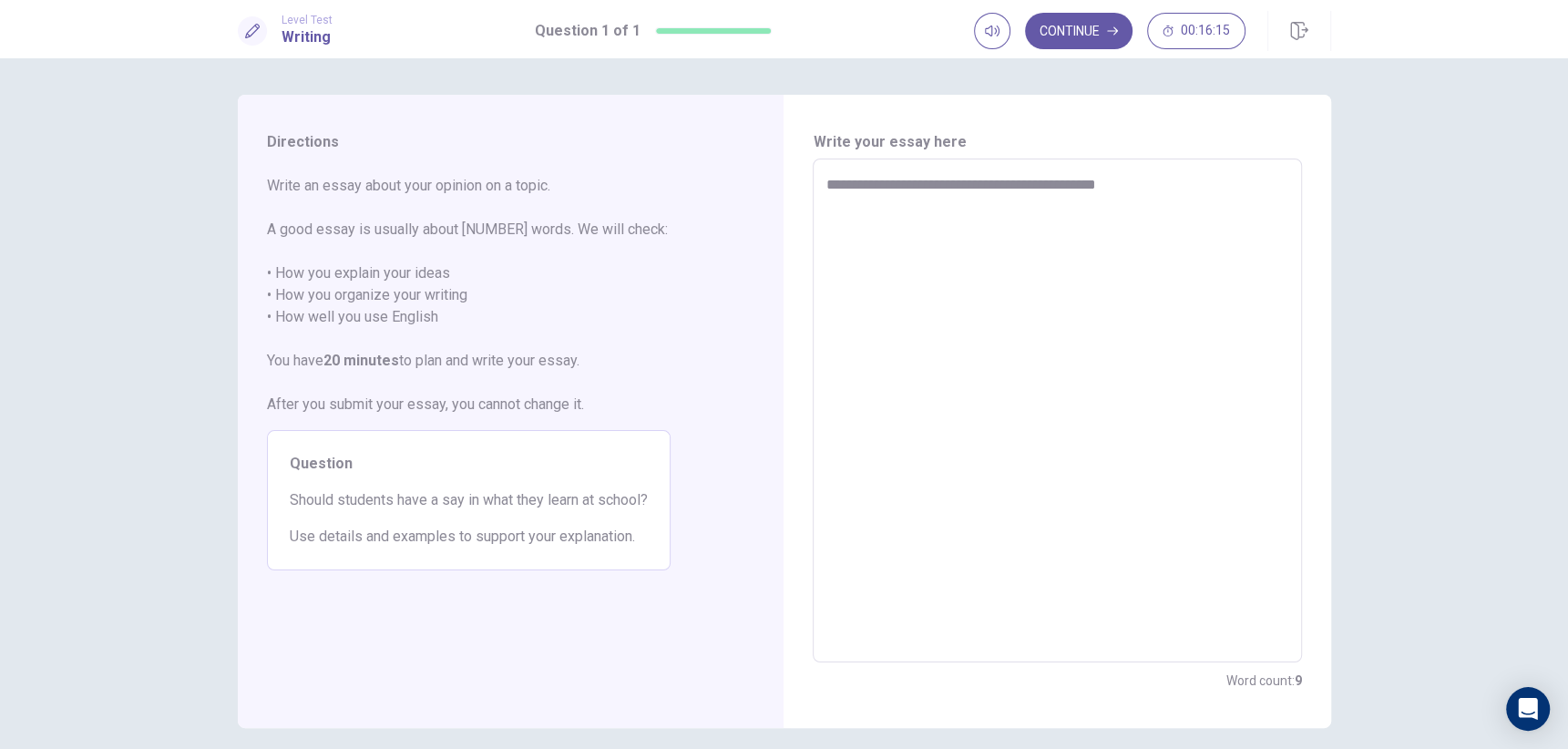 type on "*" 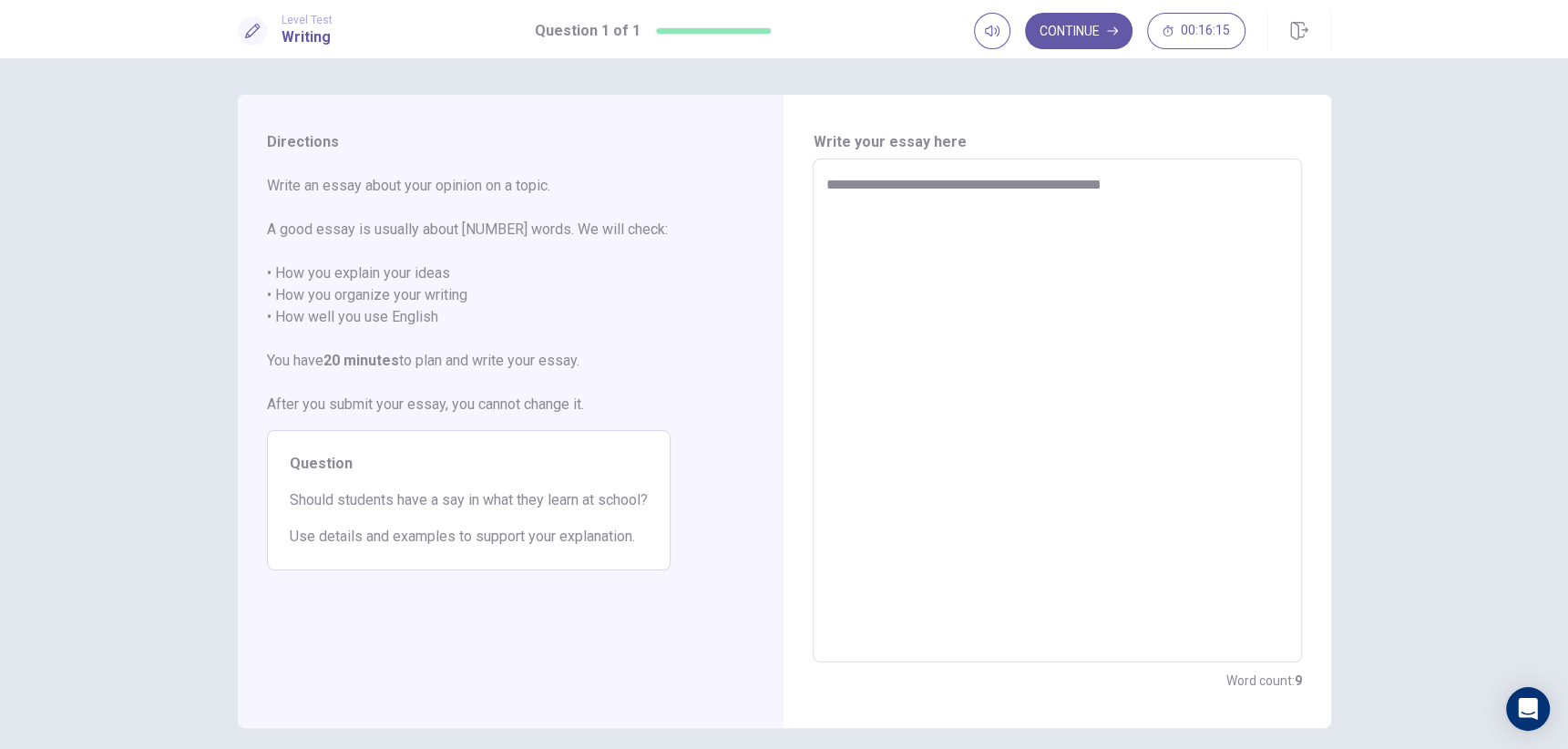 type on "*" 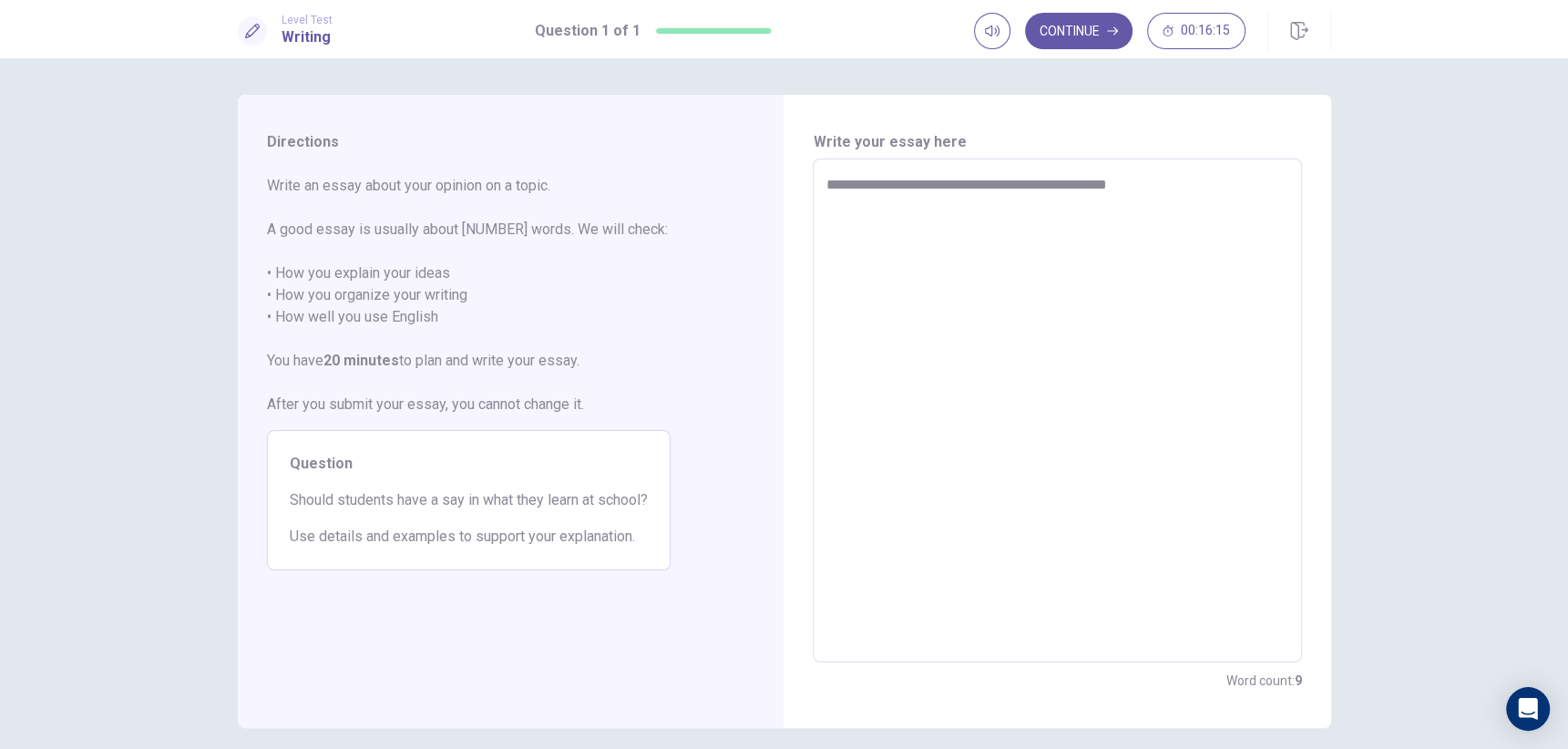 type on "*" 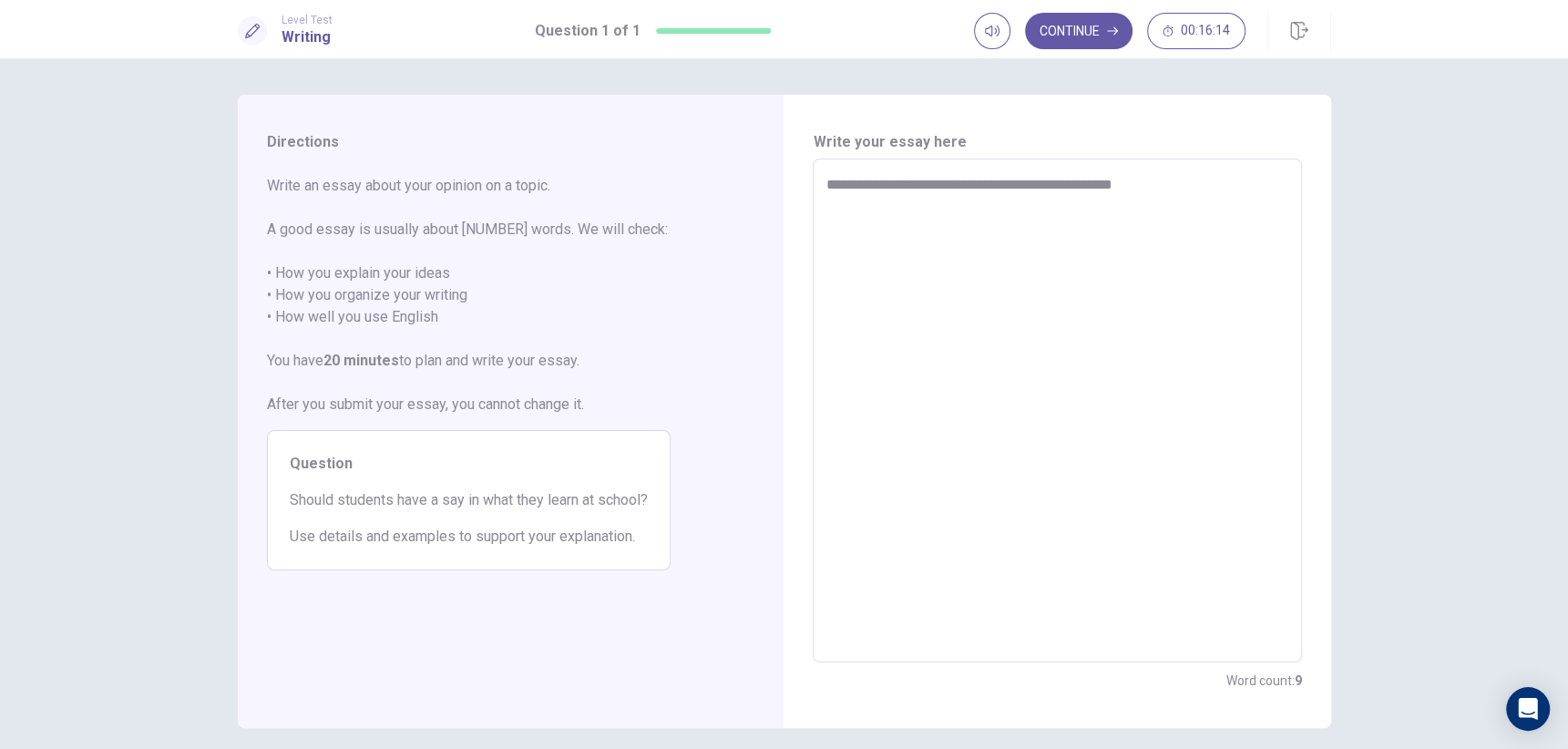 type on "*" 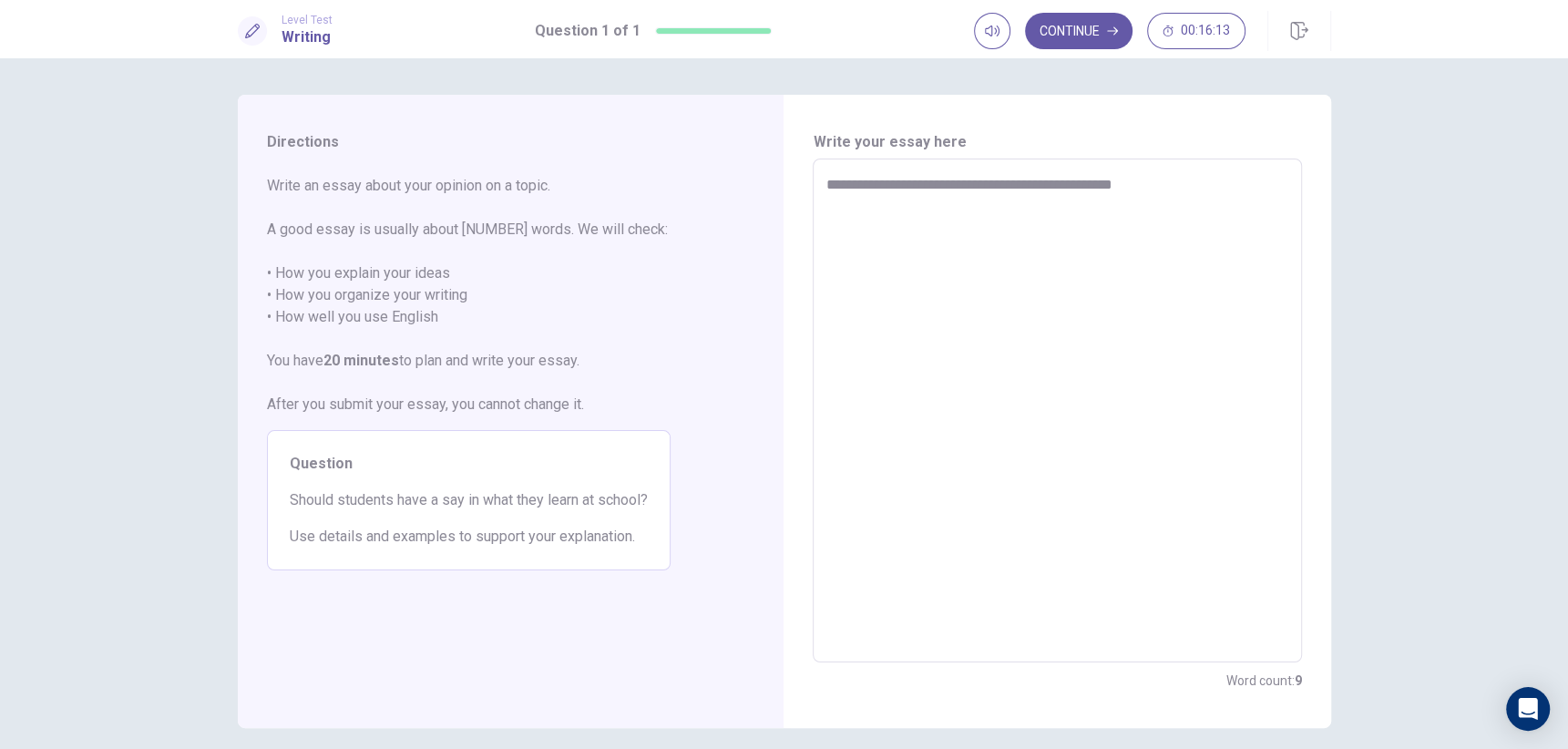 type on "**********" 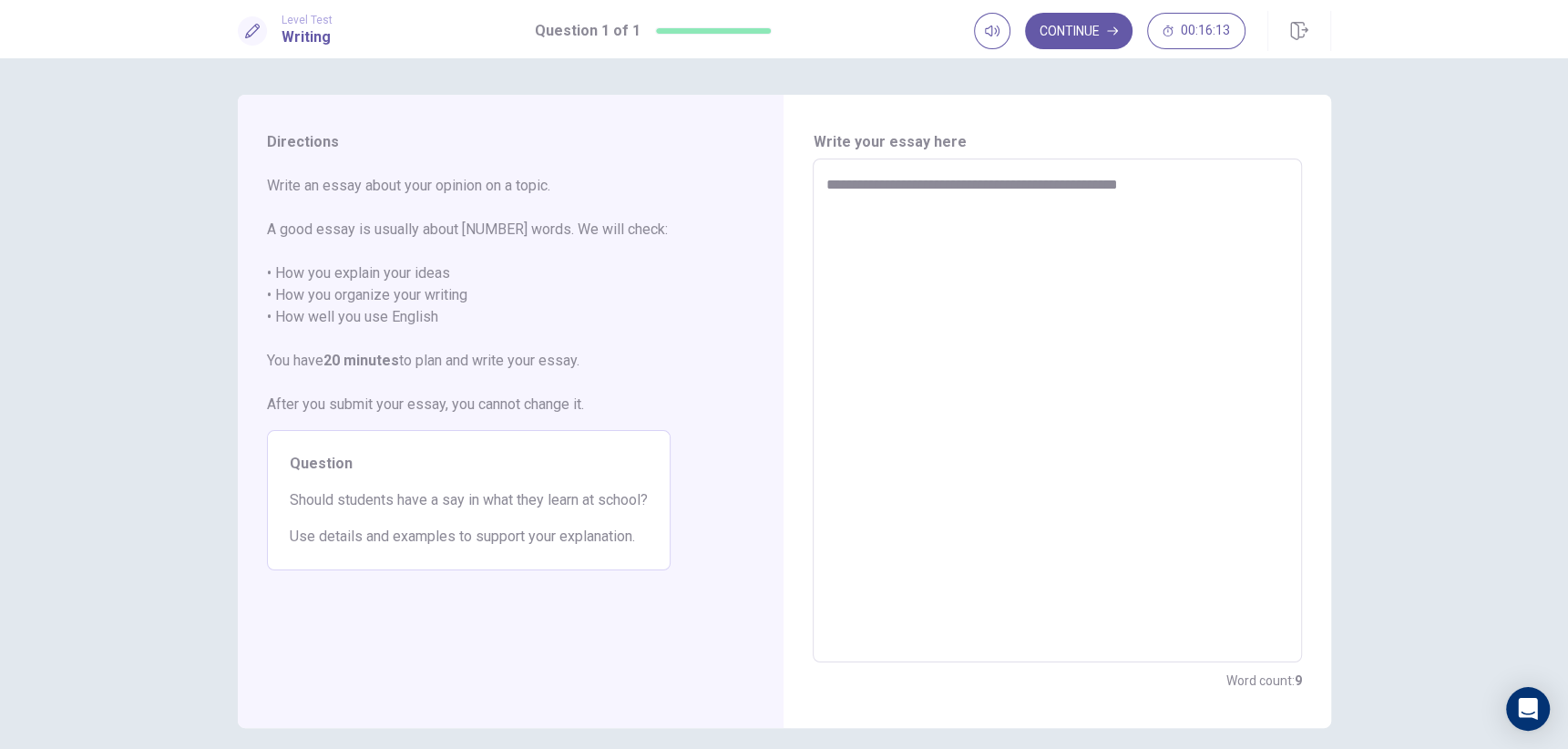 type on "*" 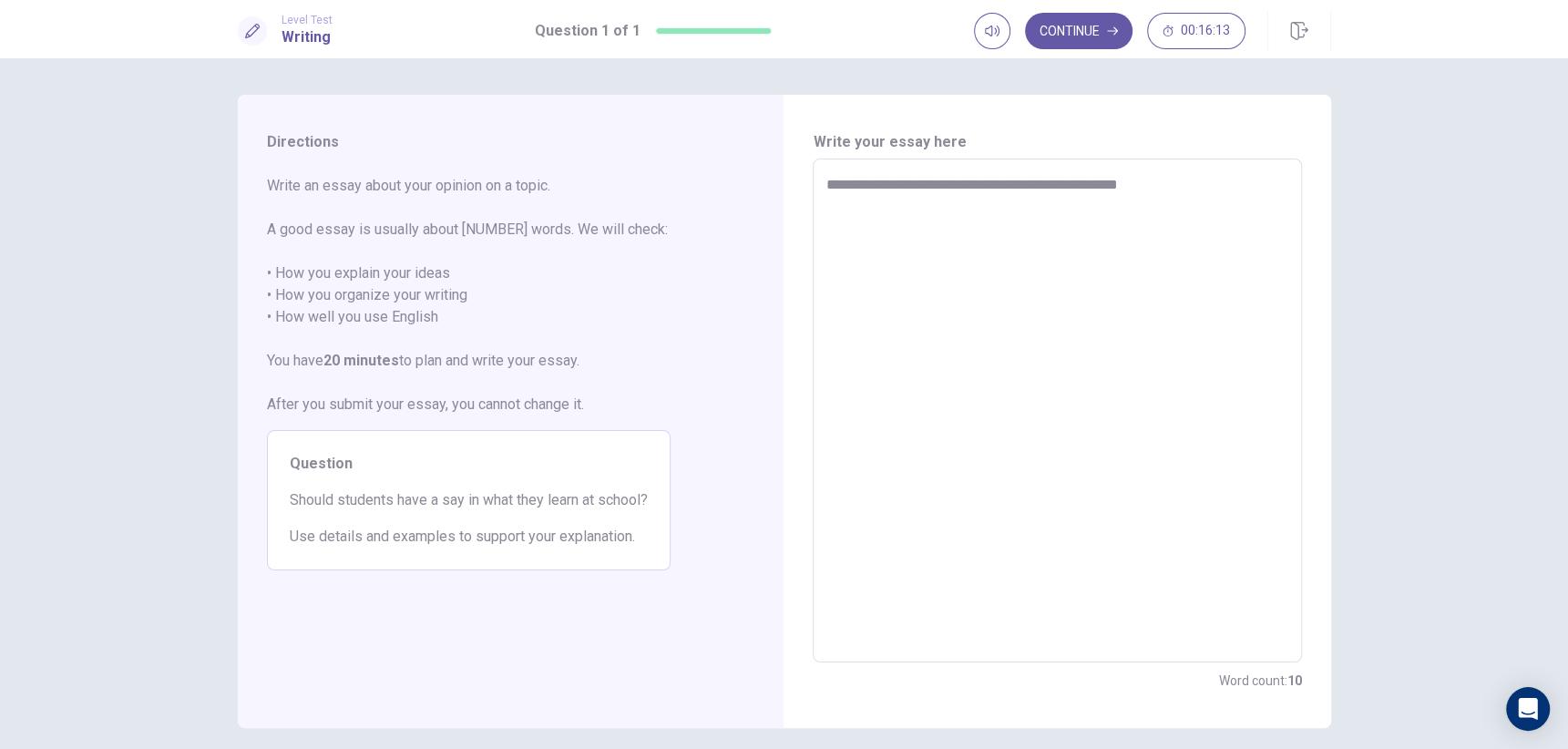 type on "**********" 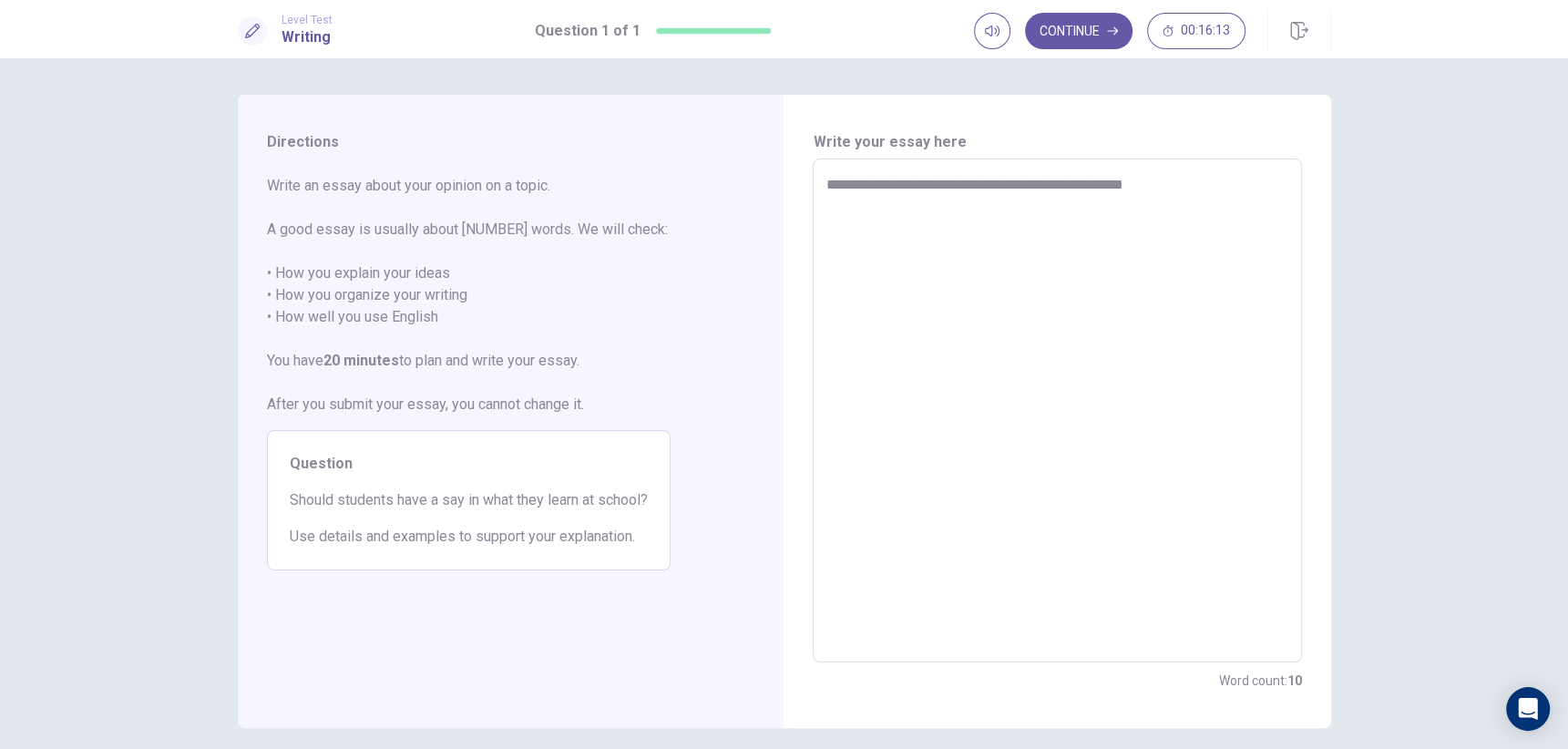 type on "*" 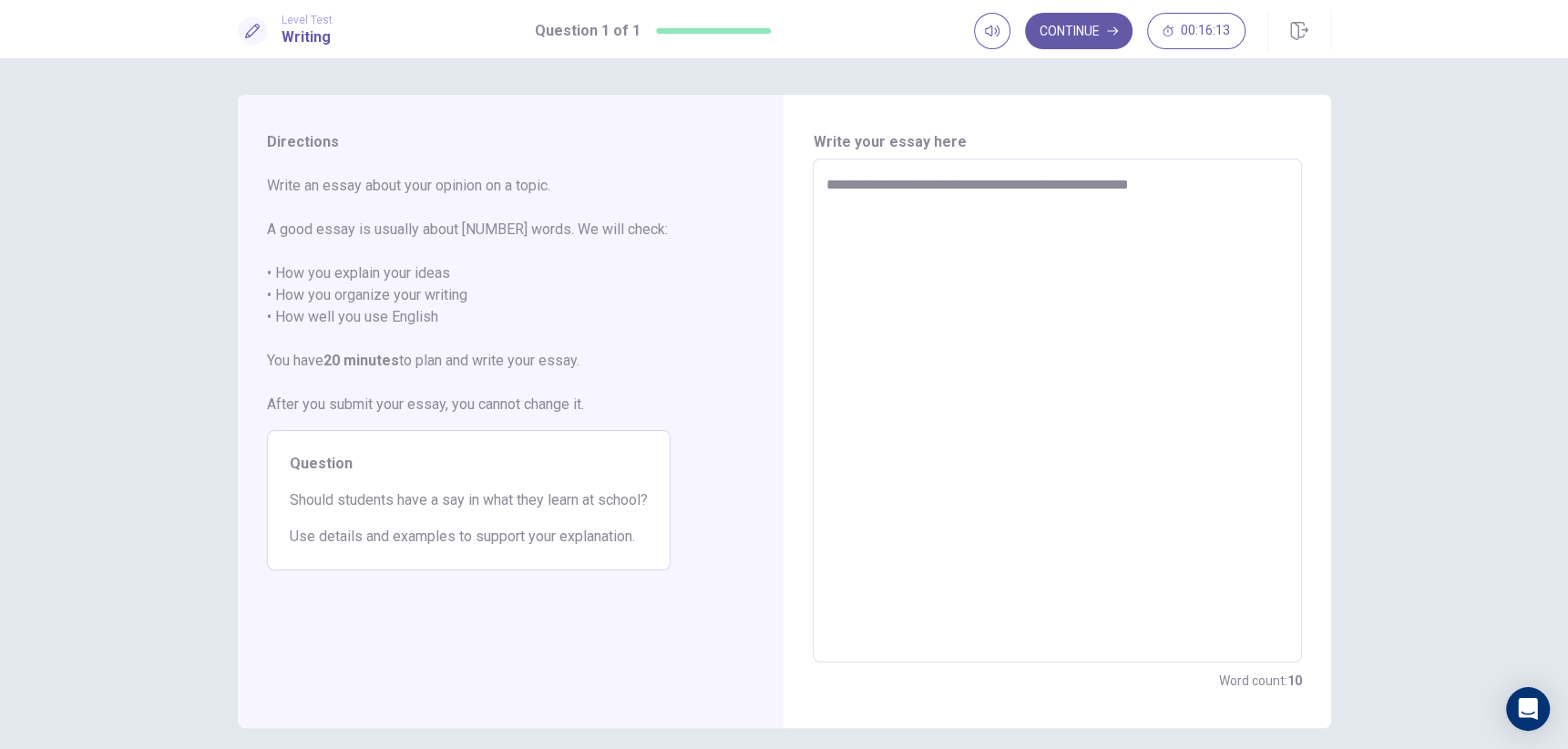 type on "*" 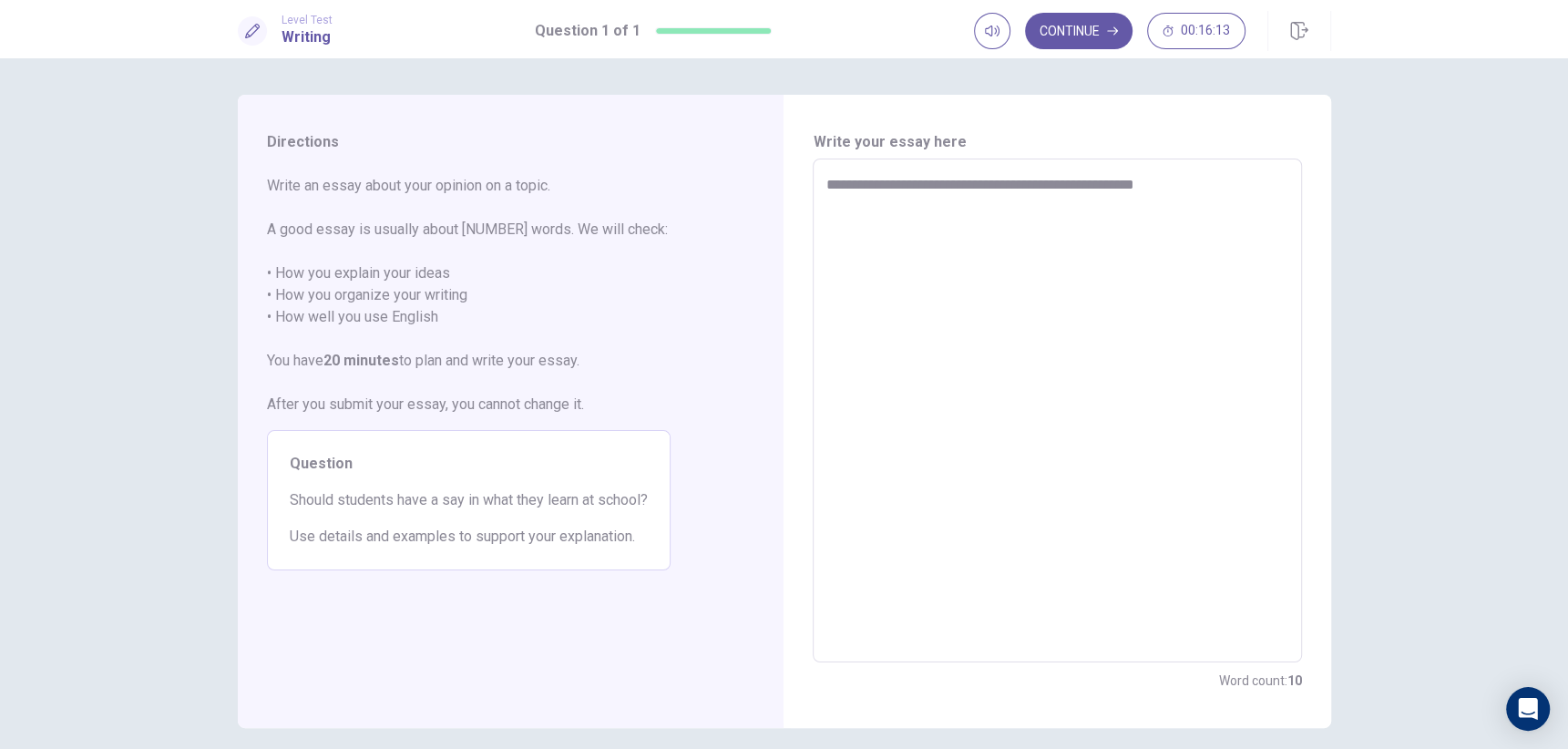 type on "*" 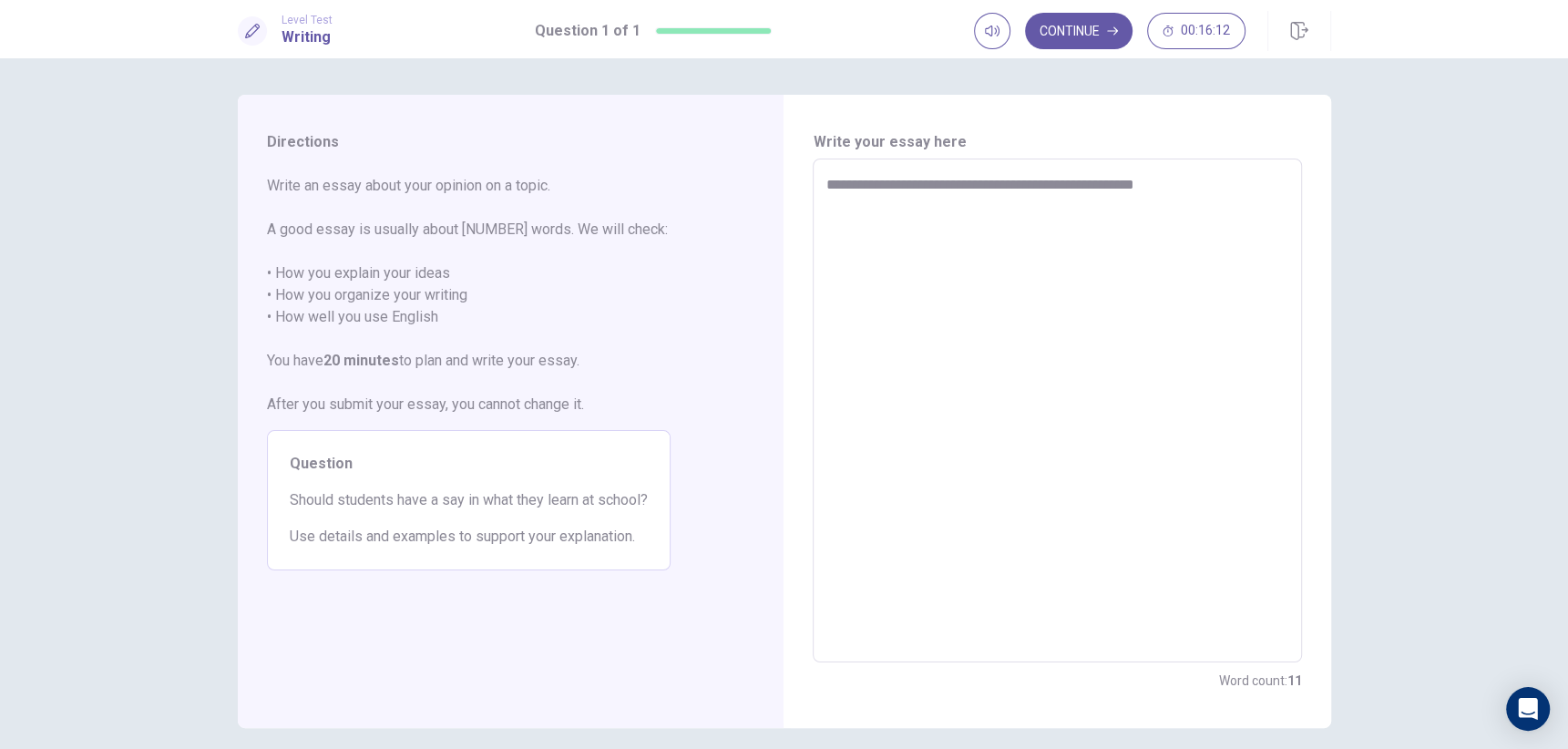 type on "**********" 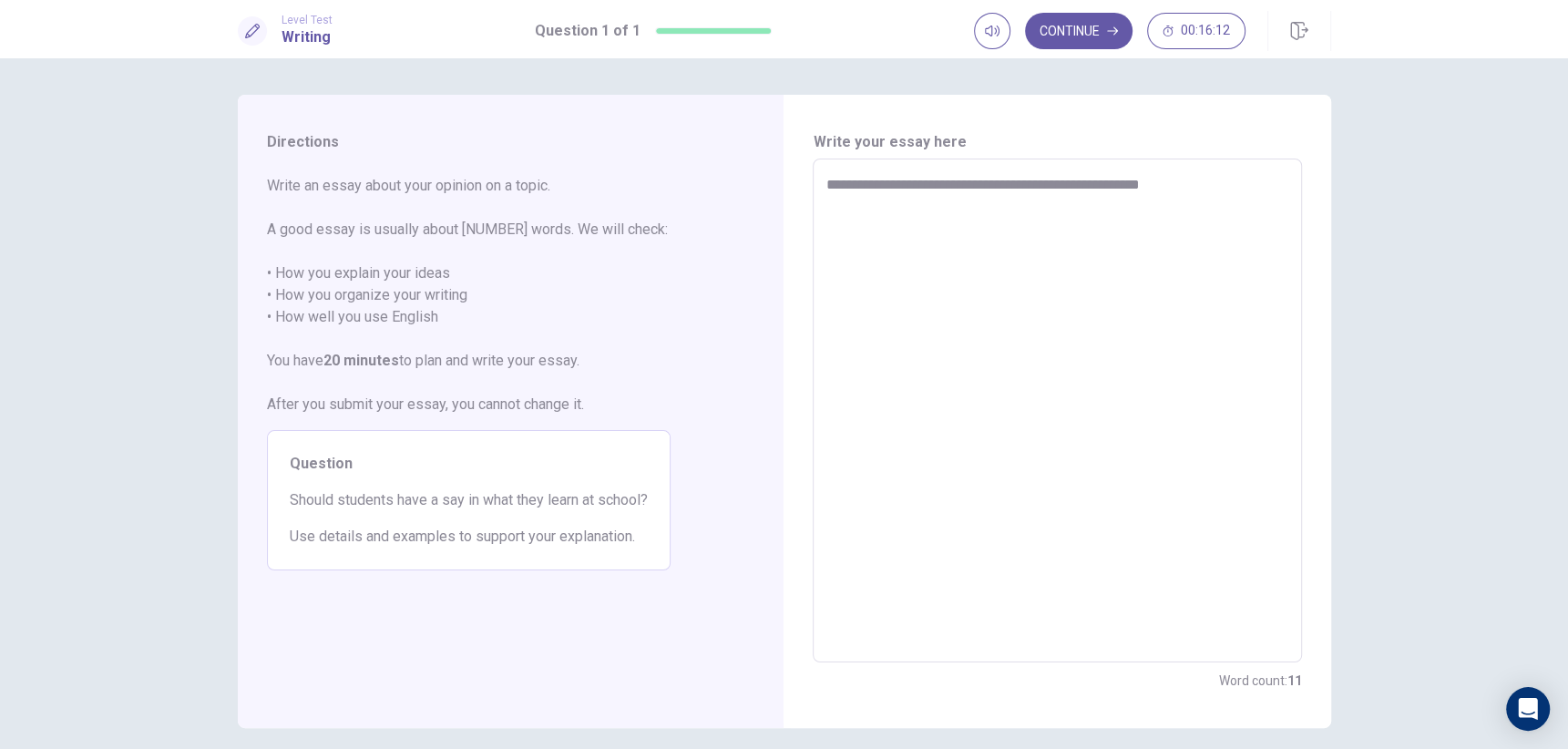 type on "*" 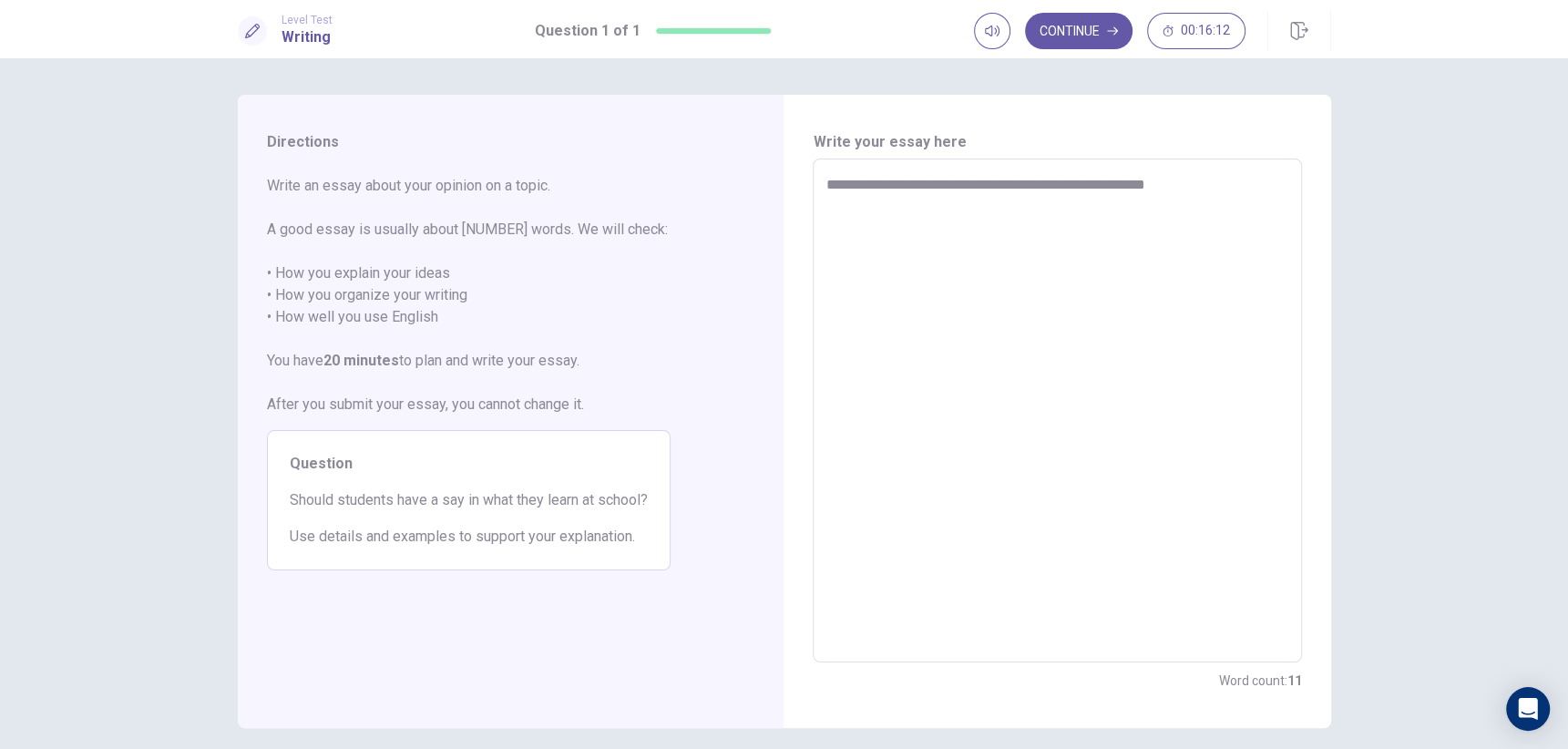 type on "**********" 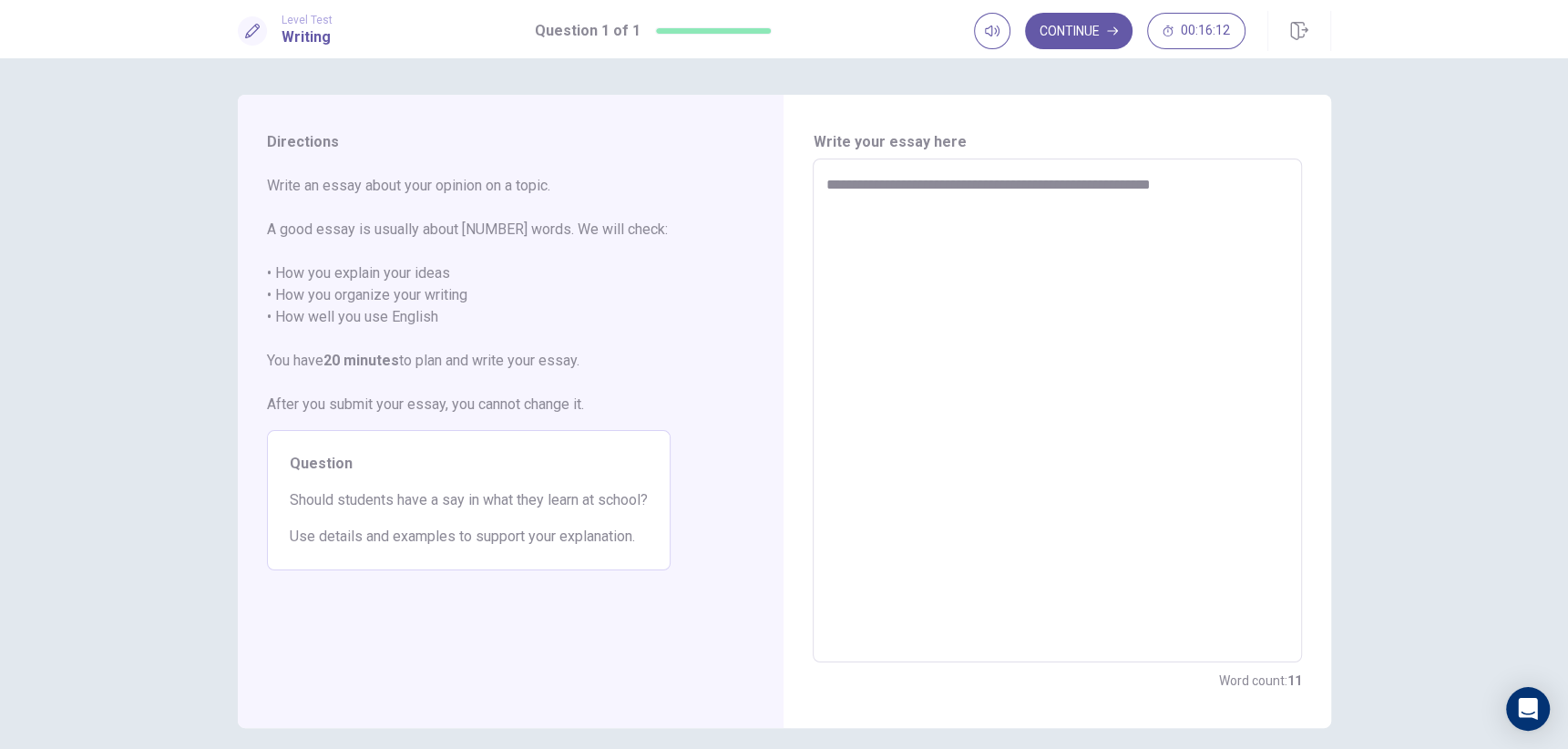 type on "*" 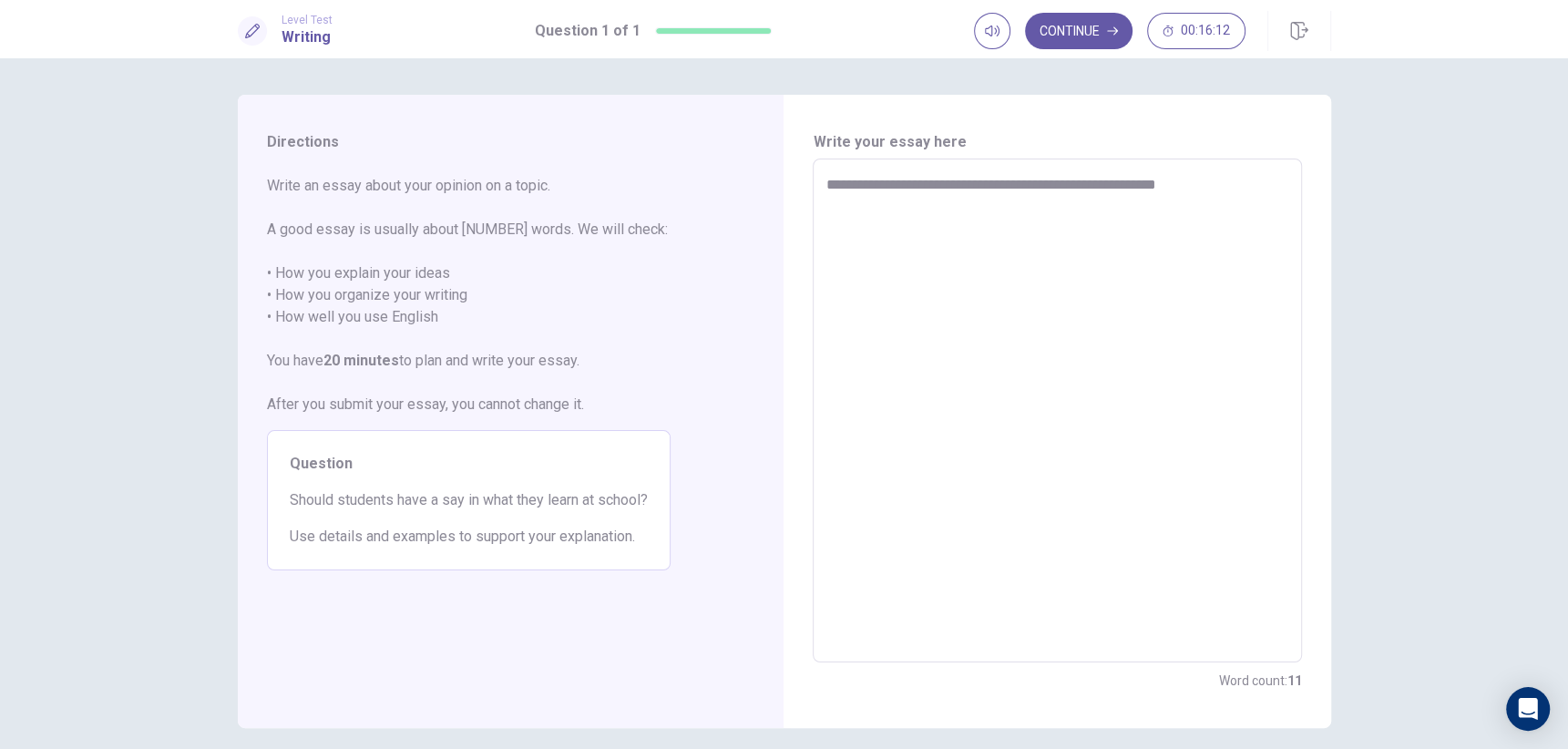 type on "*" 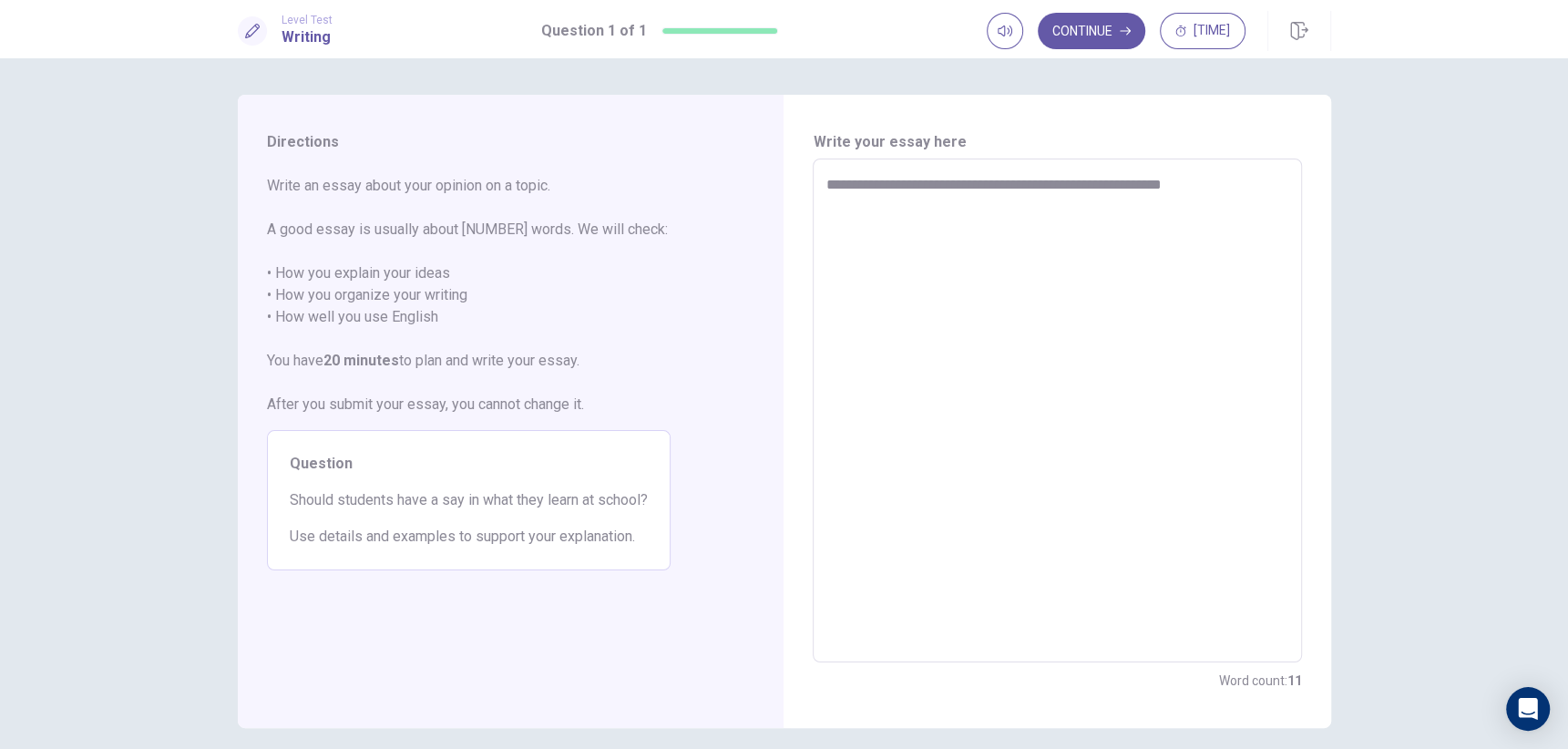 type on "*" 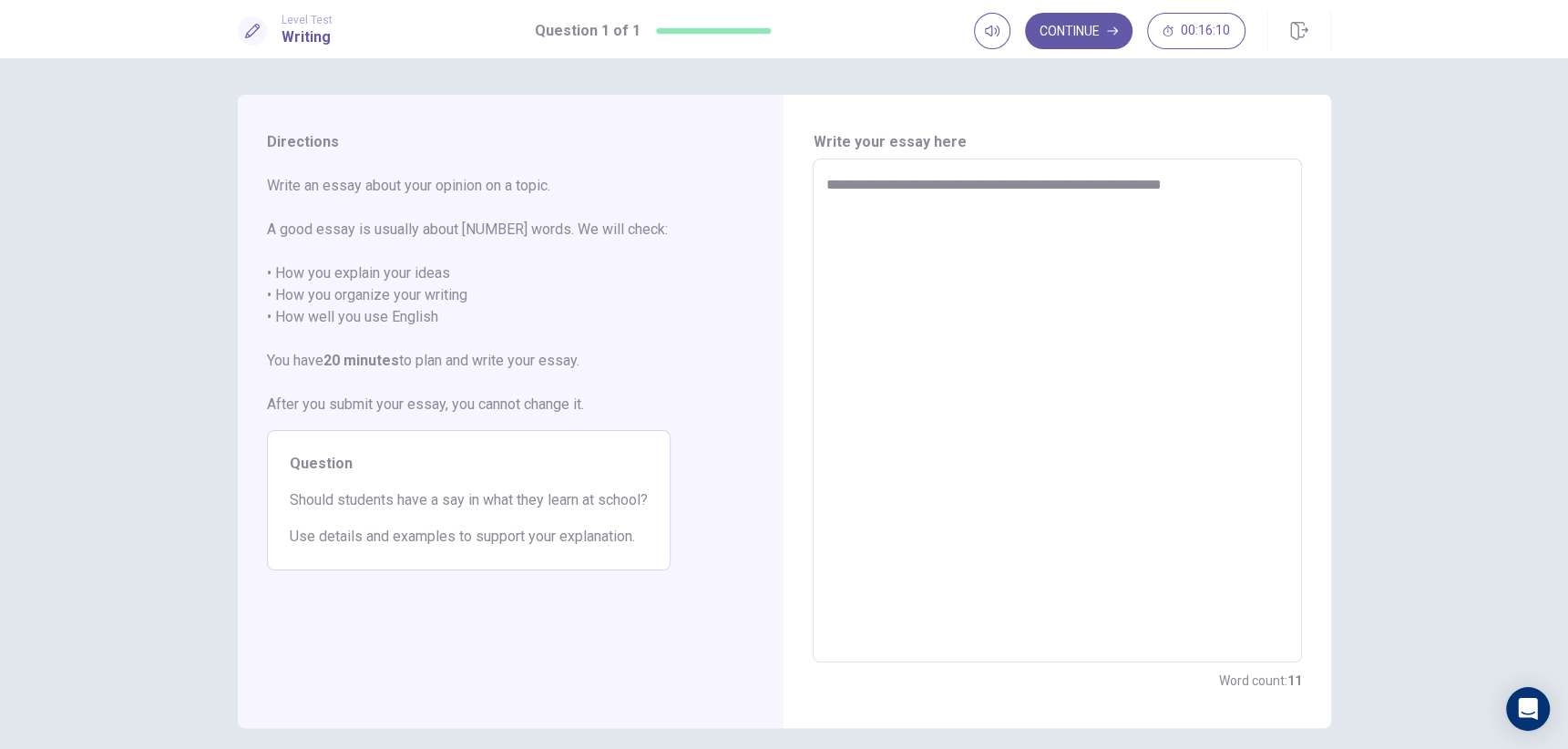 type on "**********" 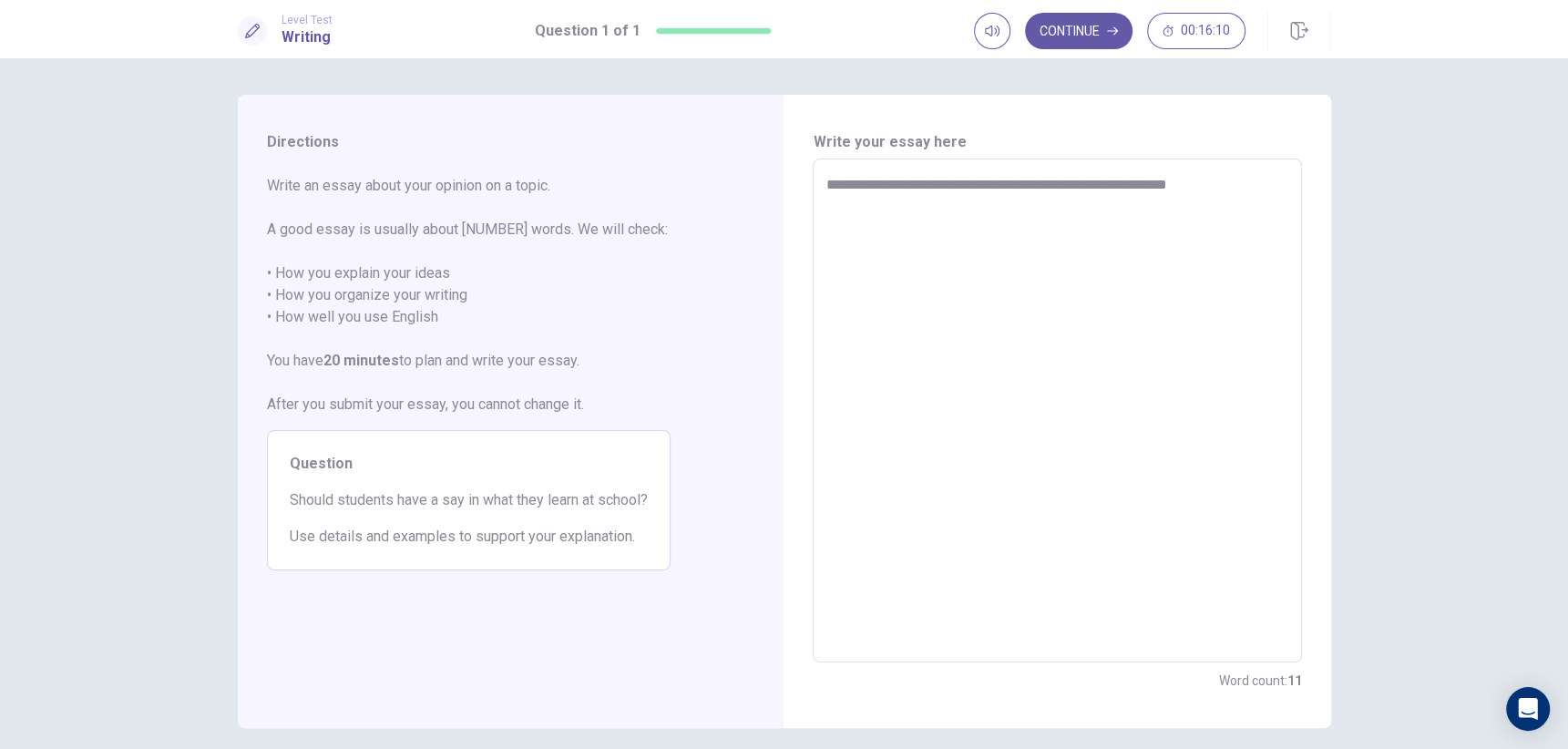 type on "*" 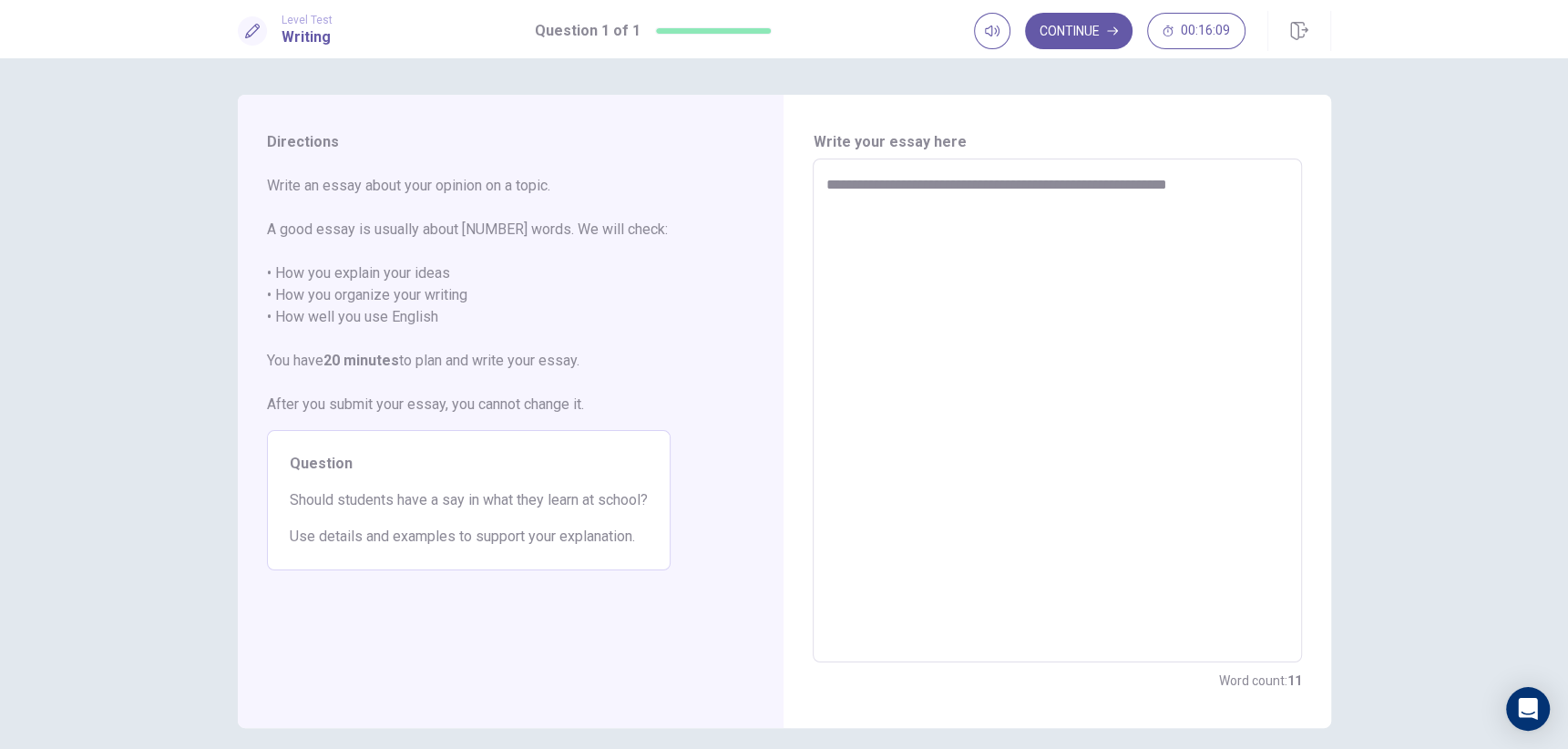 type on "**********" 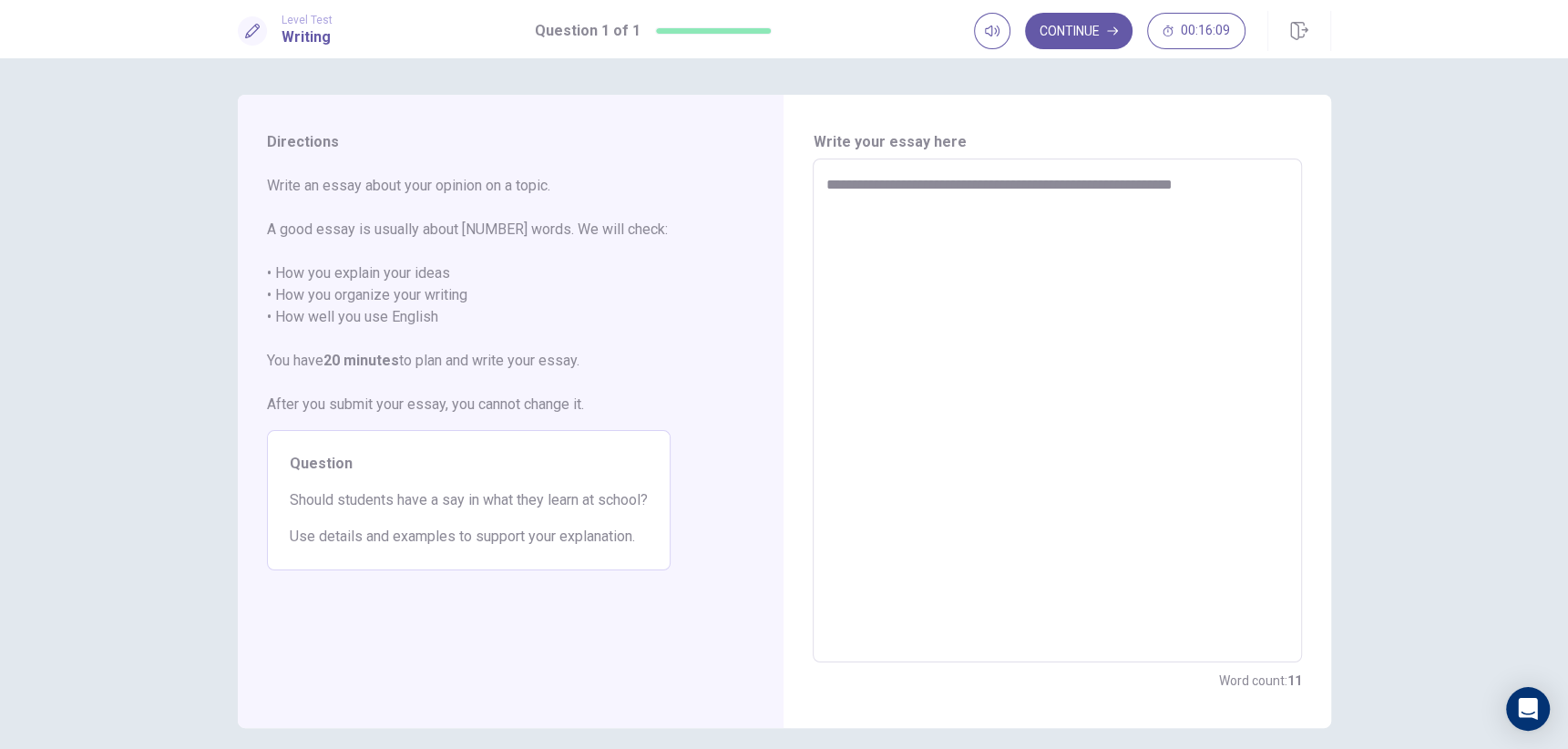 type on "*" 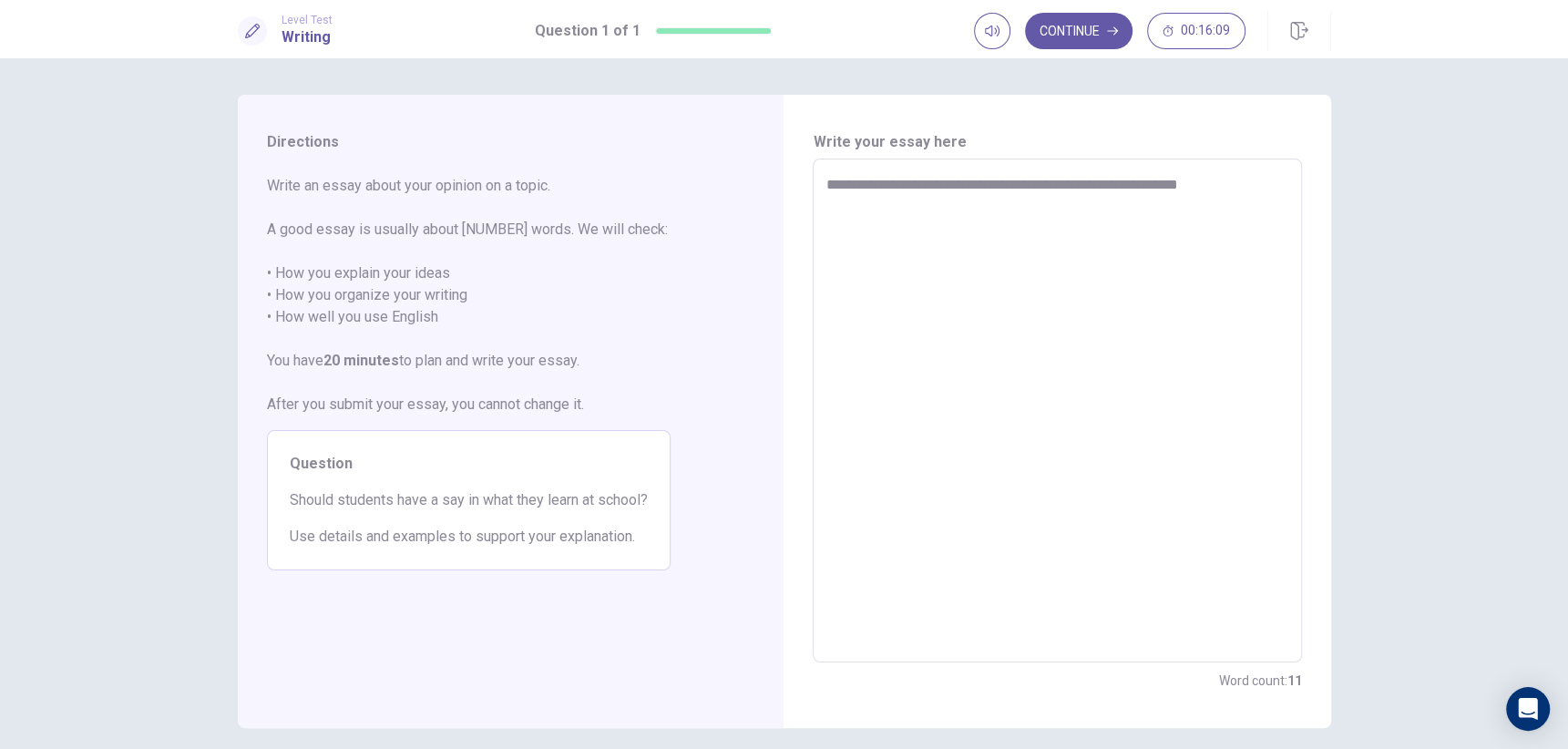 type on "*" 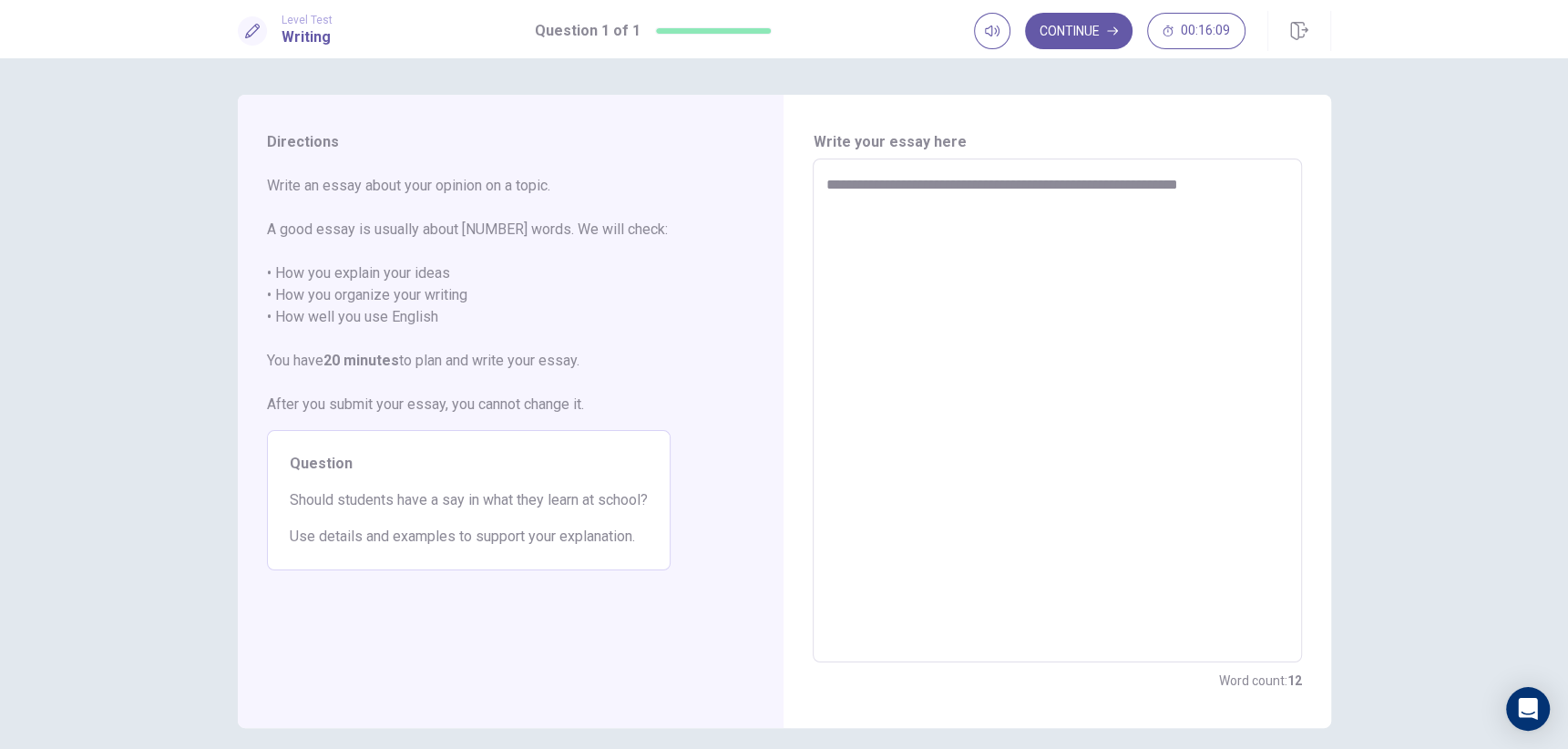 type on "**********" 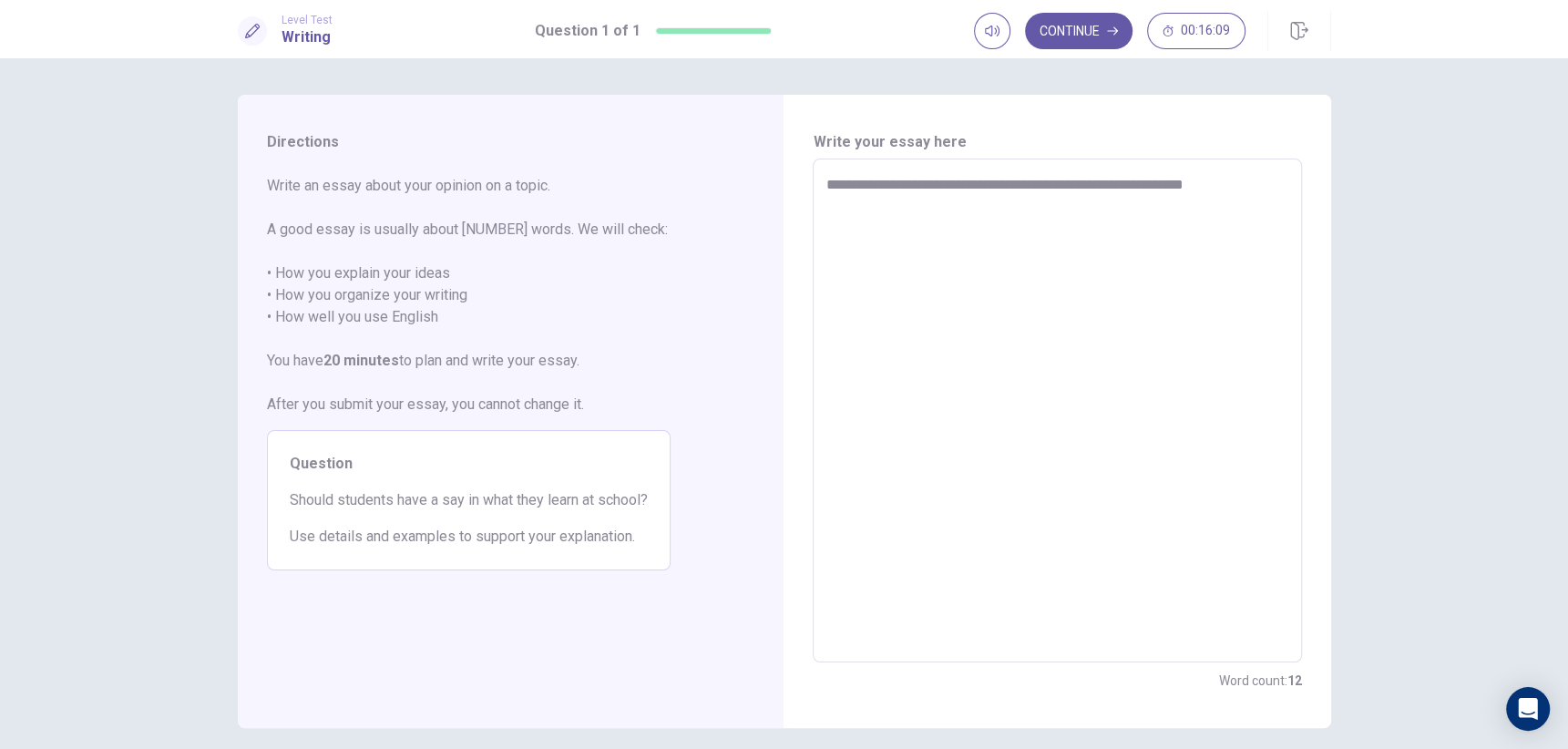 type on "*" 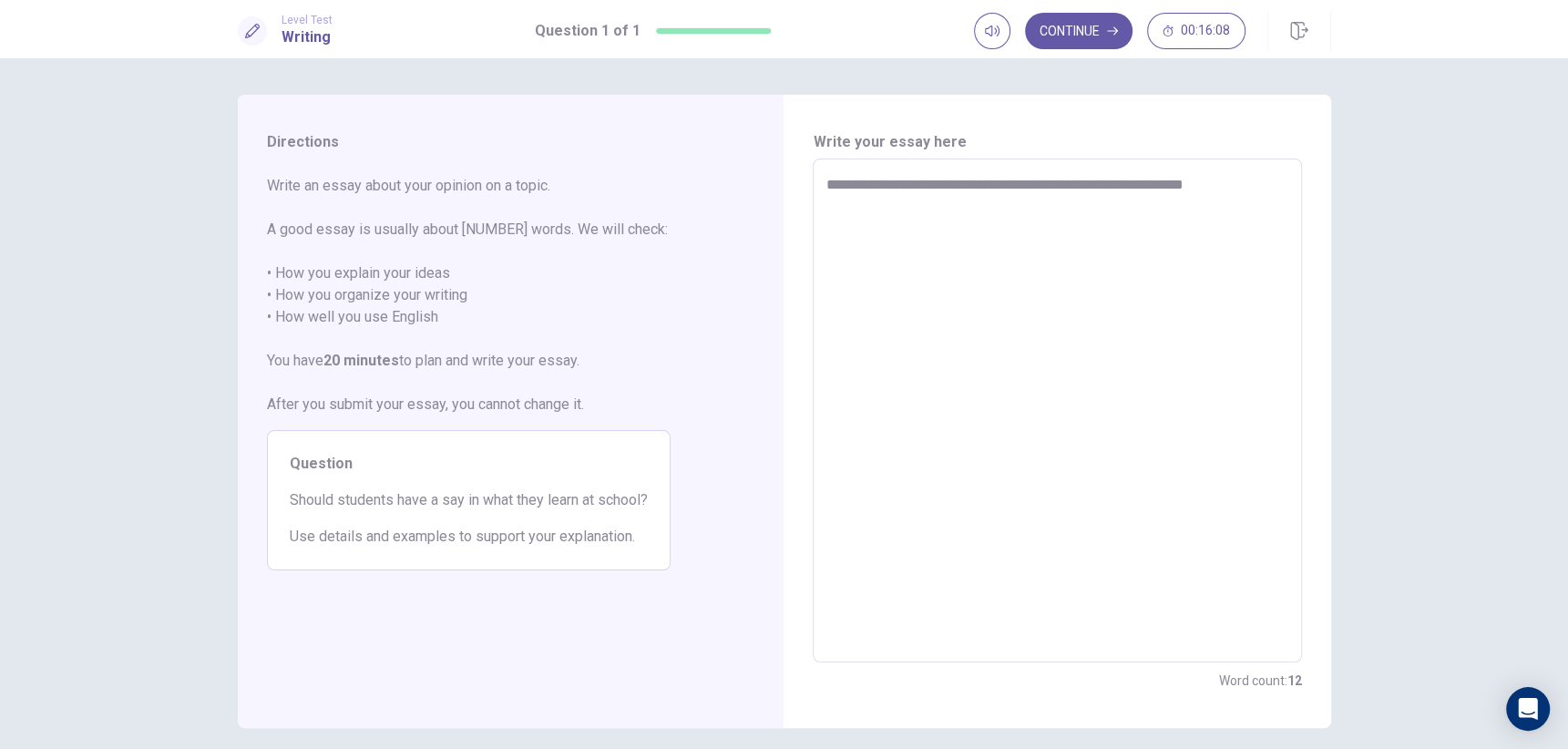 type on "**********" 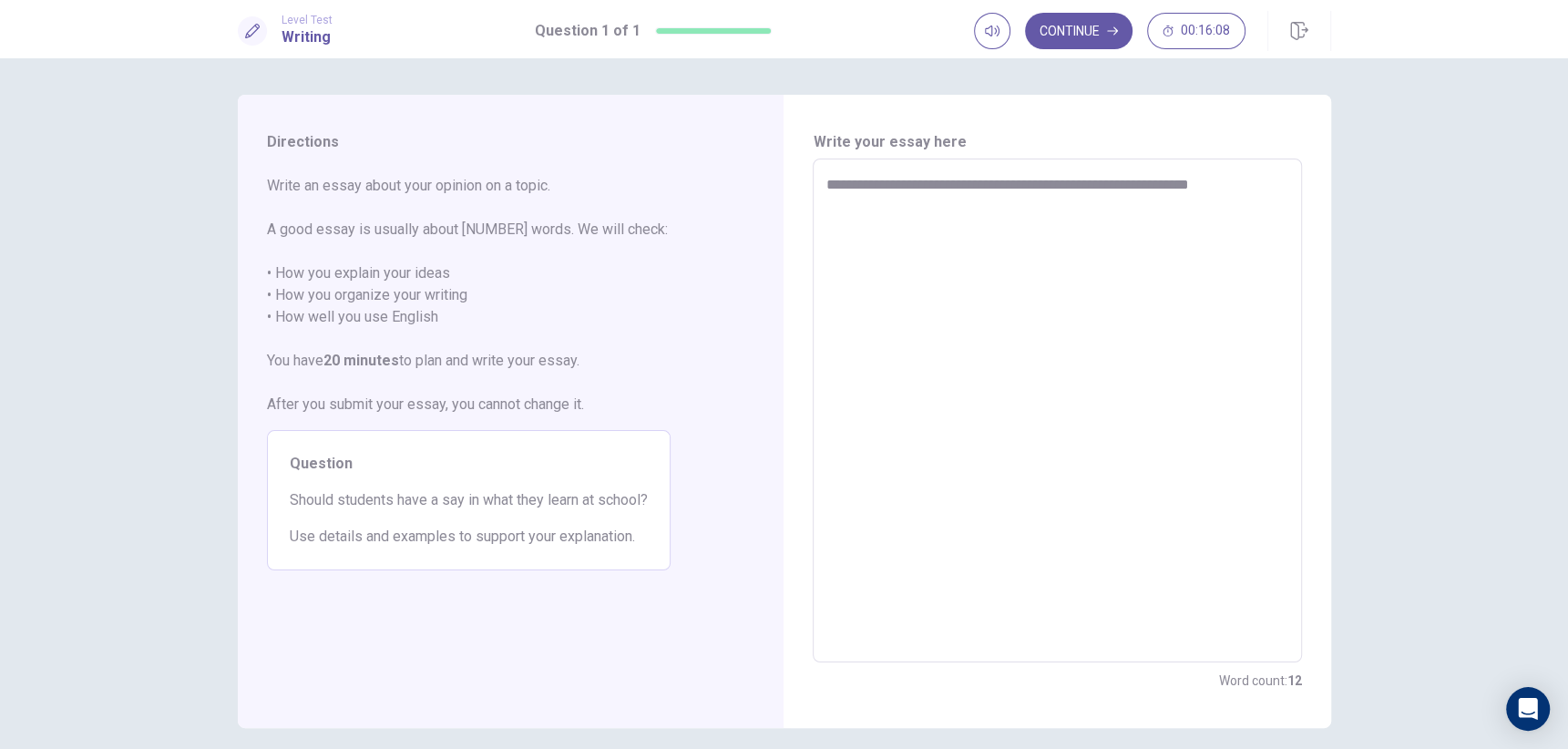 type on "*" 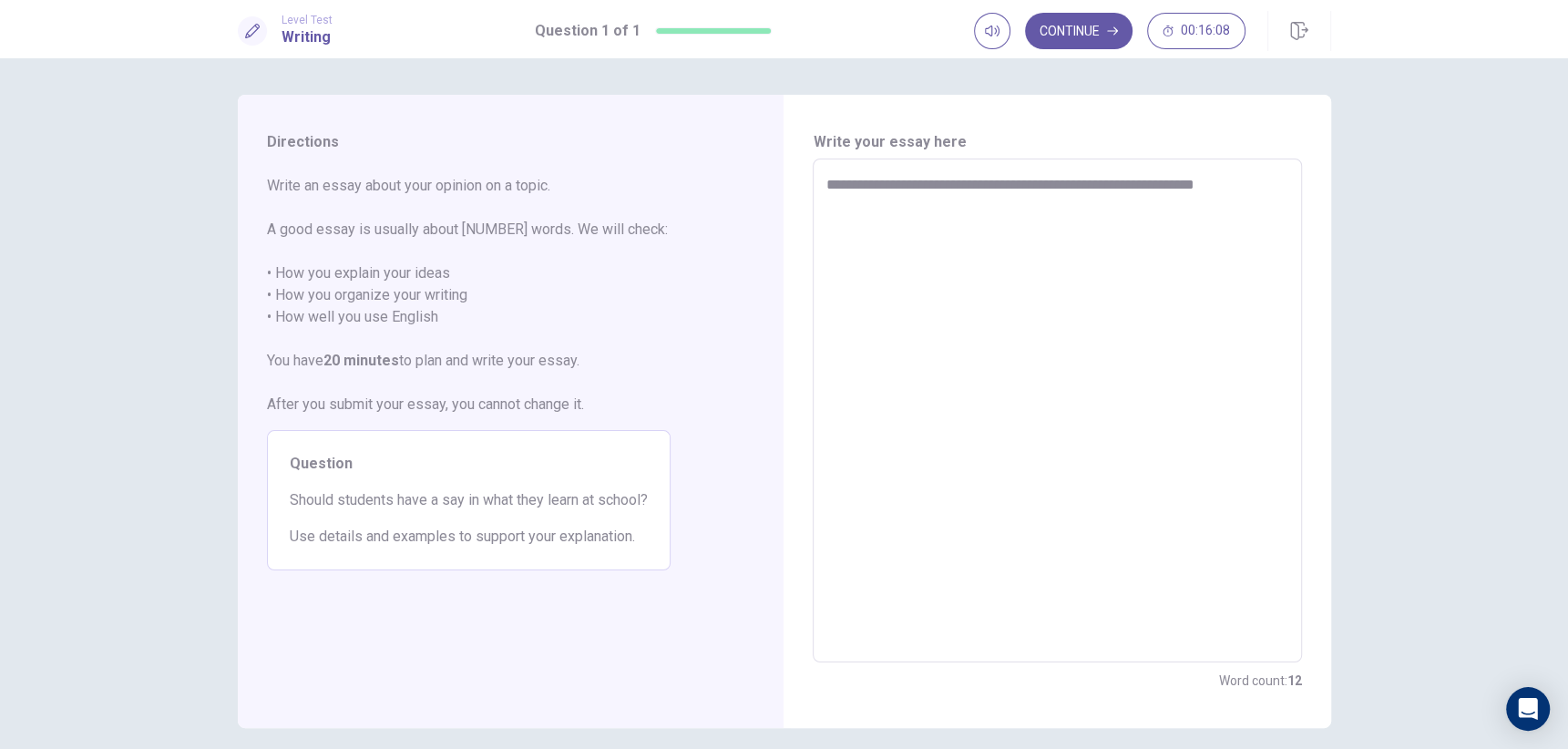 type on "*" 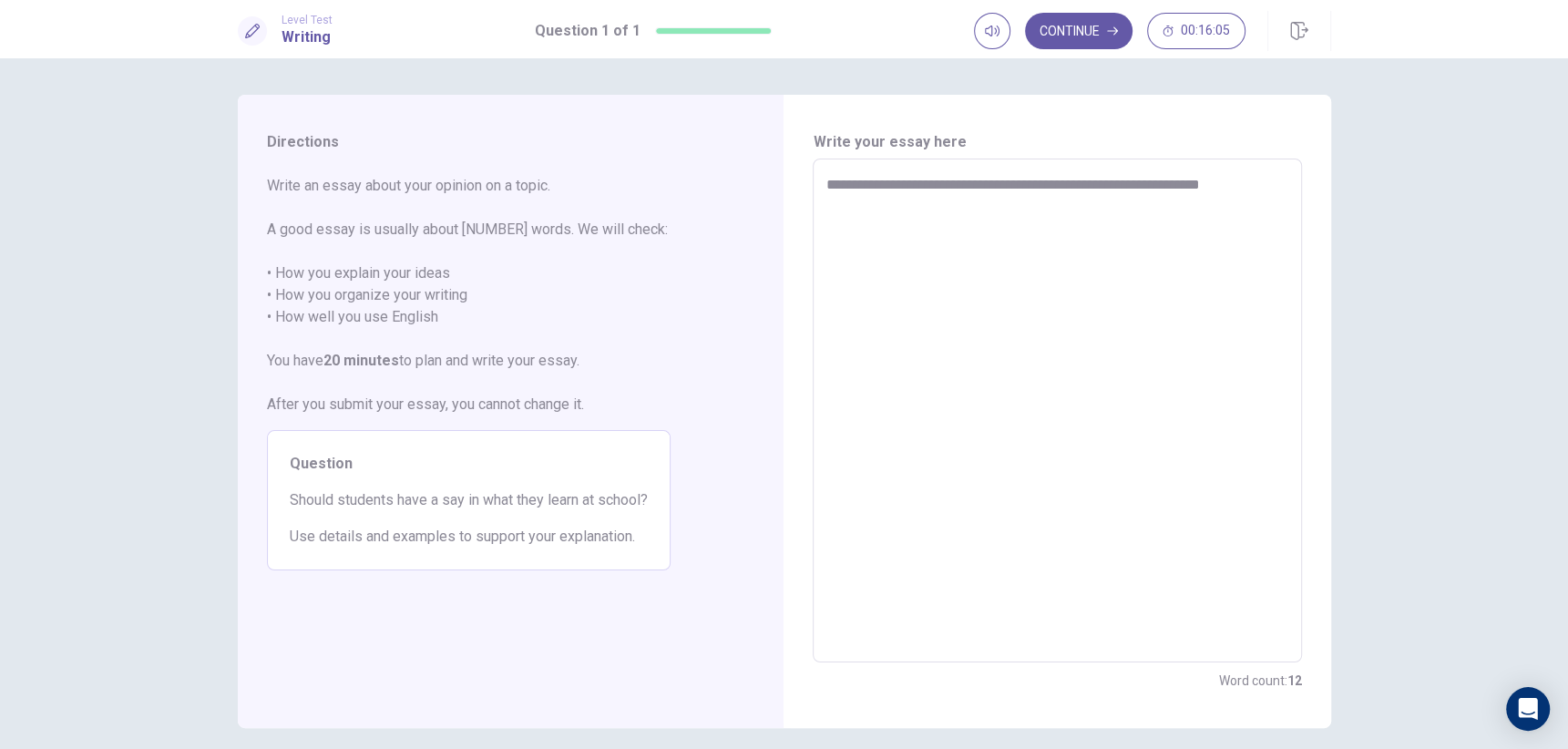 type on "*" 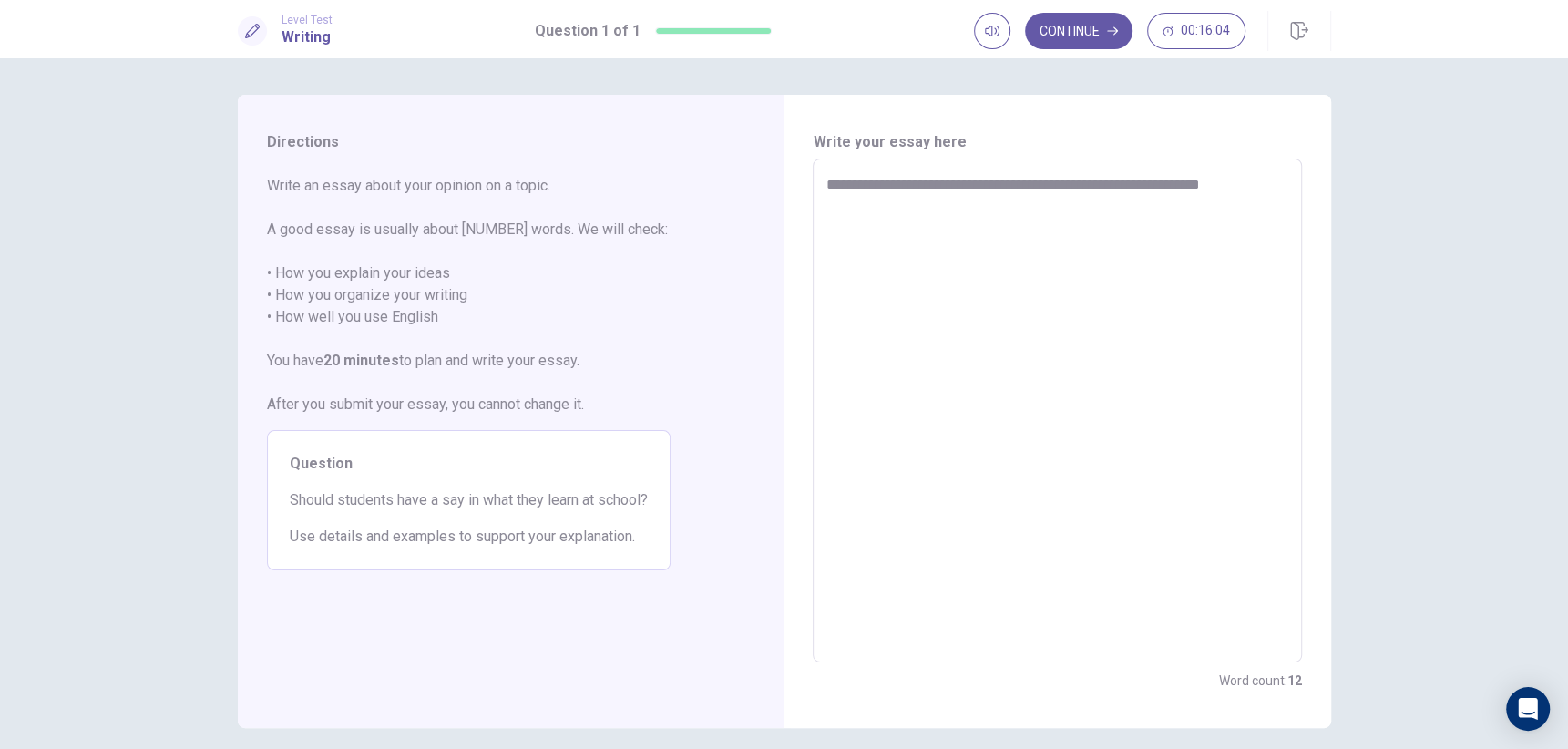 type on "**********" 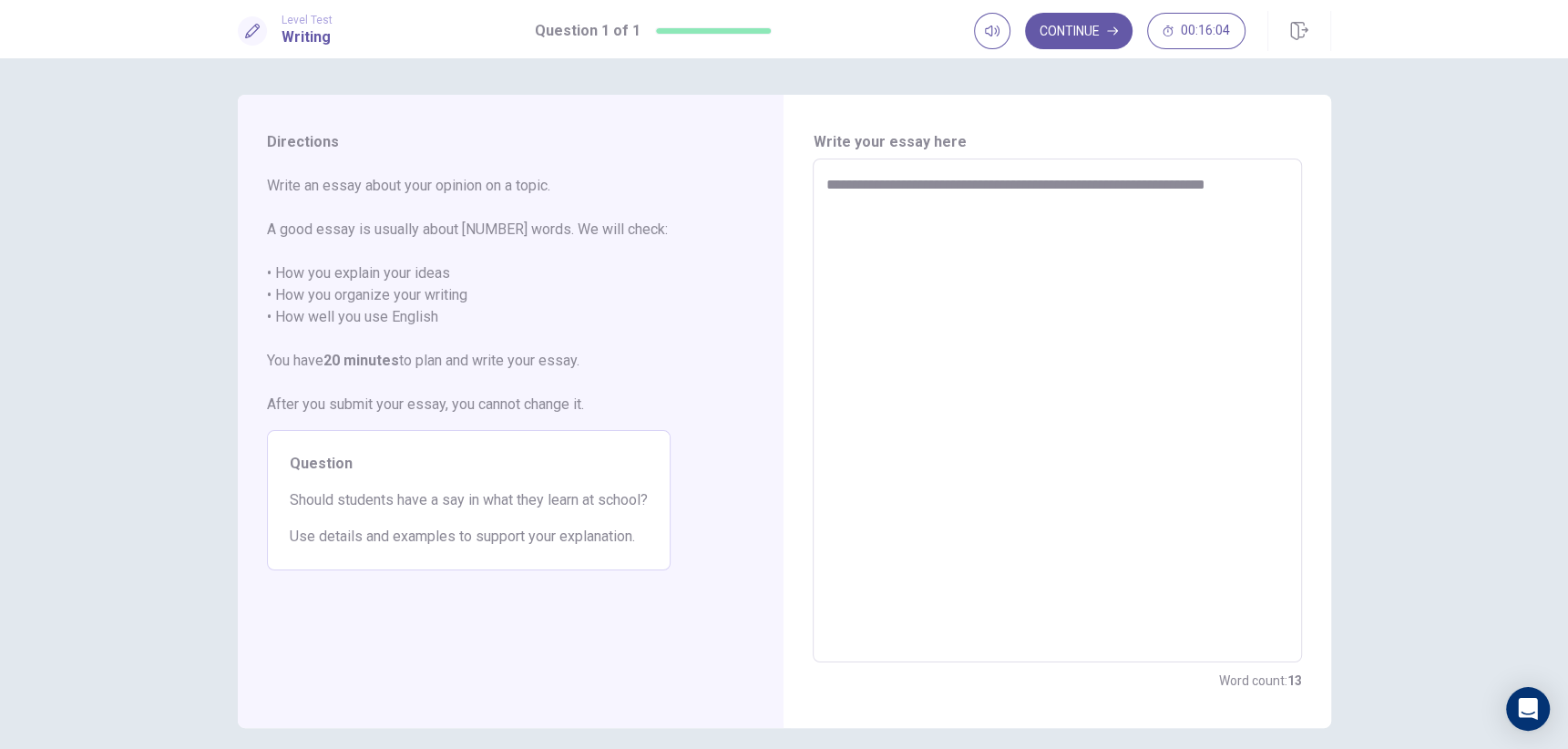 type on "*" 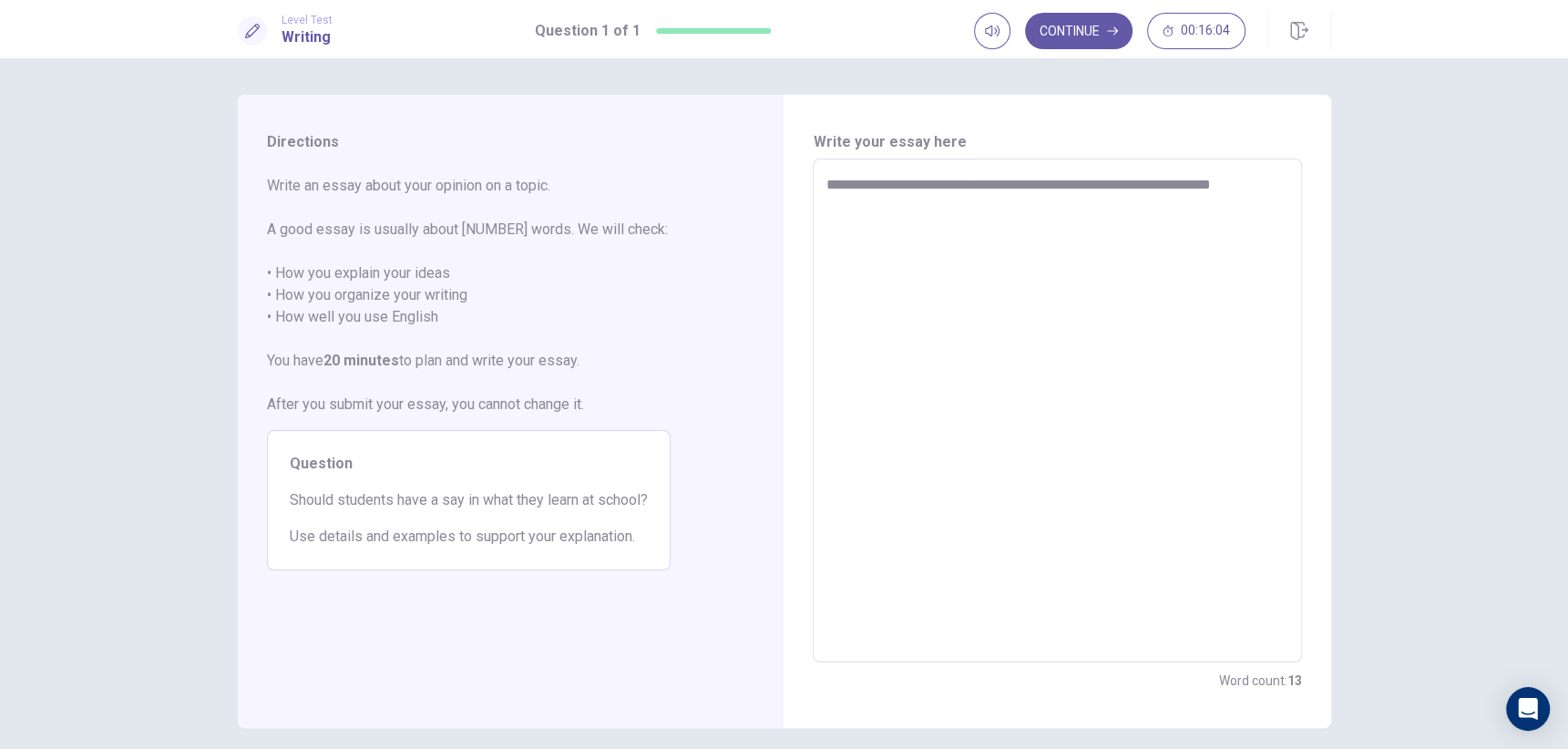 type on "*" 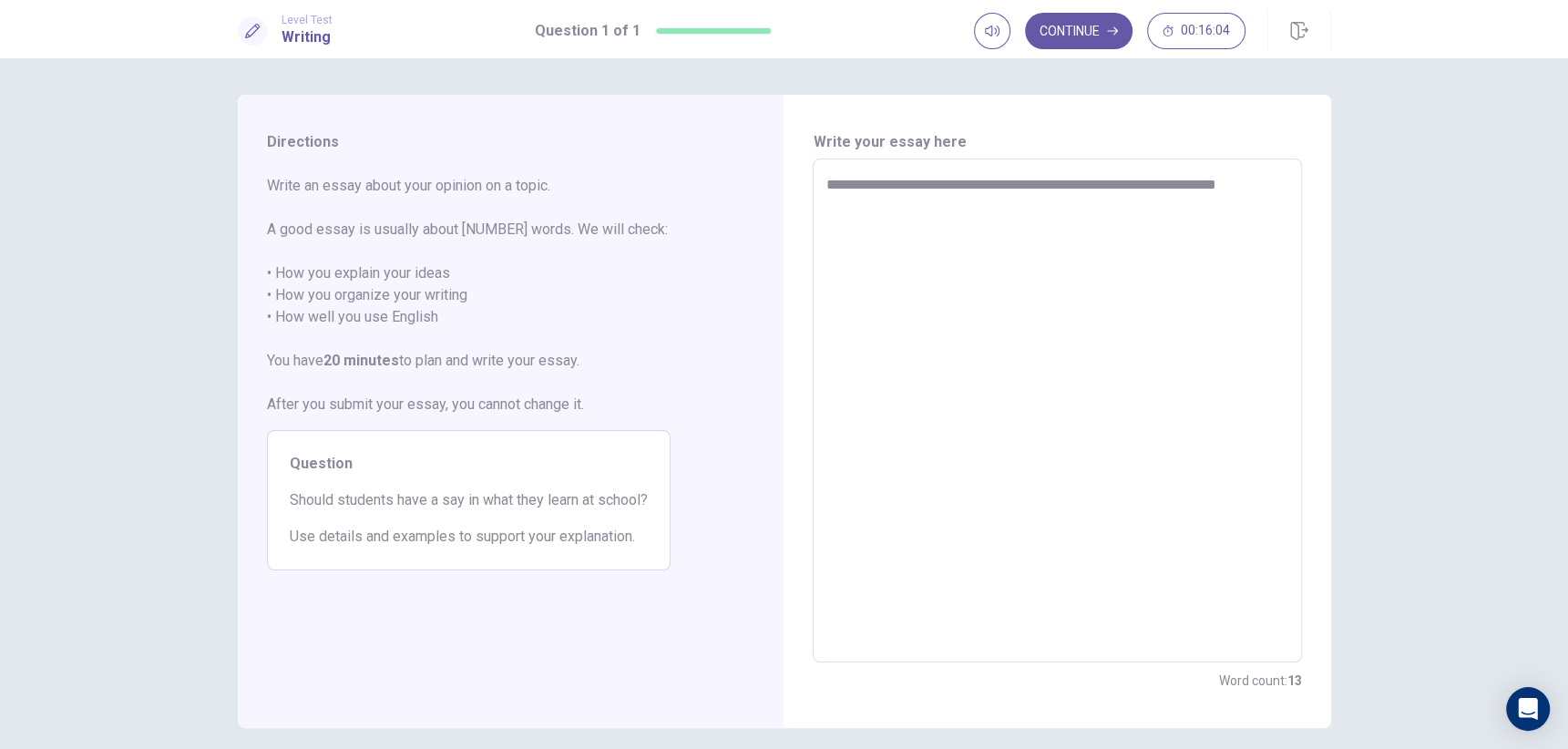 type on "*" 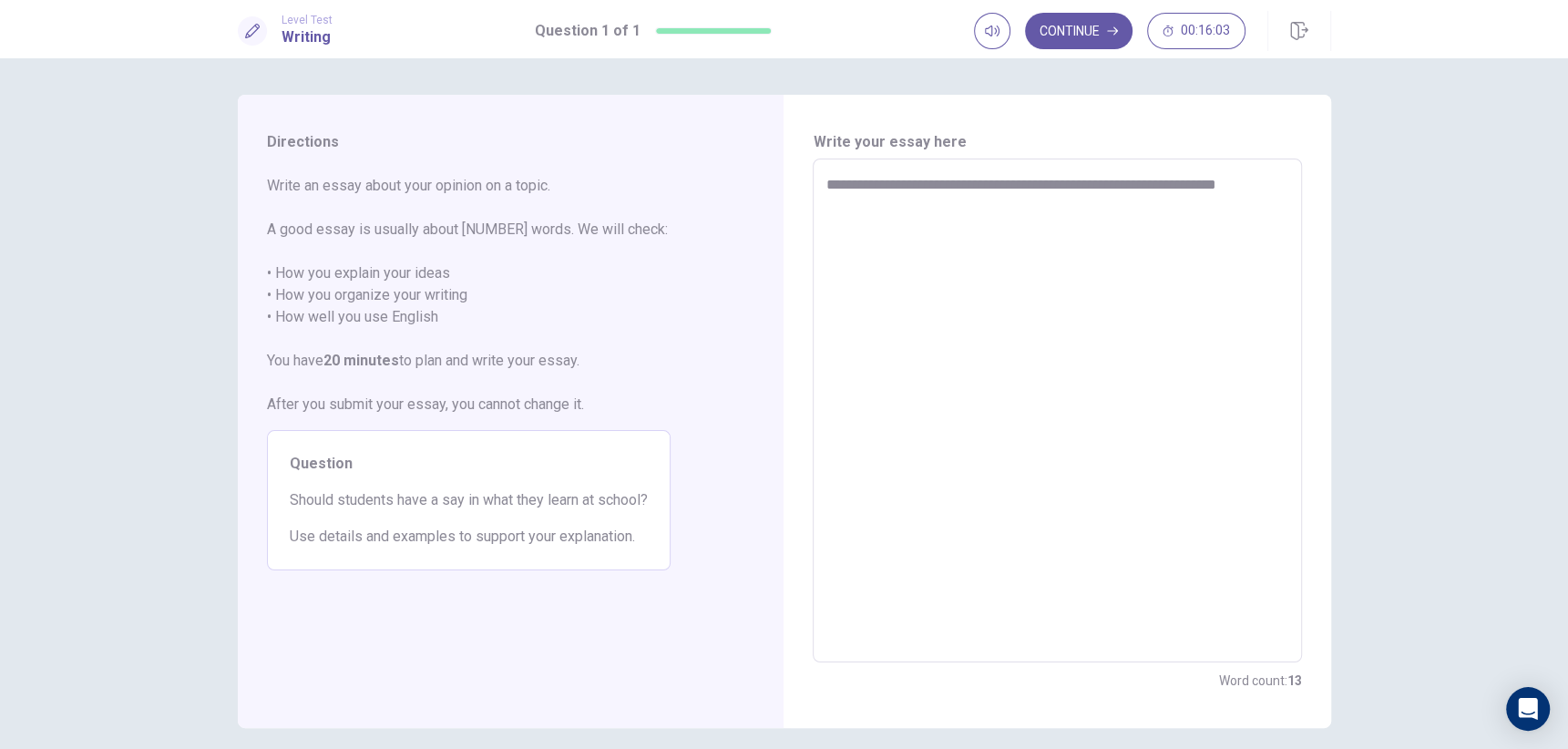type on "**********" 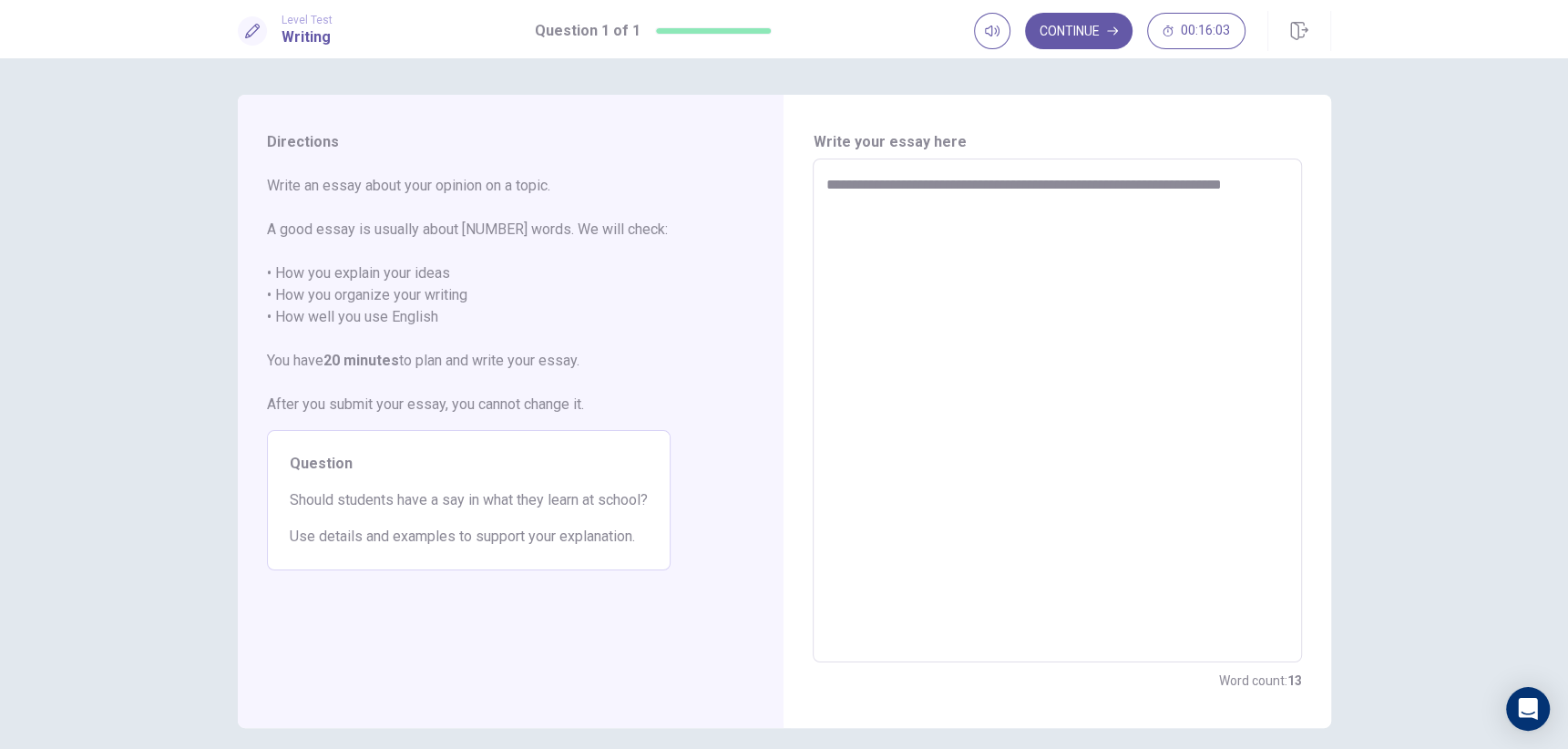 type on "*" 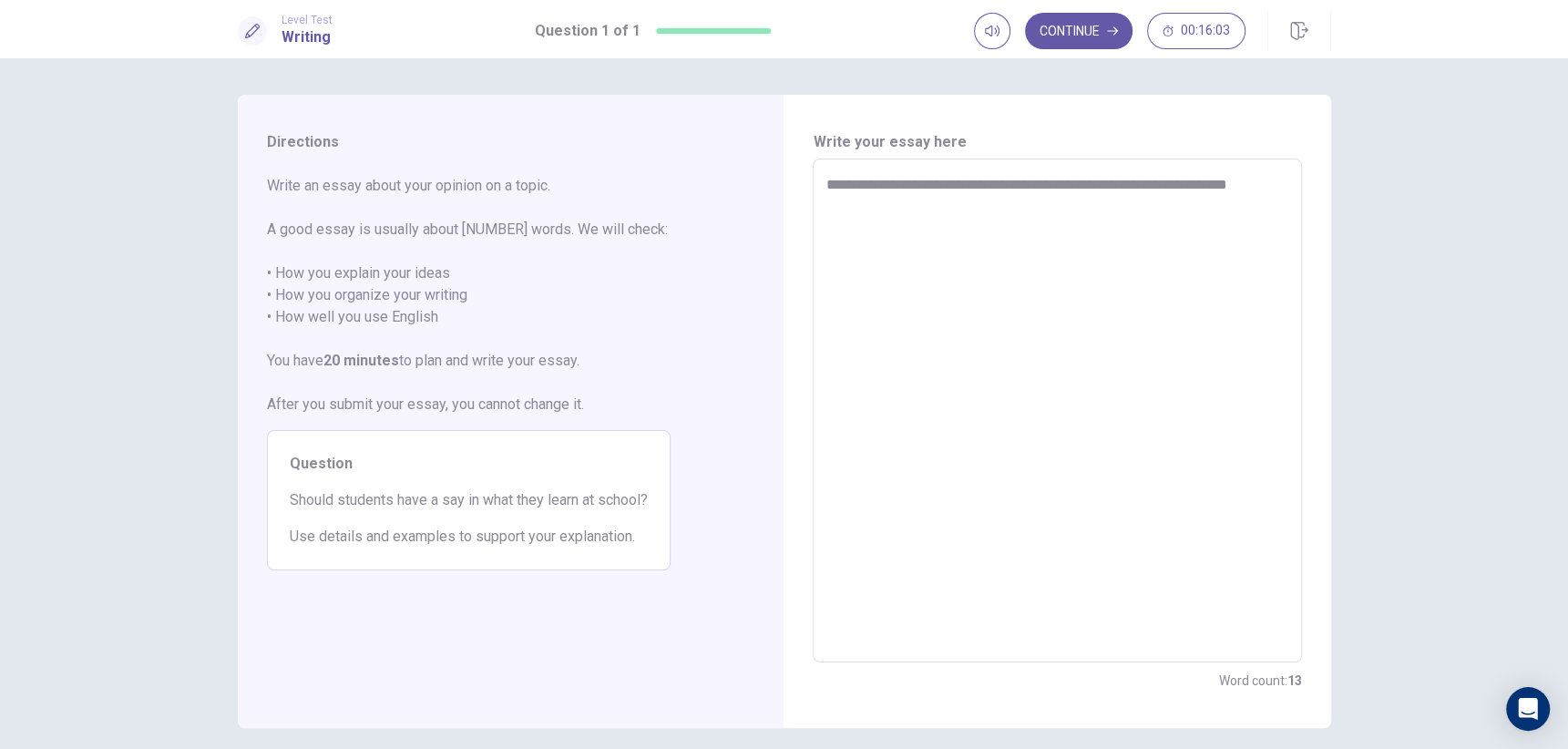 type on "*" 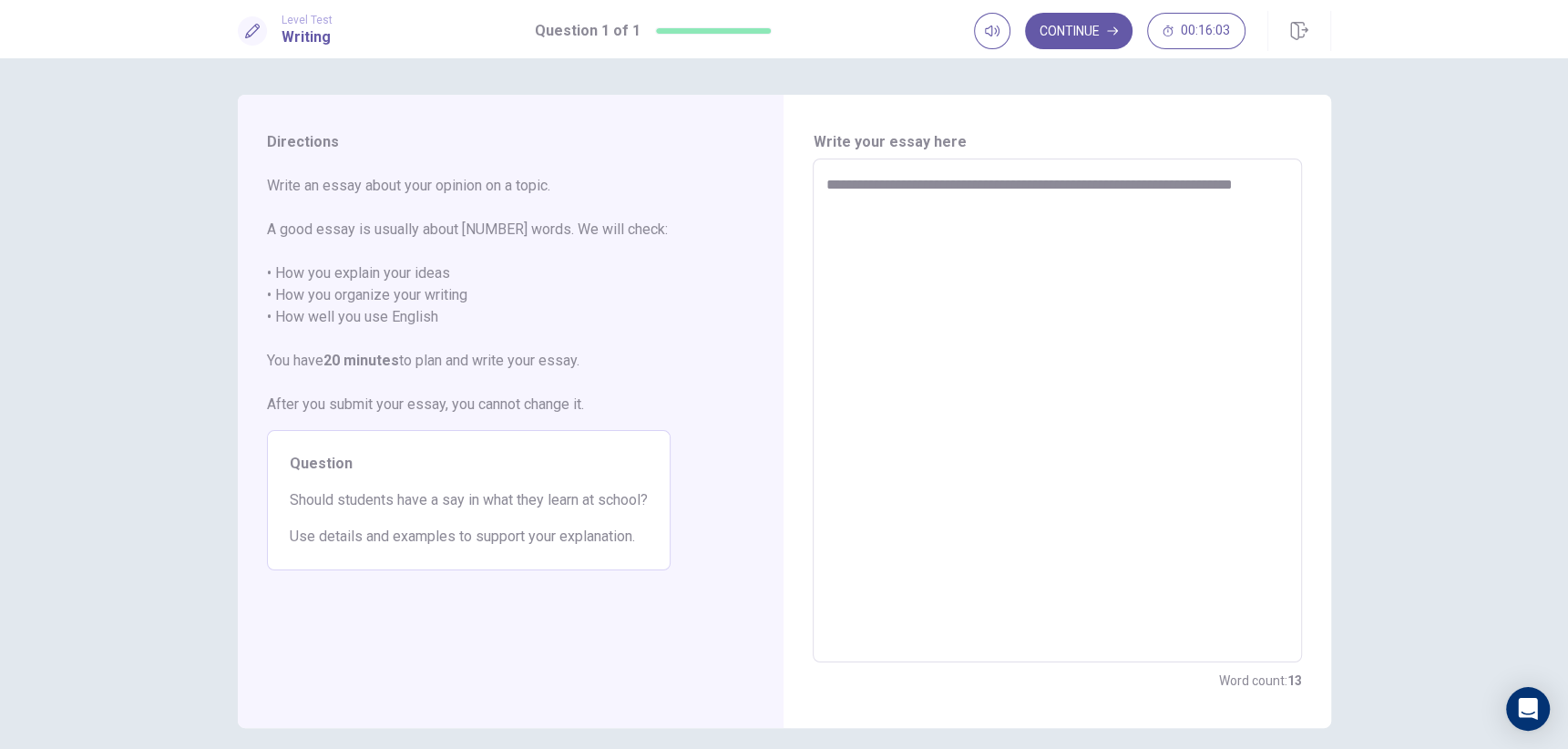 type on "*" 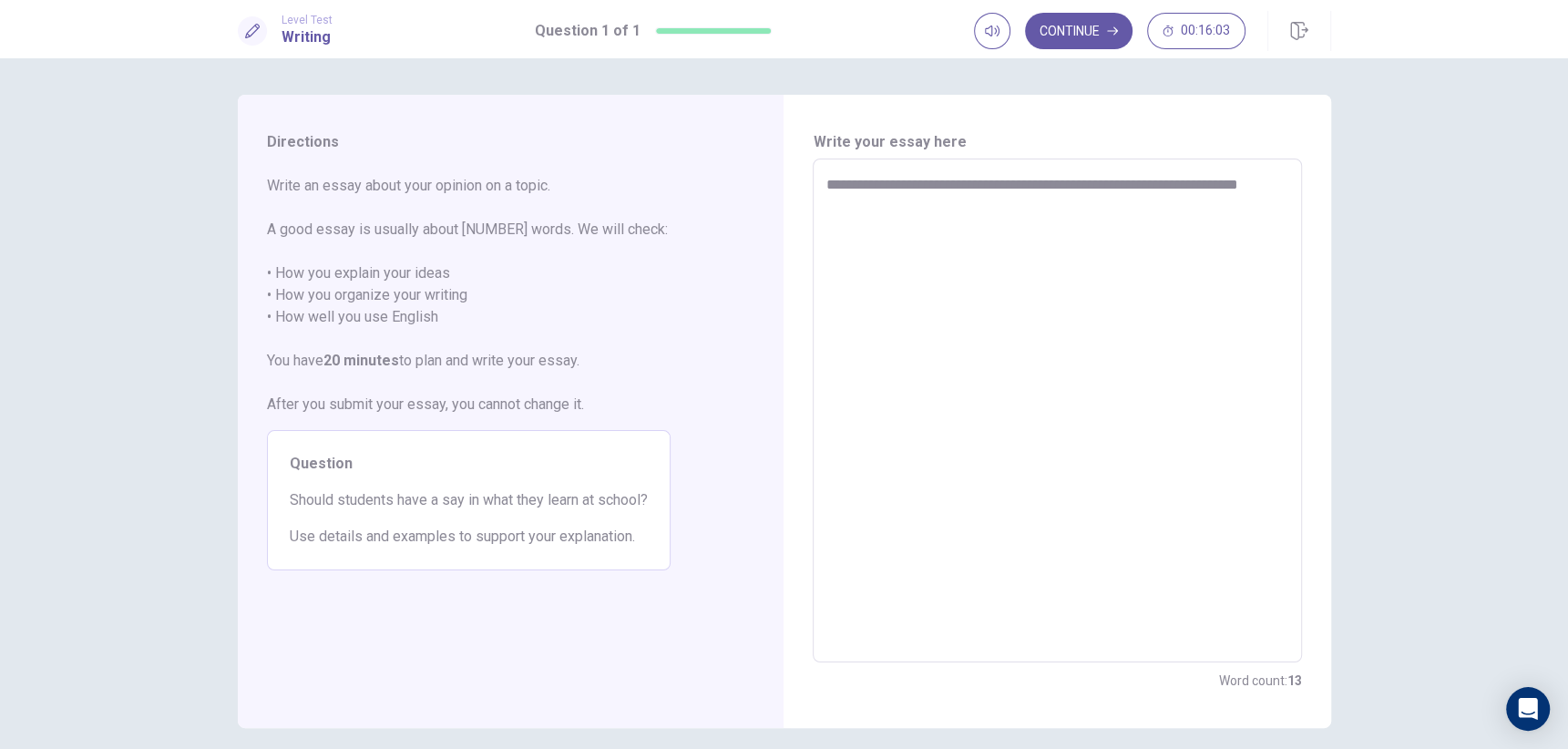 type on "*" 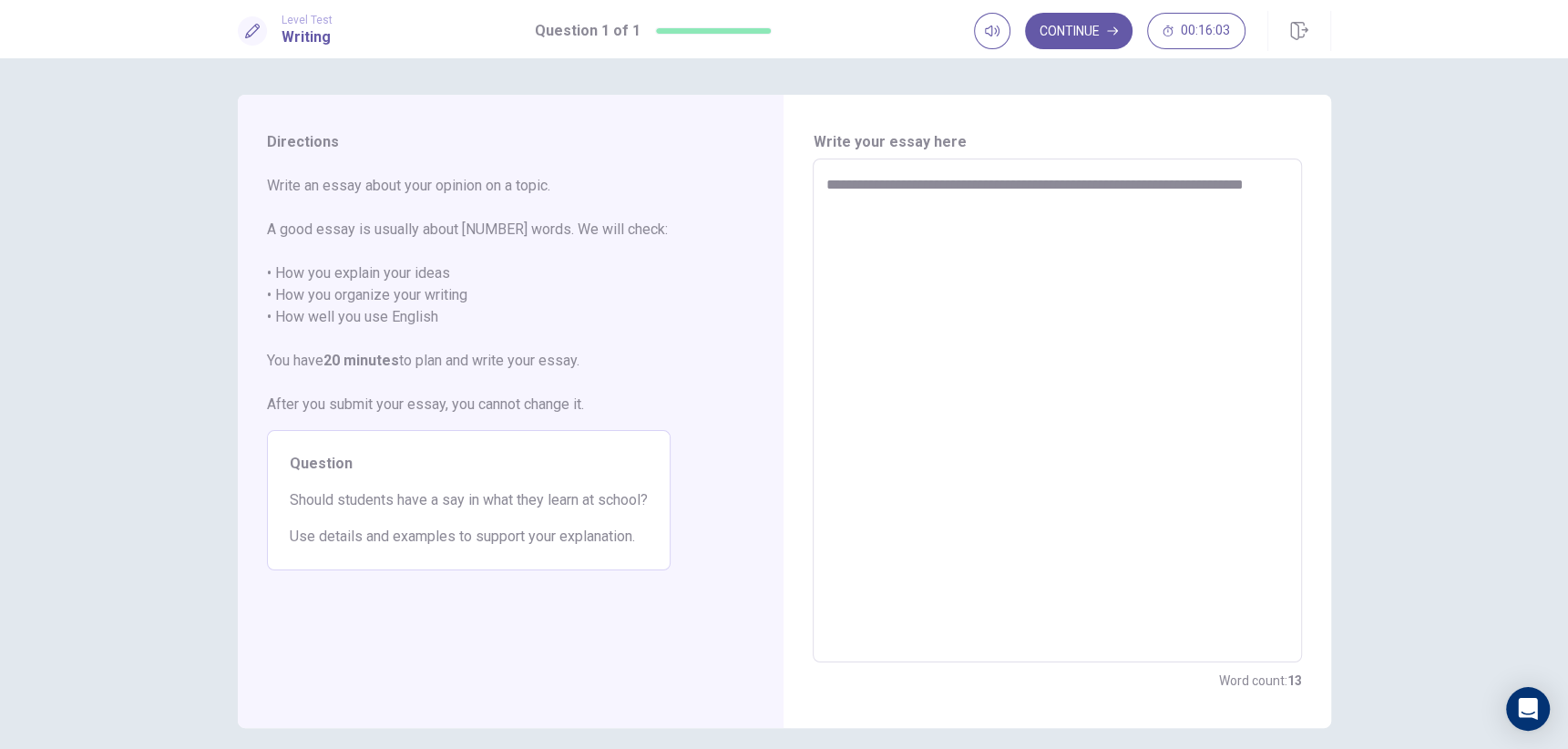 type on "*" 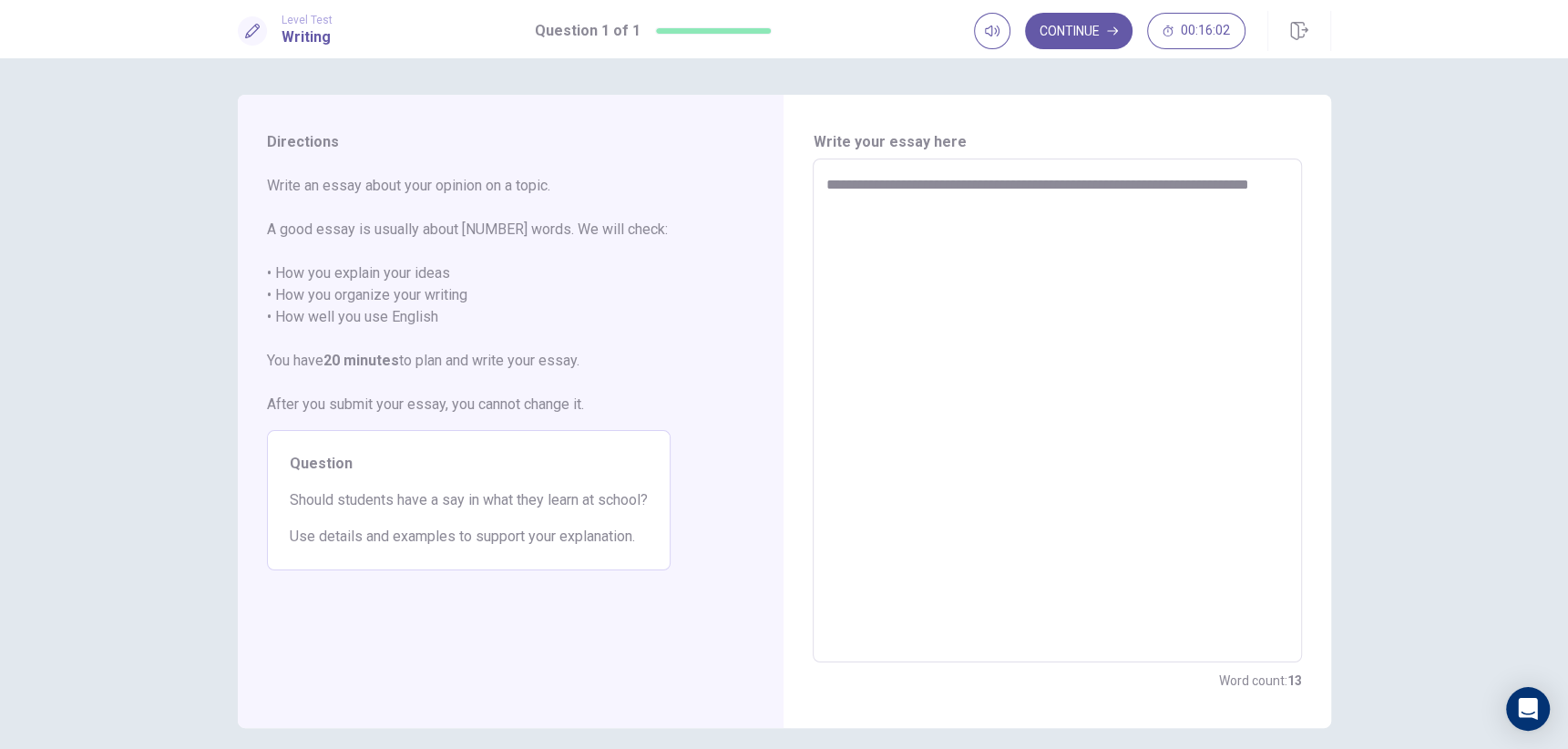 type on "*" 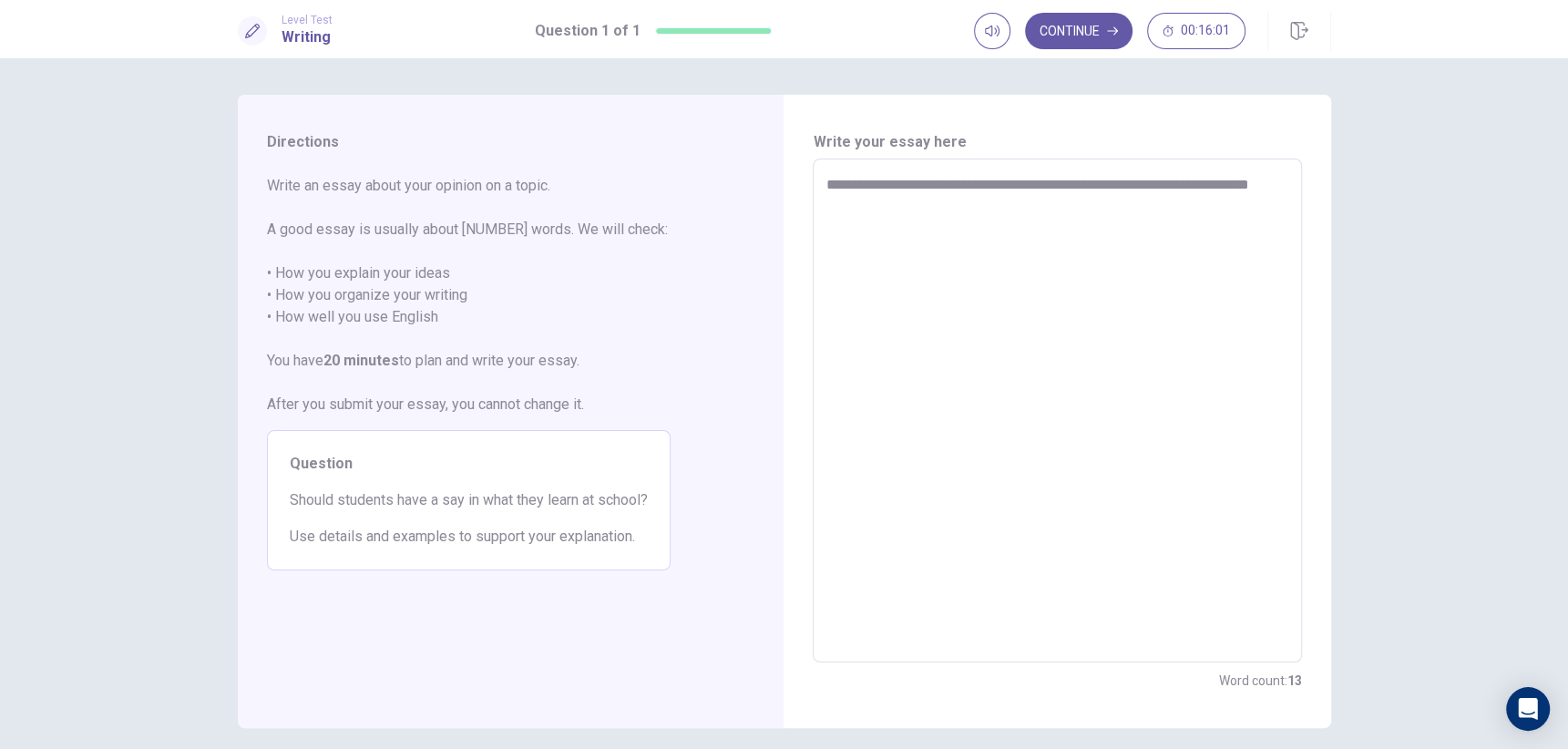 type on "**********" 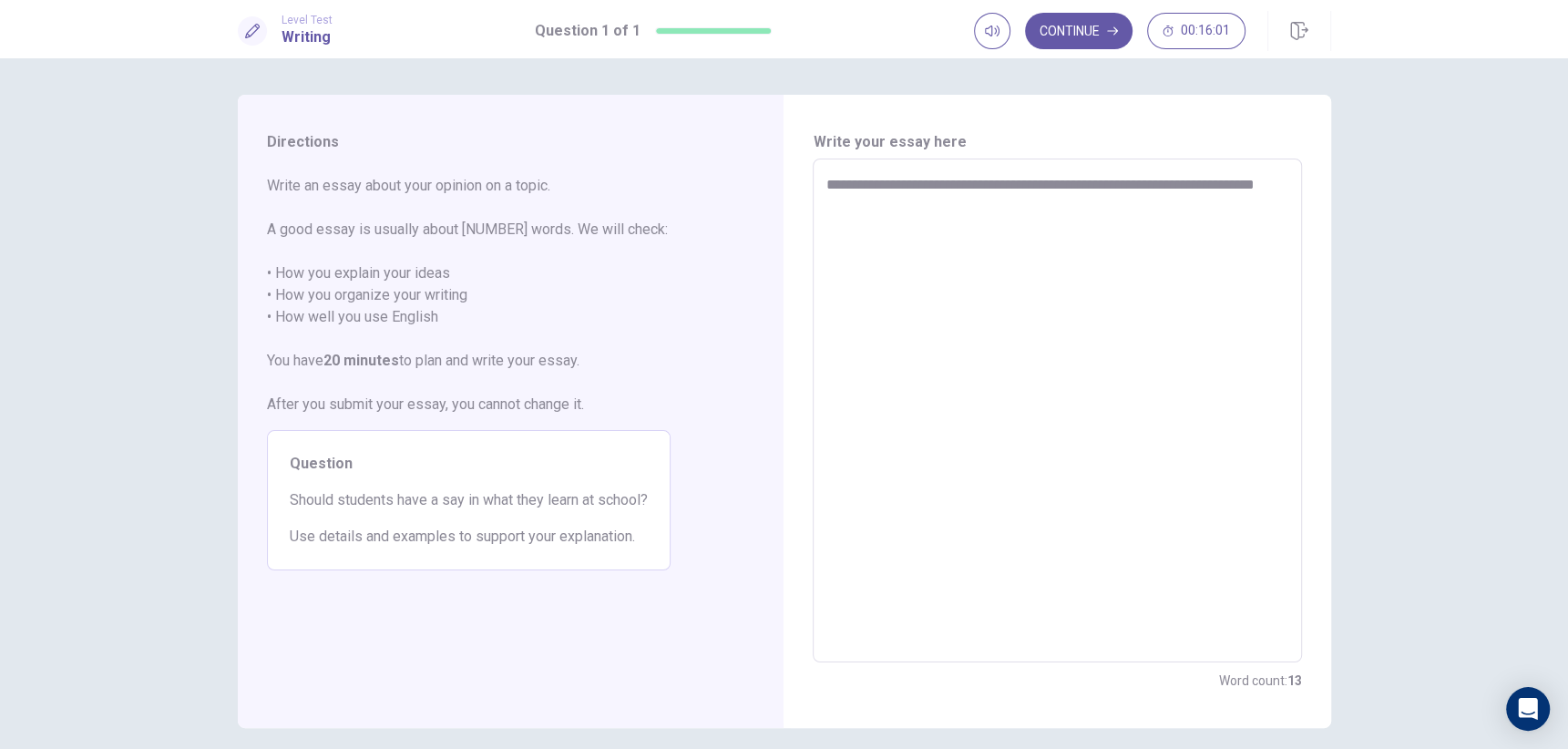 type on "*" 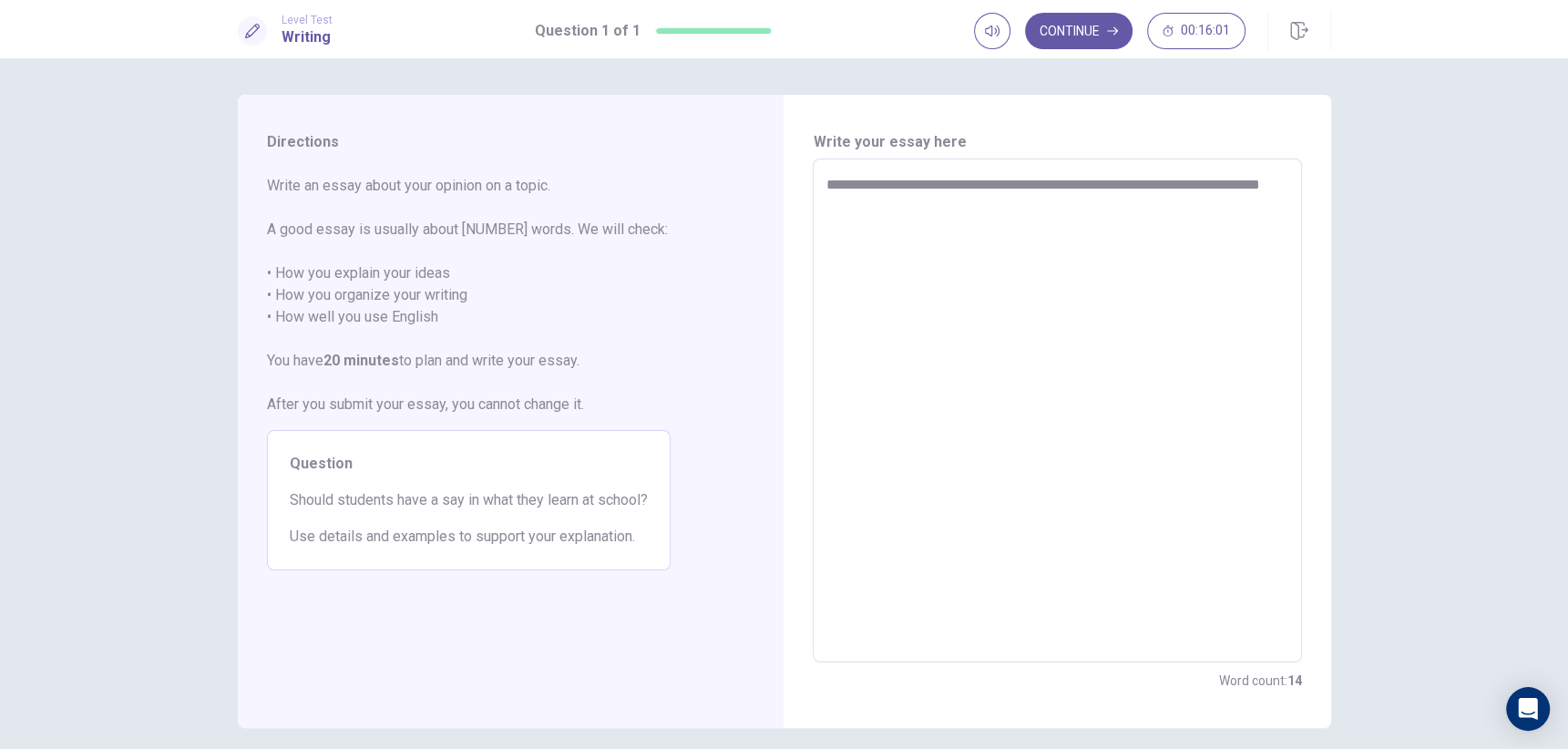 type on "*" 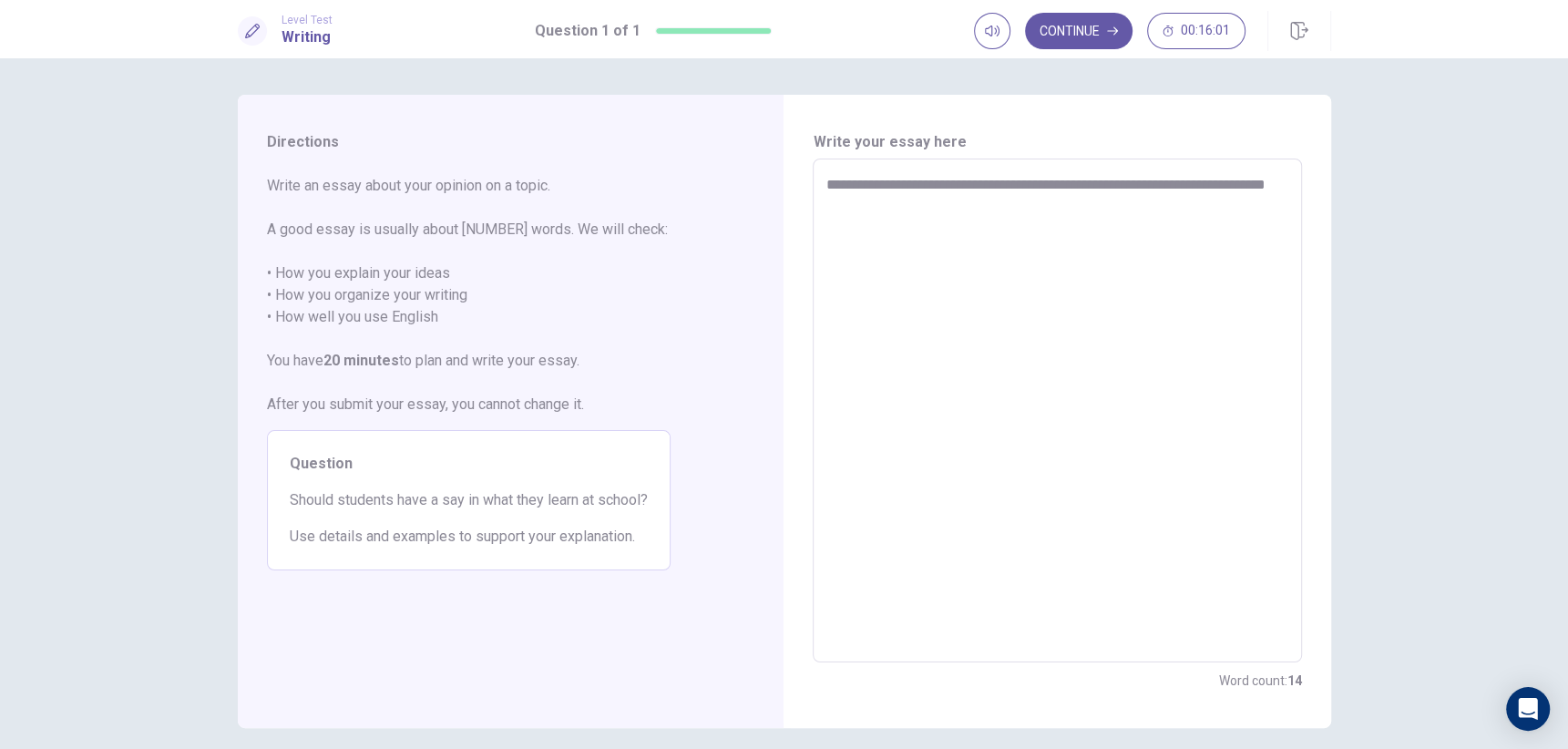 type on "*" 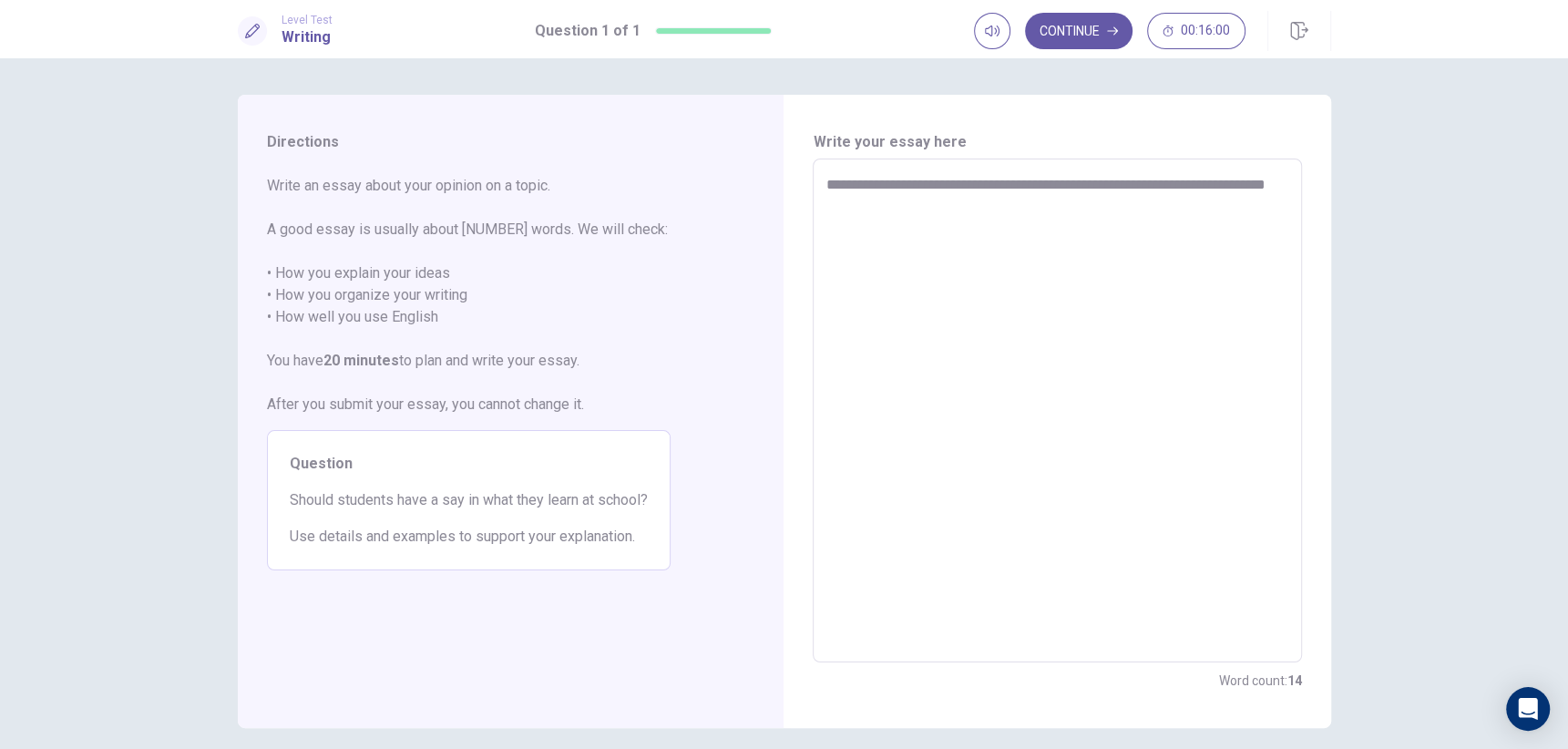 type on "**********" 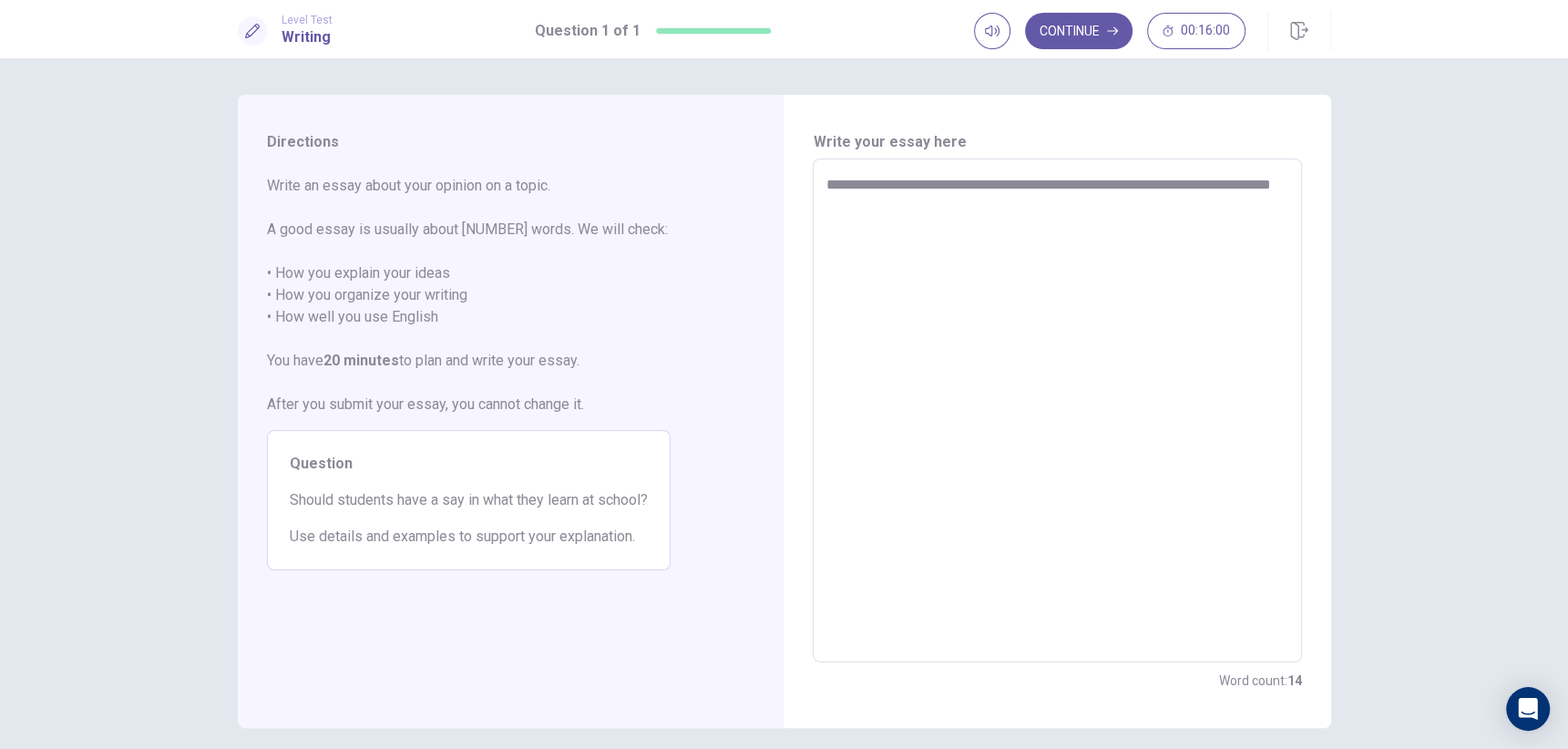 type on "*" 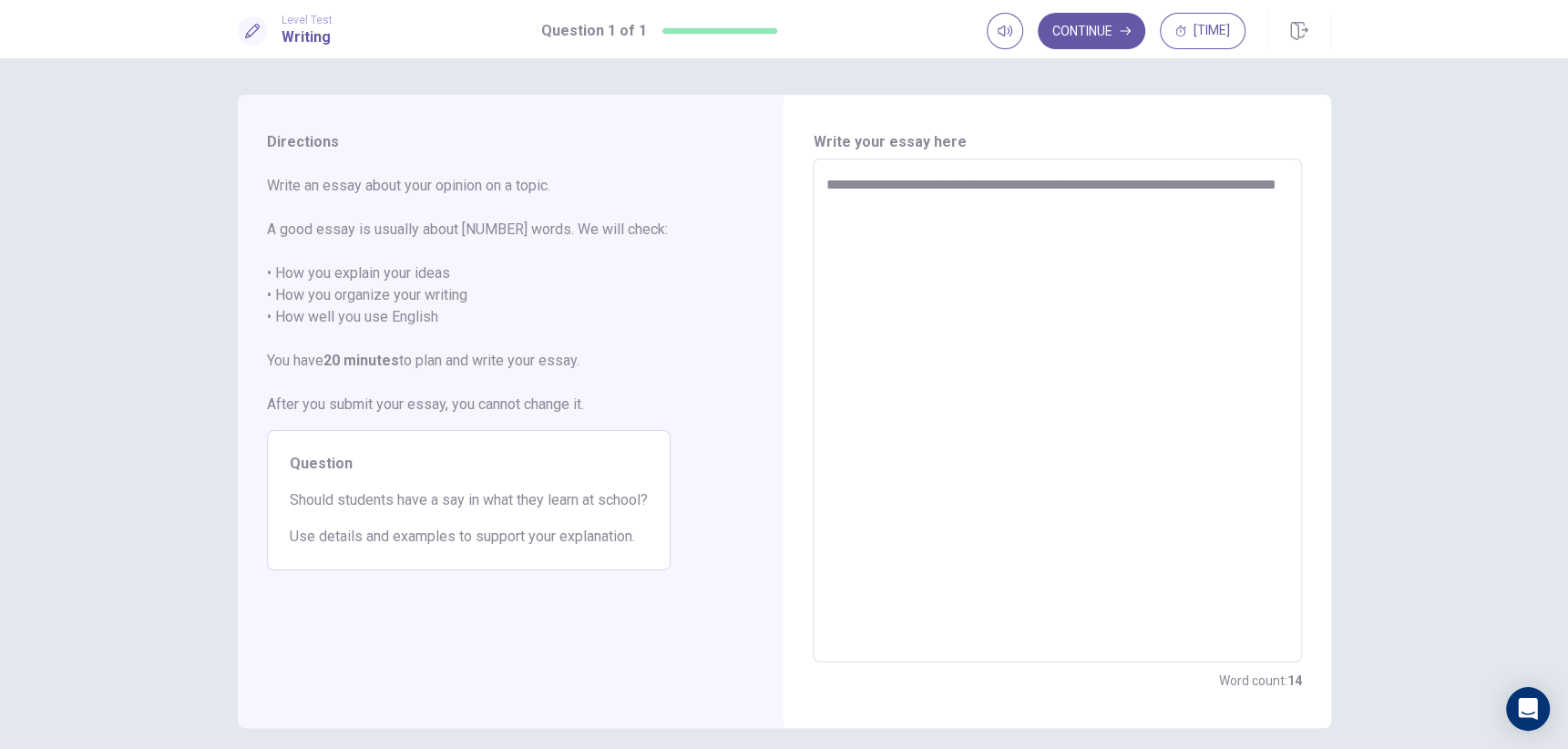 type on "*" 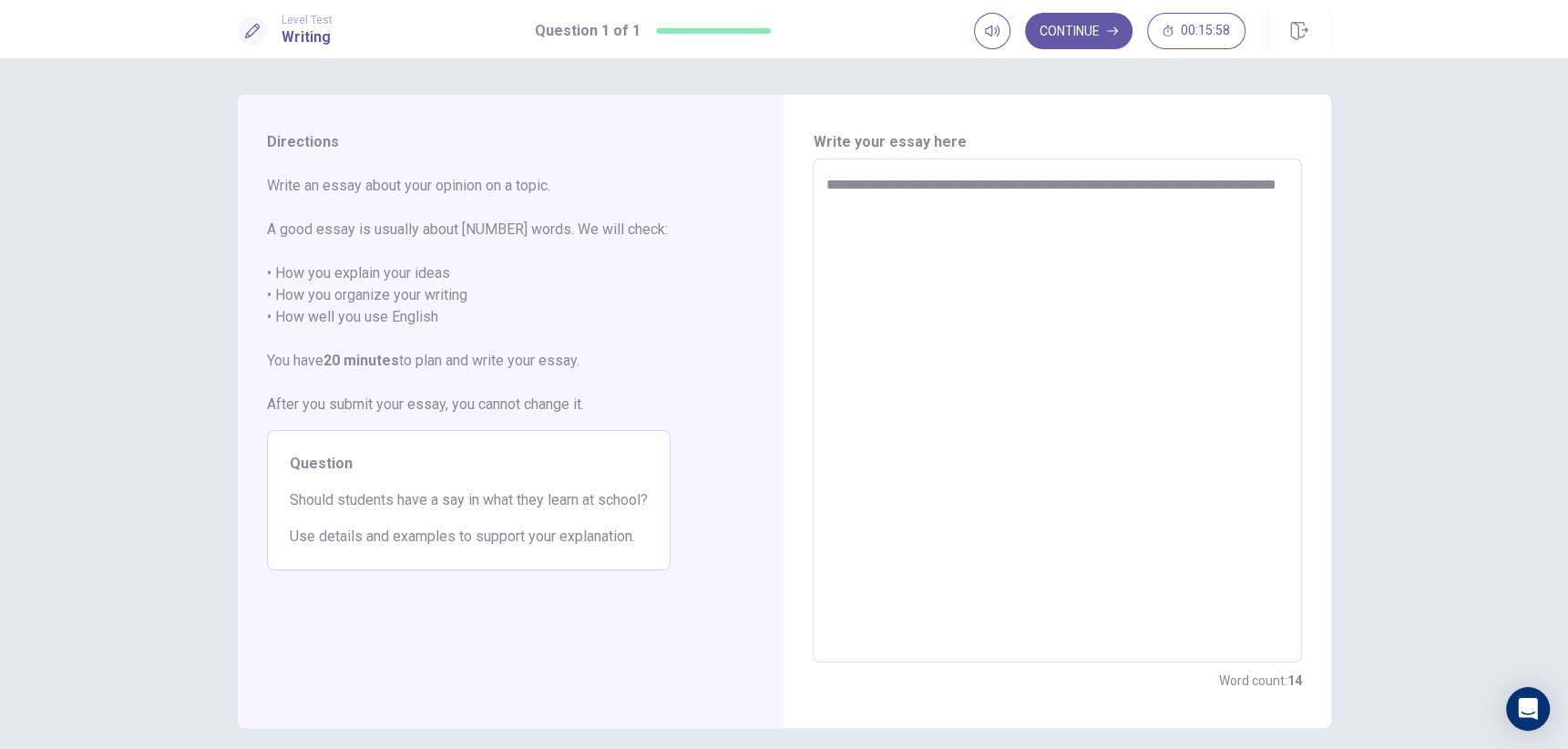 type on "**********" 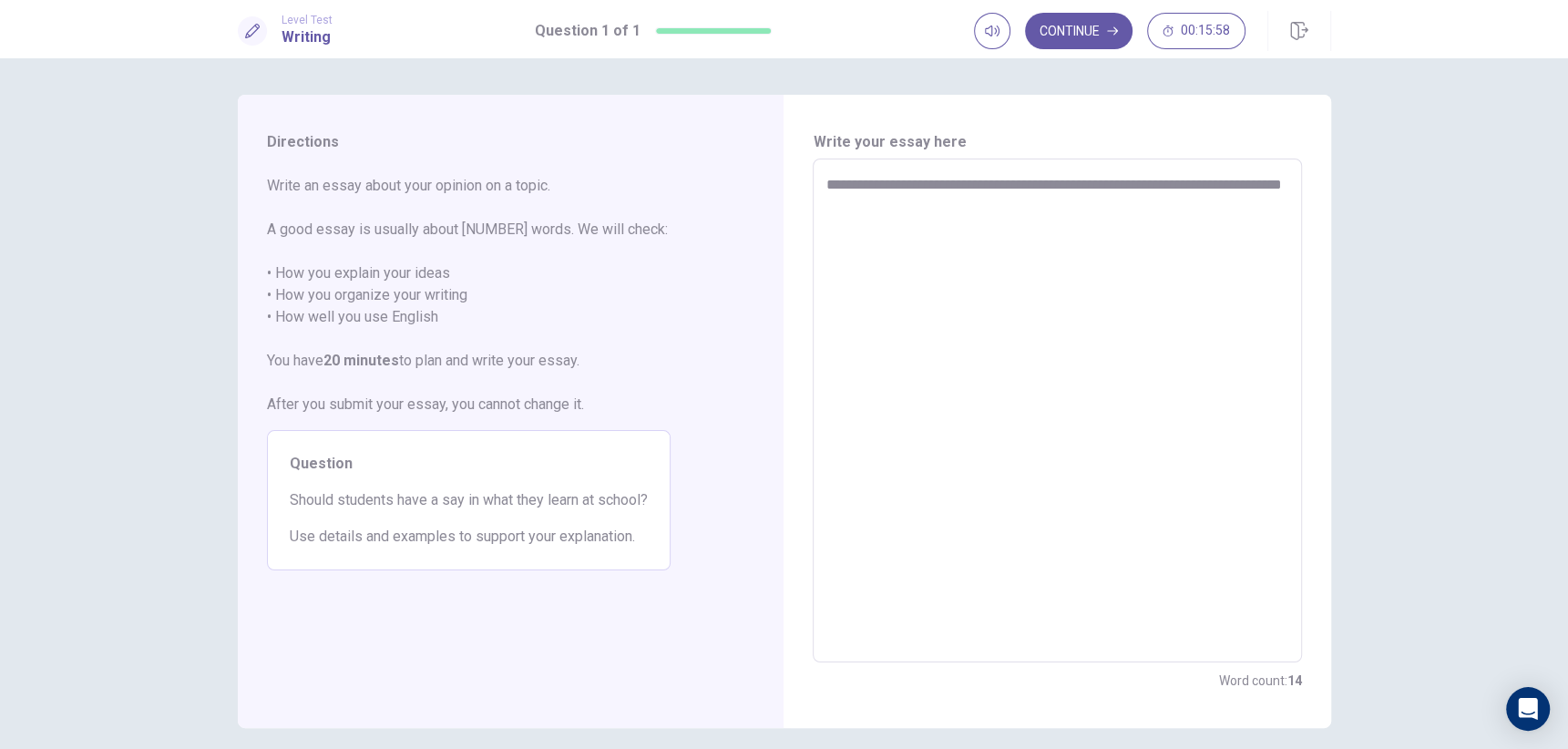 type on "*" 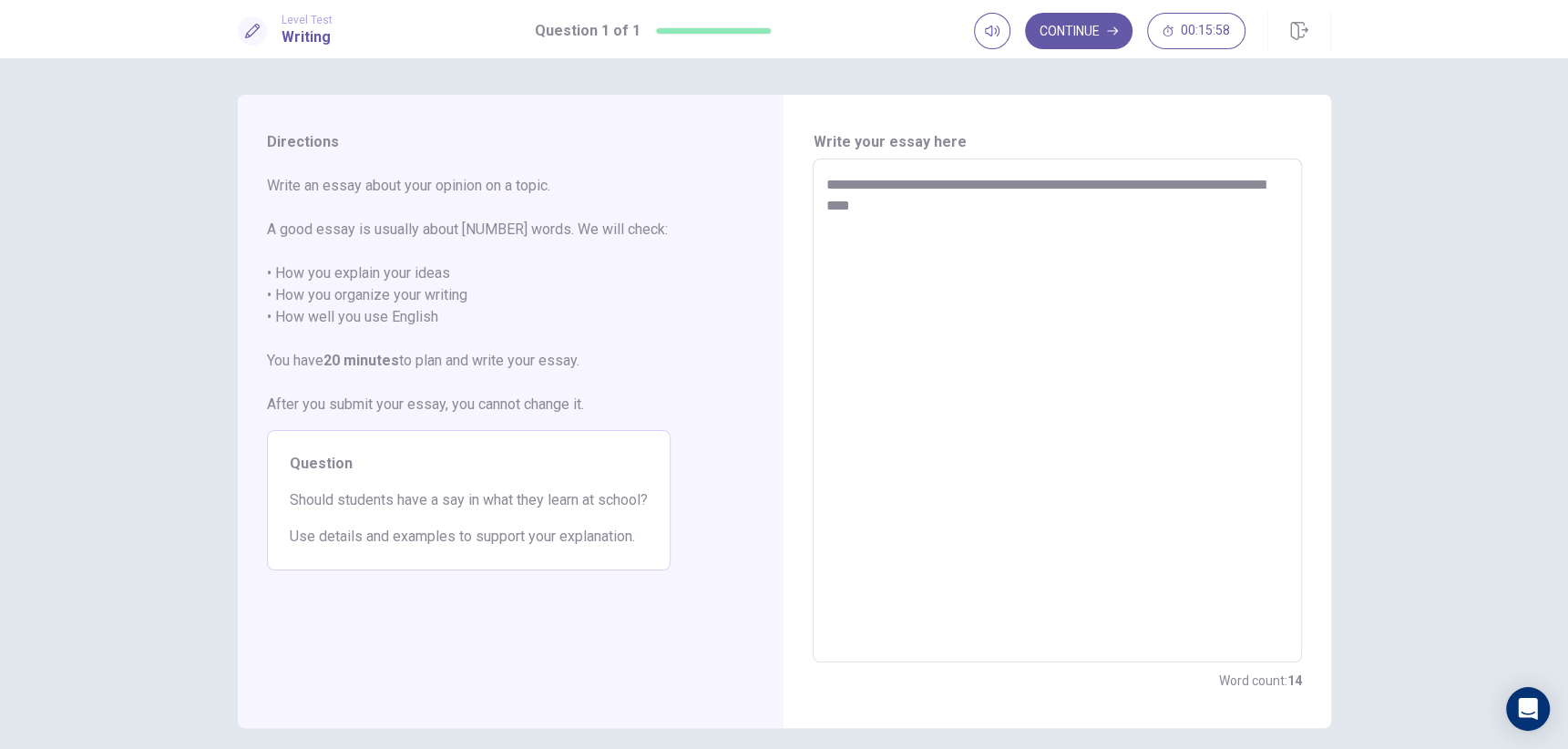 type on "*" 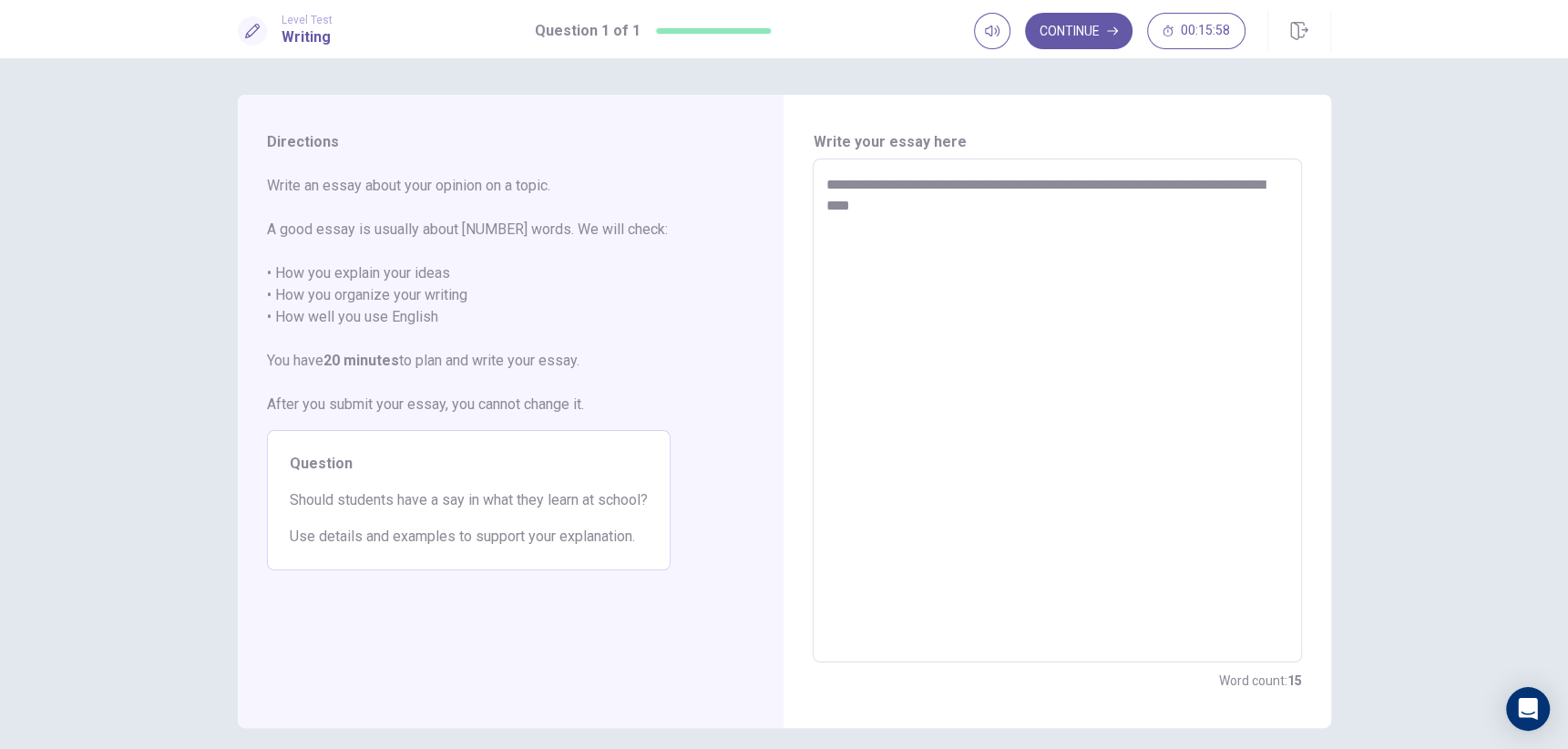 type 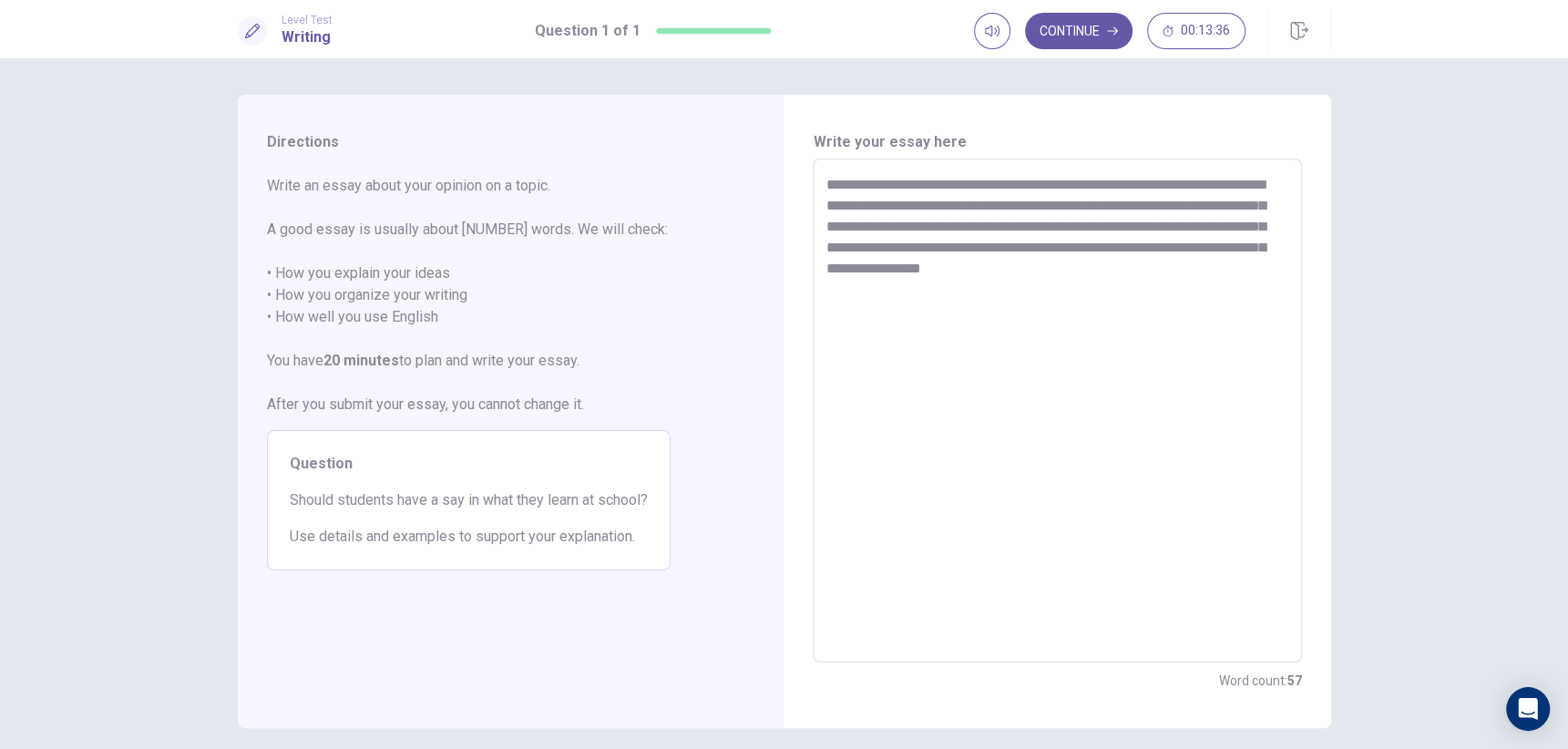 click on "**********" at bounding box center (1057, 411) 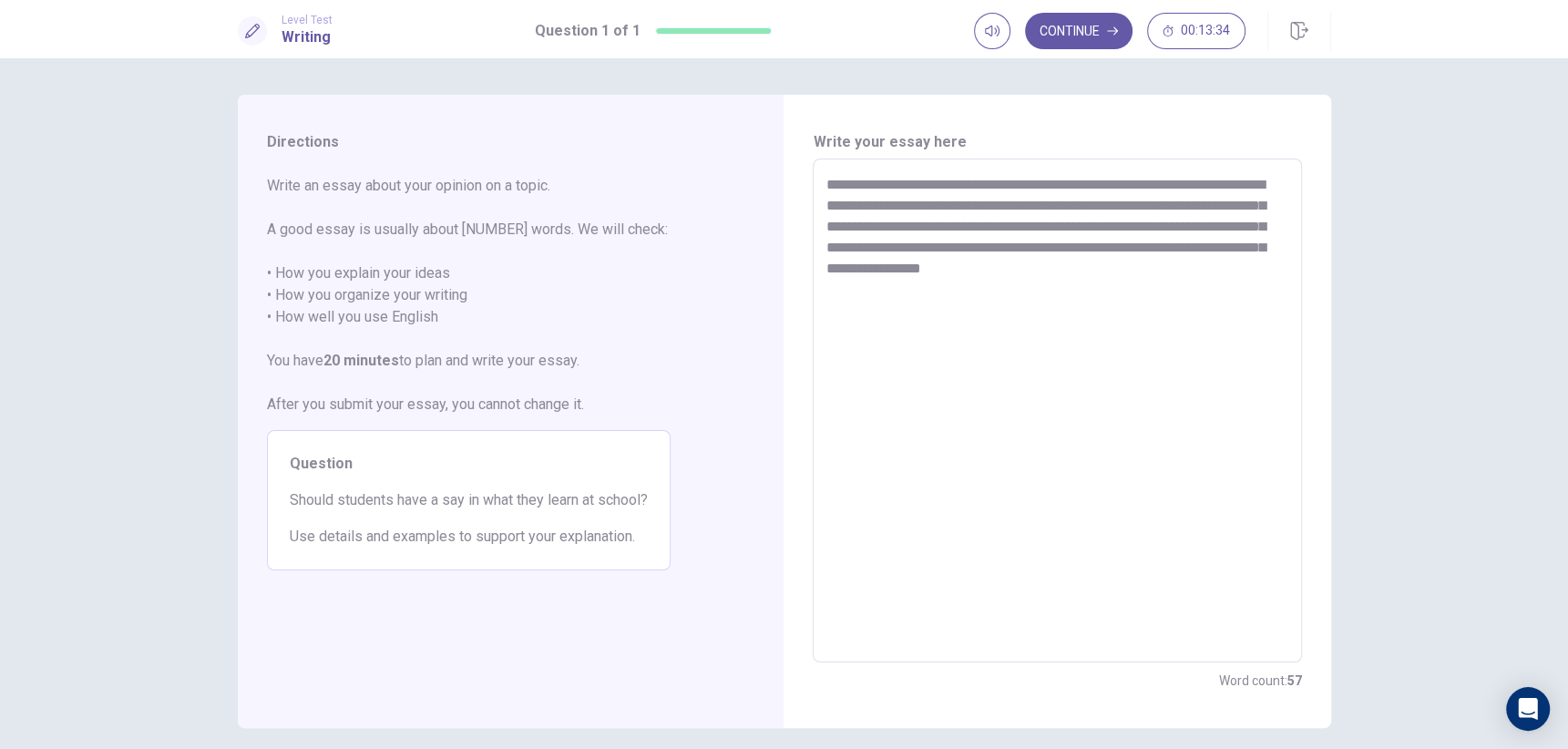 click on "**********" at bounding box center (1057, 411) 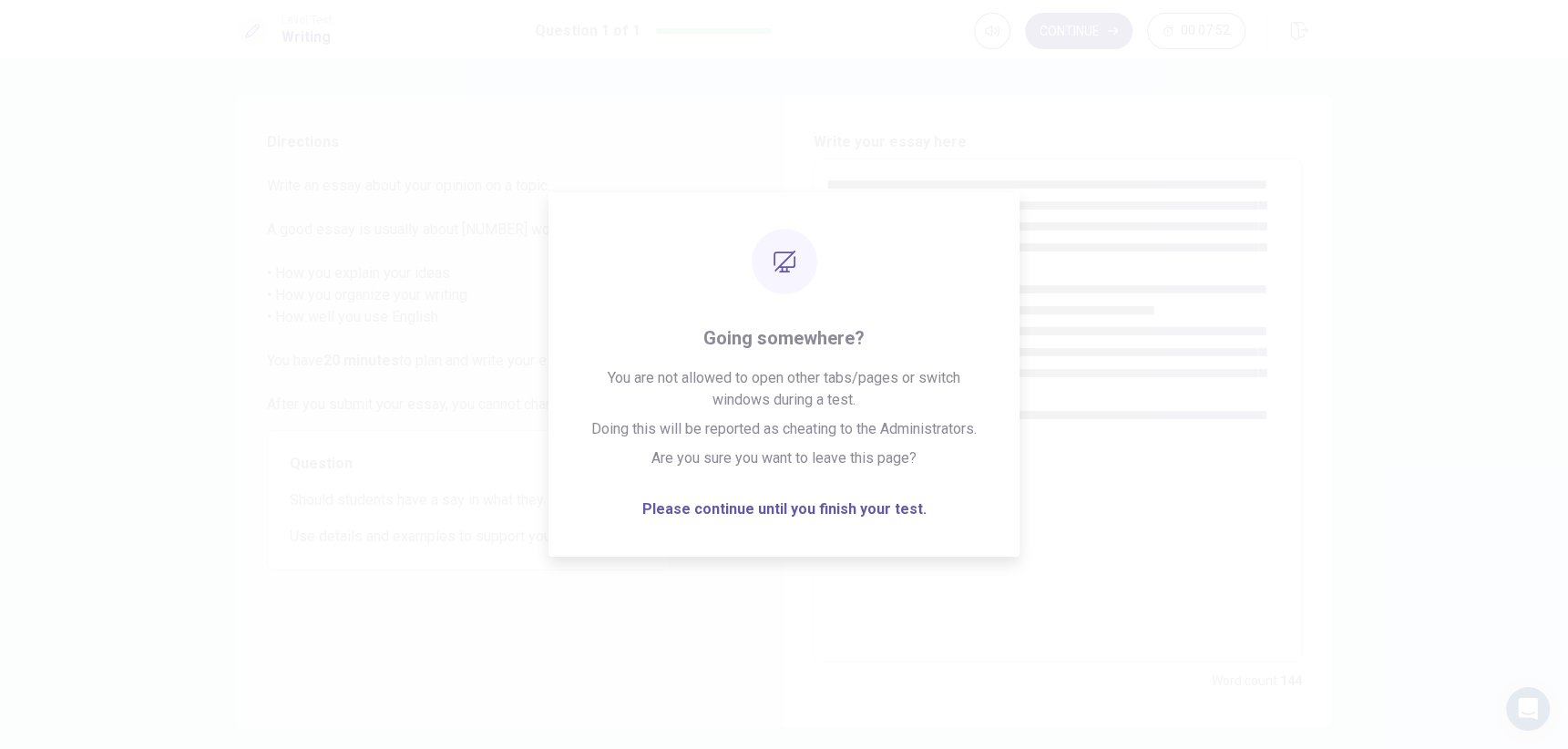 click on "**********" at bounding box center [1057, 411] 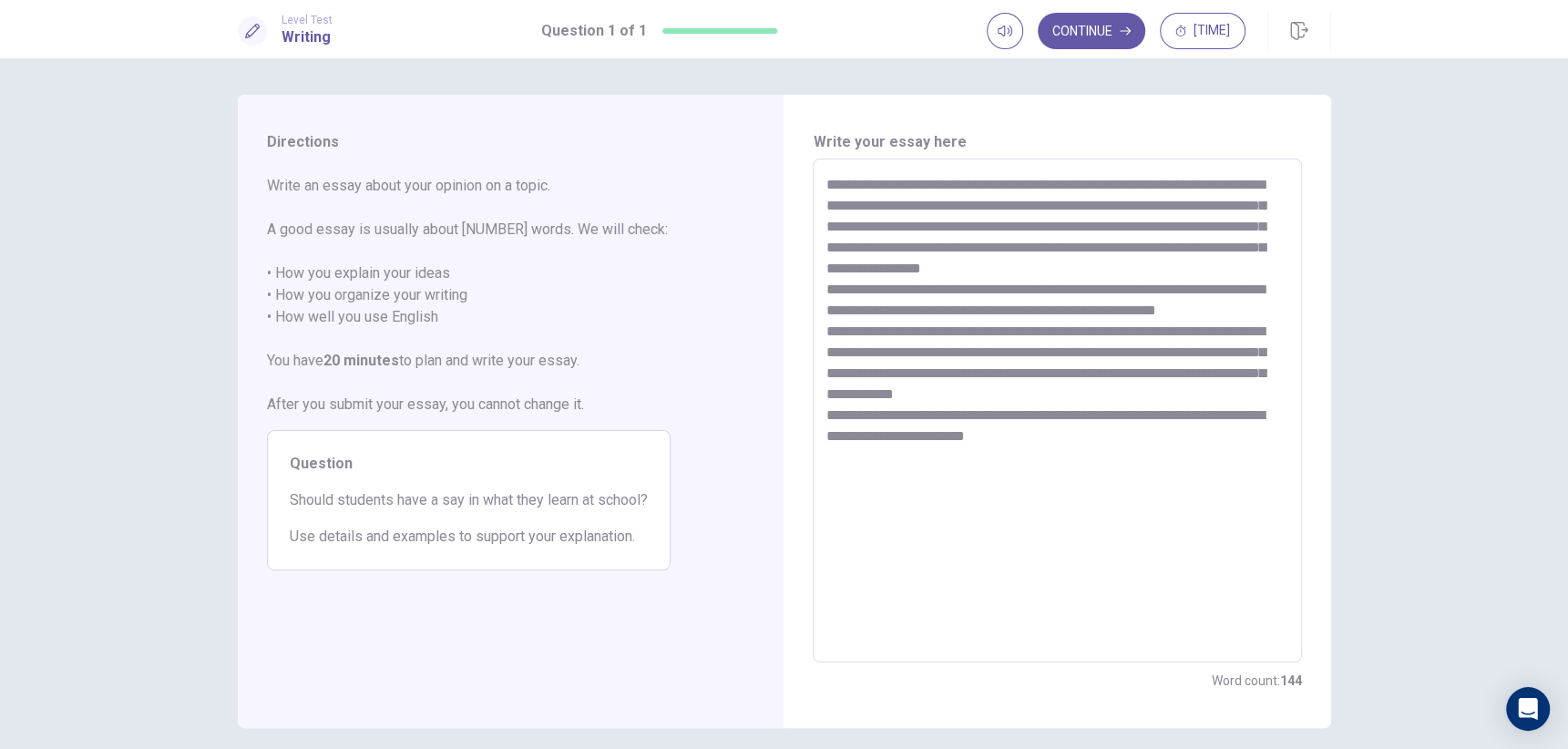 click on "**********" at bounding box center (1057, 411) 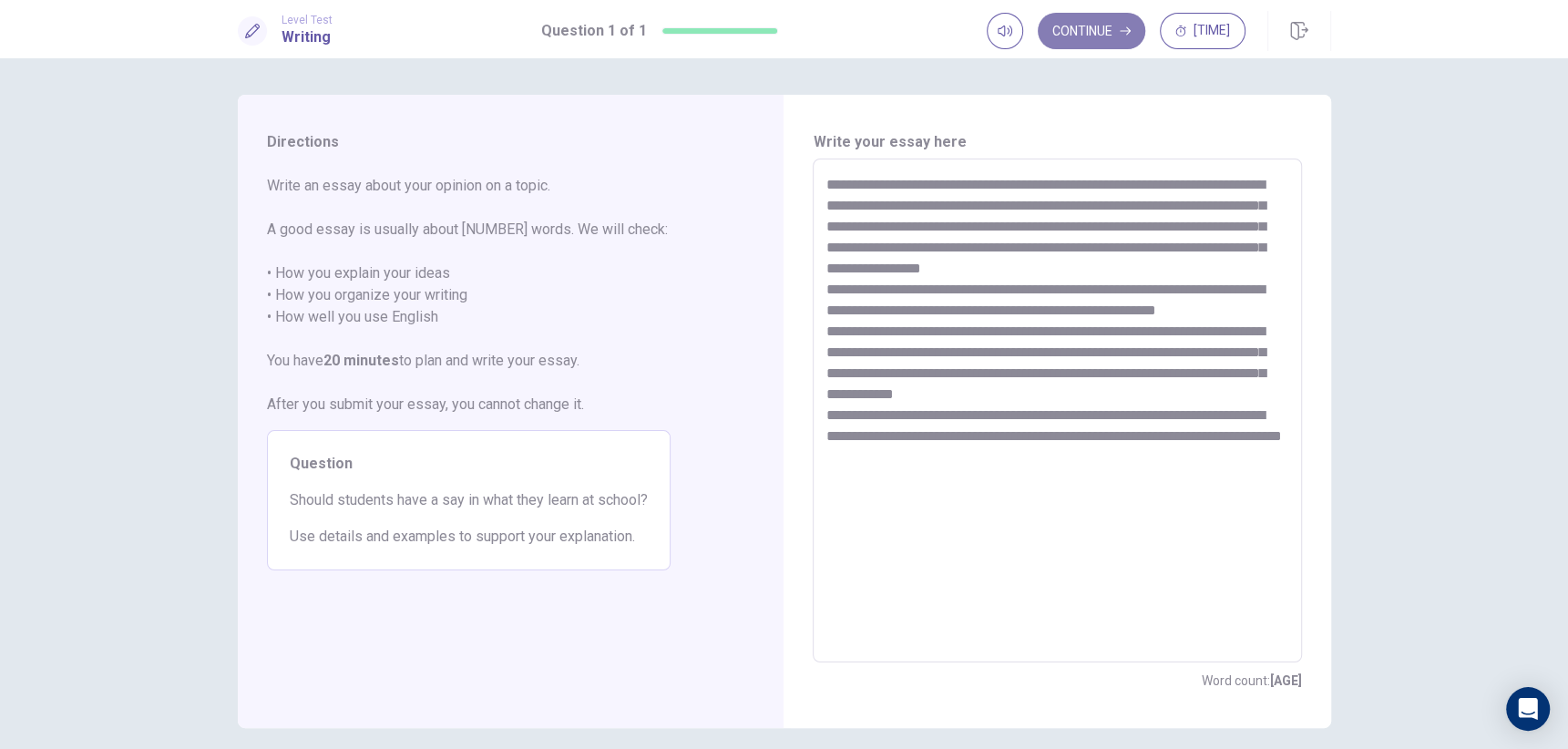 click on "Continue" at bounding box center (1091, 31) 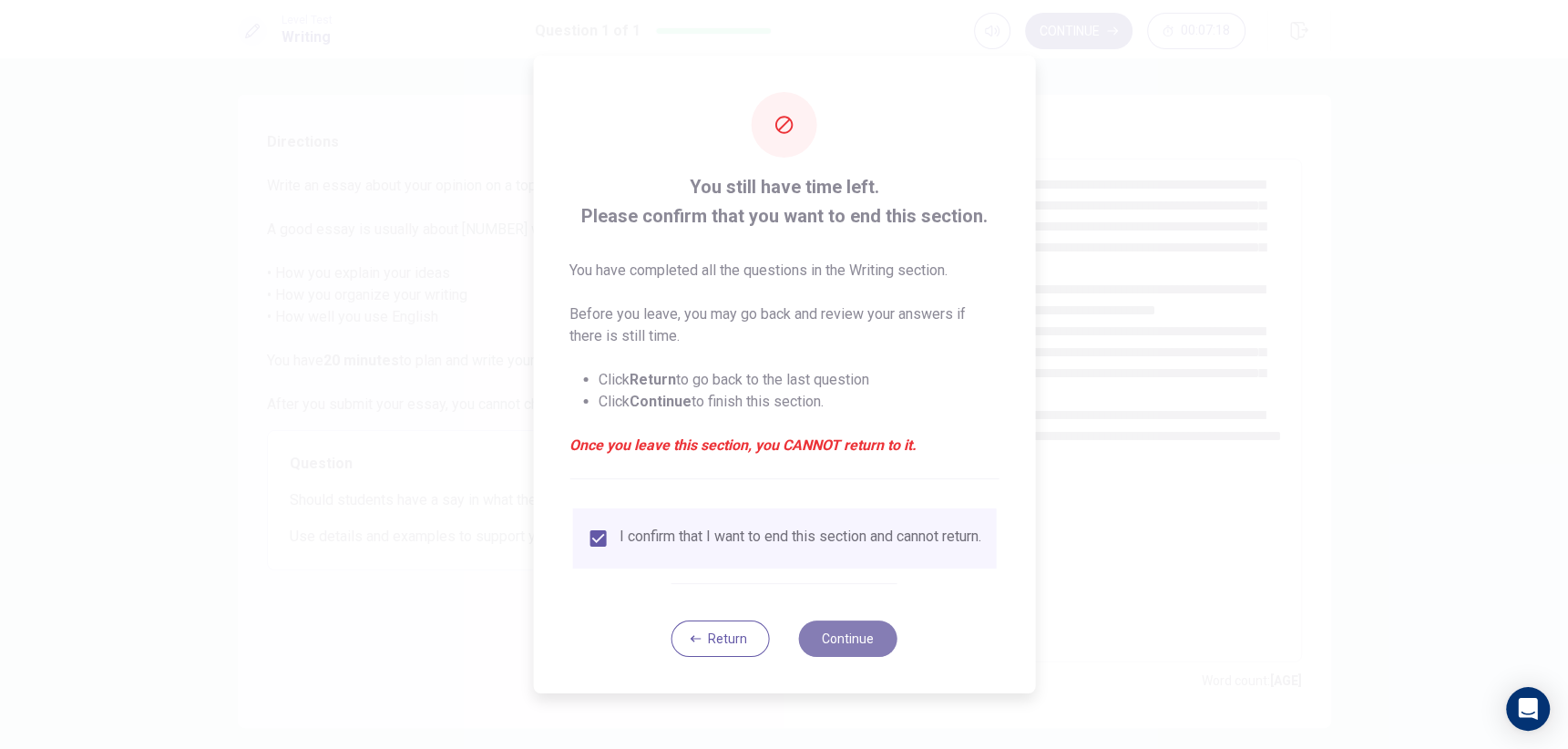 click on "Continue" at bounding box center [848, 639] 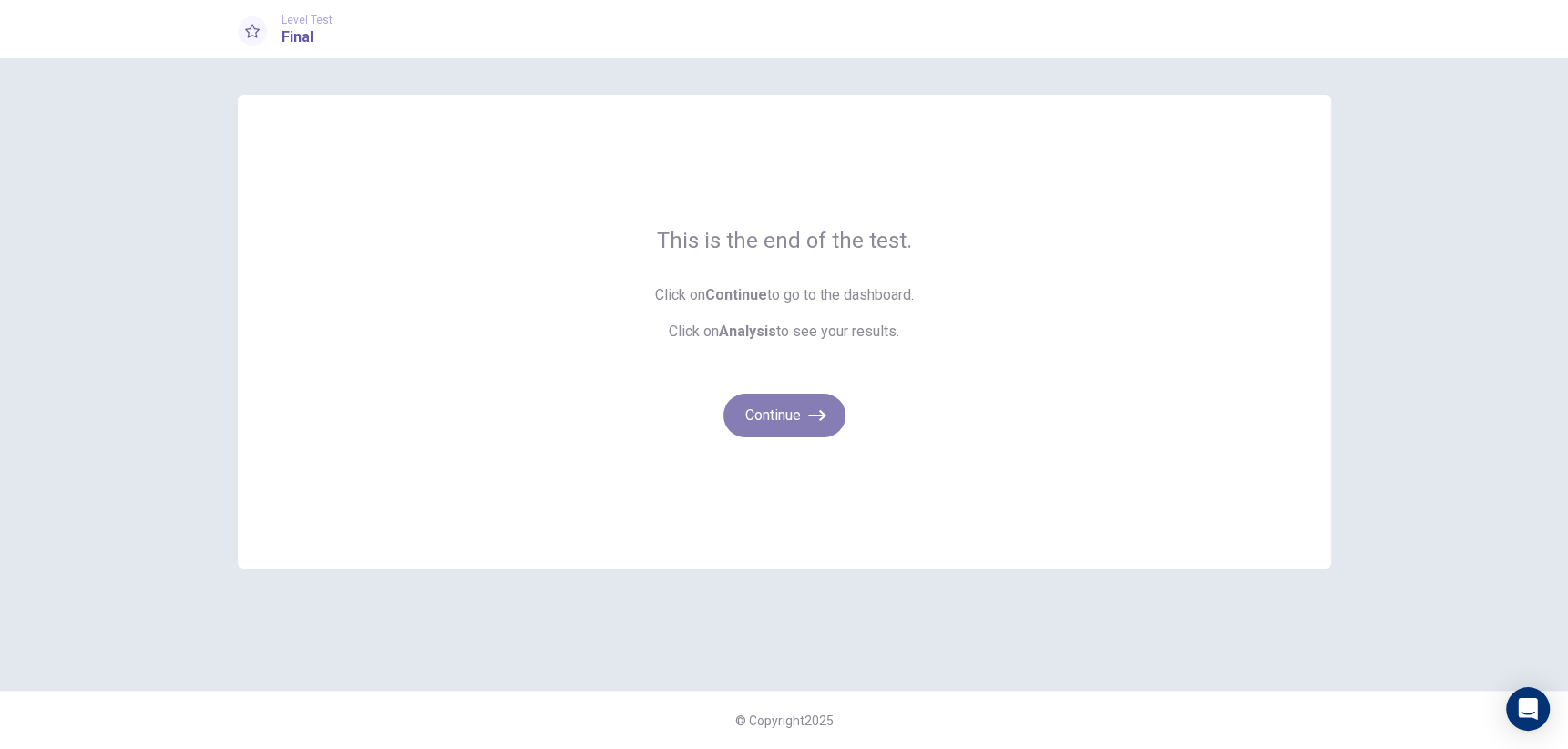 click on "Continue" at bounding box center (784, 416) 